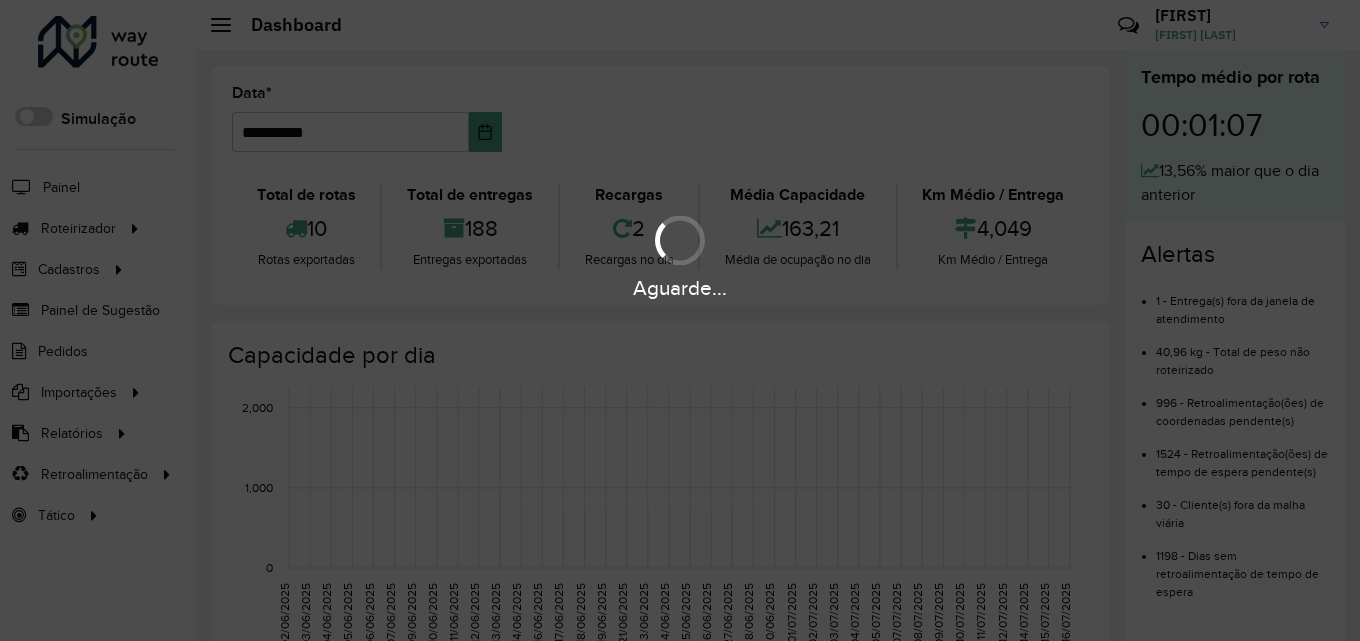 scroll, scrollTop: 0, scrollLeft: 0, axis: both 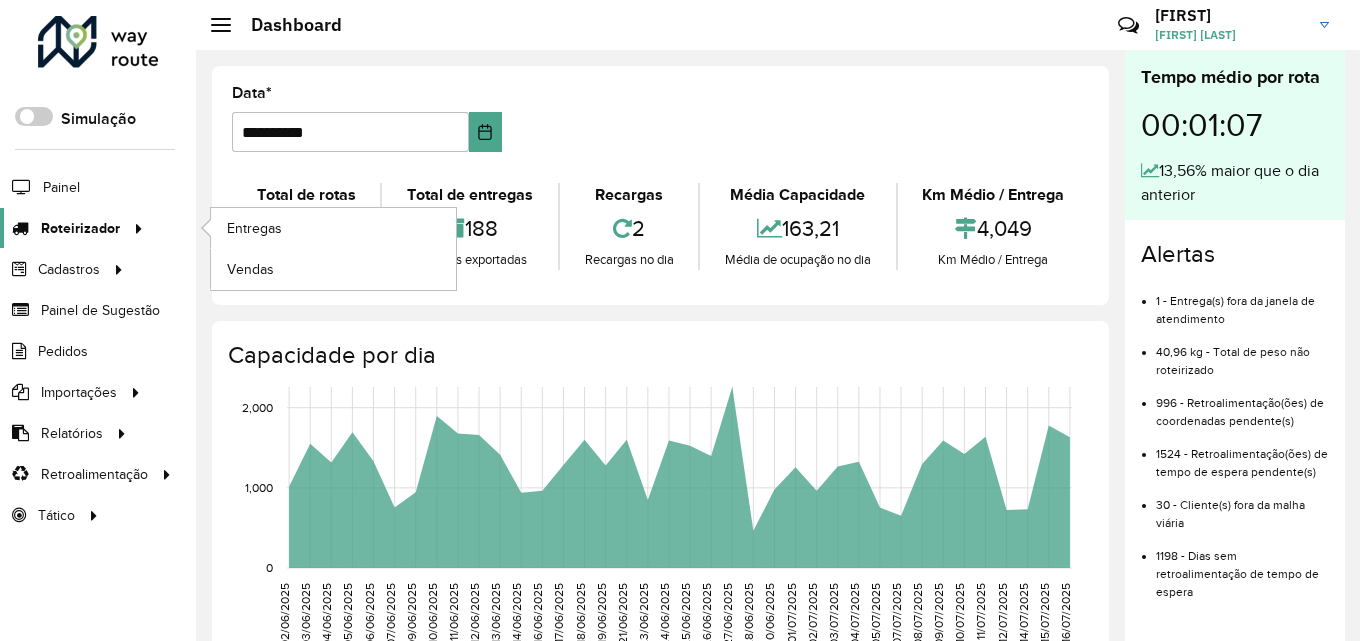 click on "Roteirizador" 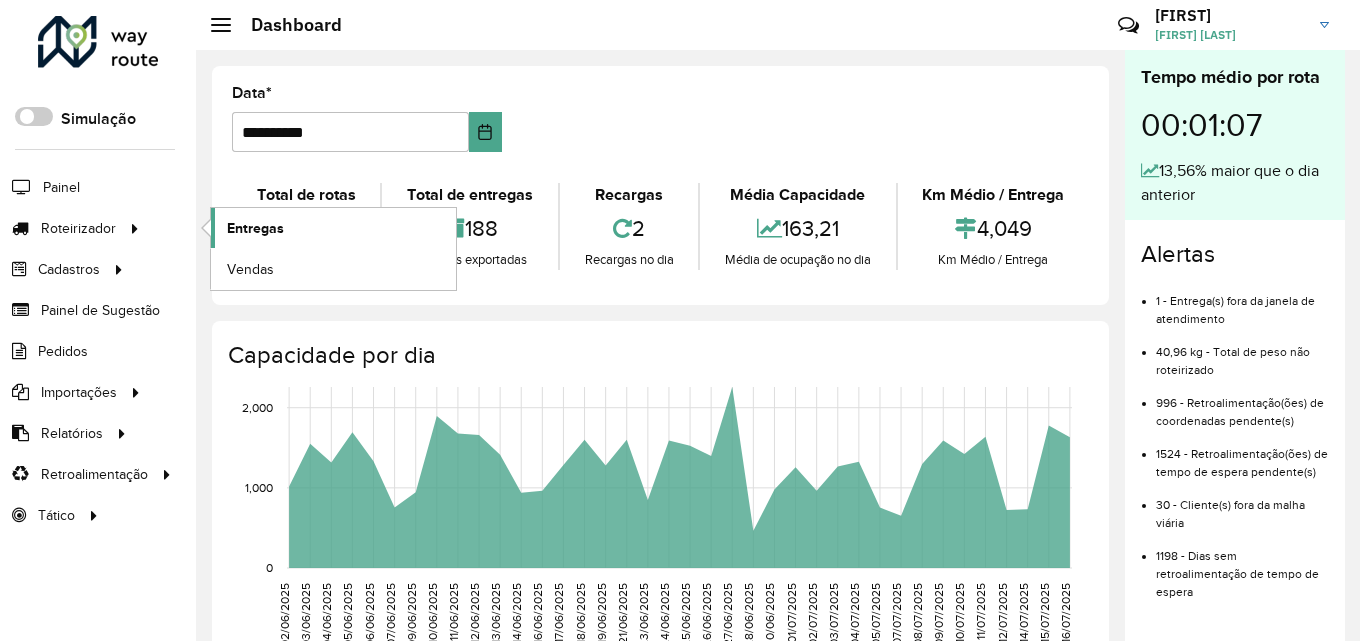 click on "Entregas" 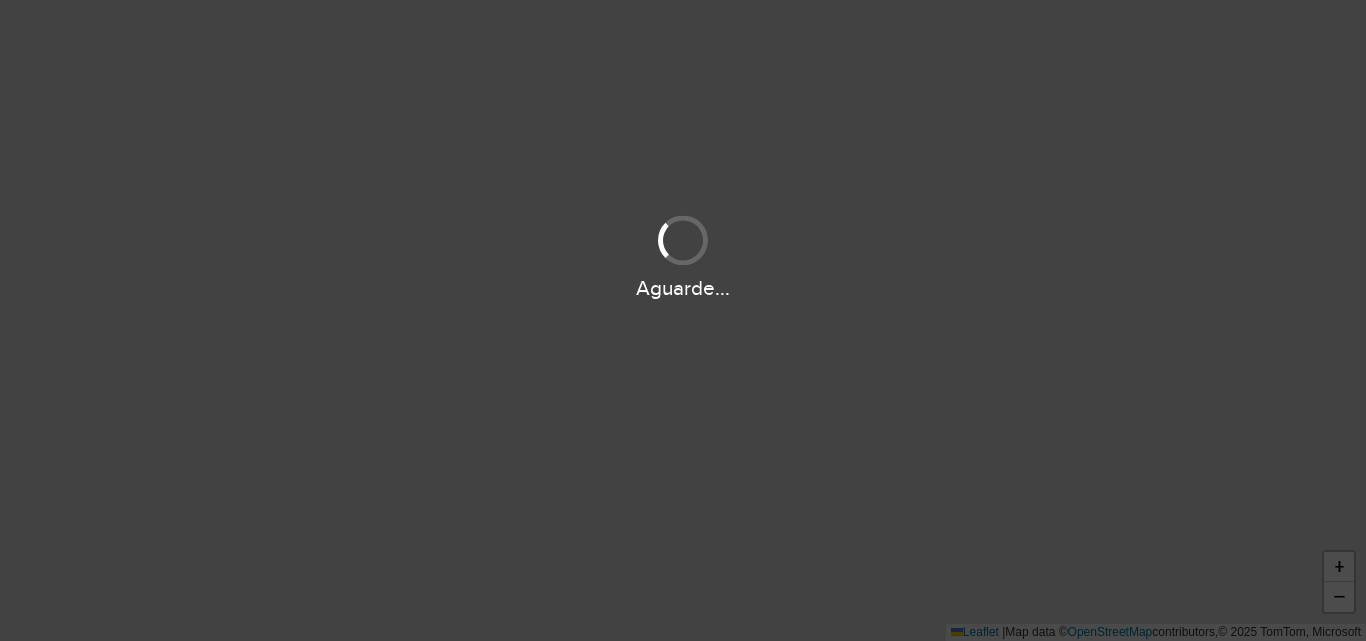 scroll, scrollTop: 0, scrollLeft: 0, axis: both 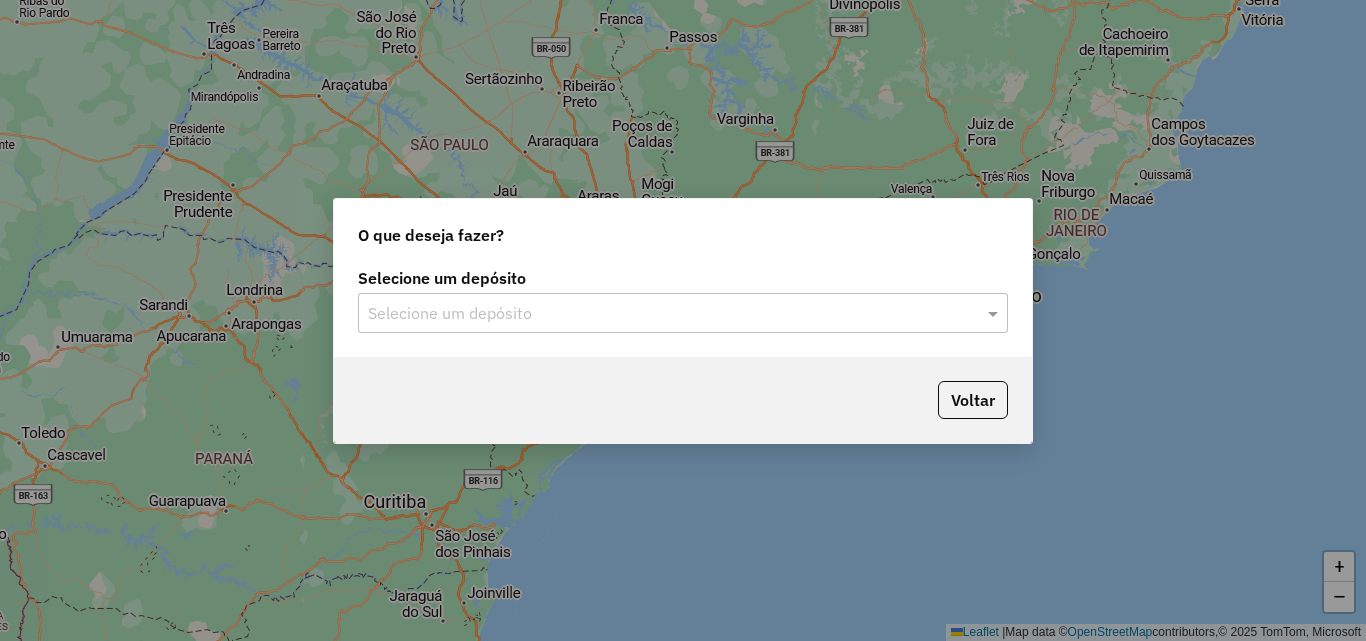click 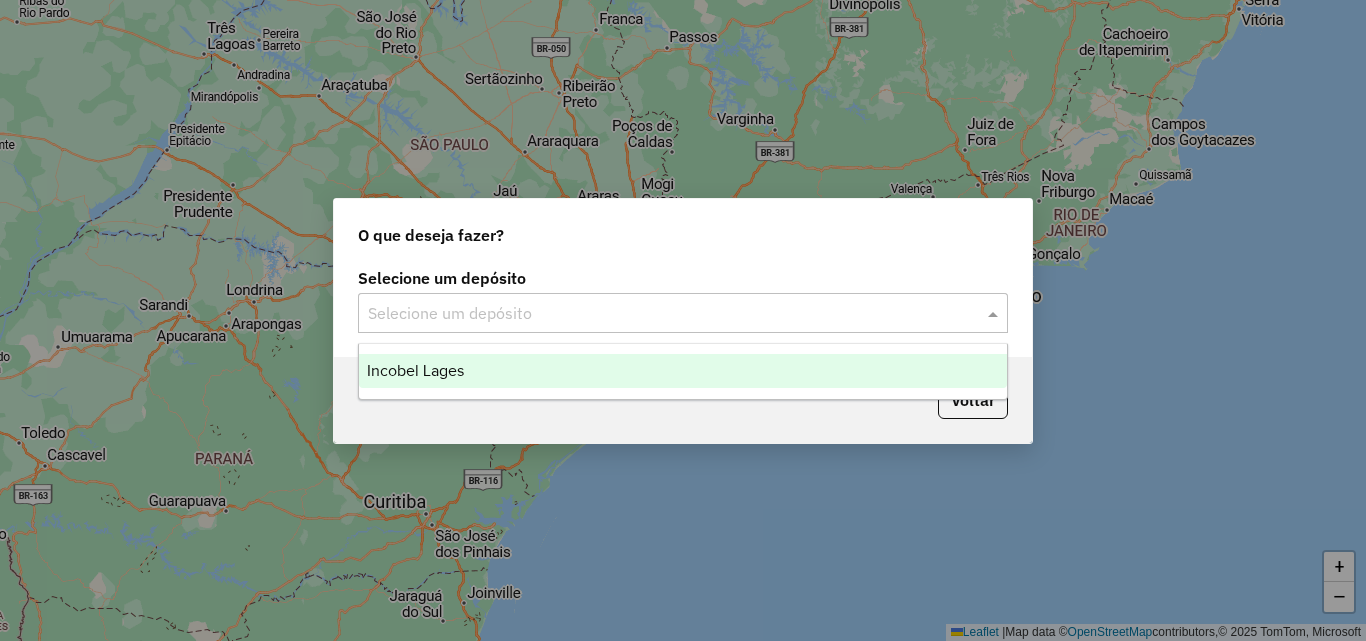 click on "Incobel Lages" at bounding box center [415, 370] 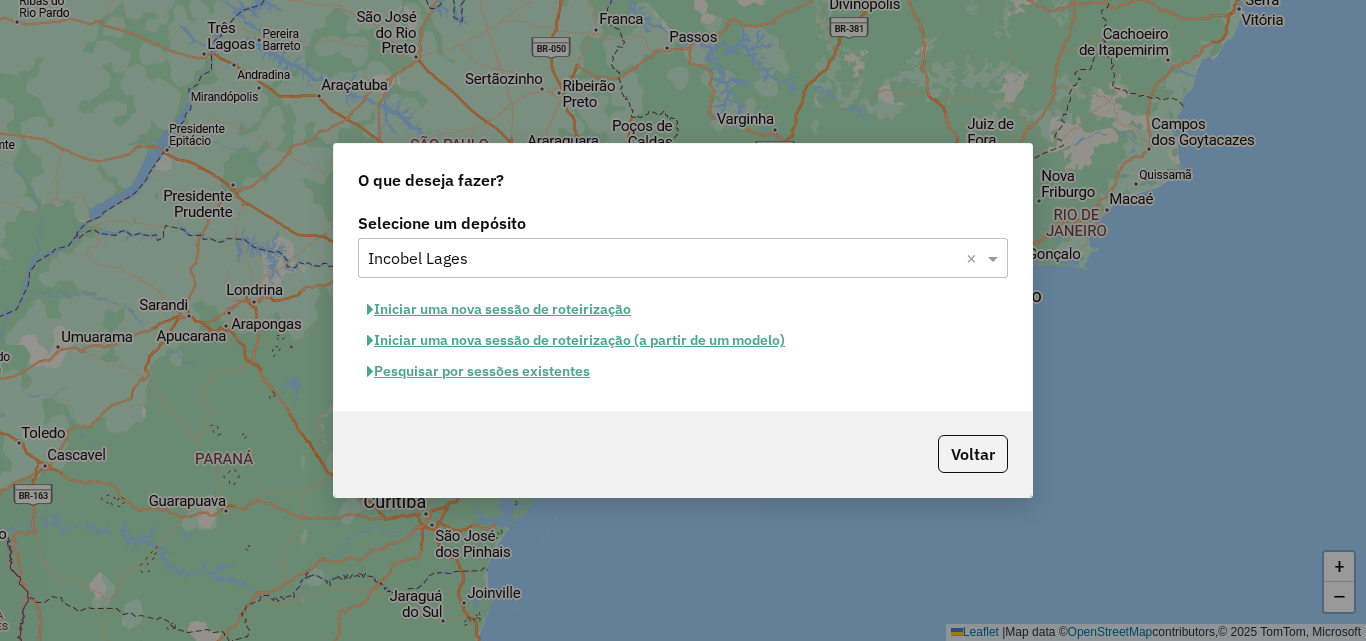 click on "Iniciar uma nova sessão de roteirização" 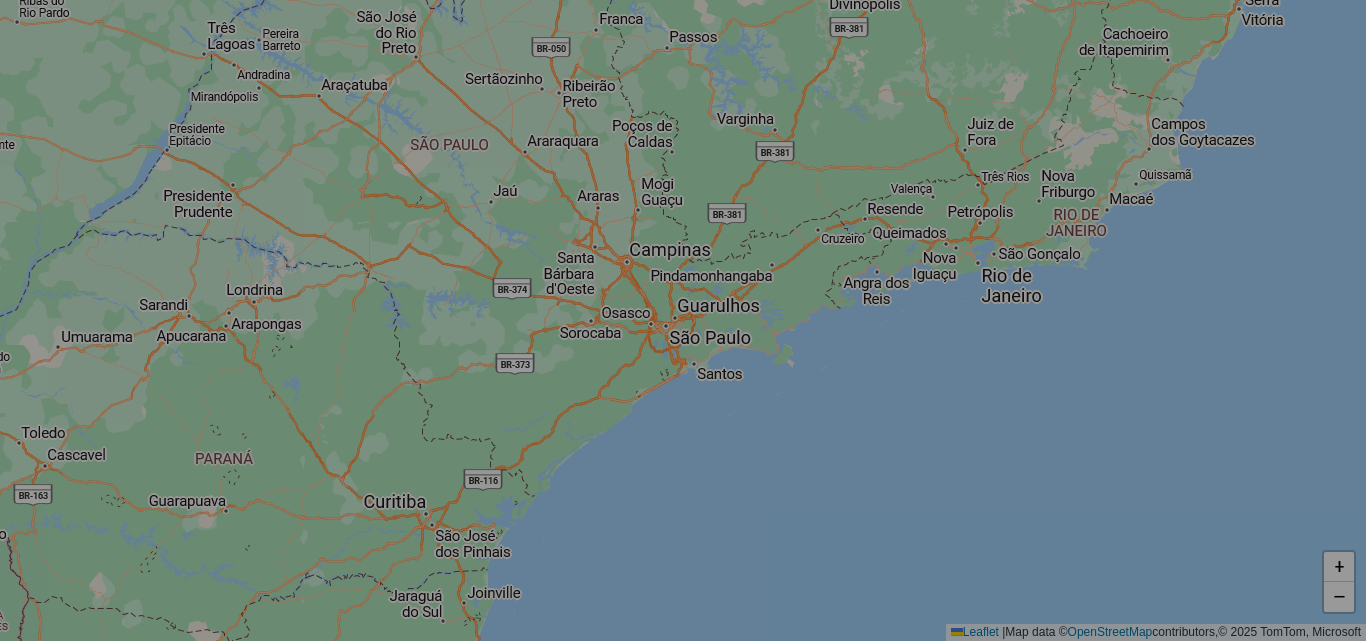 select on "*" 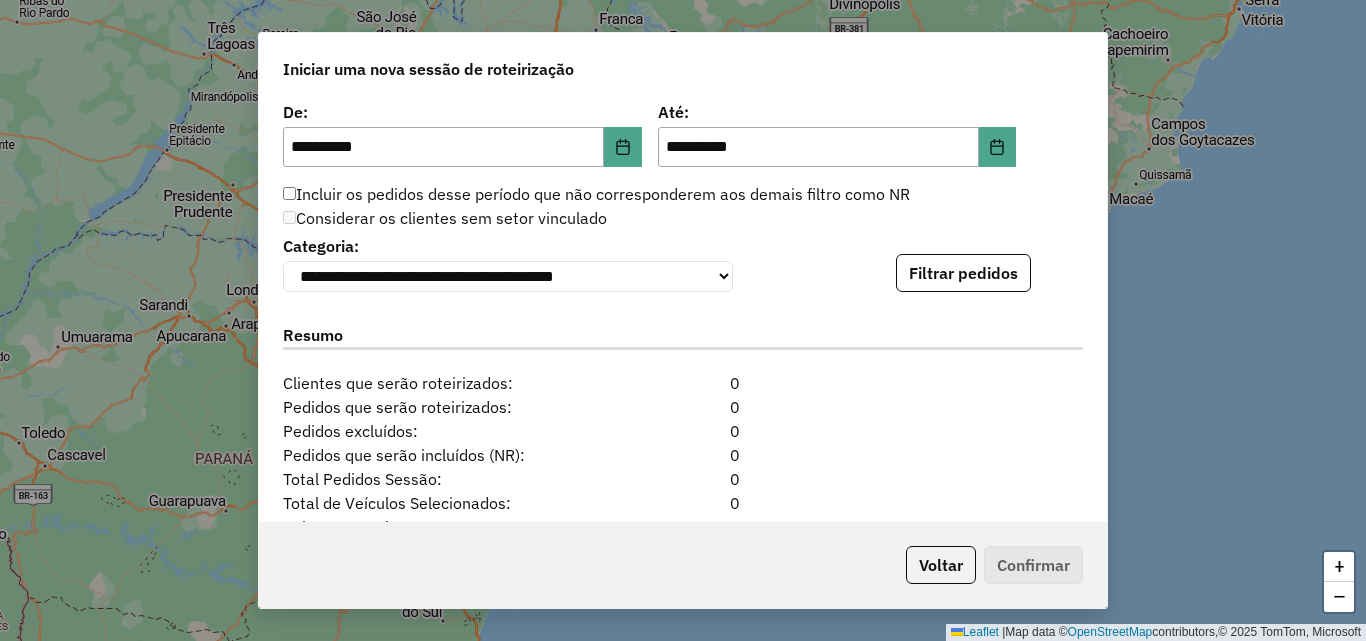 scroll, scrollTop: 2000, scrollLeft: 0, axis: vertical 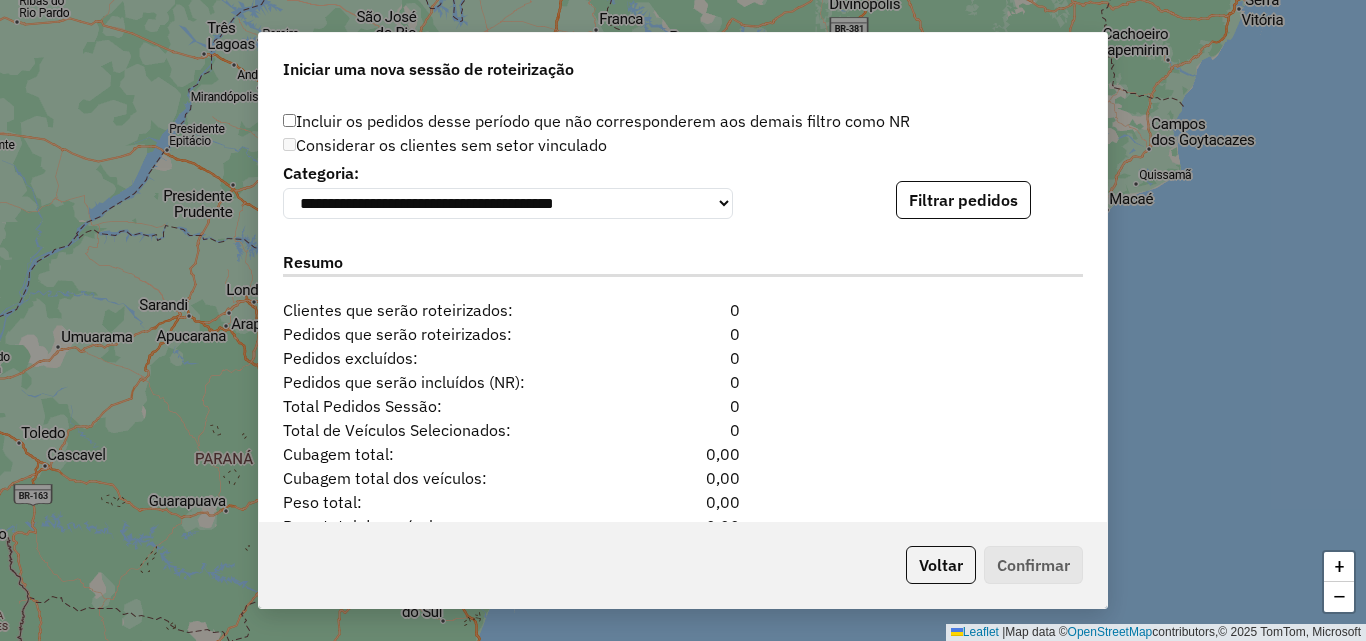 drag, startPoint x: 737, startPoint y: 279, endPoint x: 412, endPoint y: 276, distance: 325.01385 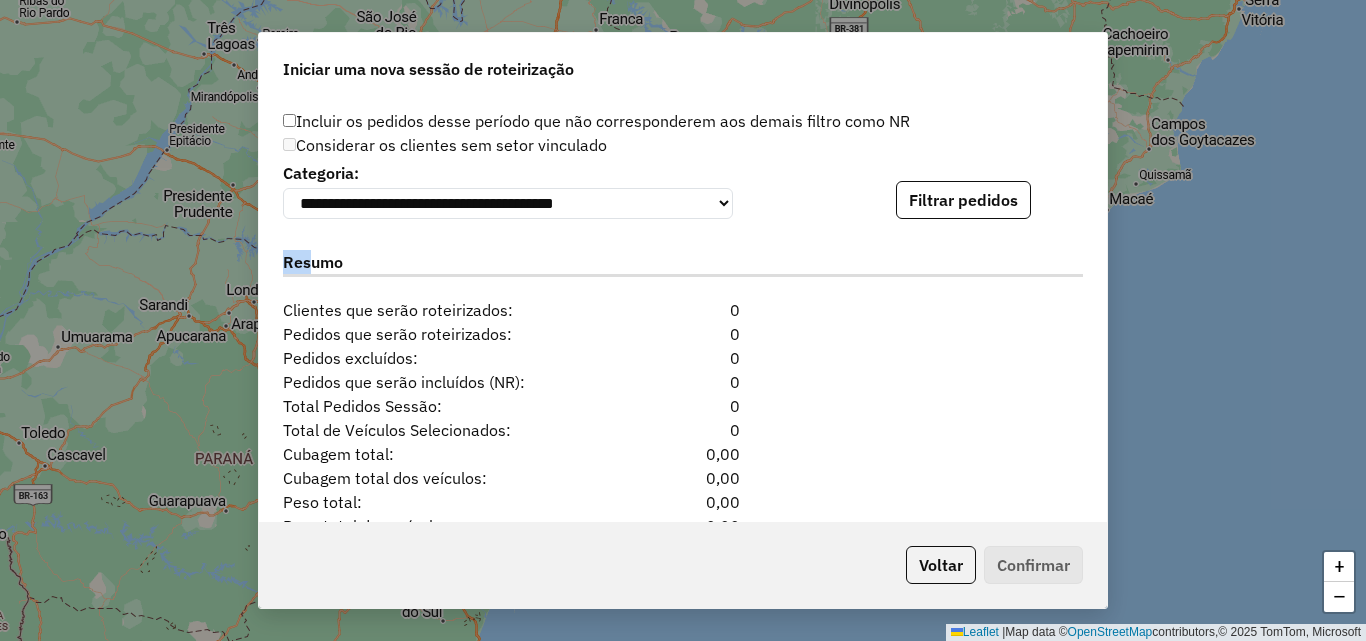 drag, startPoint x: 281, startPoint y: 263, endPoint x: 333, endPoint y: 264, distance: 52.009613 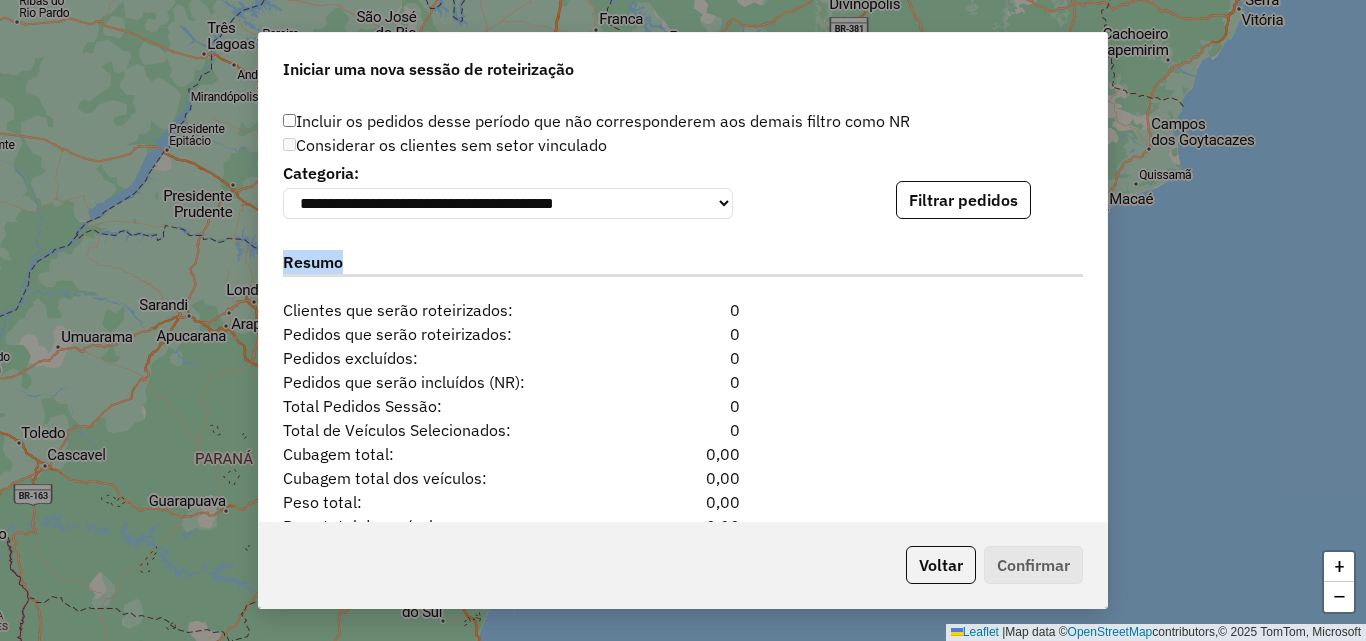 drag, startPoint x: 354, startPoint y: 264, endPoint x: 285, endPoint y: 268, distance: 69.115845 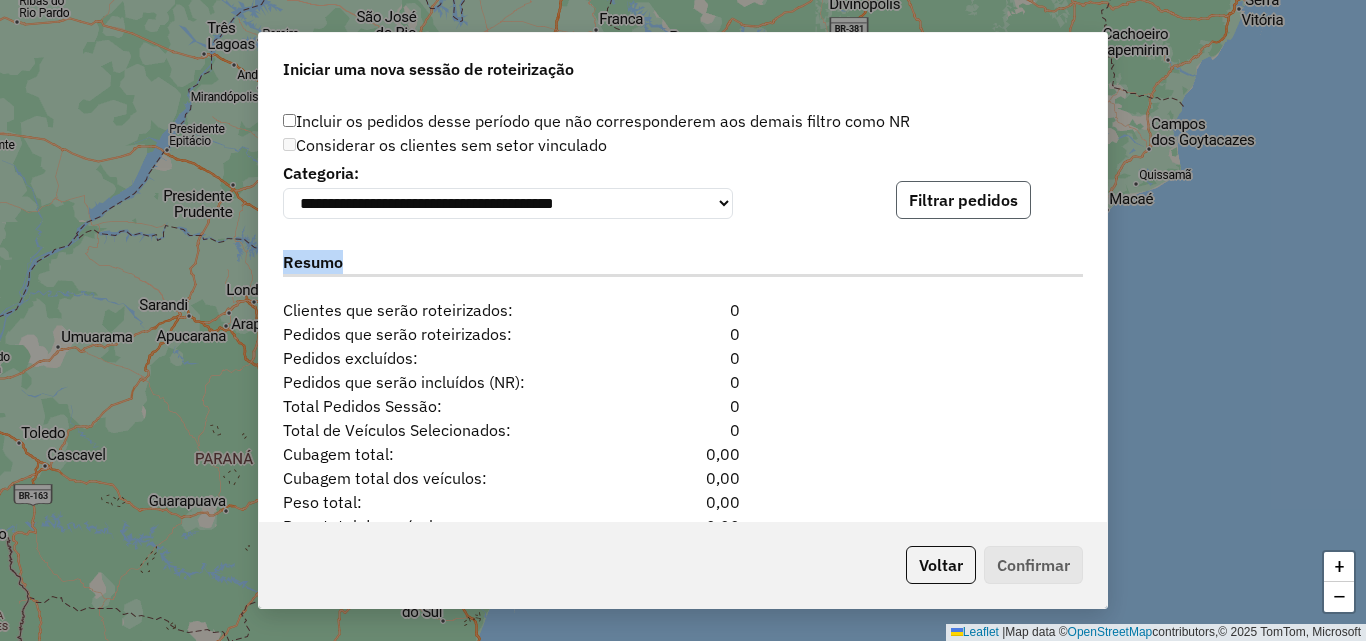 click on "Filtrar pedidos" 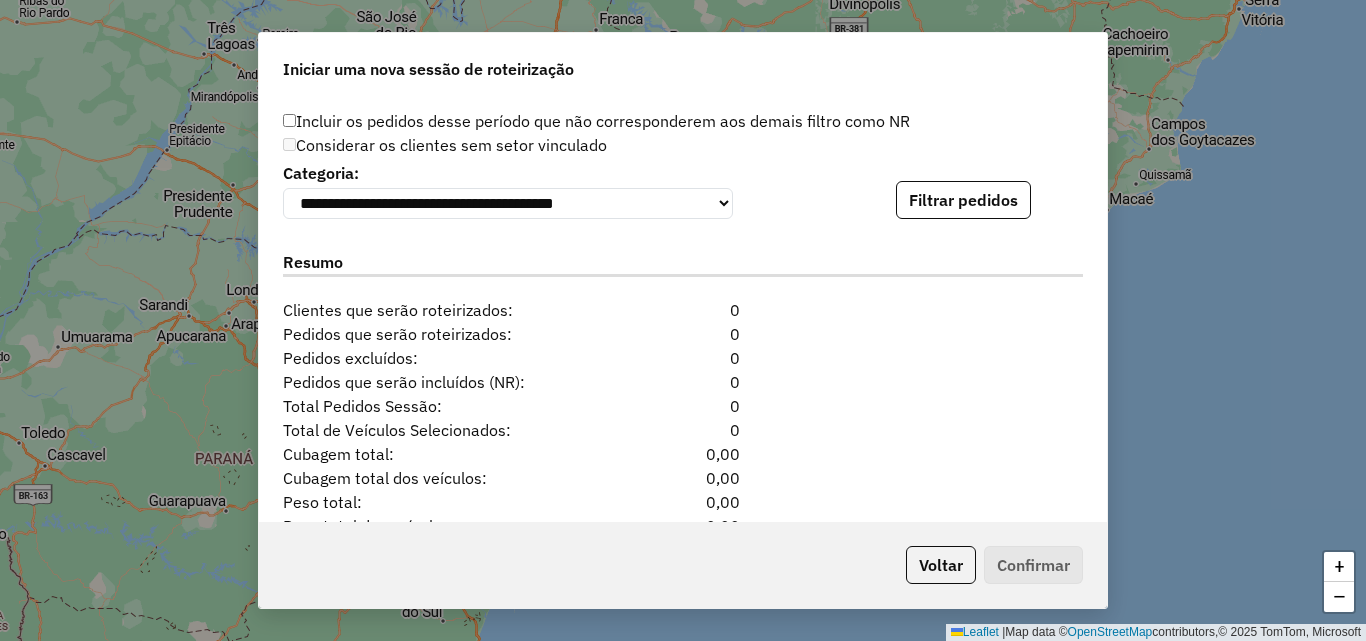 click on "Filtrar pedidos" 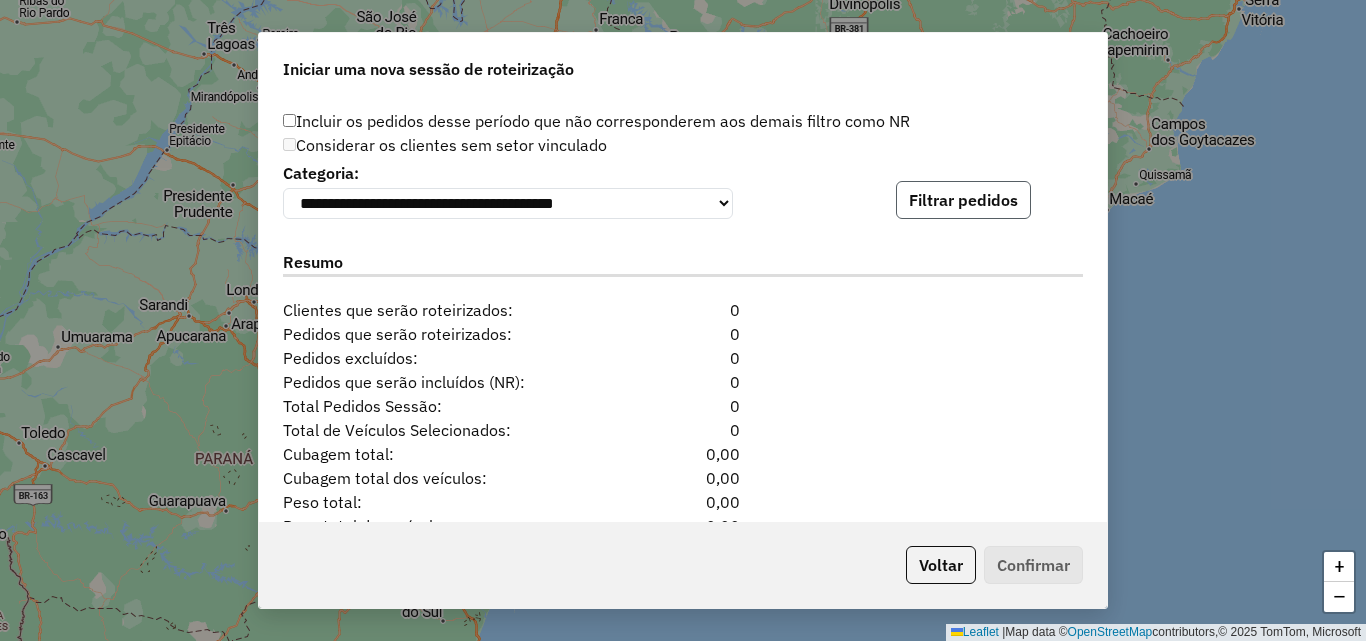 click on "Filtrar pedidos" 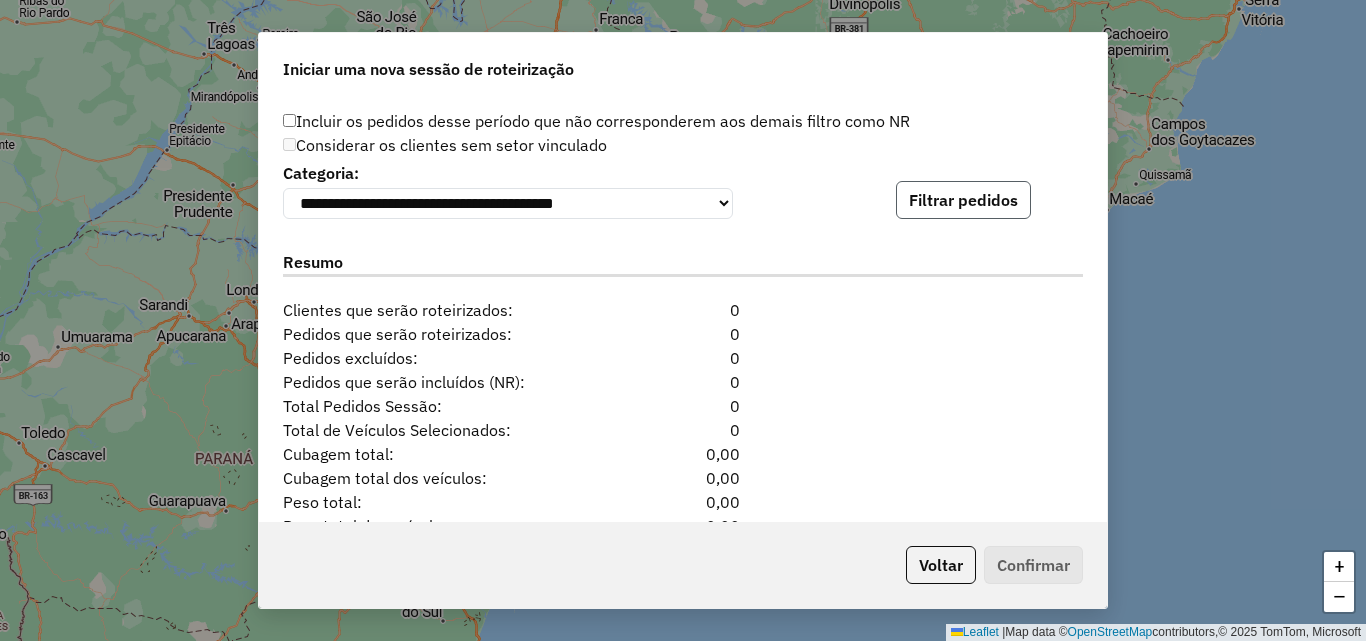 click on "Filtrar pedidos" 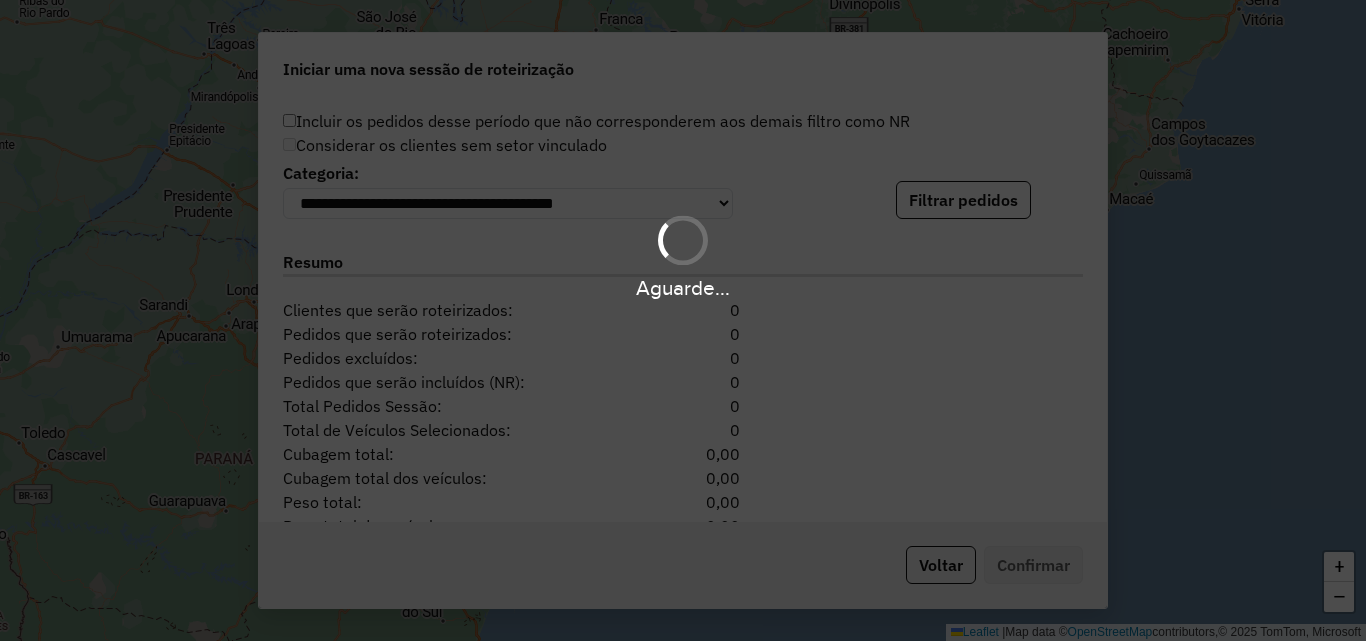click on "Aguarde..." at bounding box center [683, 256] 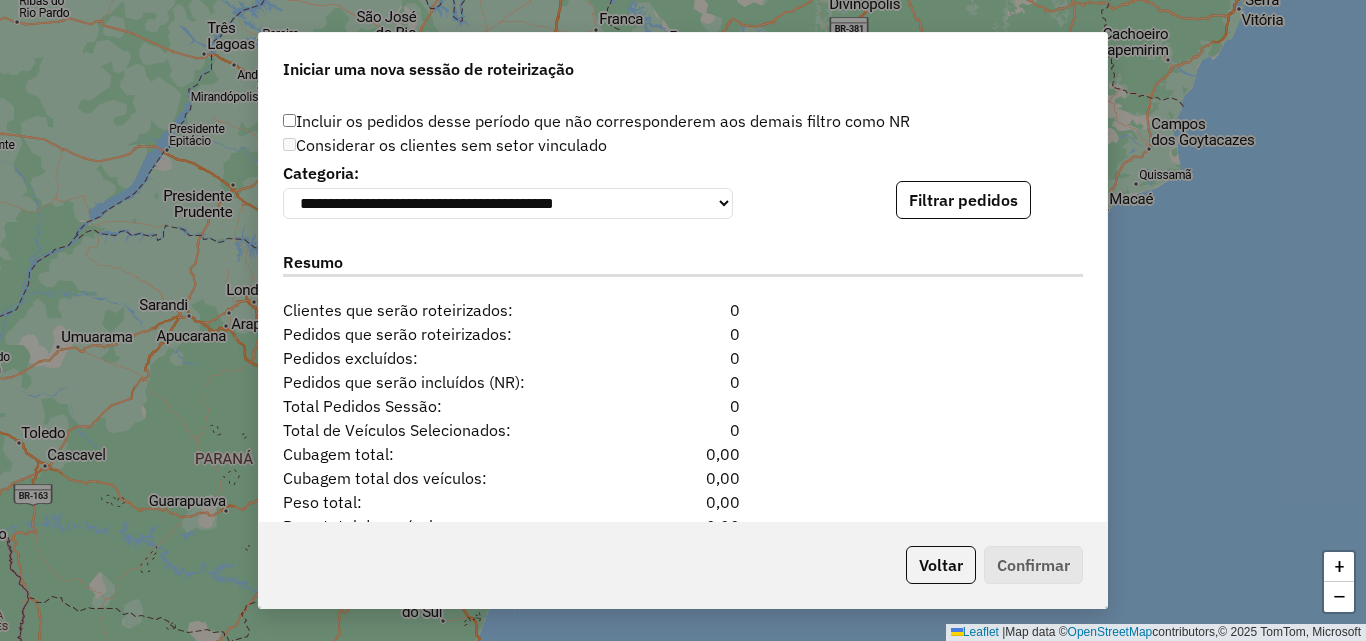 click on "Filtrar pedidos" 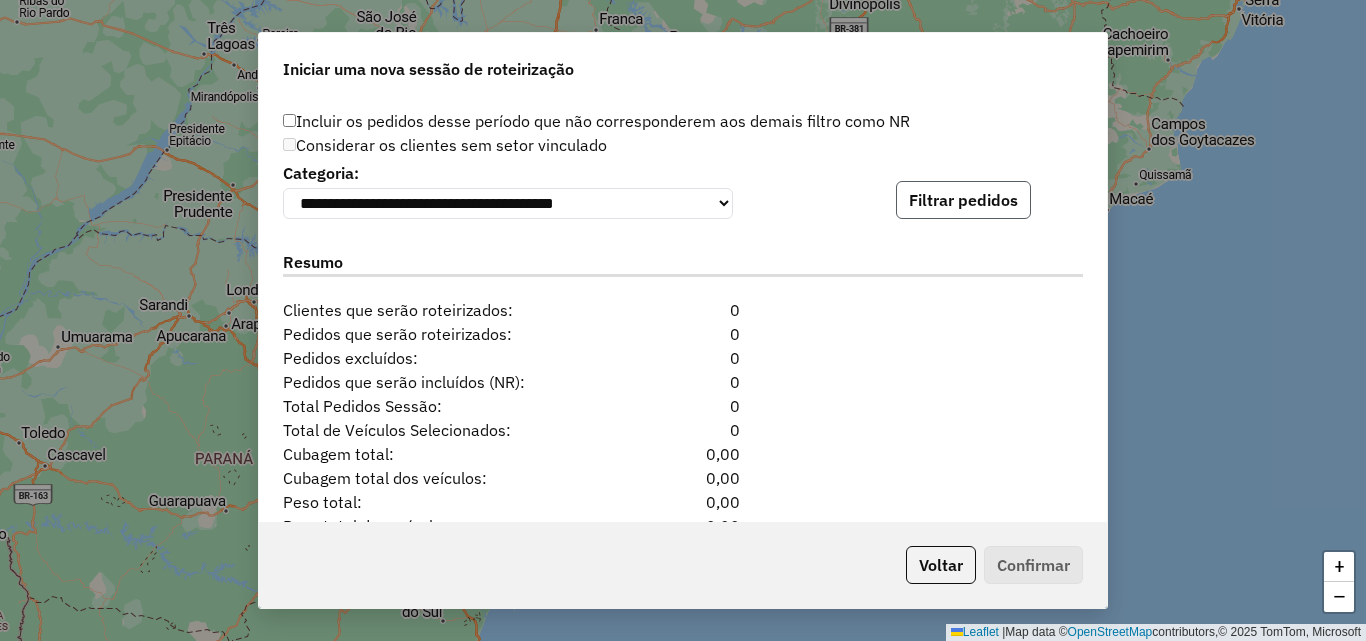 click on "Filtrar pedidos" 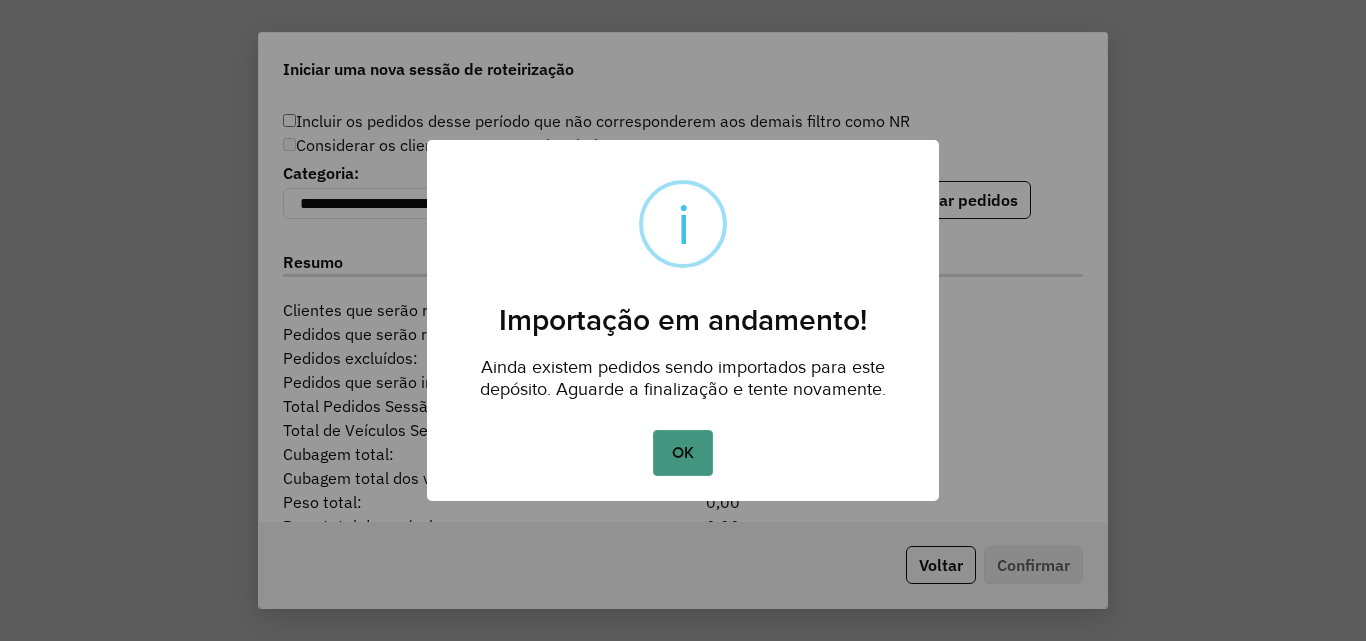 click on "OK" at bounding box center [682, 453] 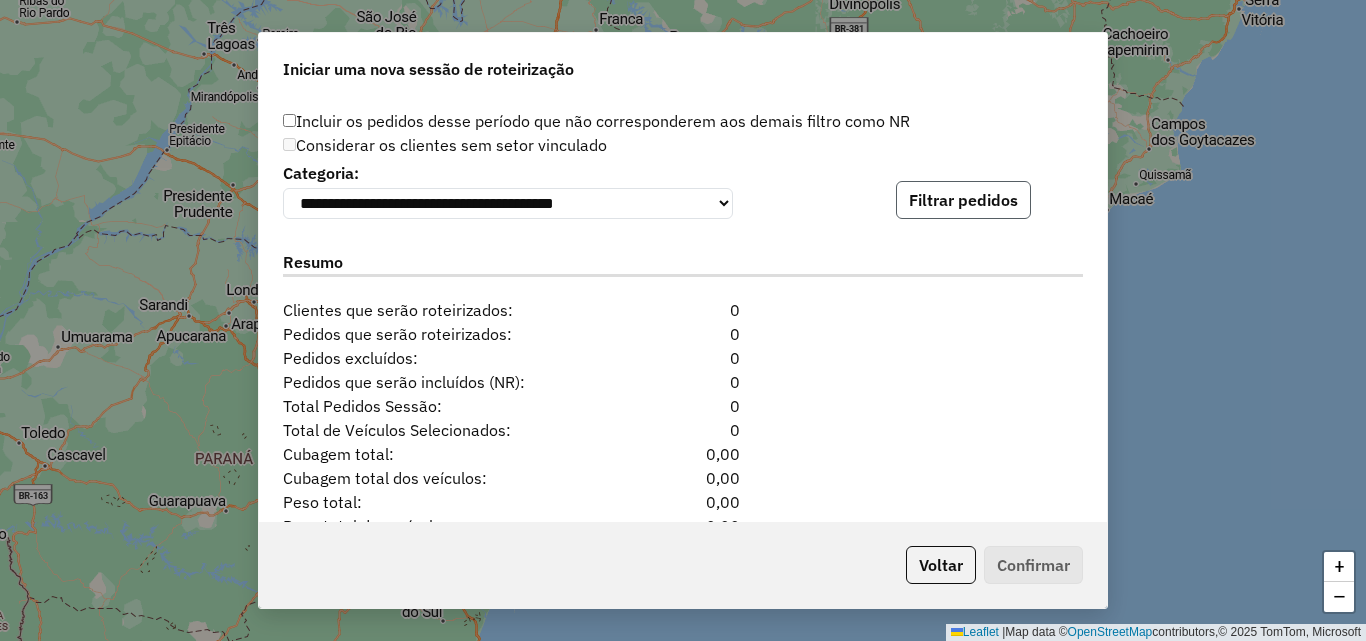click on "Filtrar pedidos" 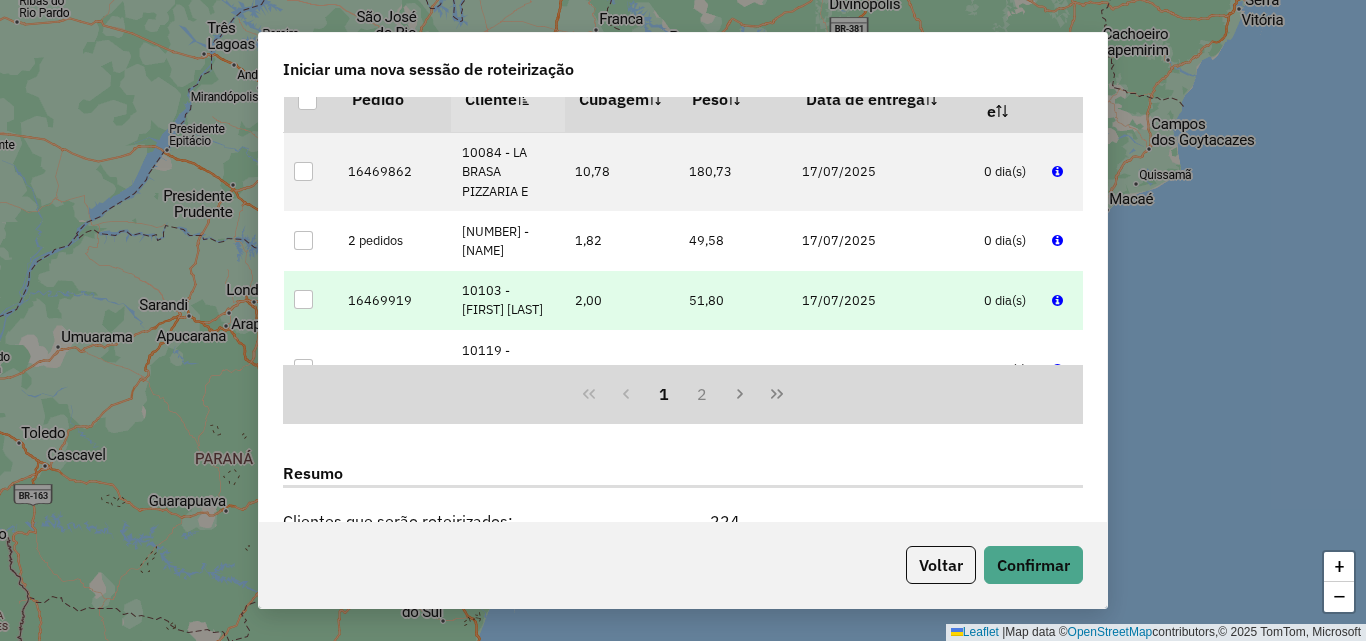 scroll, scrollTop: 2300, scrollLeft: 0, axis: vertical 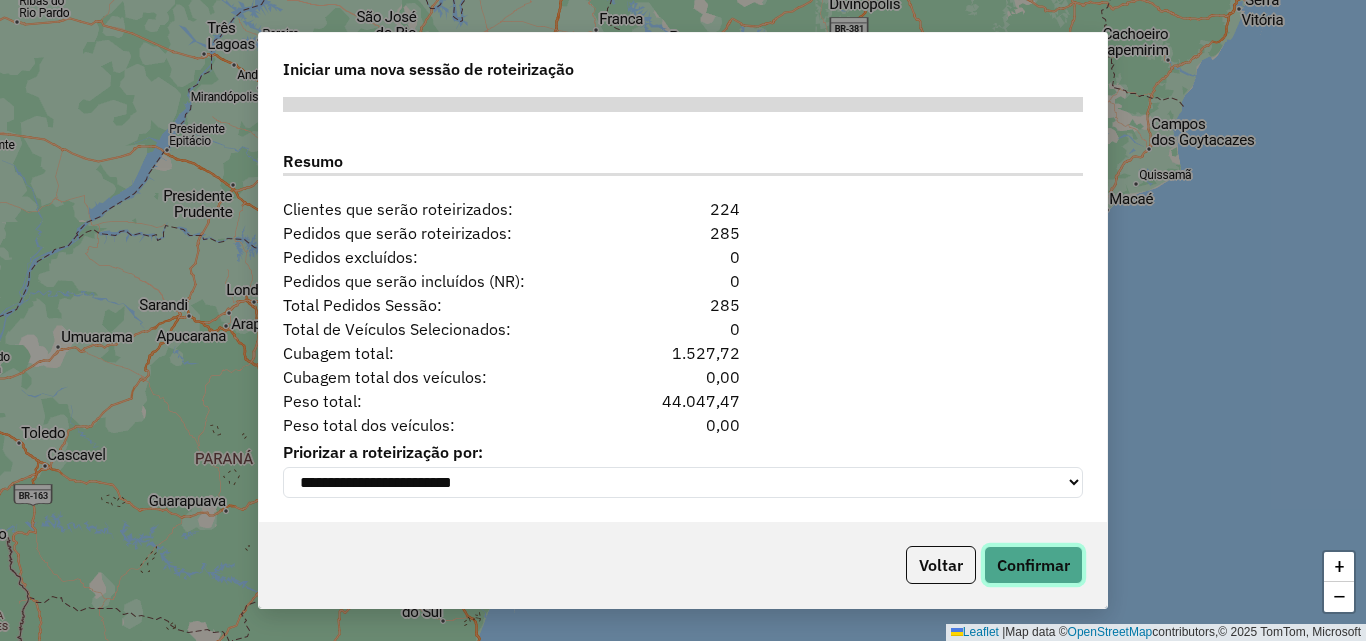 click on "Confirmar" 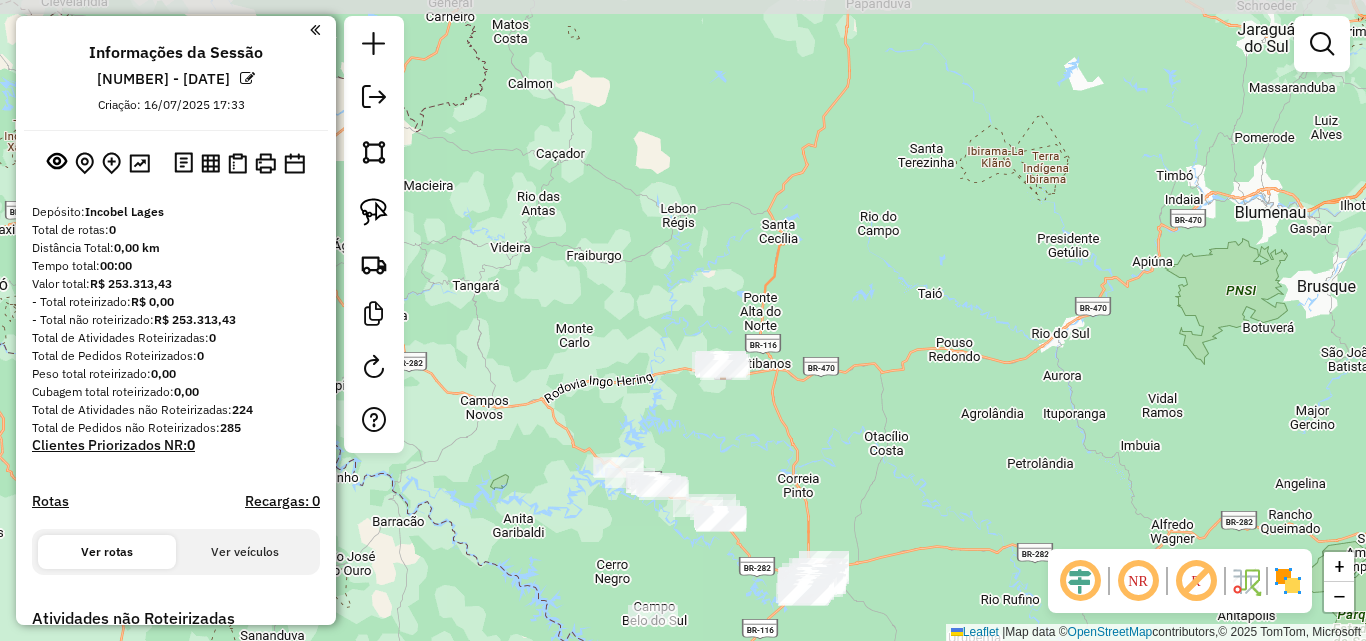 drag, startPoint x: 674, startPoint y: 191, endPoint x: 730, endPoint y: 415, distance: 230.89392 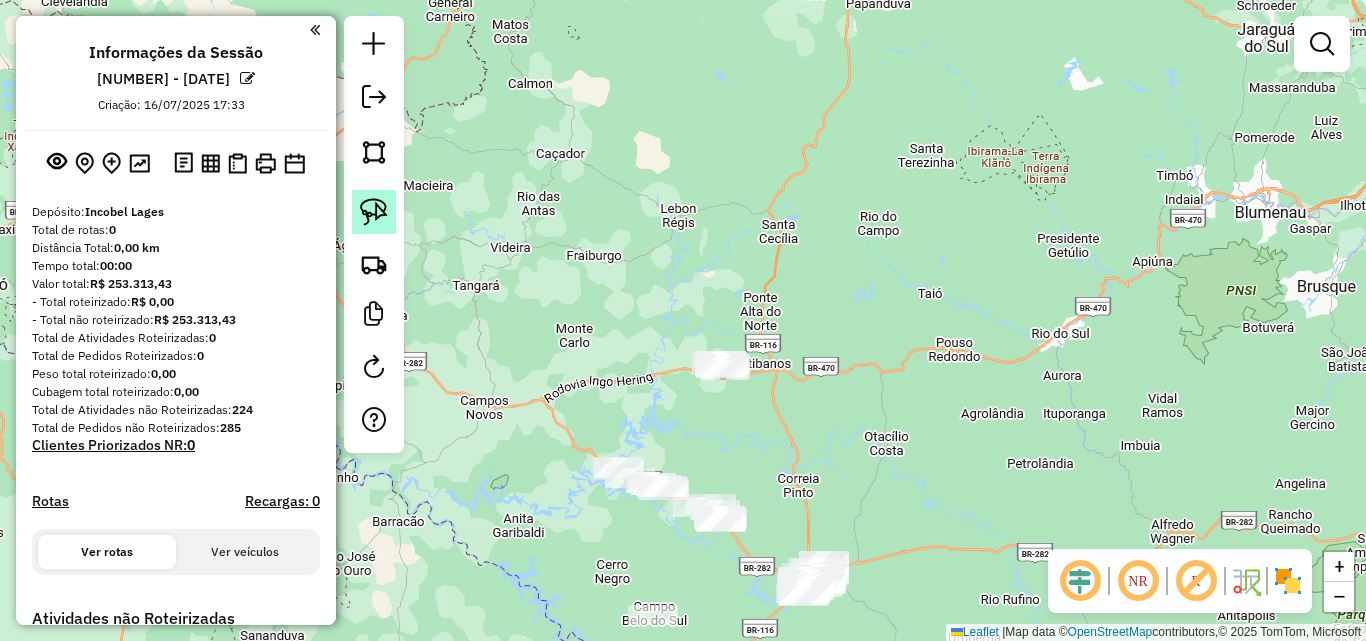 drag, startPoint x: 400, startPoint y: 209, endPoint x: 383, endPoint y: 210, distance: 17.029387 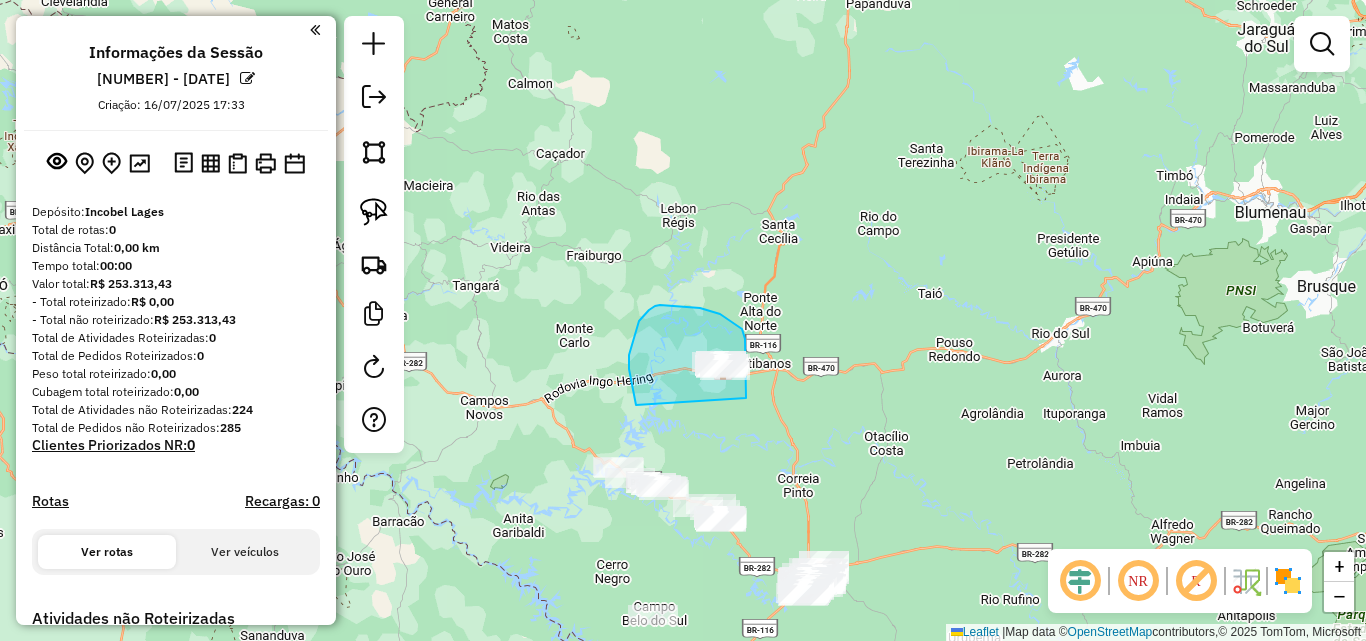 drag, startPoint x: 635, startPoint y: 400, endPoint x: 745, endPoint y: 399, distance: 110.00455 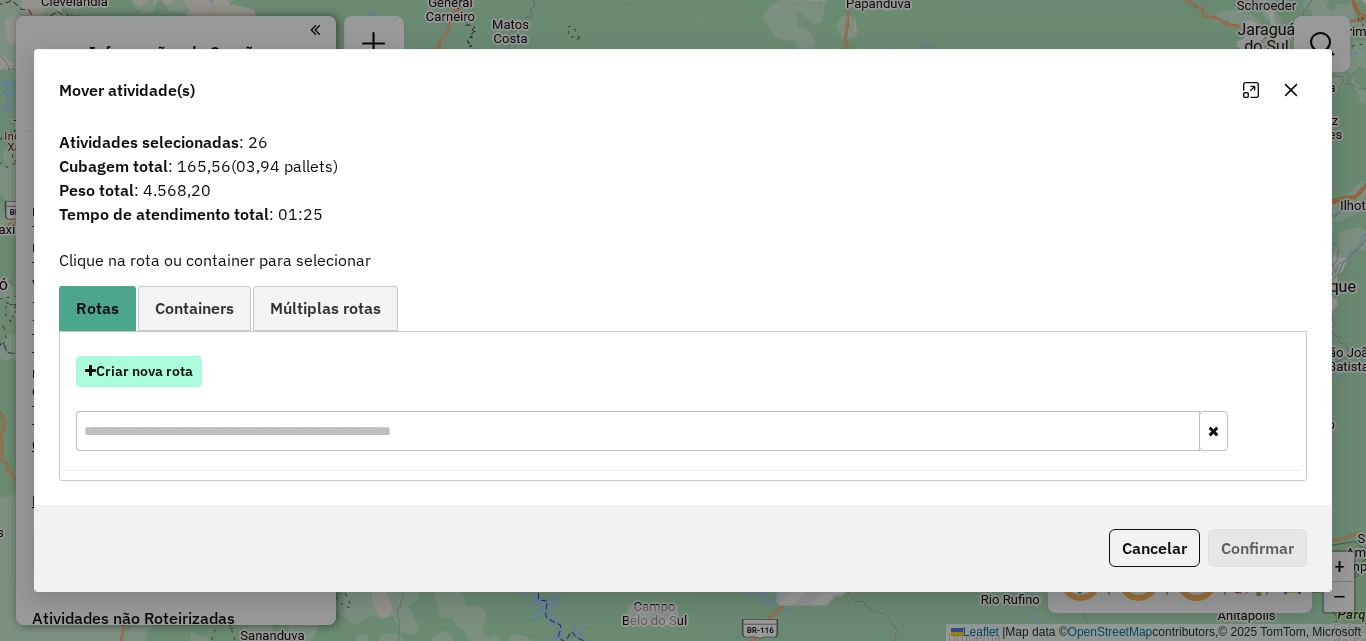 click on "Criar nova rota" at bounding box center [139, 371] 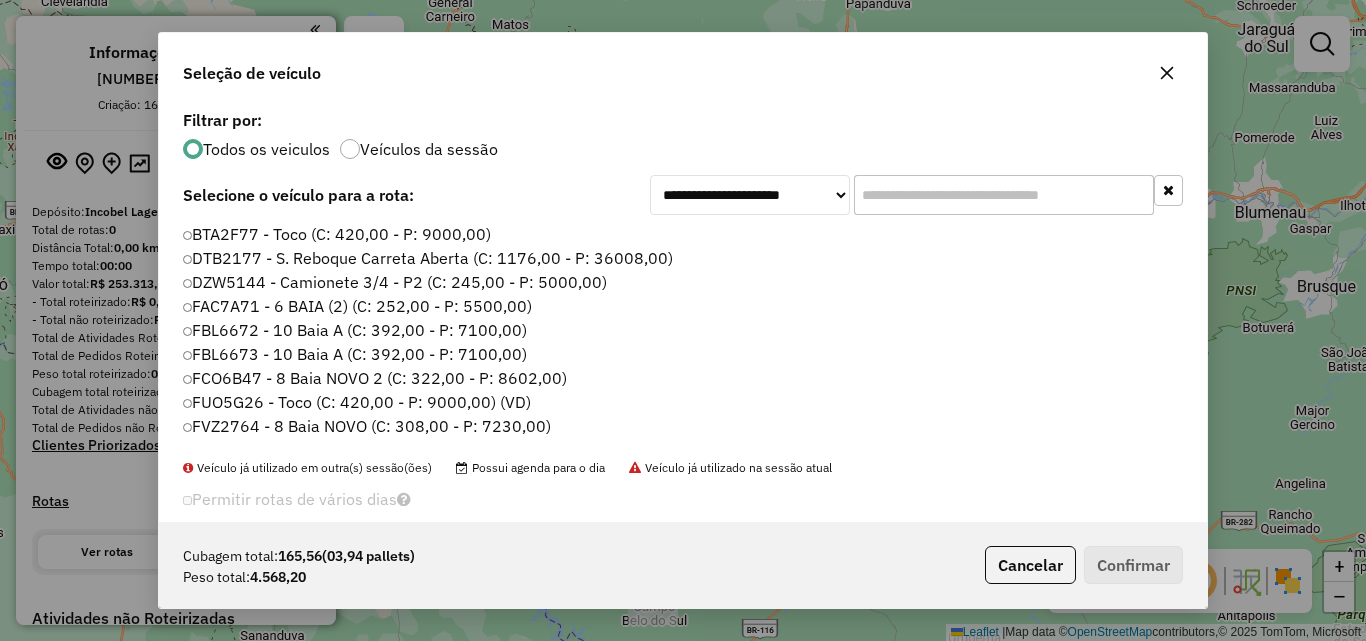 scroll, scrollTop: 11, scrollLeft: 6, axis: both 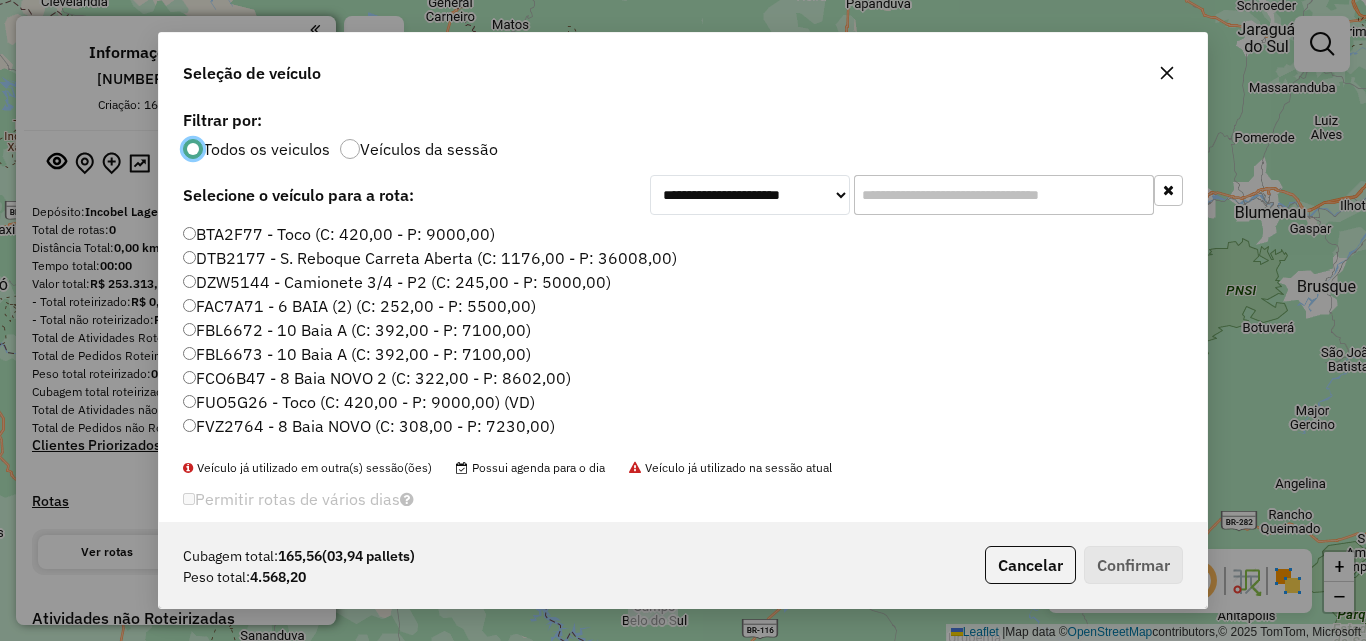 click 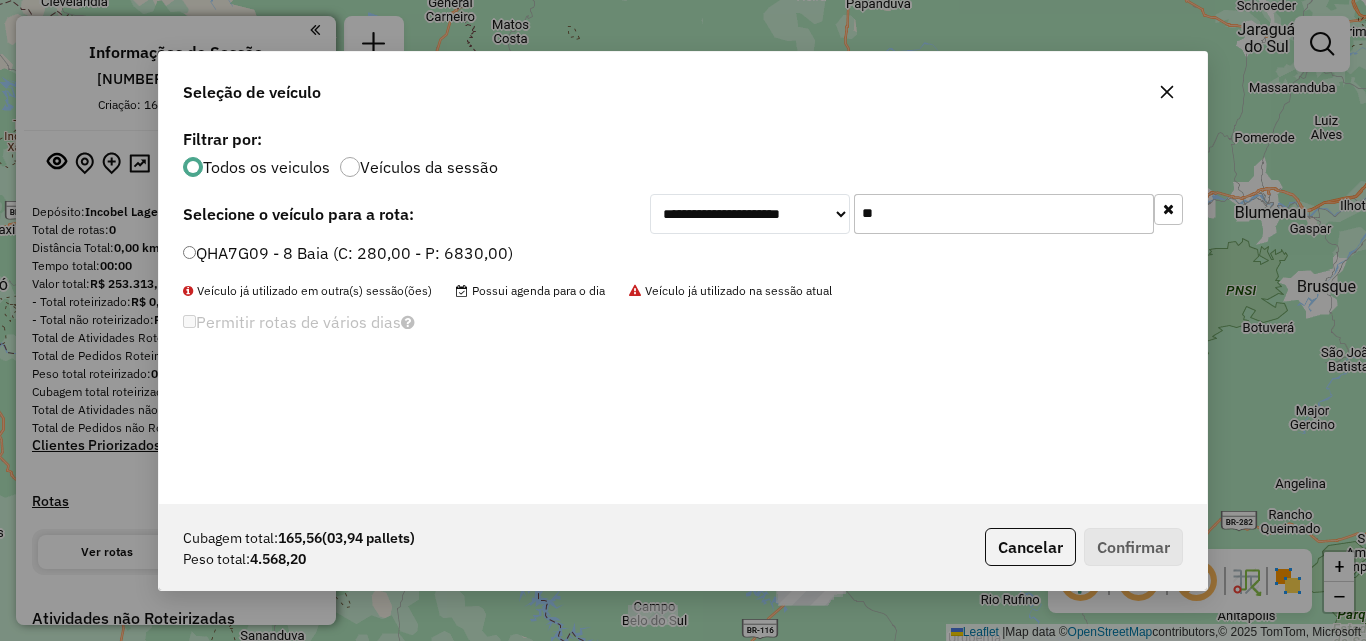 type on "**" 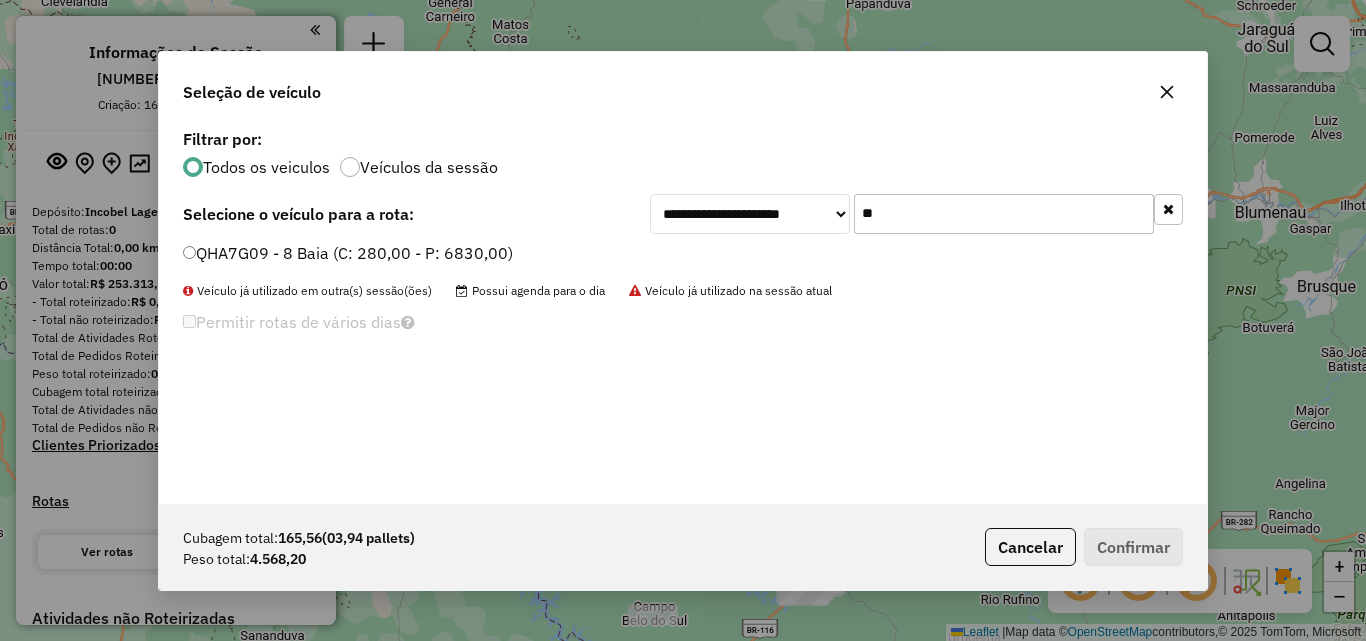 click on "**********" 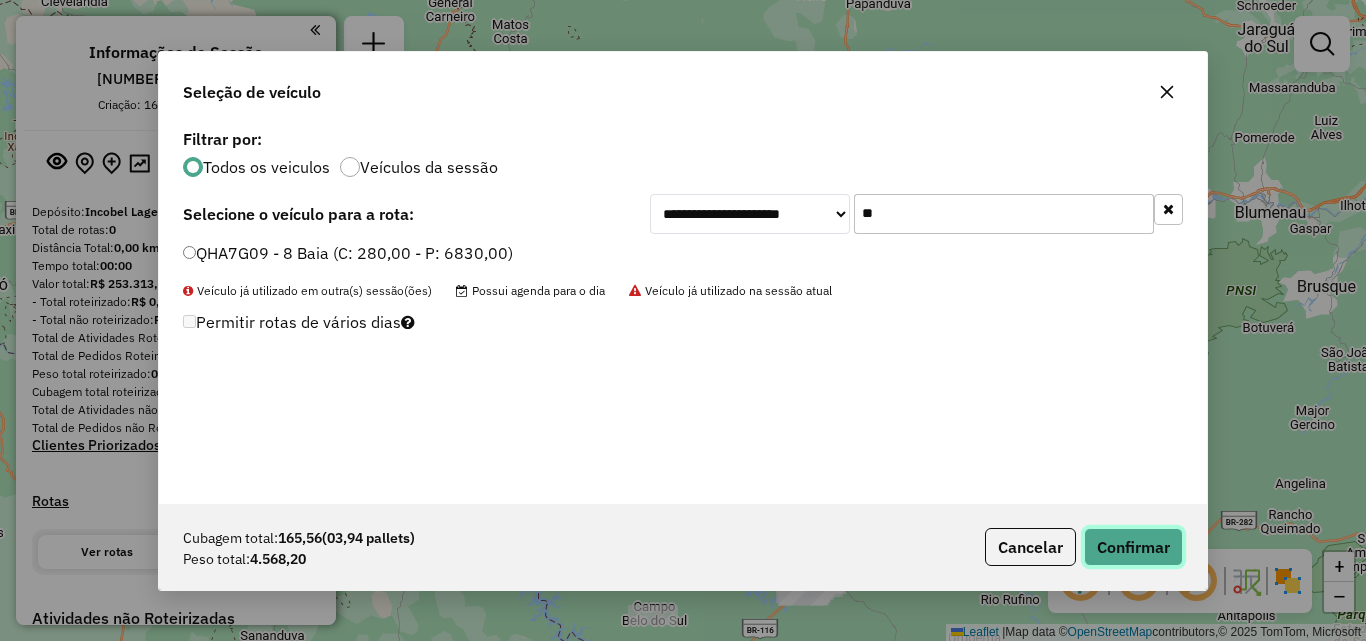 click on "Confirmar" 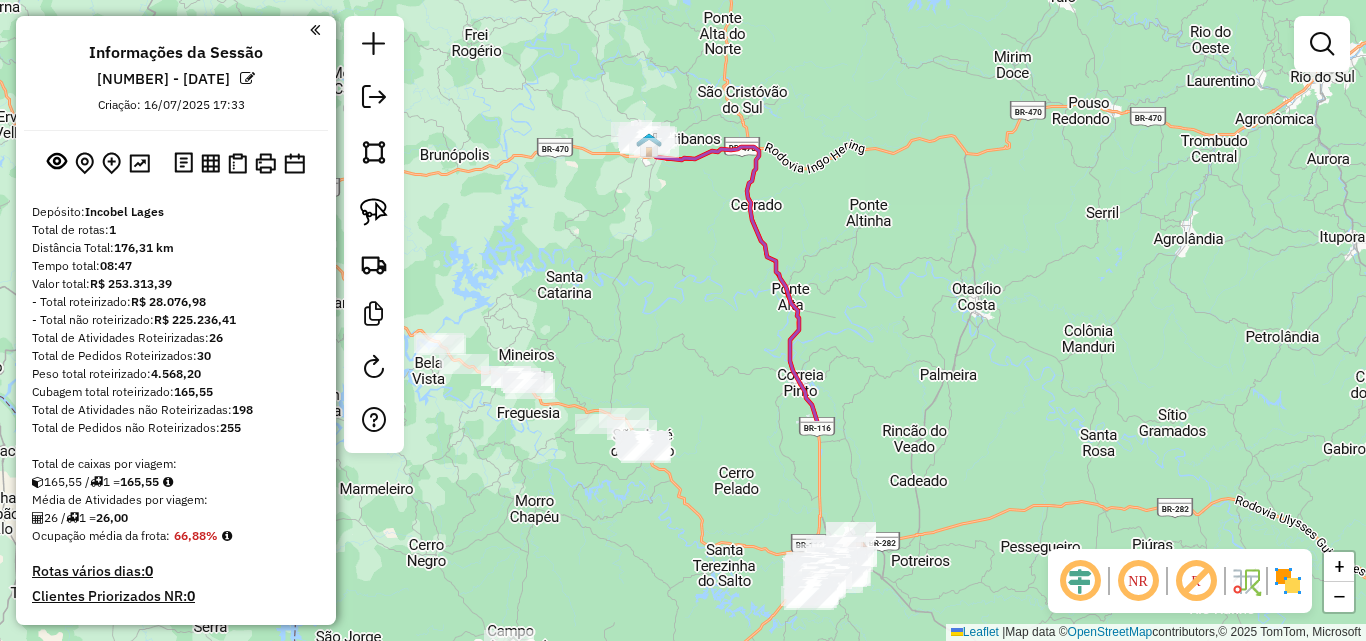 drag, startPoint x: 912, startPoint y: 425, endPoint x: 1061, endPoint y: 158, distance: 305.76135 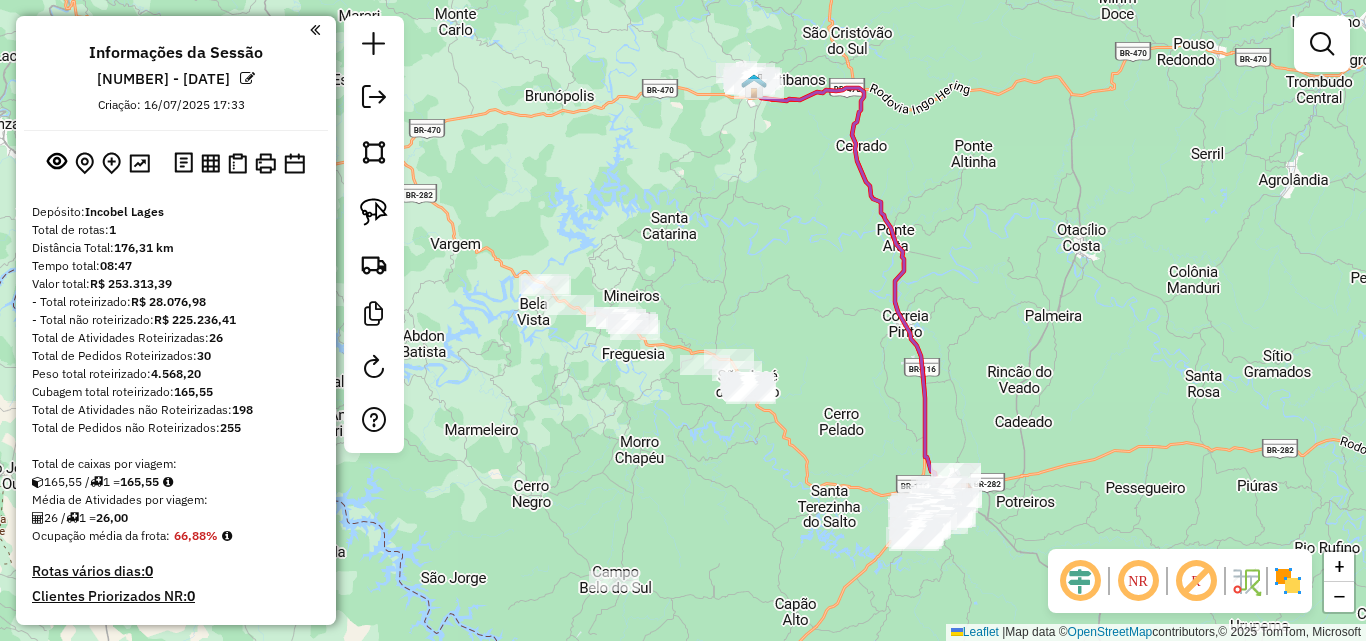 drag, startPoint x: 731, startPoint y: 292, endPoint x: 794, endPoint y: 261, distance: 70.21396 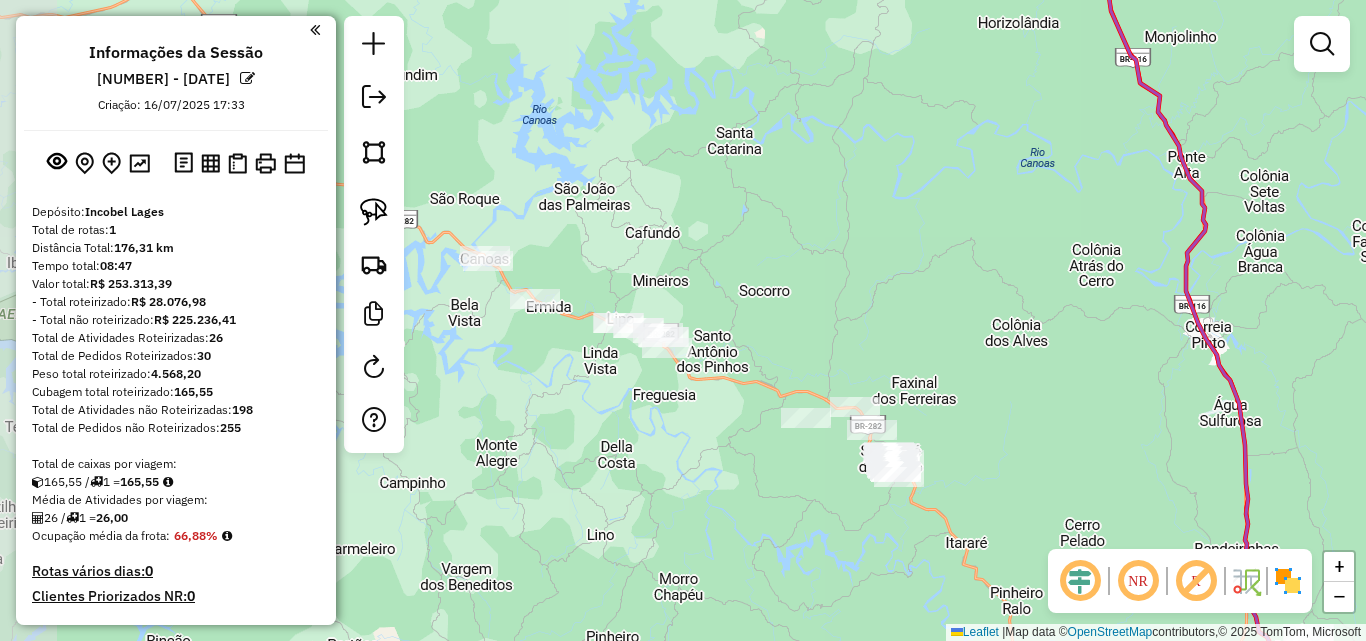 drag, startPoint x: 784, startPoint y: 283, endPoint x: 963, endPoint y: 257, distance: 180.87842 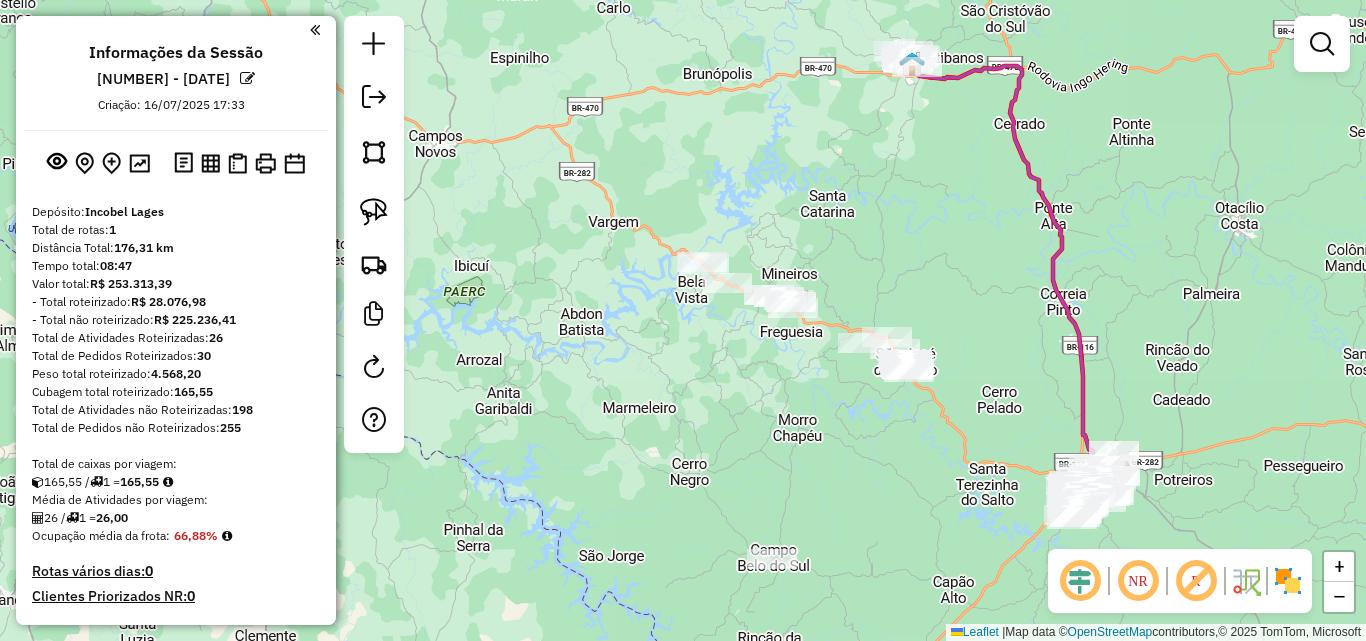 drag, startPoint x: 958, startPoint y: 219, endPoint x: 938, endPoint y: 224, distance: 20.615528 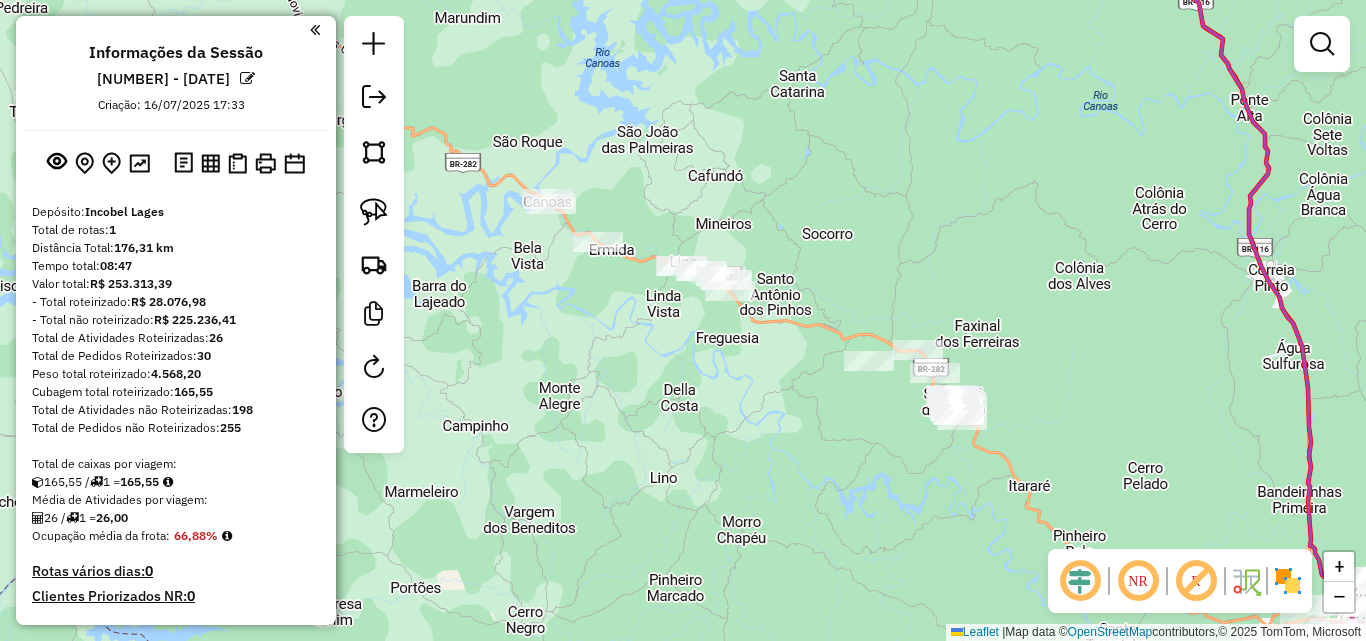 drag, startPoint x: 813, startPoint y: 276, endPoint x: 839, endPoint y: 249, distance: 37.48333 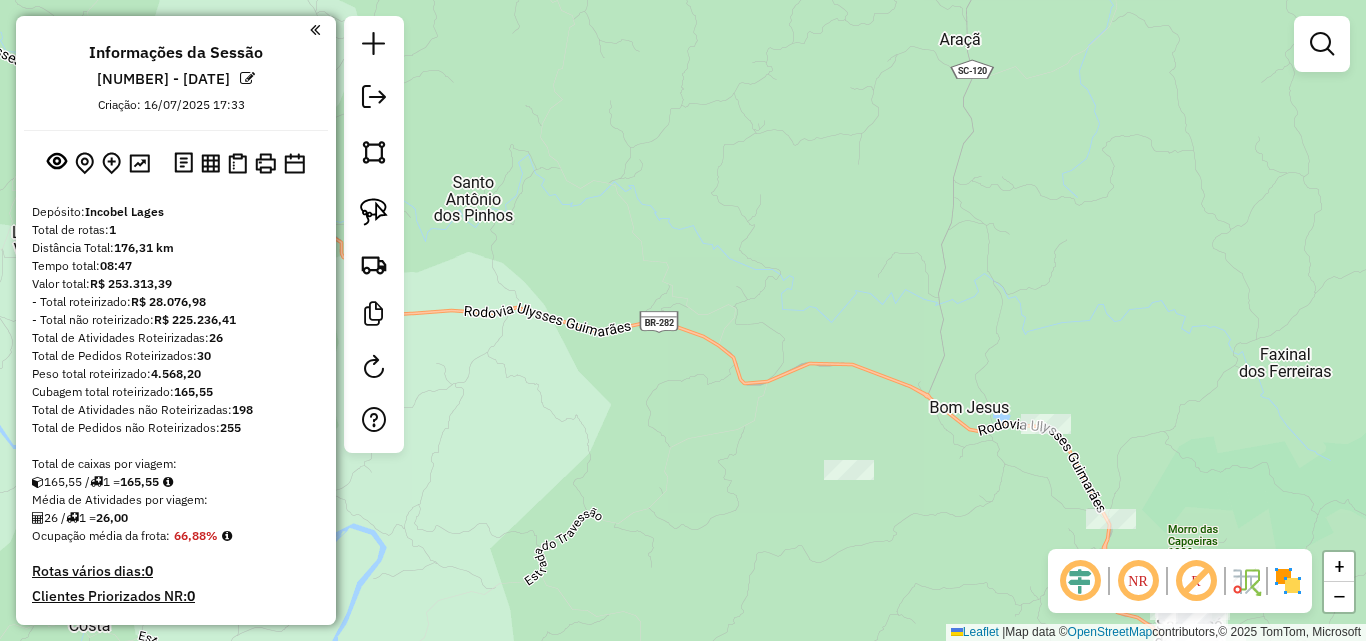 drag, startPoint x: 906, startPoint y: 349, endPoint x: 858, endPoint y: 239, distance: 120.01666 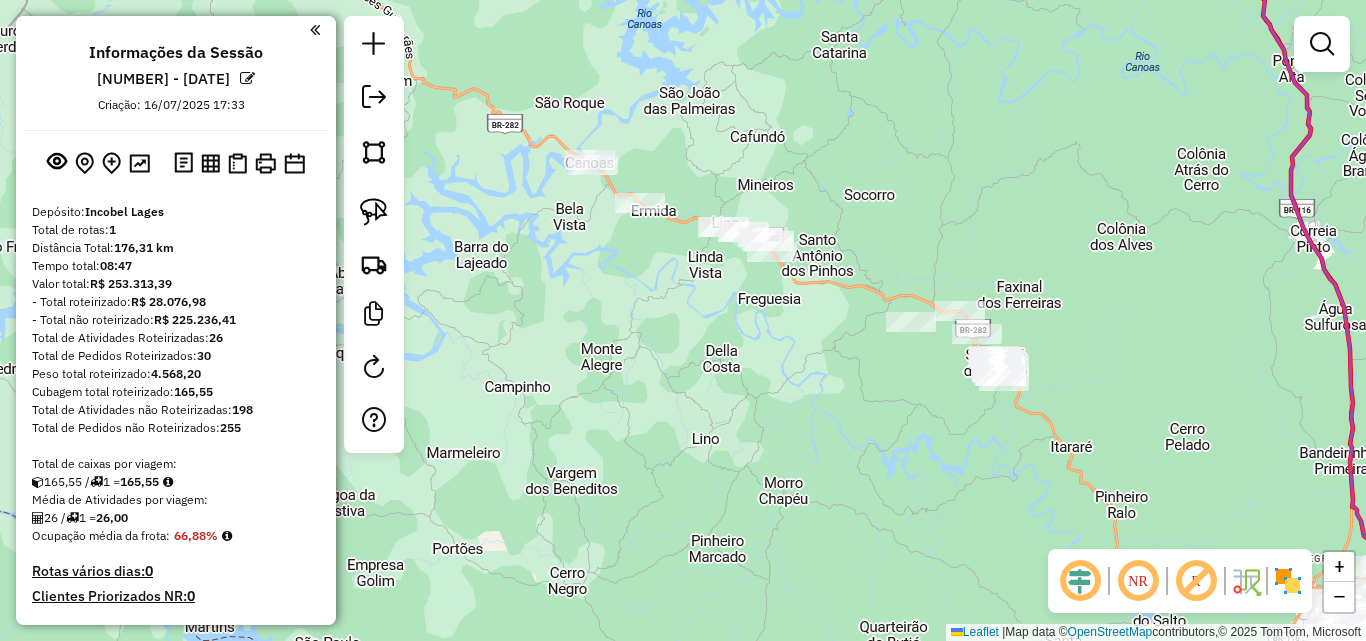 drag, startPoint x: 849, startPoint y: 212, endPoint x: 908, endPoint y: 251, distance: 70.724815 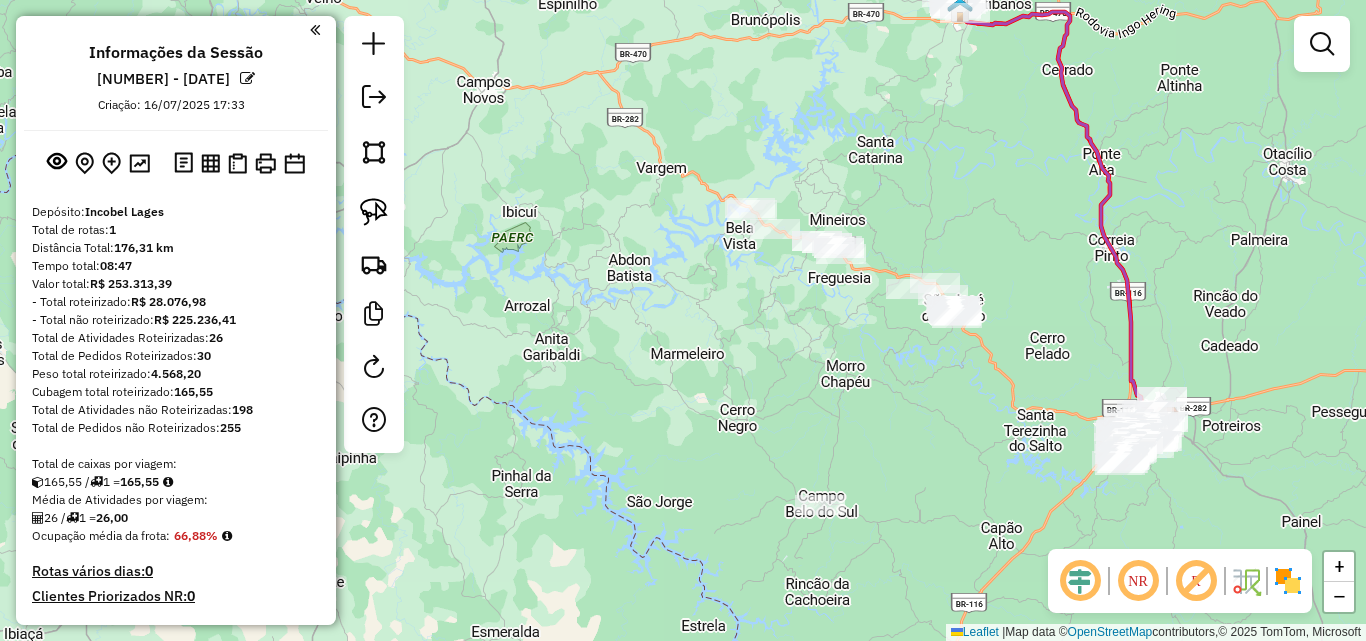 click on "Janela de atendimento Grade de atendimento Capacidade Transportadoras Veículos Cliente Pedidos  Rotas Selecione os dias de semana para filtrar as janelas de atendimento  Seg   Ter   Qua   Qui   Sex   Sáb   Dom  Informe o período da janela de atendimento: De: Até:  Filtrar exatamente a janela do cliente  Considerar janela de atendimento padrão  Selecione os dias de semana para filtrar as grades de atendimento  Seg   Ter   Qua   Qui   Sex   Sáb   Dom   Considerar clientes sem dia de atendimento cadastrado  Clientes fora do dia de atendimento selecionado Filtrar as atividades entre os valores definidos abaixo:  Peso mínimo:   Peso máximo:   Cubagem mínima:   Cubagem máxima:   De:   Até:  Filtrar as atividades entre o tempo de atendimento definido abaixo:  De:   Até:   Considerar capacidade total dos clientes não roteirizados Transportadora: Selecione um ou mais itens Tipo de veículo: Selecione um ou mais itens Veículo: Selecione um ou mais itens Motorista: Selecione um ou mais itens Nome: Rótulo:" 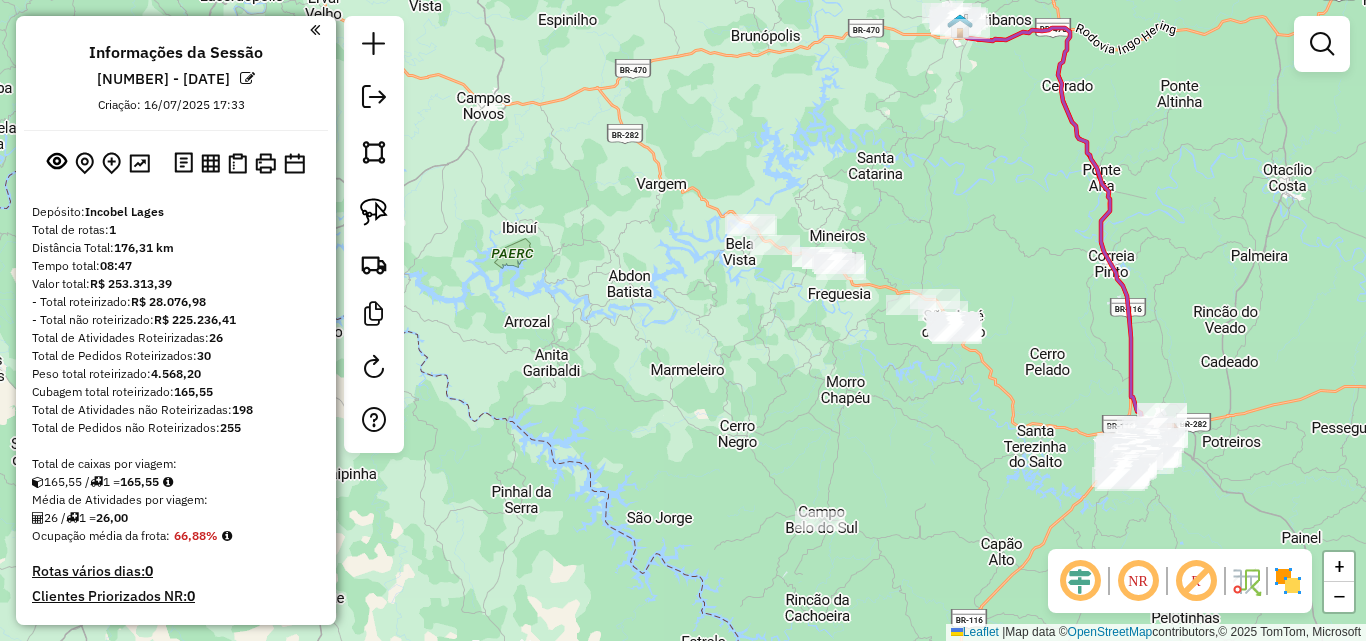 drag, startPoint x: 896, startPoint y: 247, endPoint x: 894, endPoint y: 274, distance: 27.073973 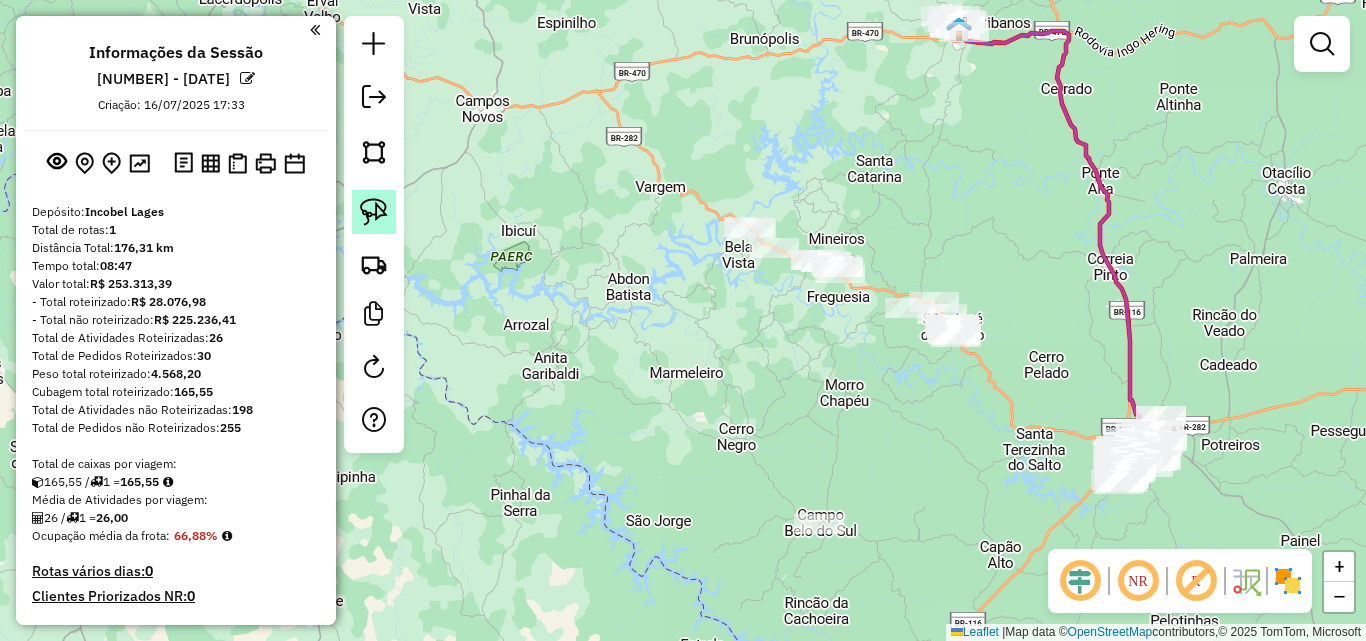 click 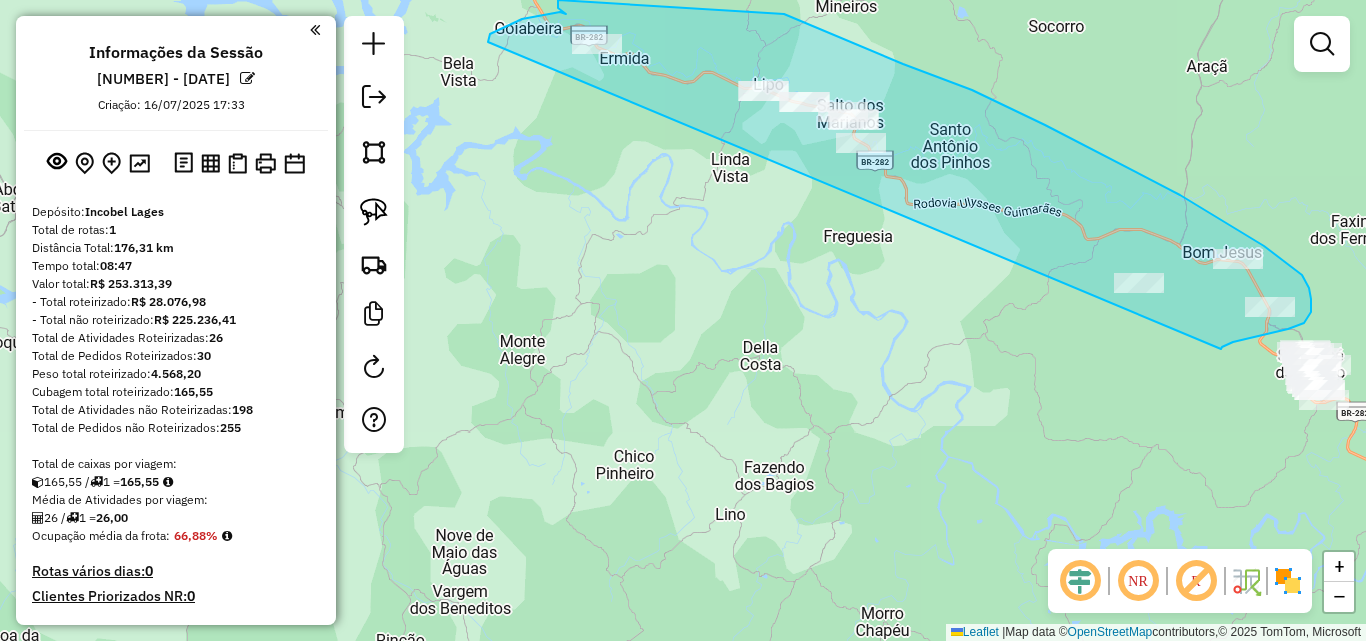 drag, startPoint x: 1222, startPoint y: 347, endPoint x: 488, endPoint y: 42, distance: 794.8465 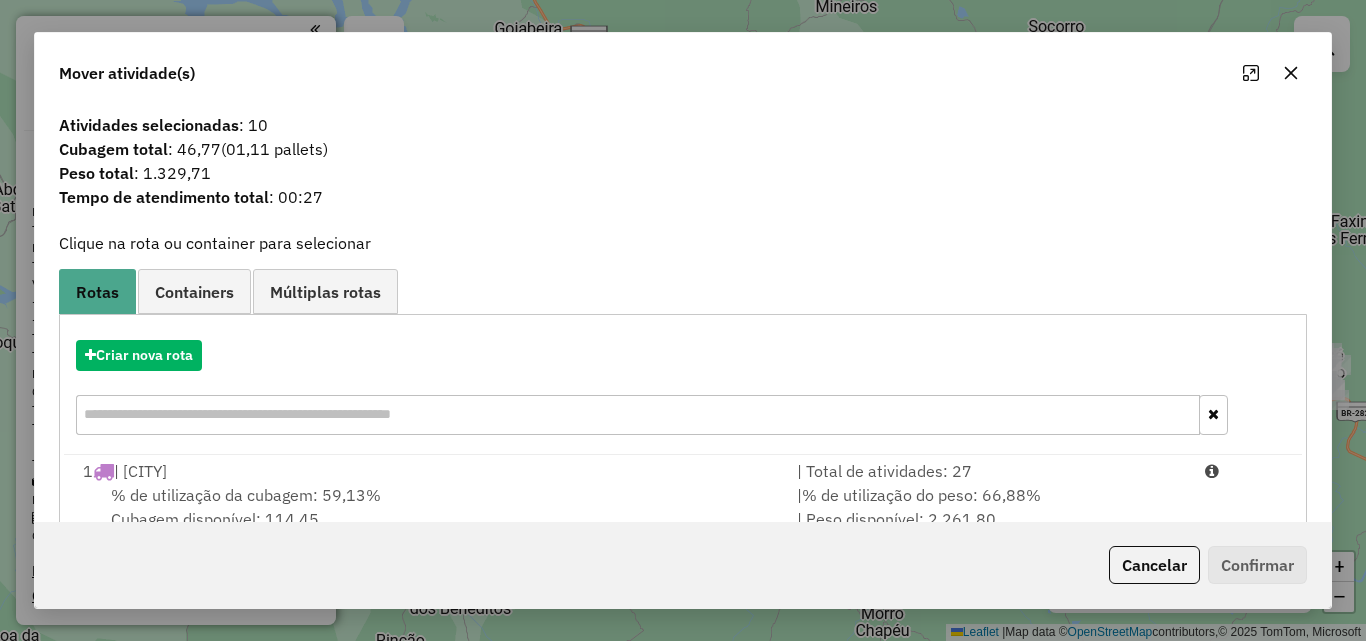 click at bounding box center [638, 415] 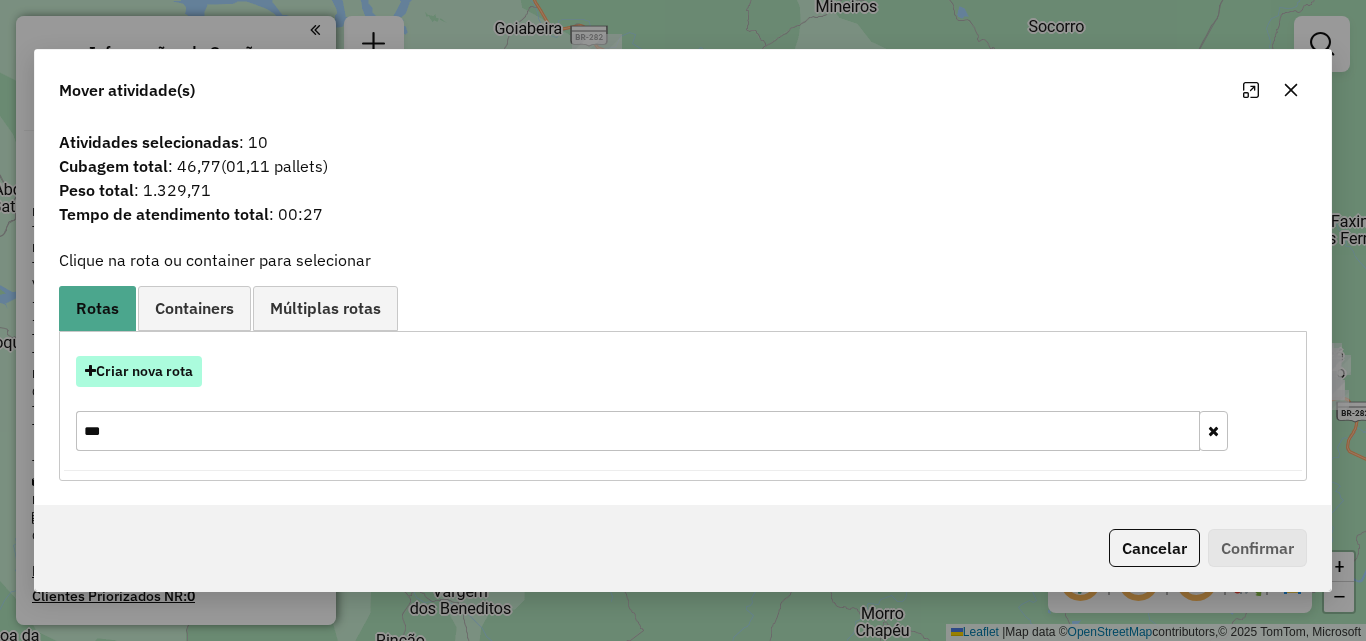 type on "***" 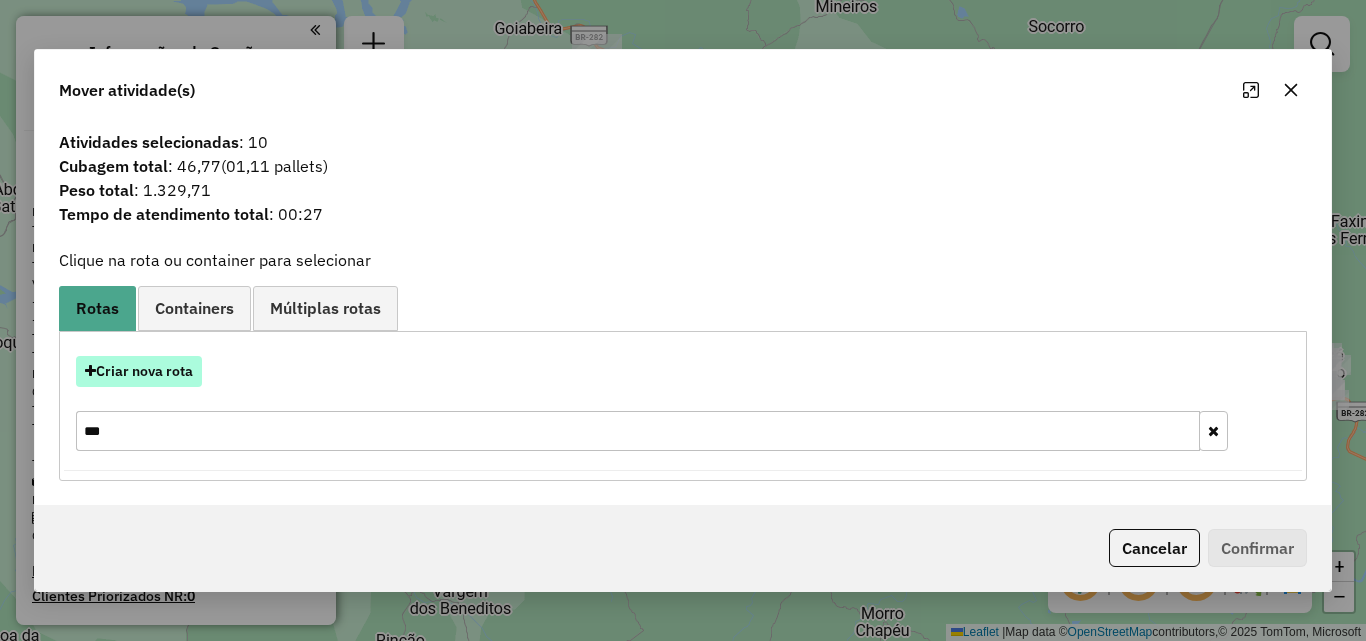 click on "Criar nova rota" at bounding box center (139, 371) 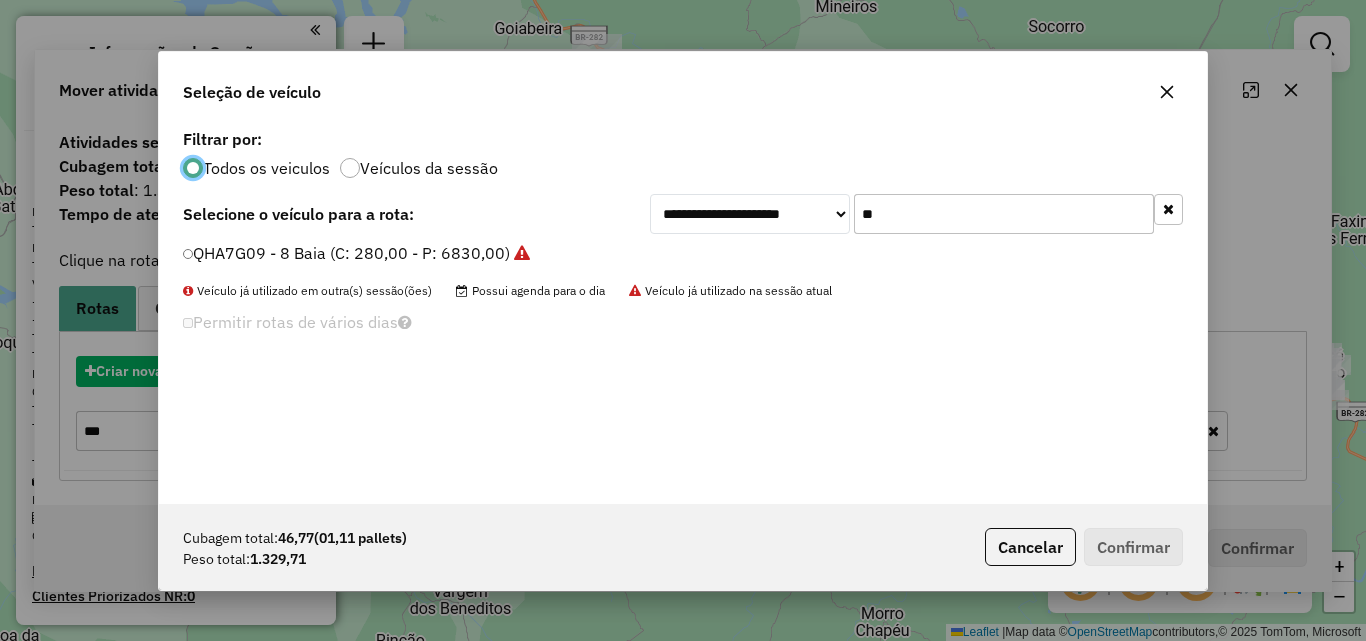 scroll, scrollTop: 11, scrollLeft: 6, axis: both 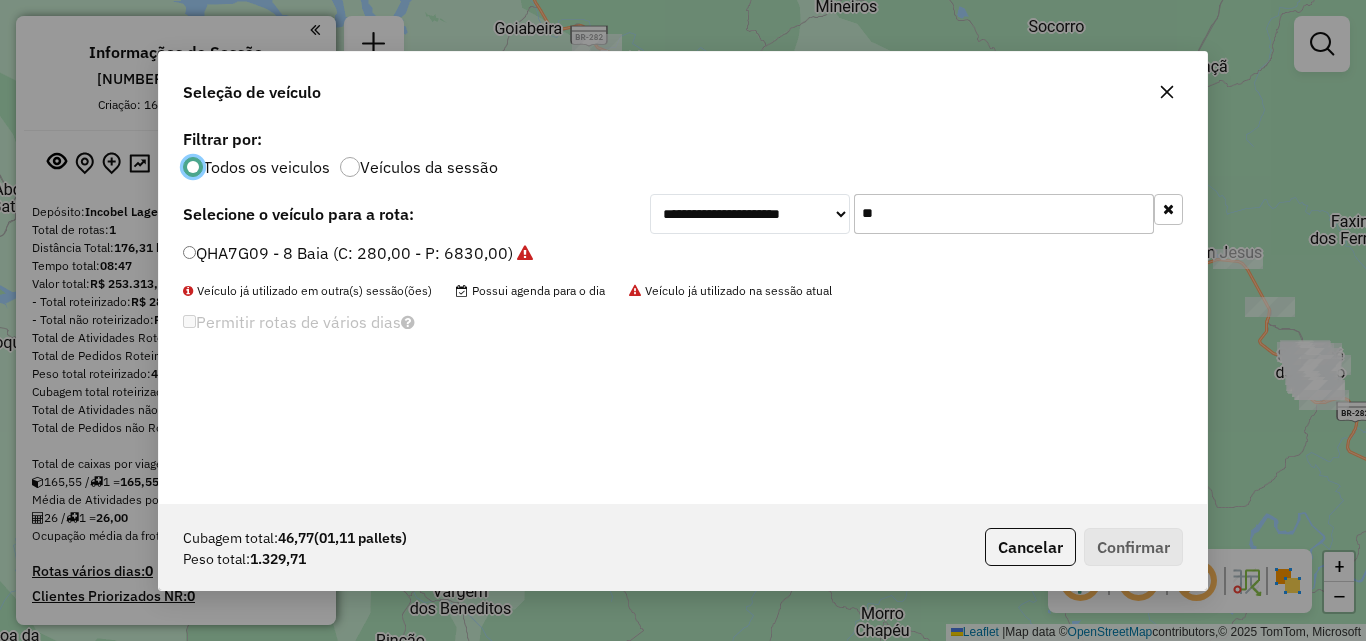 click on "**" 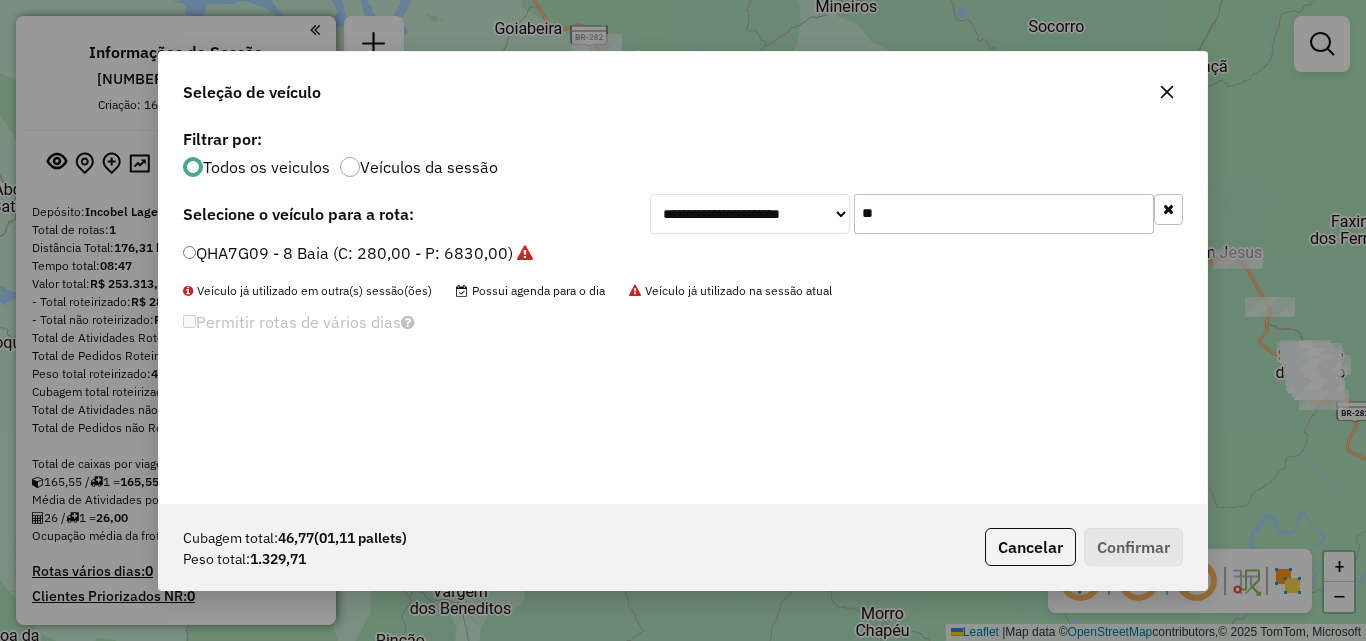 click on "**" 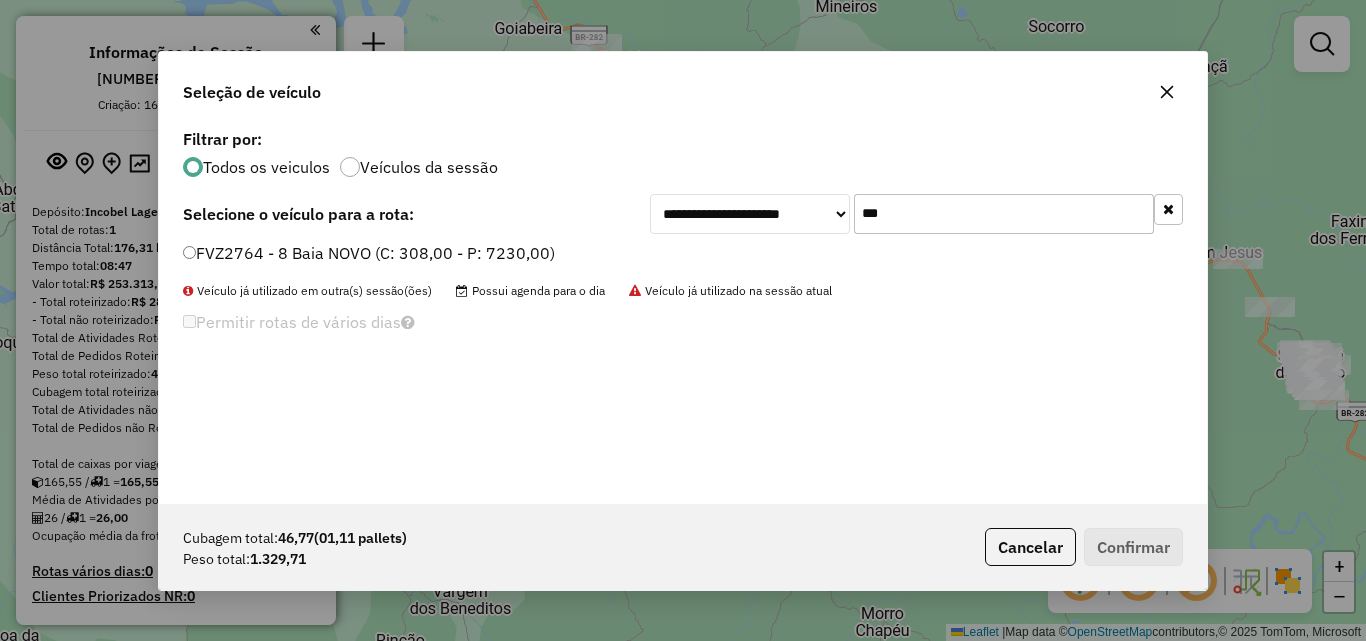 type on "***" 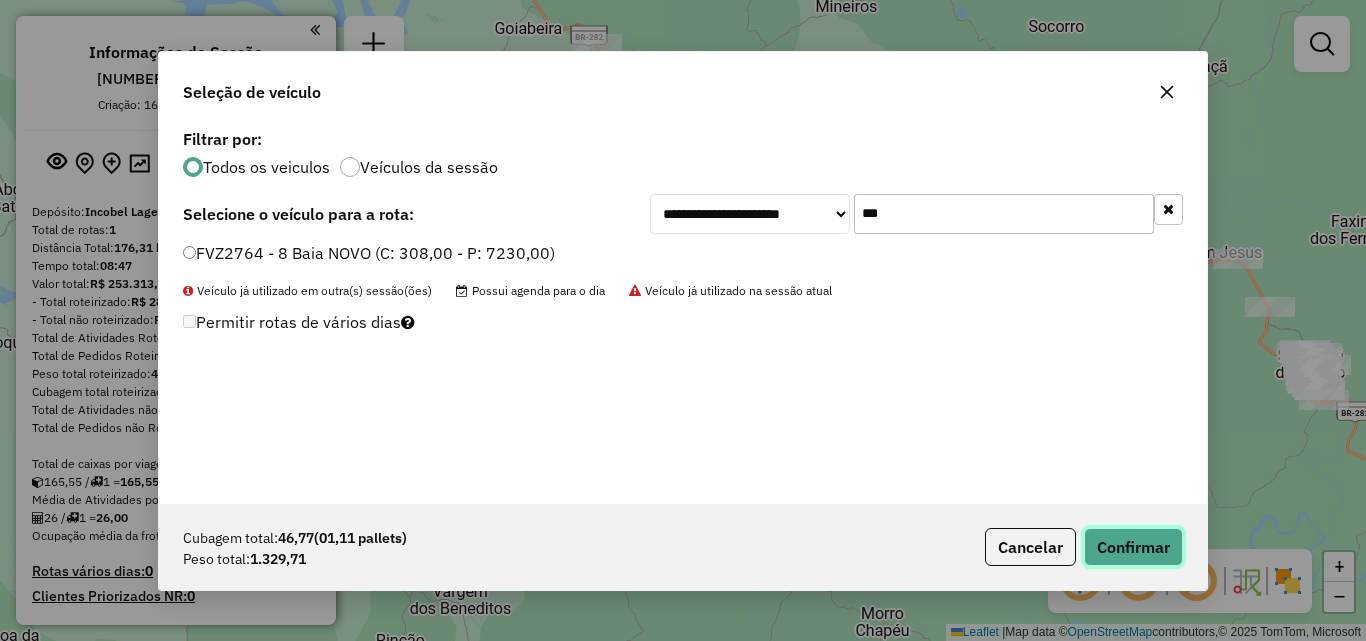 click on "Confirmar" 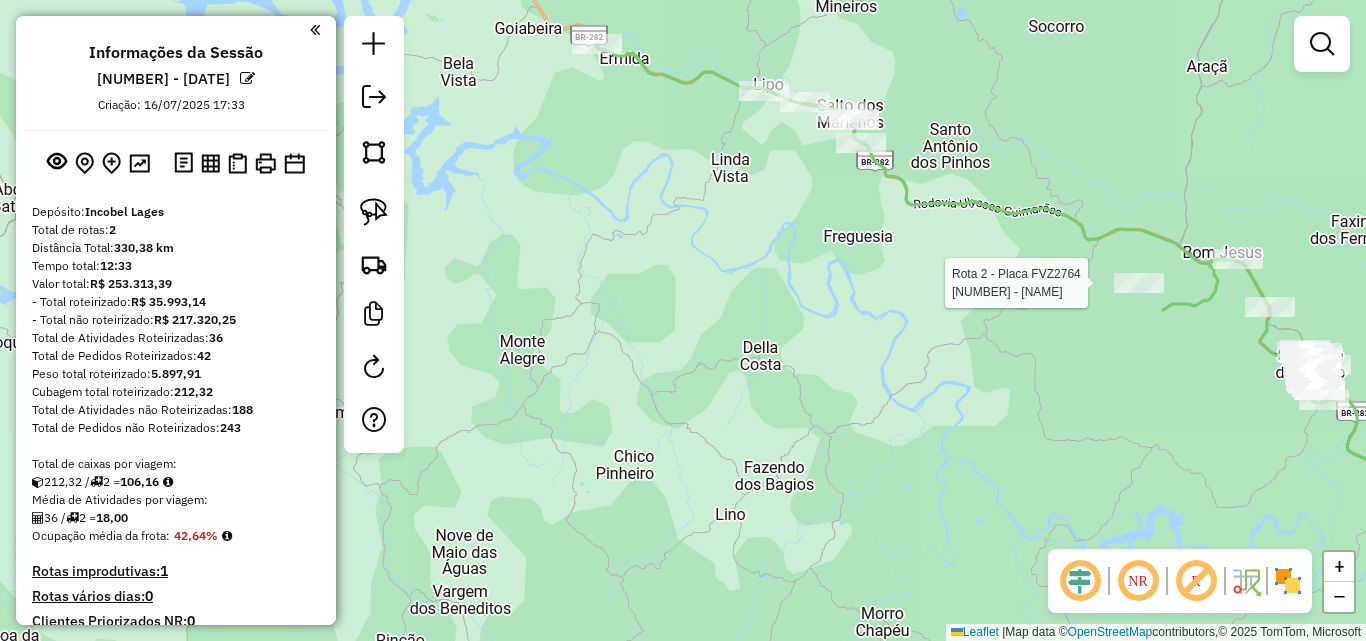 click 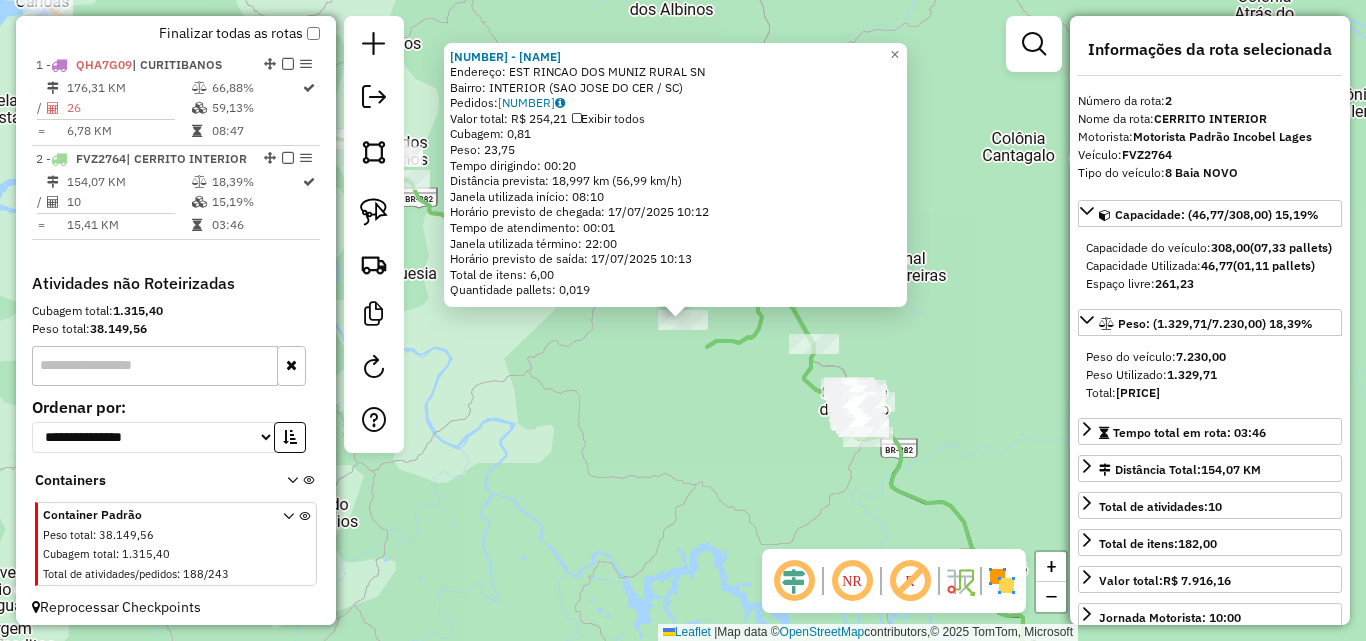 scroll, scrollTop: 765, scrollLeft: 0, axis: vertical 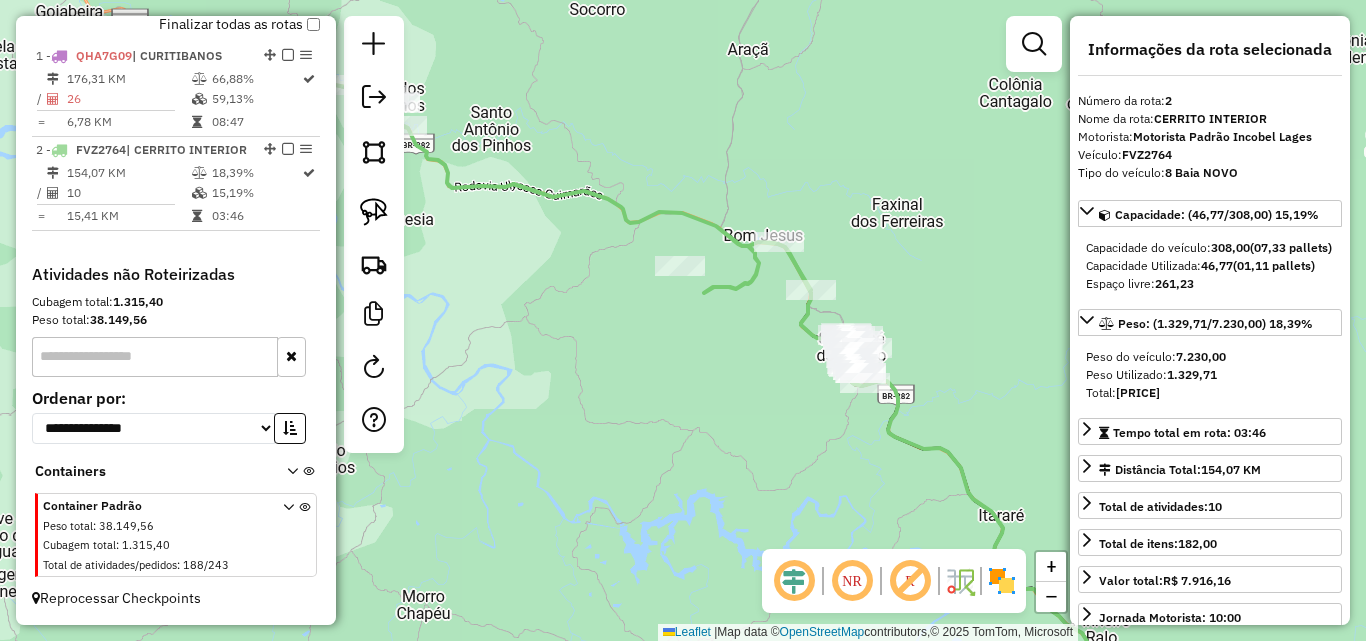 drag, startPoint x: 730, startPoint y: 384, endPoint x: 726, endPoint y: 372, distance: 12.649111 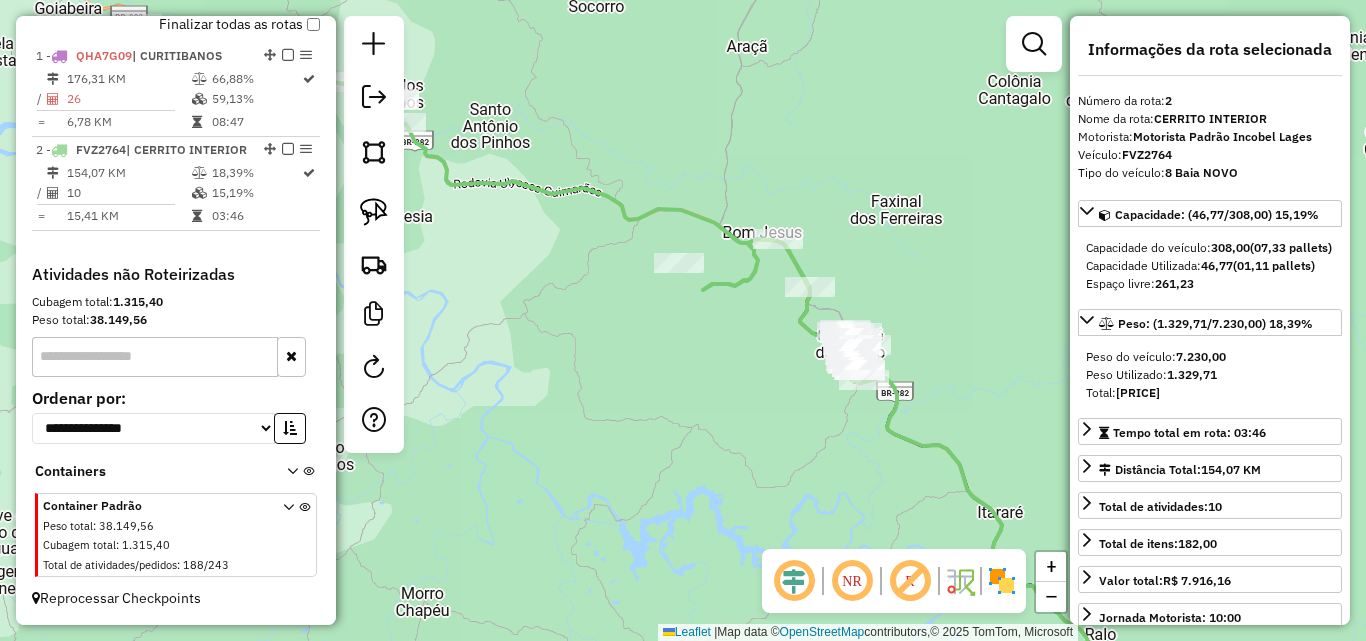 click 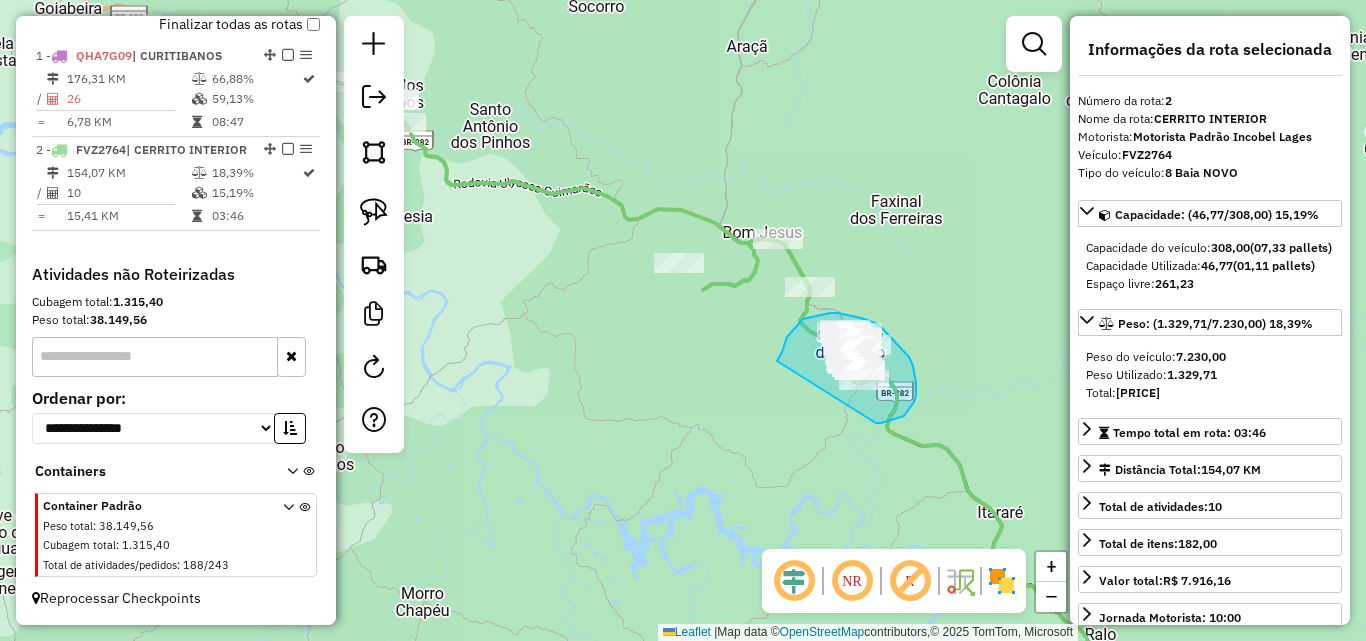 drag, startPoint x: 782, startPoint y: 352, endPoint x: 870, endPoint y: 420, distance: 111.21151 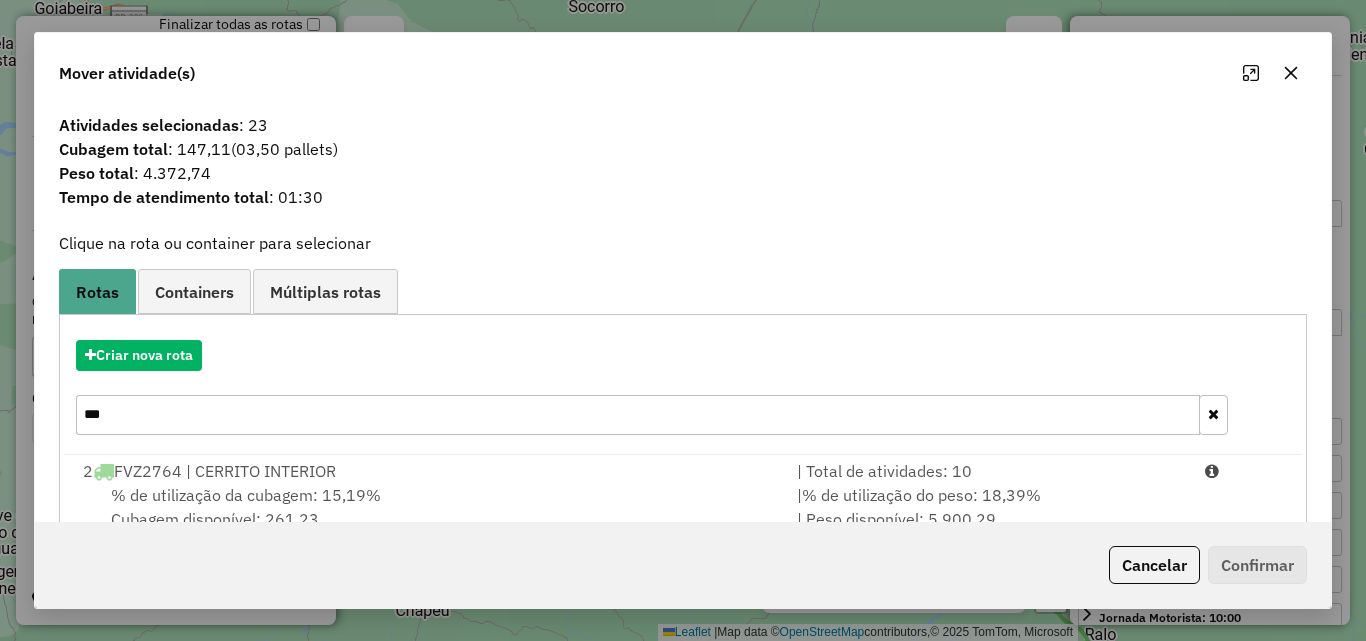 click on "***" at bounding box center [638, 415] 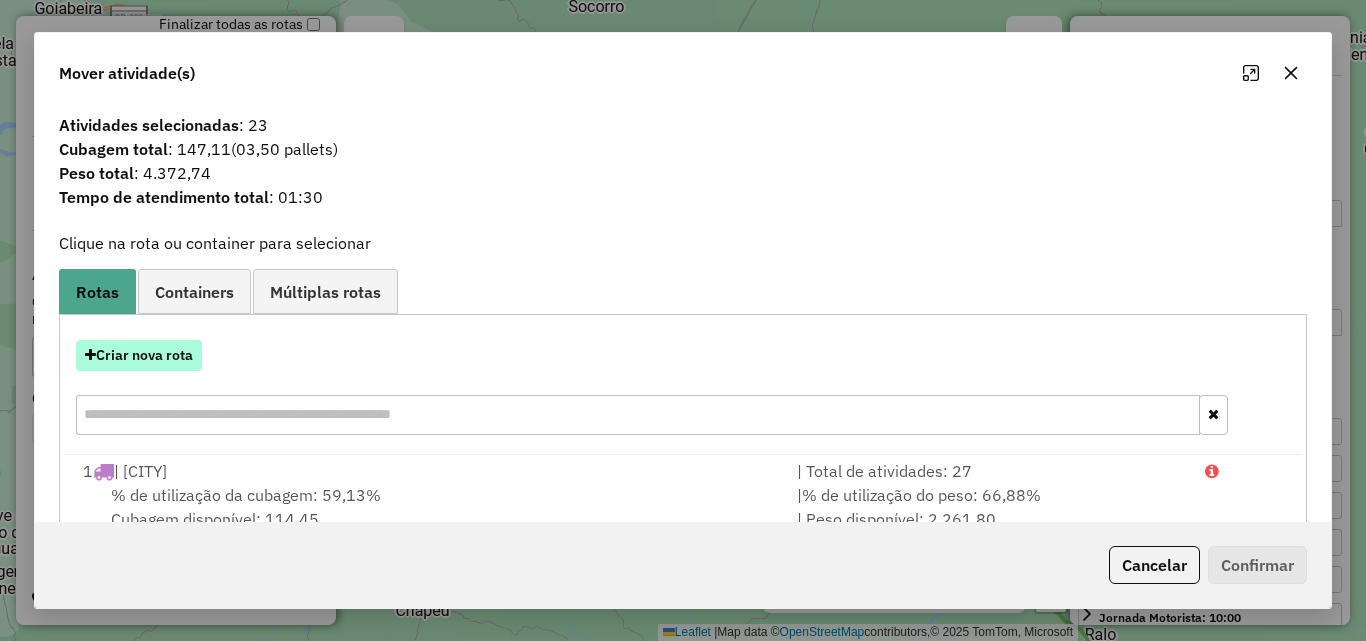 type 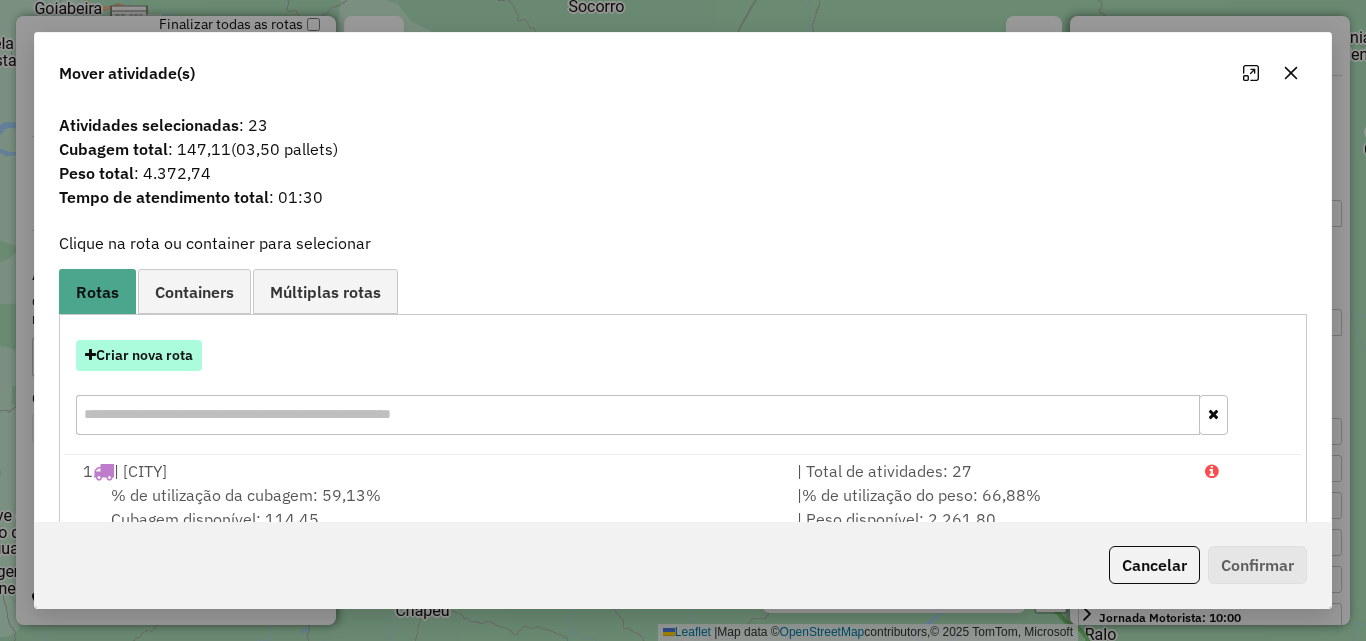 click on "Criar nova rota" at bounding box center [139, 355] 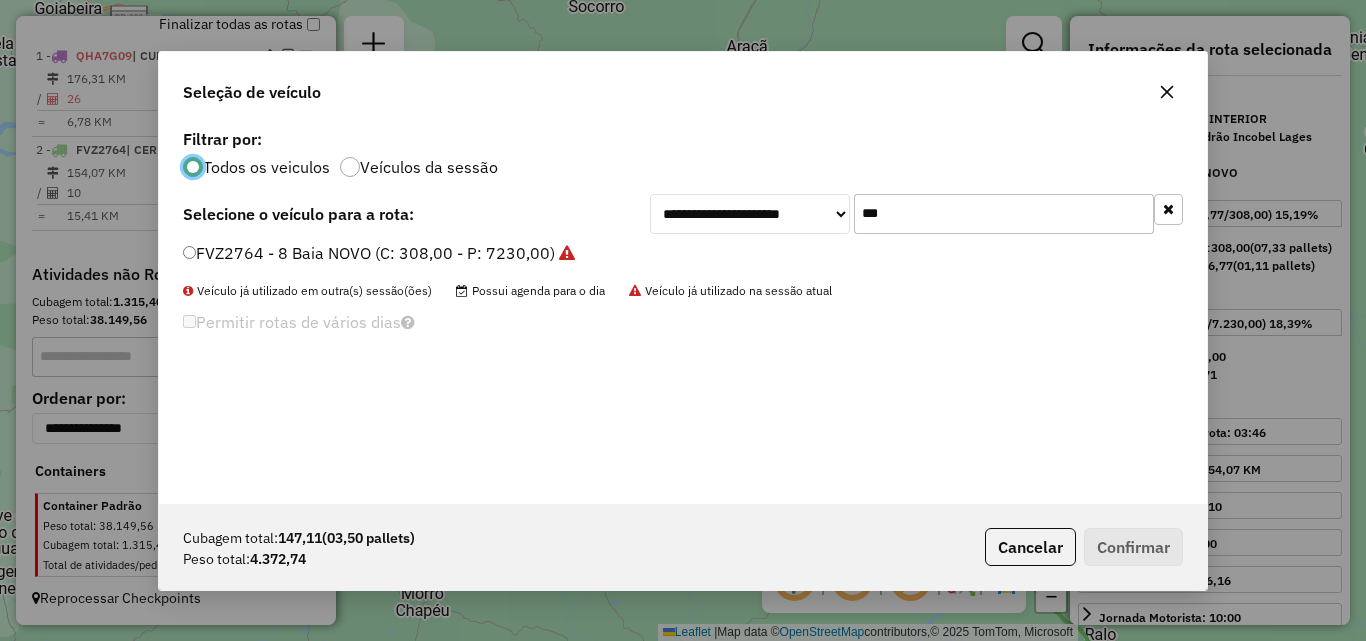 scroll, scrollTop: 11, scrollLeft: 6, axis: both 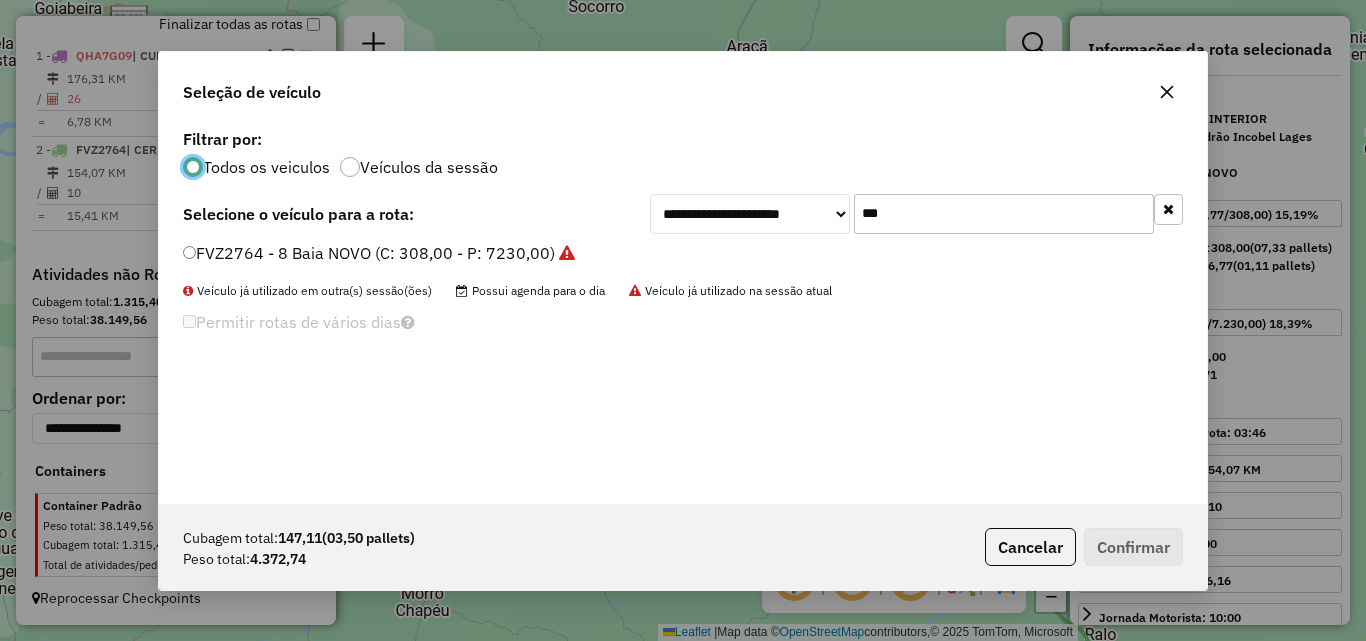click on "***" 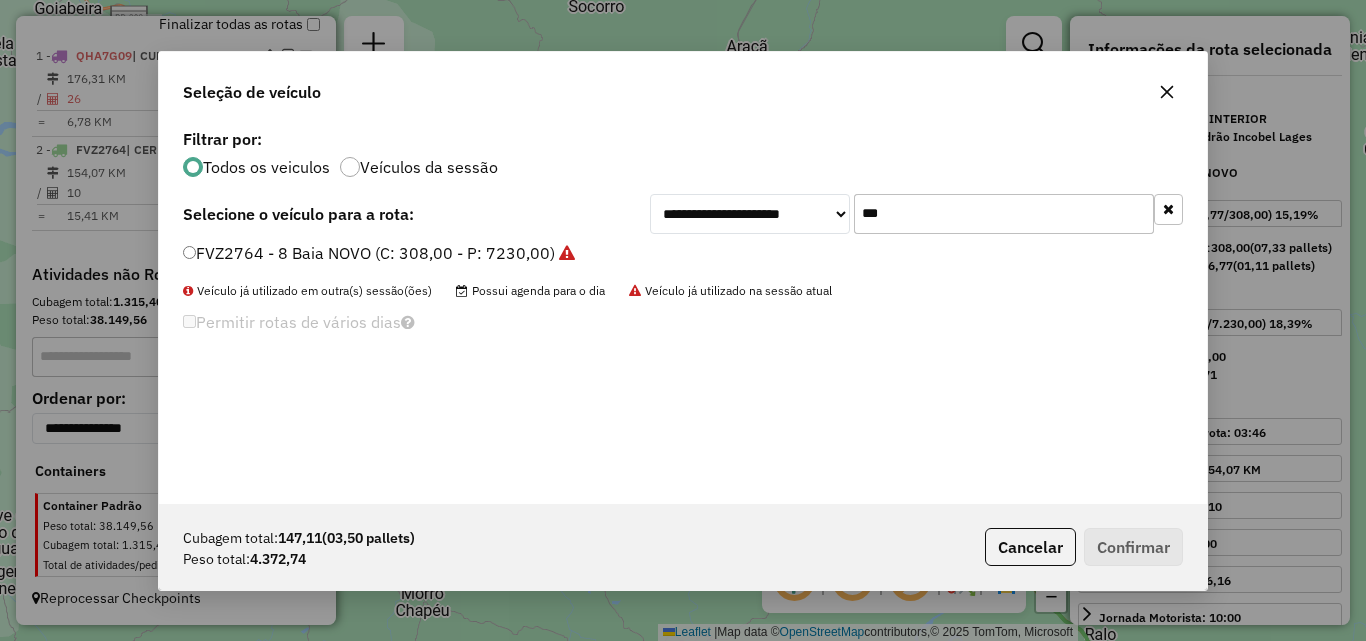 click on "***" 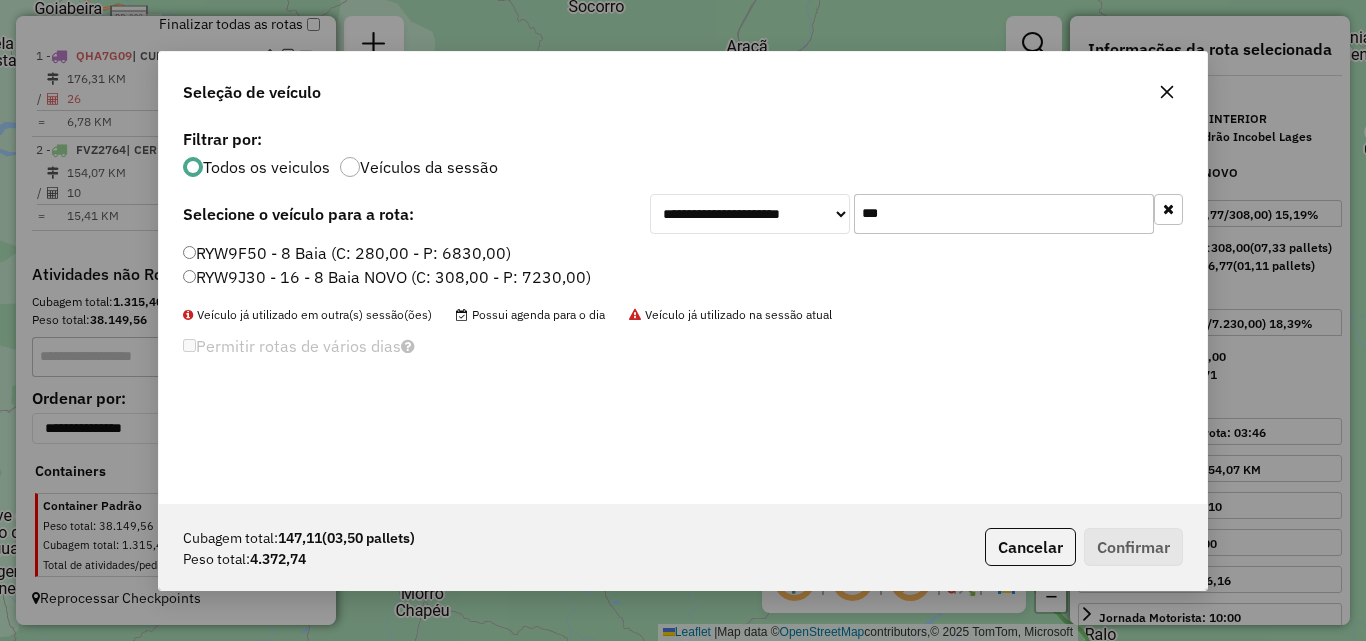 type on "***" 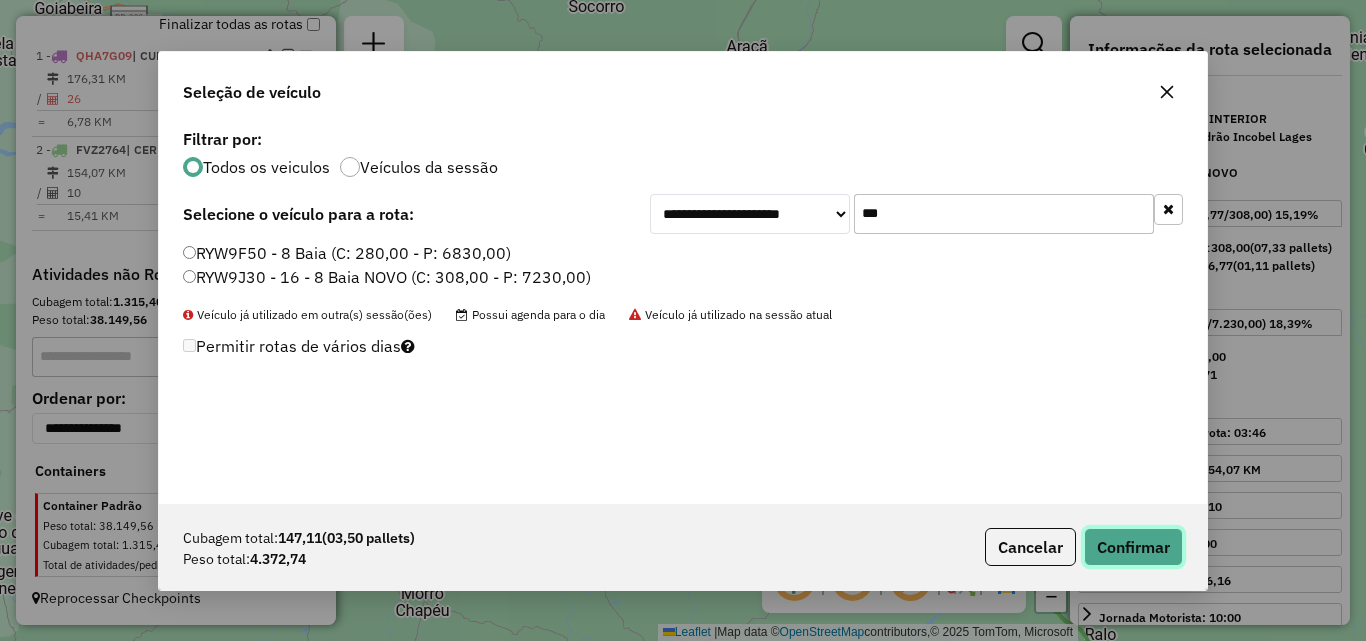 click on "Confirmar" 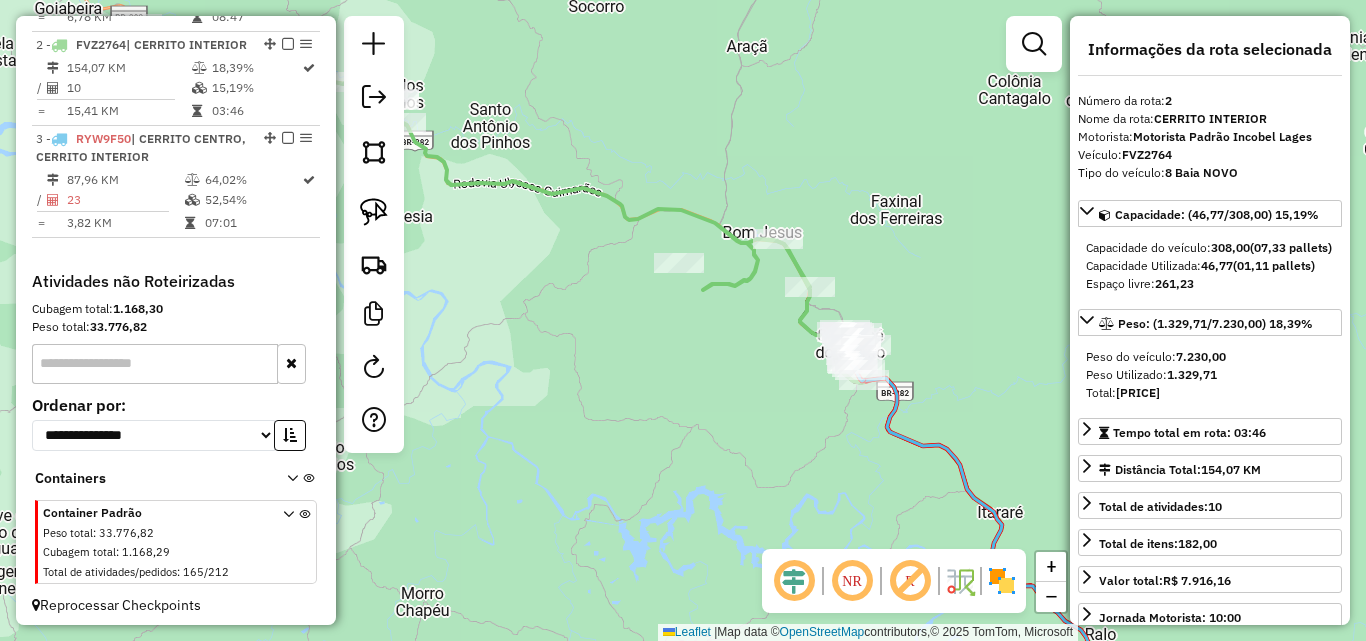 scroll, scrollTop: 868, scrollLeft: 0, axis: vertical 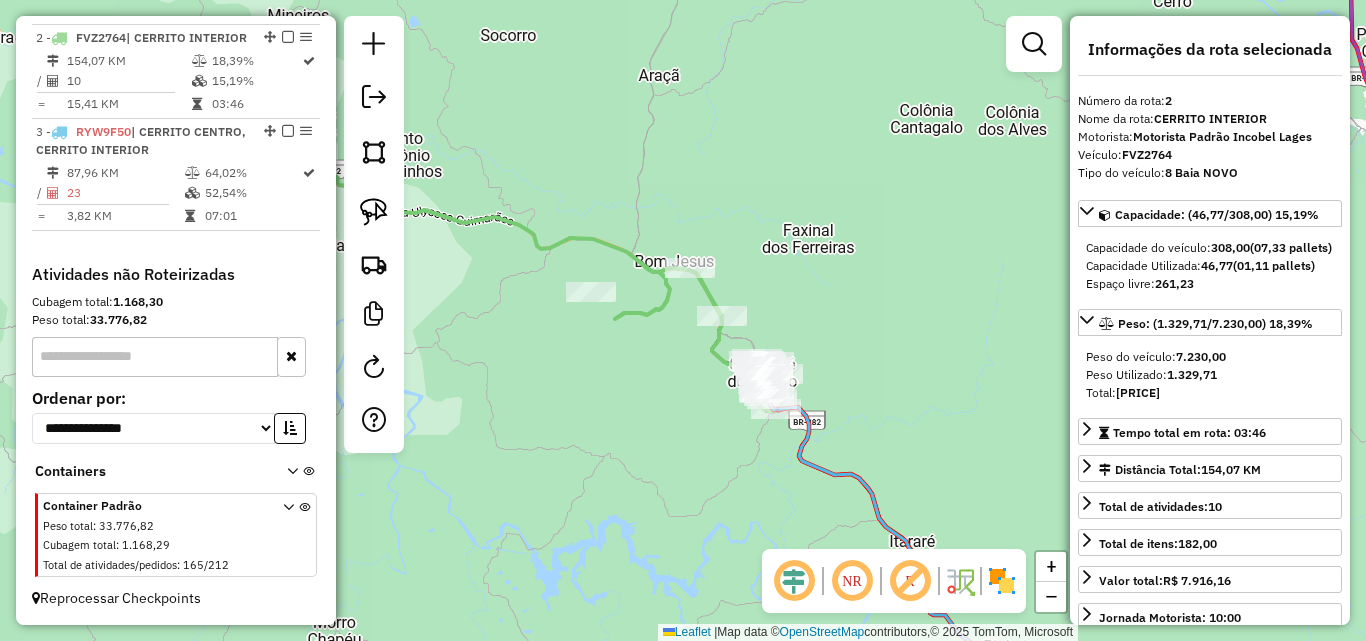 drag, startPoint x: 771, startPoint y: 379, endPoint x: 695, endPoint y: 405, distance: 80.32434 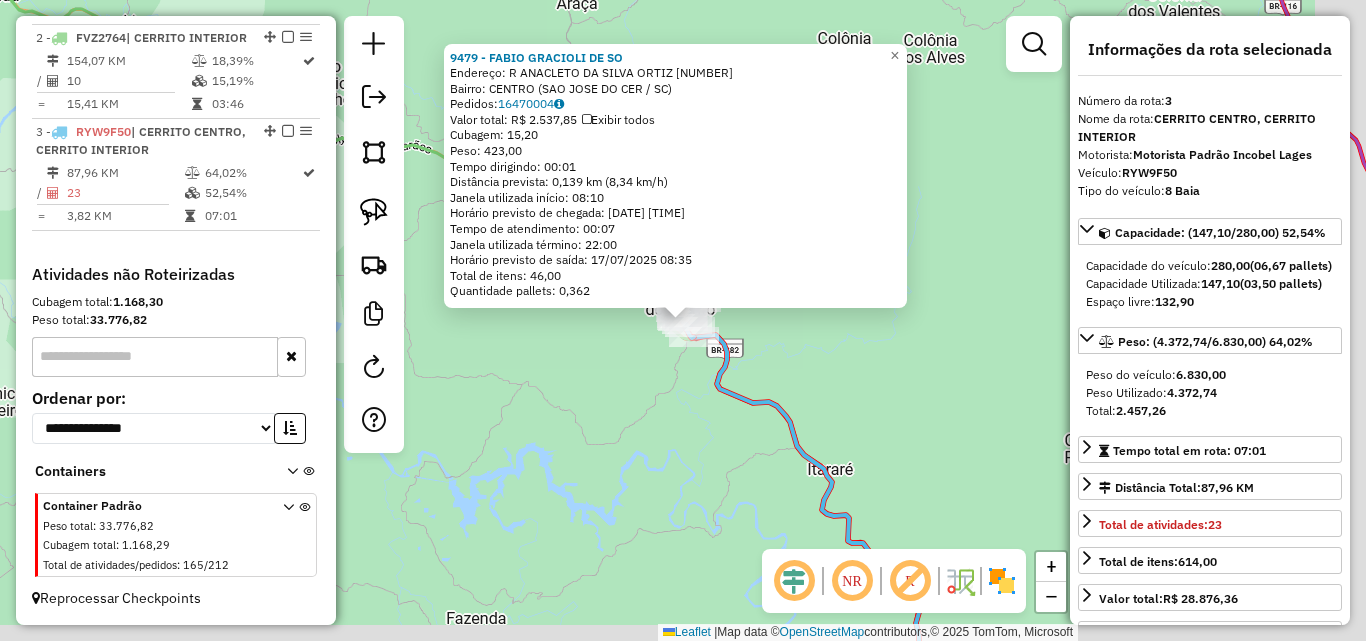scroll, scrollTop: 877, scrollLeft: 0, axis: vertical 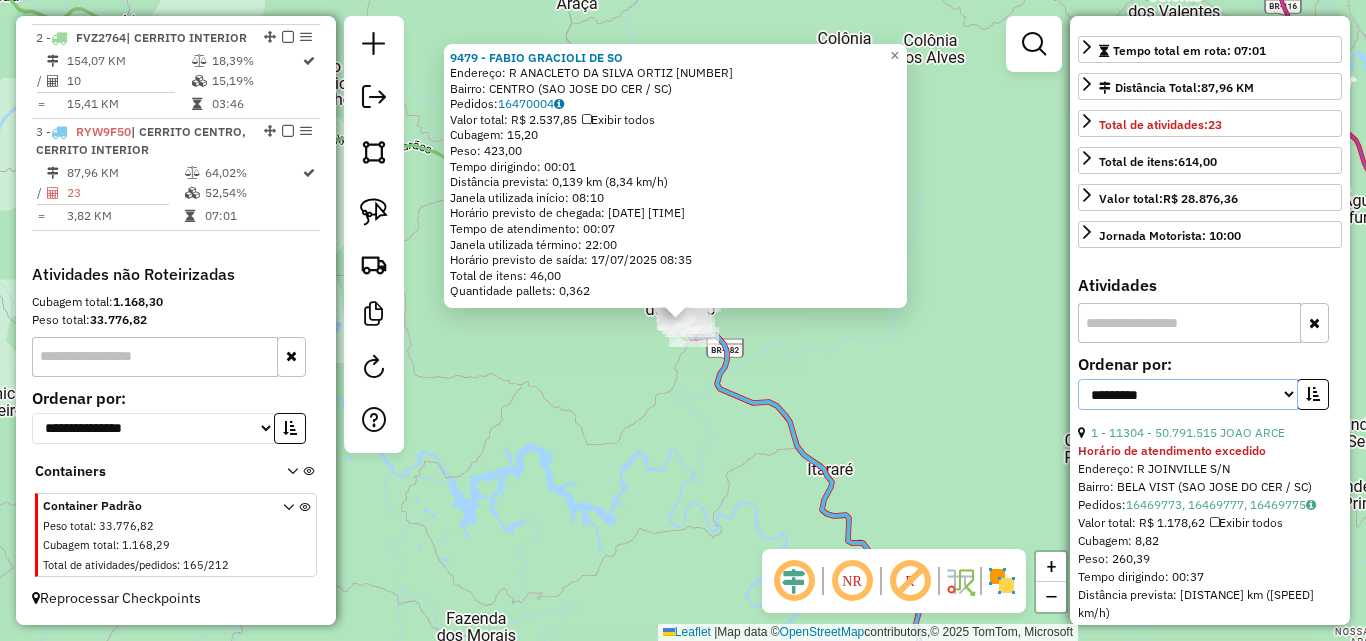 click on "**********" at bounding box center (1188, 394) 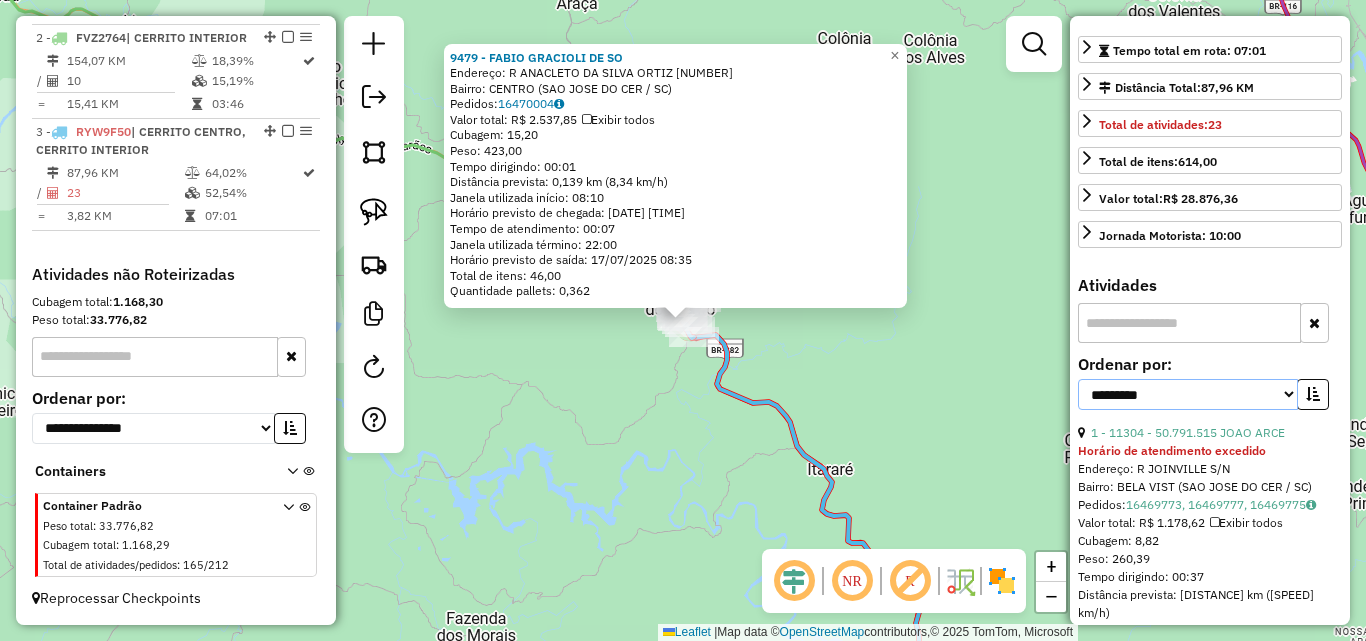 select on "*********" 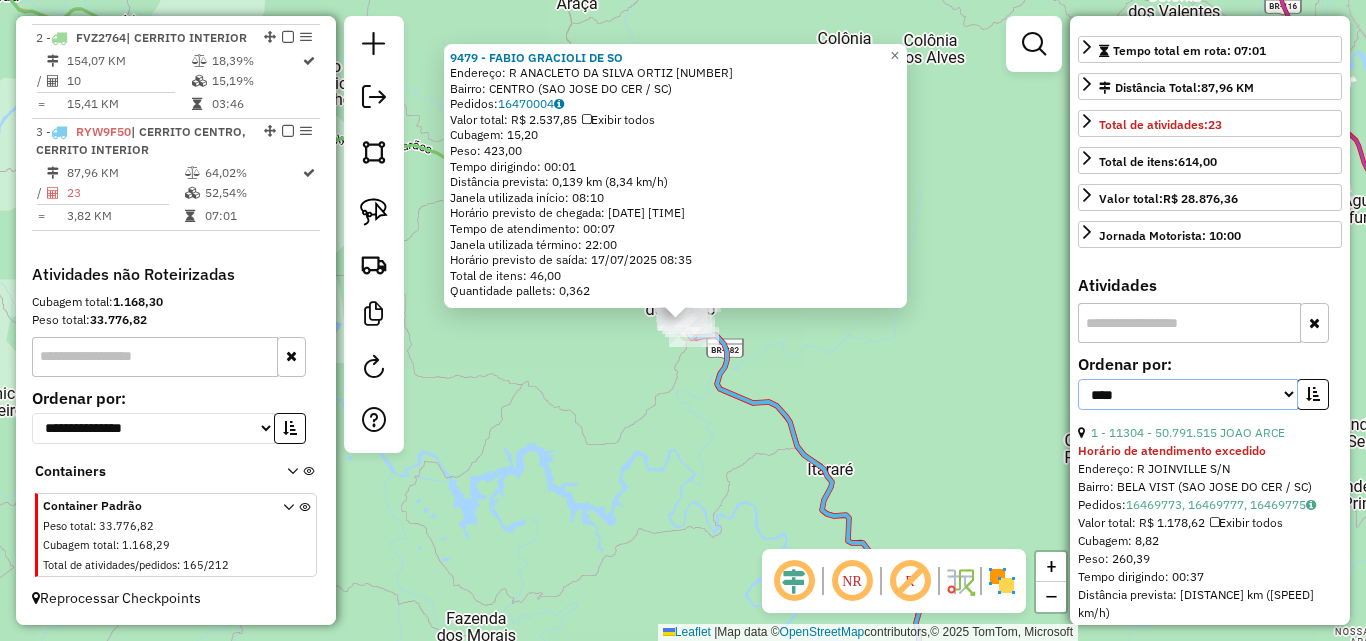 click on "**********" at bounding box center [1188, 394] 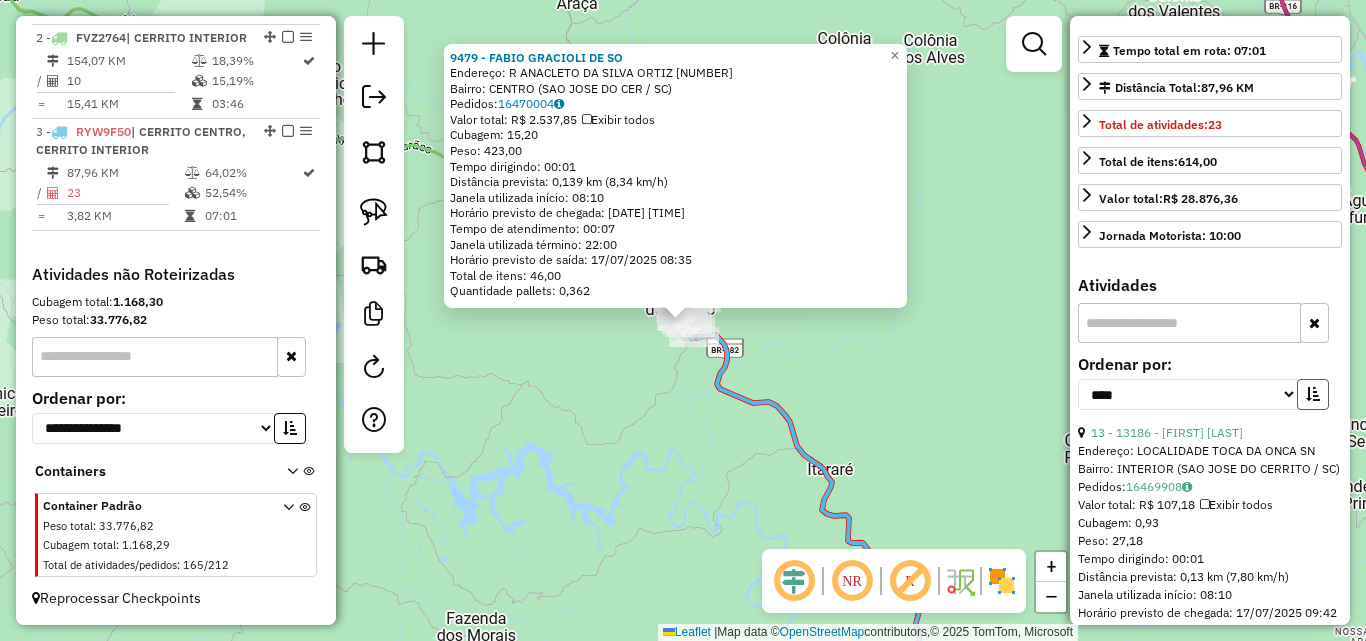 click at bounding box center (1313, 394) 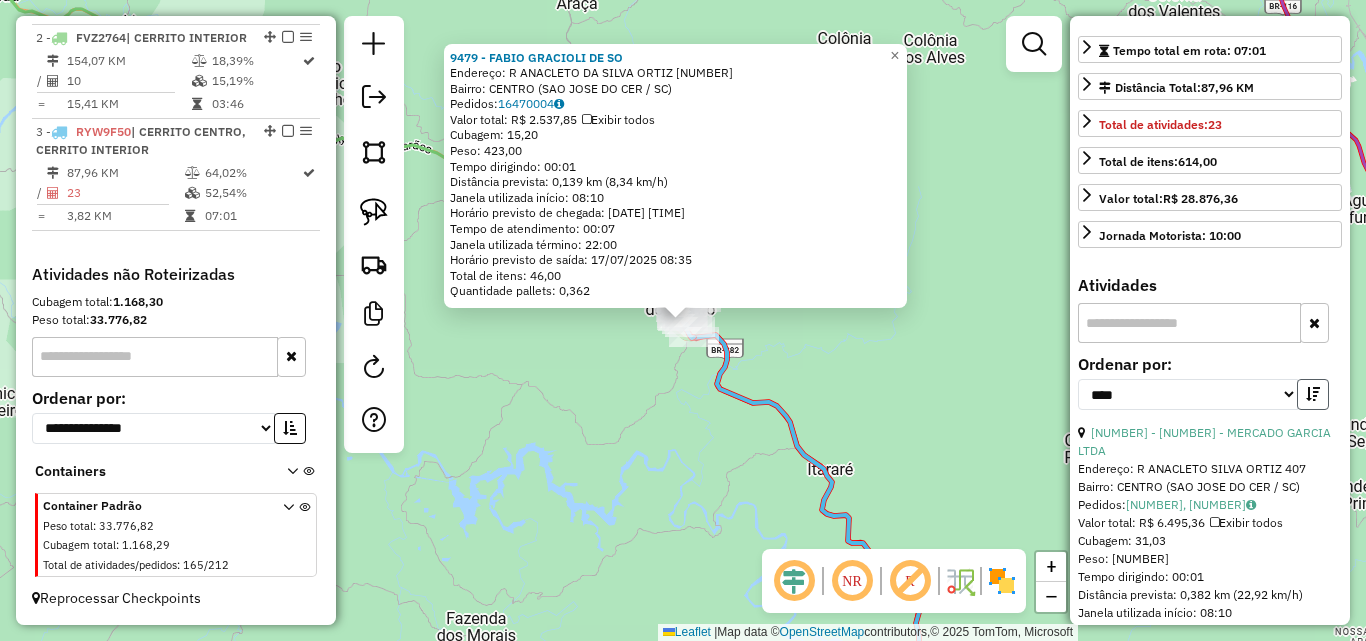 click at bounding box center [1313, 394] 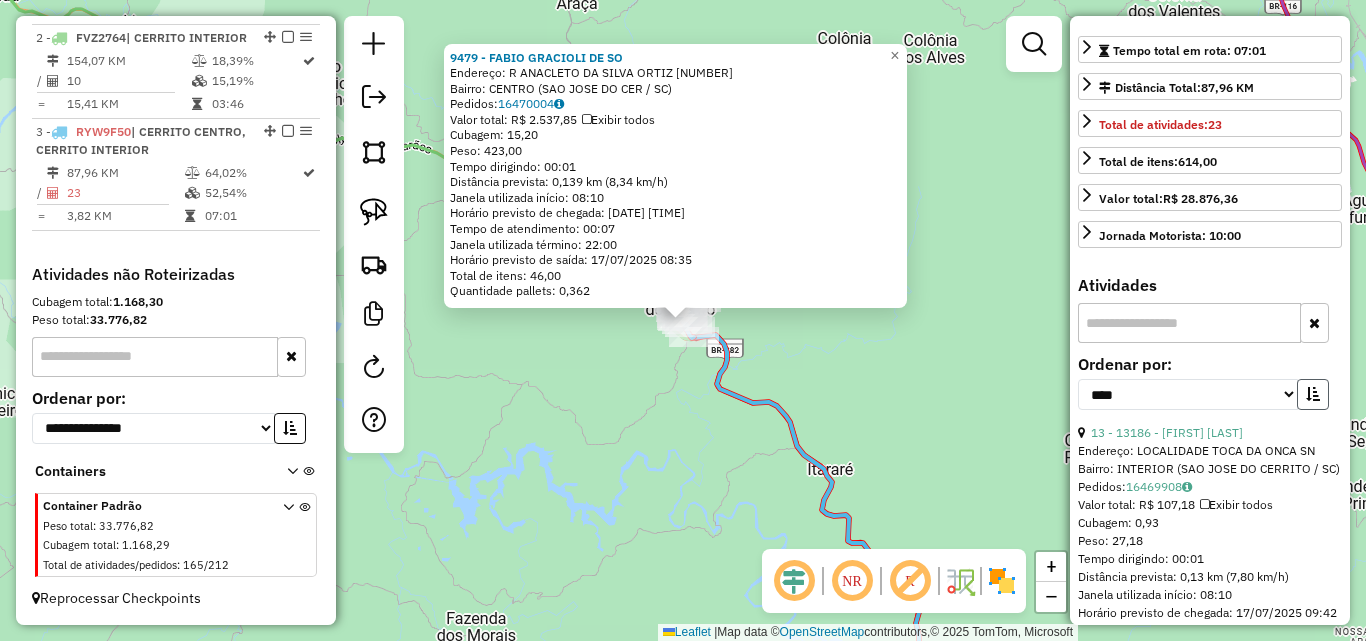 click at bounding box center (1313, 394) 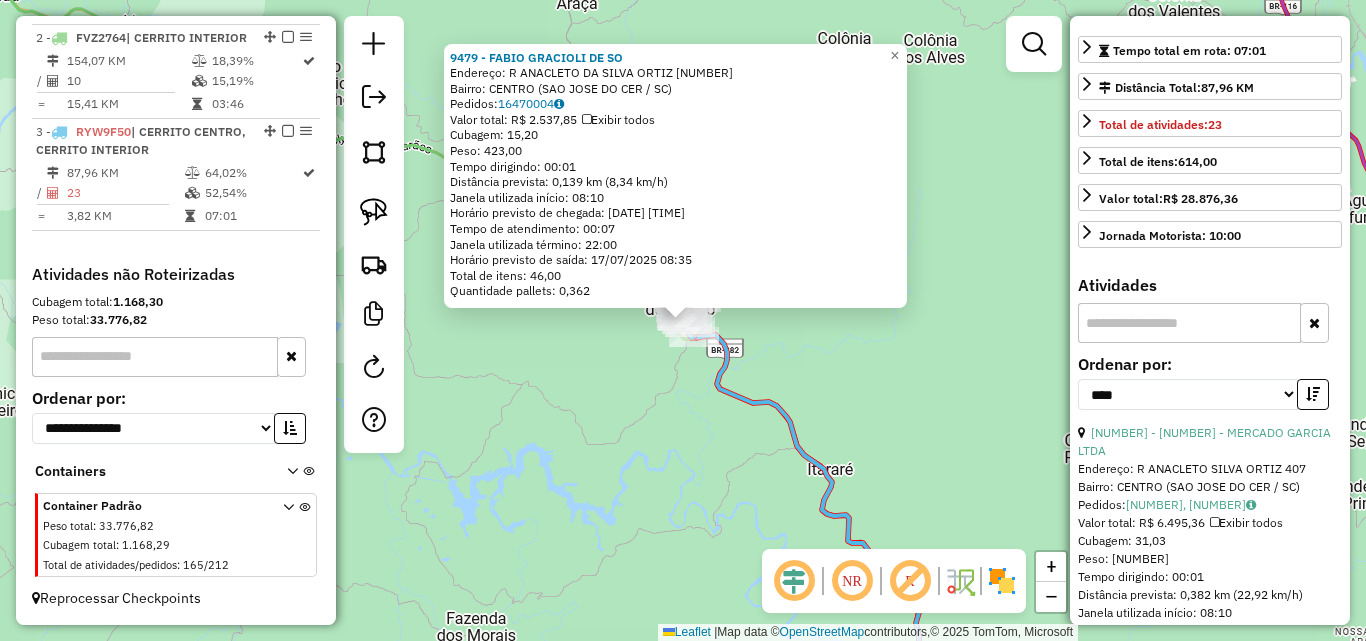 scroll, scrollTop: 500, scrollLeft: 0, axis: vertical 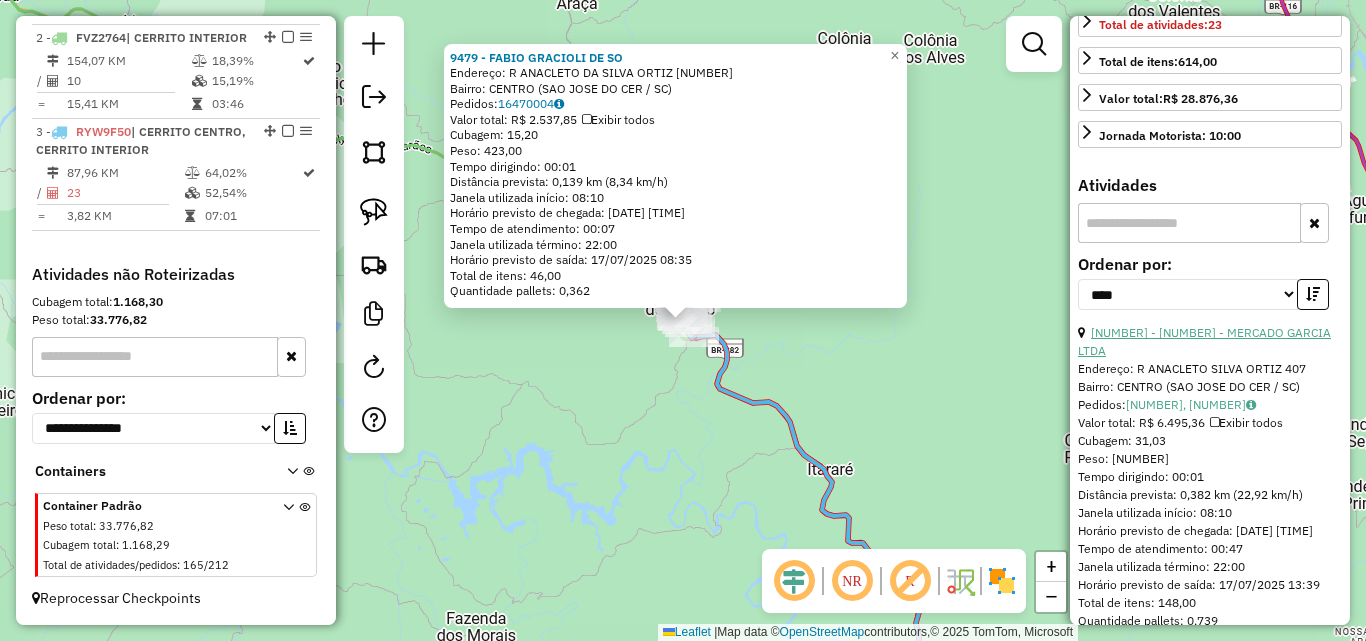 click on "[NUMBER] - [NUMBER] - MERCADO GARCIA LTDA" at bounding box center [1204, 341] 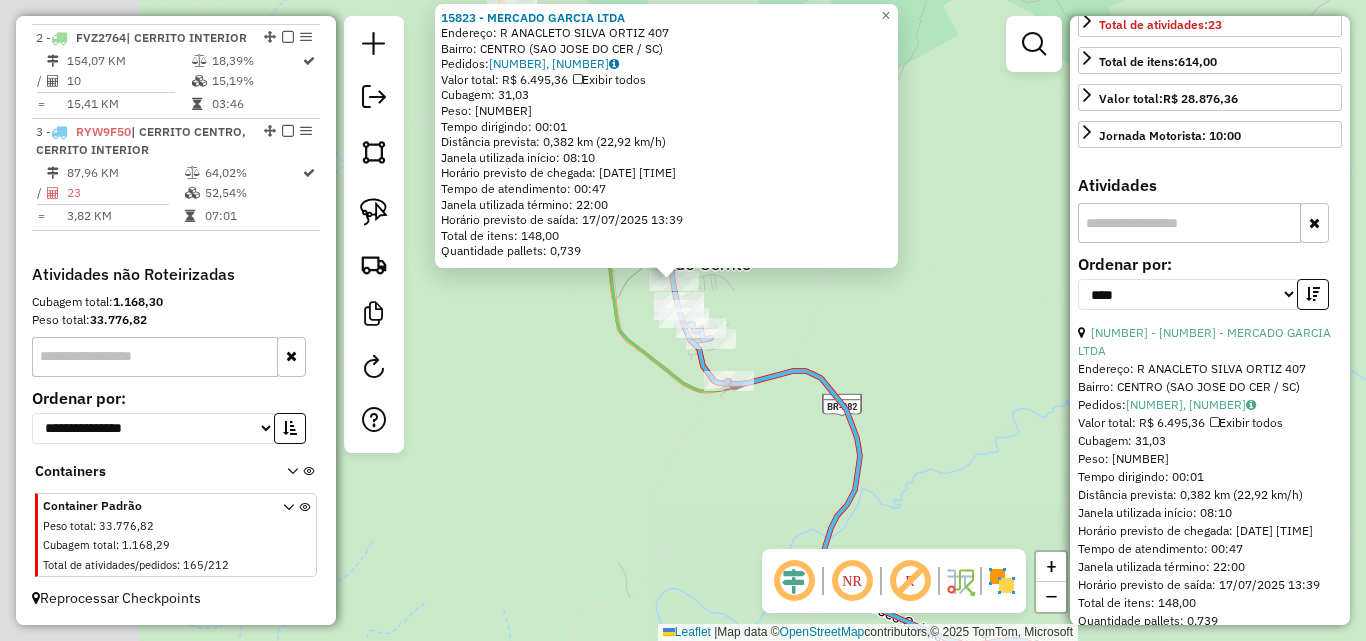 drag, startPoint x: 674, startPoint y: 229, endPoint x: 852, endPoint y: 383, distance: 235.37204 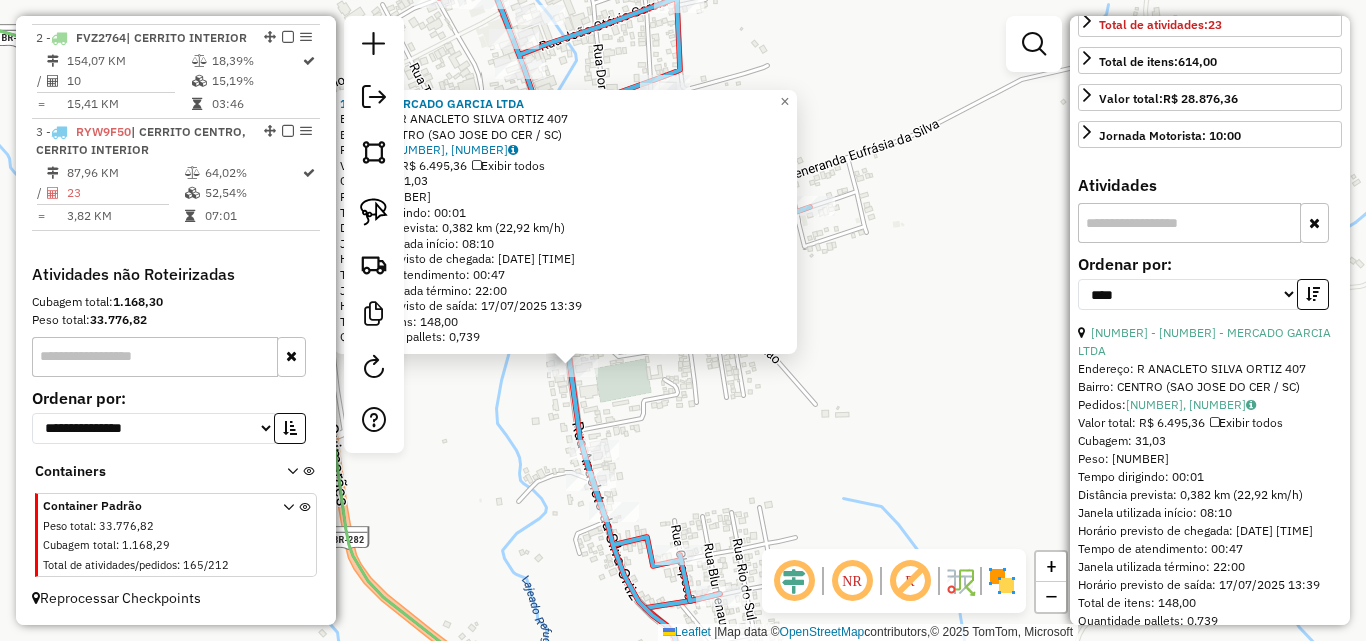 click on "[COMPANY] Endereço: R   ANACLETO SILVA ORTIZ          [NUMBER]   Bairro: [NAME] ([CITY] / [SC])   Pedidos:  [NUMBER], [NUMBER]   Valor total: [CURRENCY] [NUMBER]   Exibir todos   Cubagem: [NUMBER]  Peso: [NUMBER]  Tempo dirigindo: [TIME]   Distância prevista: [NUMBER] km ([NUMBER] km/h)   Janela utilizada início: [TIME]   Horário previsto de chegada: [DATE] [TIME]   Tempo de atendimento: [TIME]   Janela utilizada término: [TIME]   Horário previsto de saída: [DATE] [TIME]   Total de itens: [NUMBER]   Quantidade pallets: [NUMBER]  × Janela de atendimento Grade de atendimento Capacidade Transportadoras Veículos Cliente Pedidos  Rotas Selecione os dias de semana para filtrar as janelas de atendimento  Seg   Ter   Qua   Qui   Sex   Sáb   Dom  Informe o período da janela de atendimento: De: Até:  Filtrar exatamente a janela do cliente  Considerar janela de atendimento padrão  Selecione os dias de semana para filtrar as grades de atendimento  Seg   Ter   Qua   Qui   Sex   Sáb   Dom   Peso mínimo:  De:" 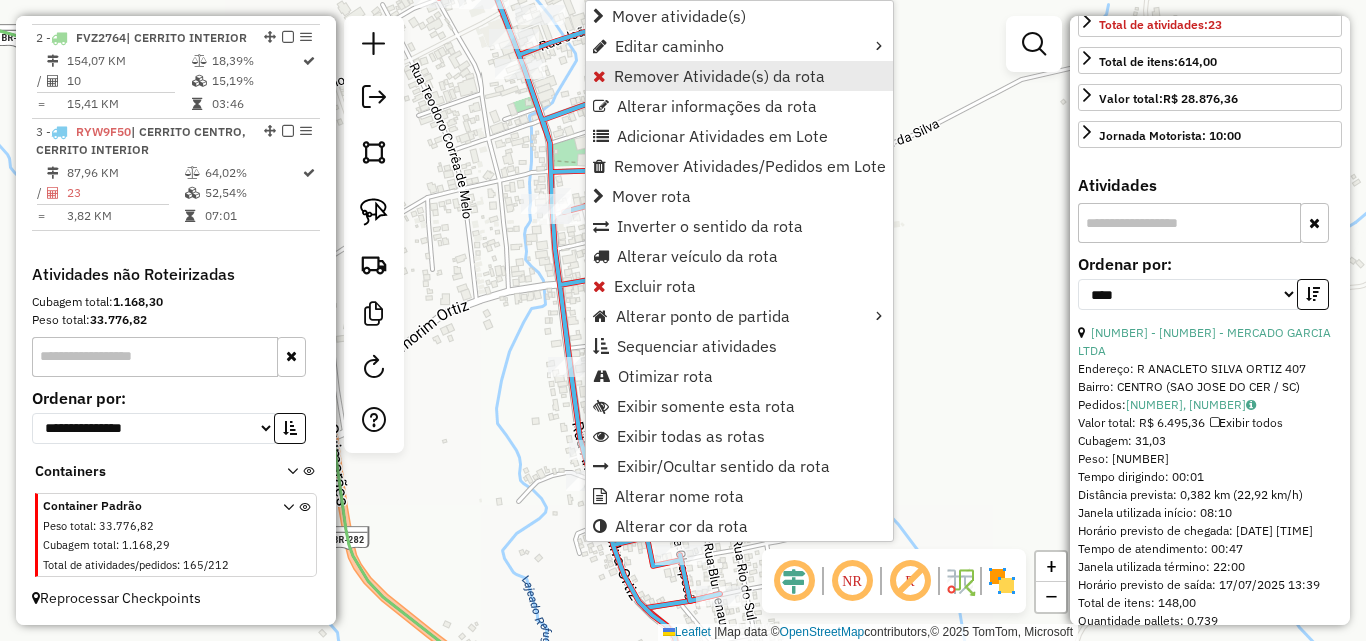click on "Remover Atividade(s) da rota" at bounding box center (719, 76) 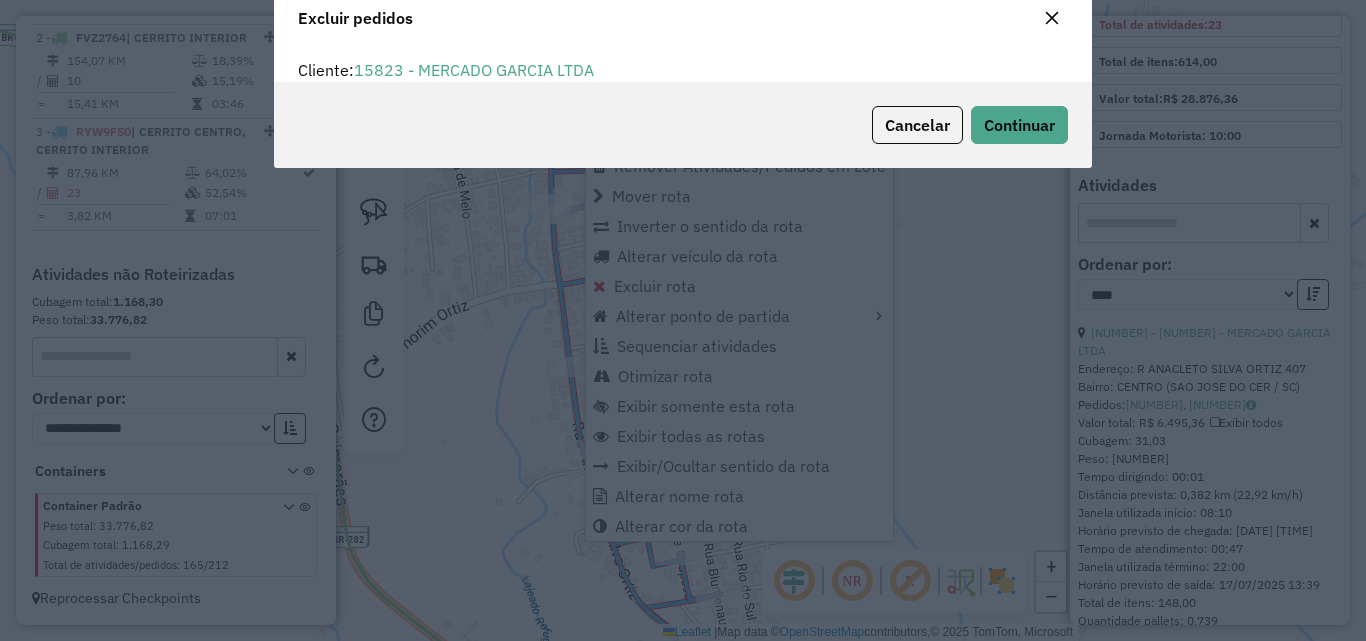 scroll, scrollTop: 12, scrollLeft: 6, axis: both 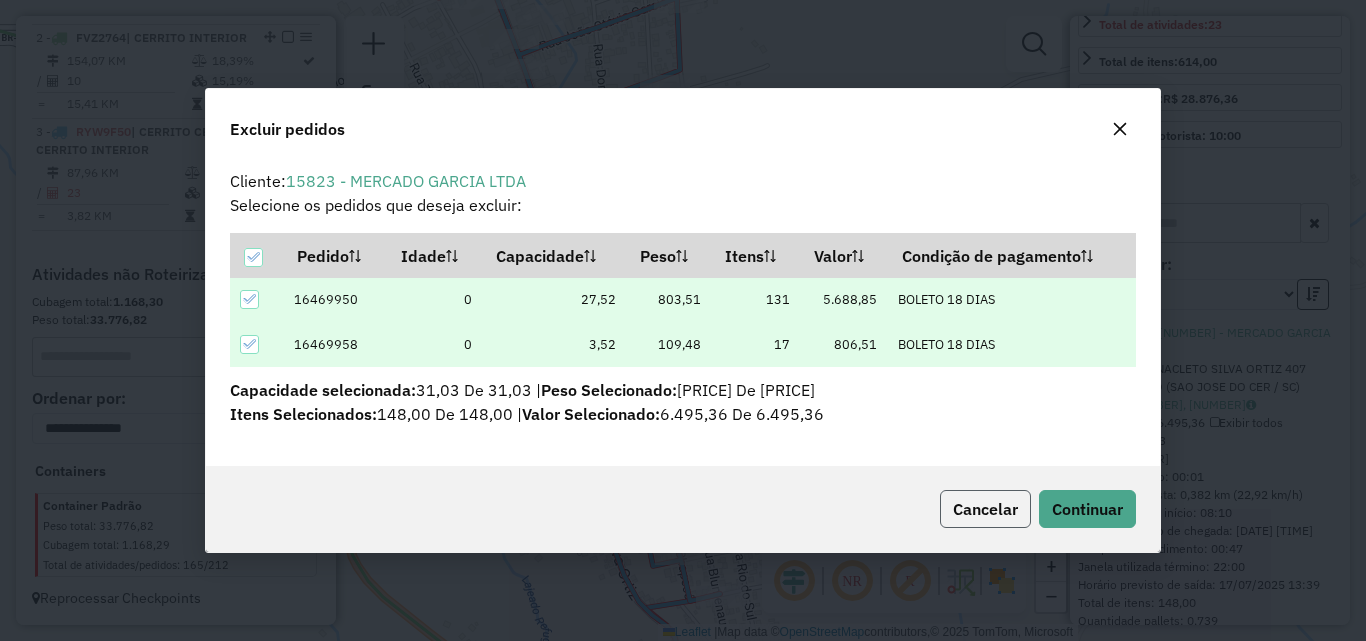 click on "Cancelar" 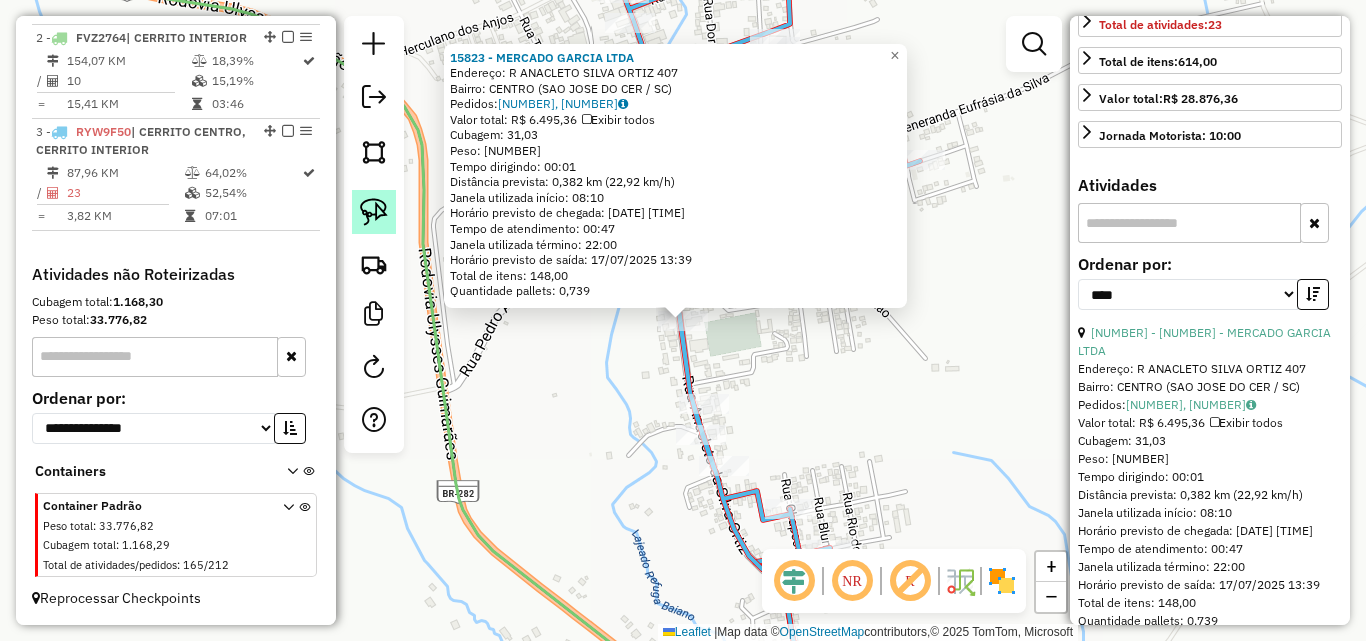 click 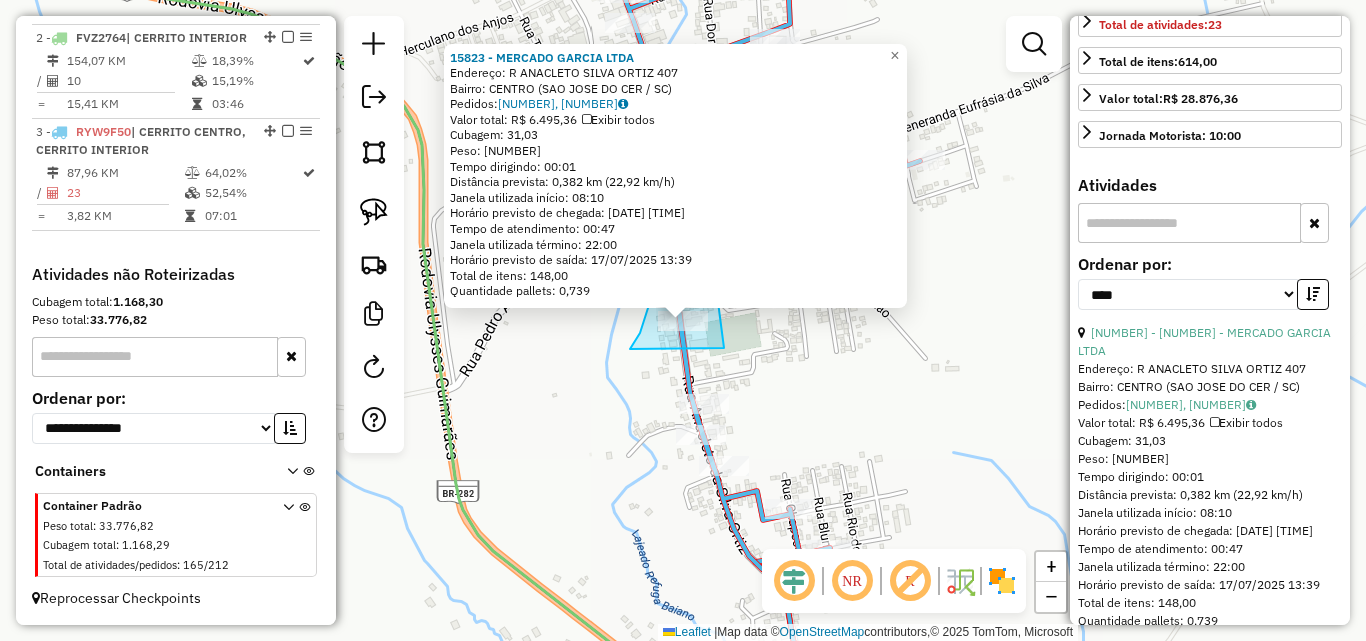 drag, startPoint x: 631, startPoint y: 348, endPoint x: 724, endPoint y: 348, distance: 93 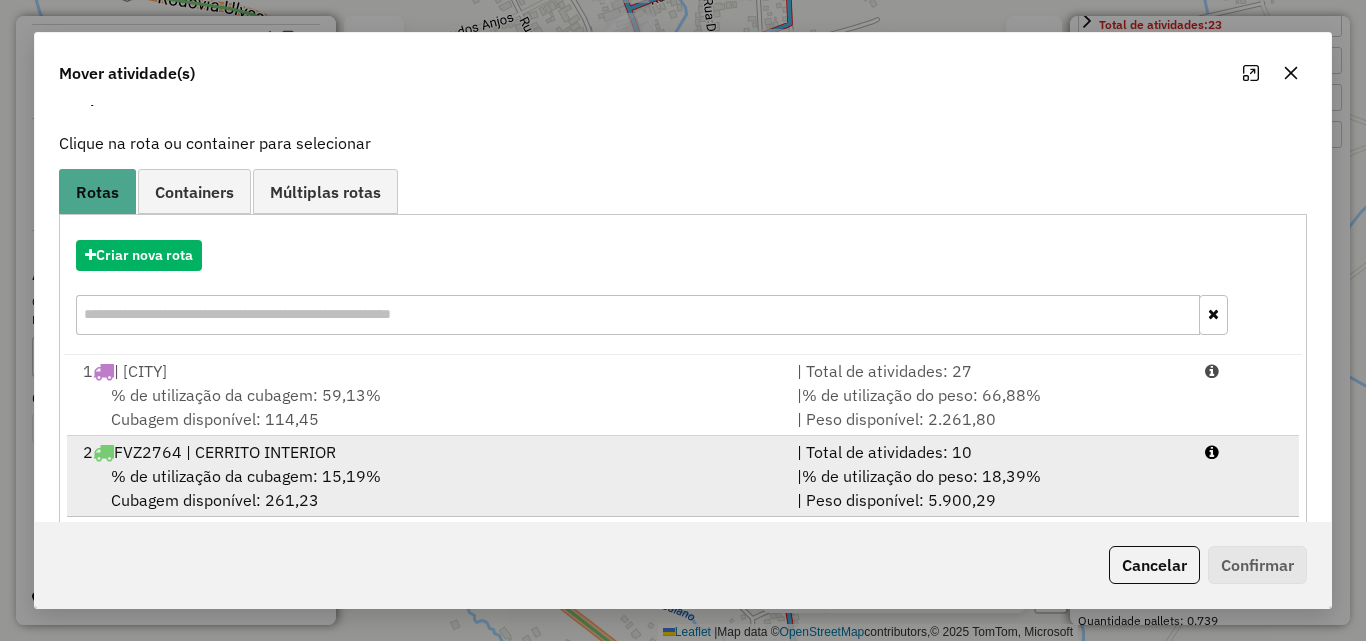 scroll, scrollTop: 129, scrollLeft: 0, axis: vertical 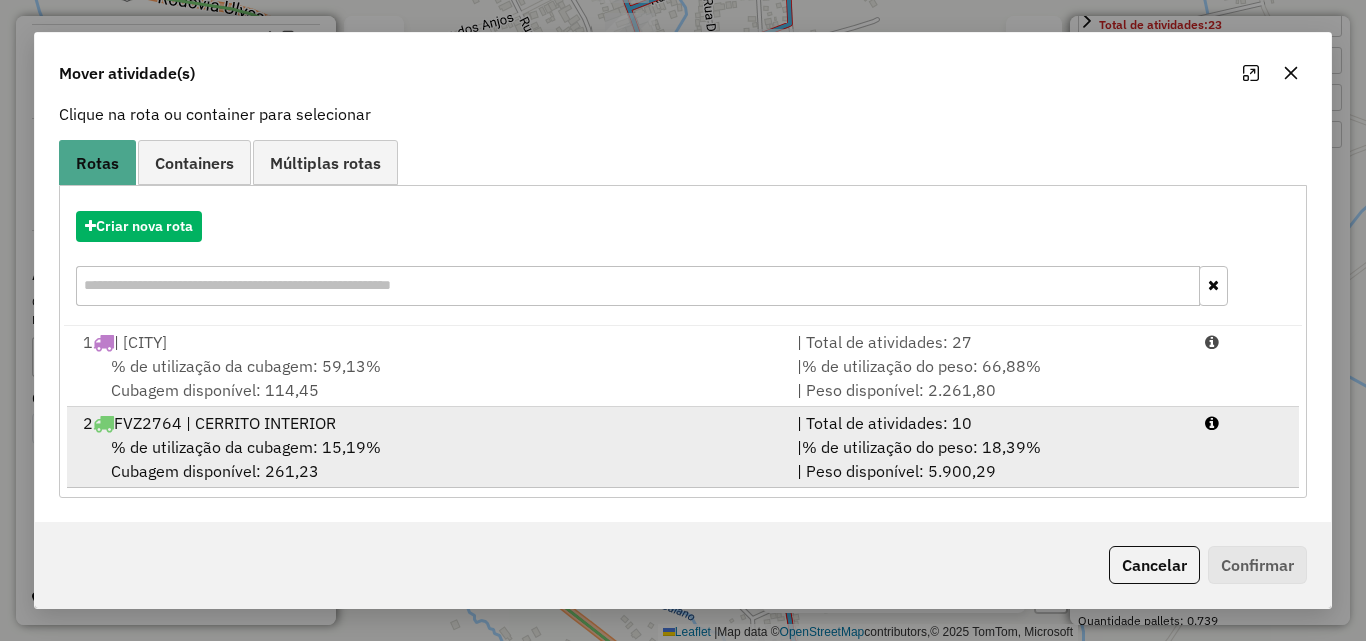 click on "2  FVZ2764 | CERRITO INTERIOR" at bounding box center [428, 423] 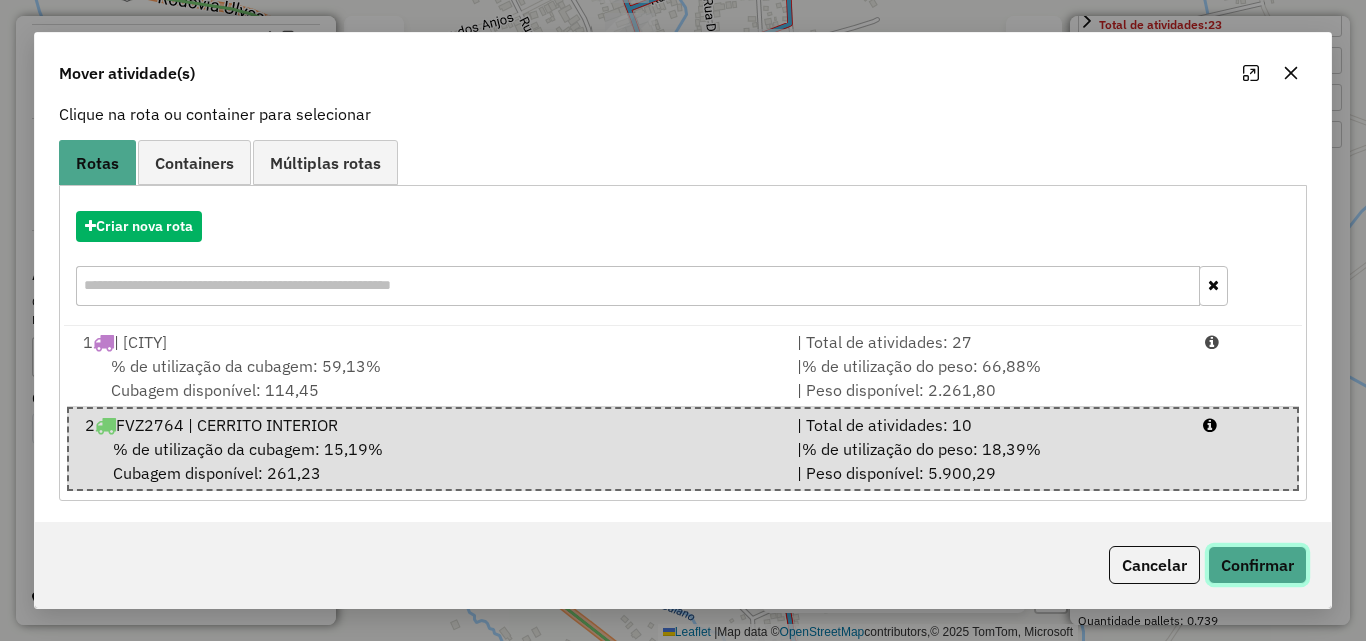click on "Confirmar" 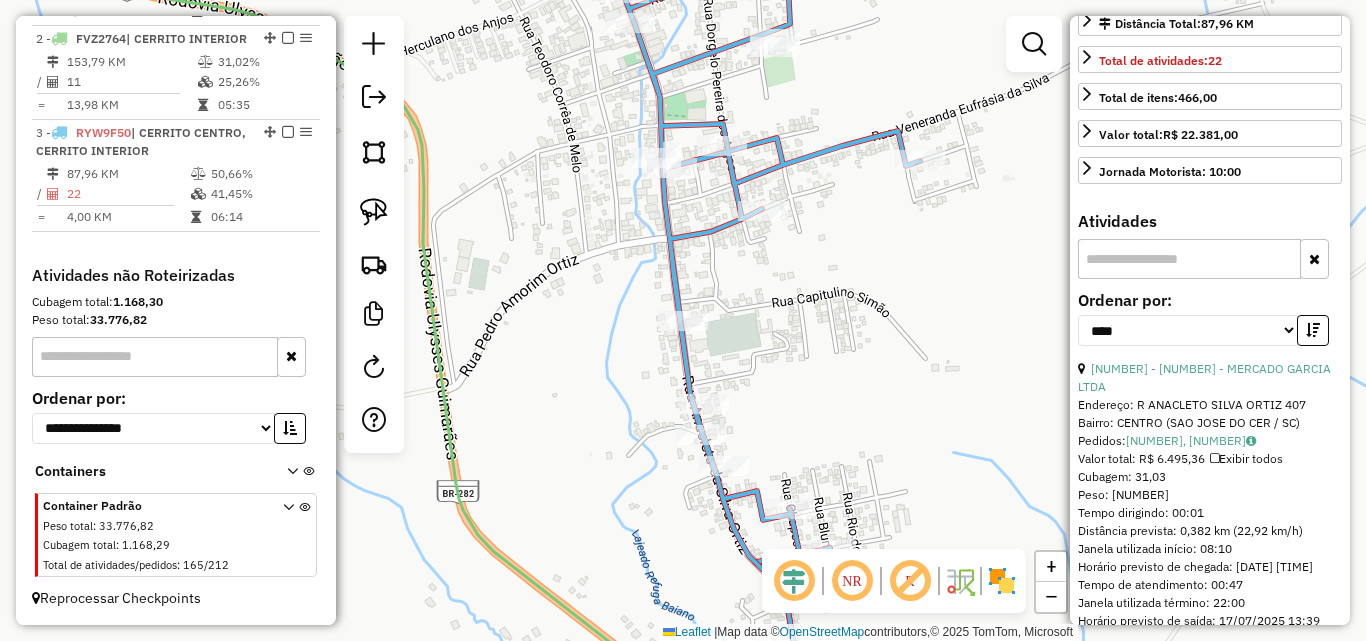 scroll, scrollTop: 742, scrollLeft: 0, axis: vertical 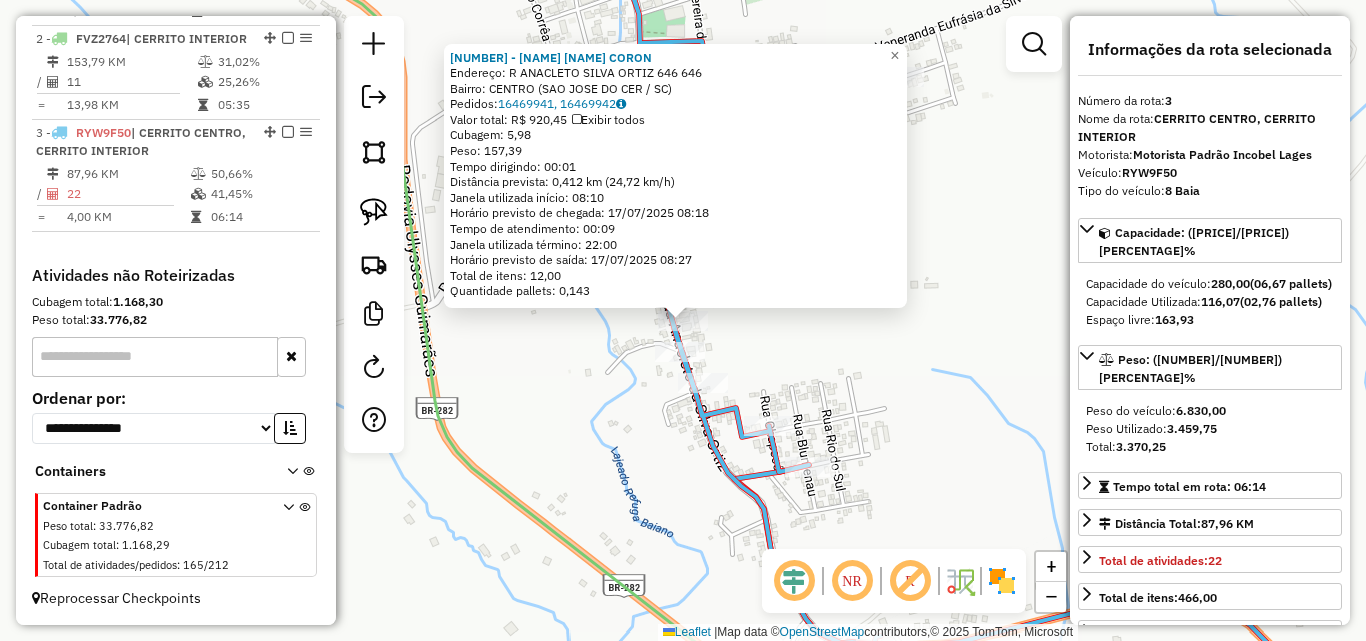 click on "[NUMBER] - [NUMBER] - [NAME]  Endereço: R   [STREET] [NUMBER]      [NUMBER]   Bairro: [NEIGHBORHOOD] ([CITY] / [STATE])   Pedidos:  [NUMBER], [NUMBER]   Valor total: R$ [PRICE]   Exibir todos   Cubagem: [NUMBER]  Peso: [NUMBER]  Tempo dirigindo: [TIME]   Distância prevista: [NUMBER] km ([NUMBER] km/h)   Janela utilizada início: [TIME]   Horário previsto de chegada: [DATE] [TIME]   Tempo de atendimento: [TIME]   Janela utilizada término: [TIME]   Horário previsto de saída: [DATE] [TIME]   Total de itens: [NUMBER]   Quantidade pallets: [NUMBER]  × Janela de atendimento Grade de atendimento Capacidade Transportadoras Veículos Cliente Pedidos  Rotas Selecione os dias de semana para filtrar as janelas de atendimento  Seg   Ter   Qua   Qui   Sex   Sáb   Dom  Informe o período da janela de atendimento: De: Até:  Filtrar exatamente a janela do cliente  Considerar janela de atendimento padrão  Selecione os dias de semana para filtrar as grades de atendimento  Seg   Ter   Qua   Qui   Sex   Sáb   Dom   Peso mínimo:   De:" 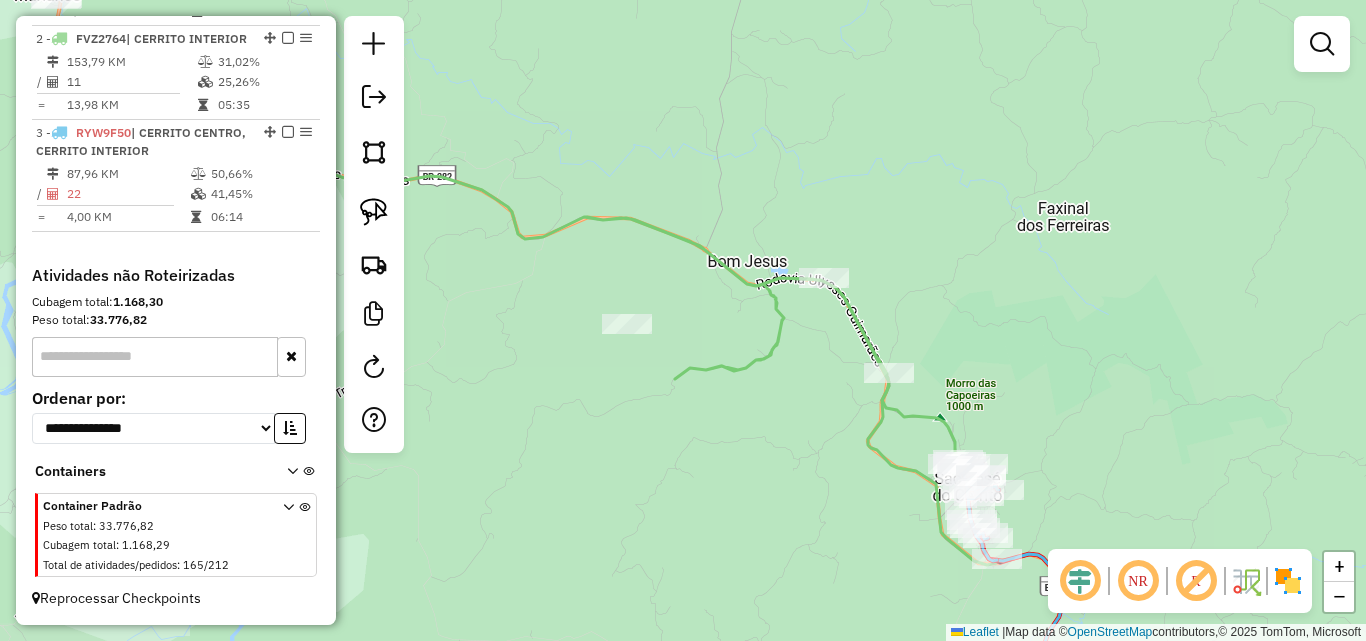 drag, startPoint x: 507, startPoint y: 280, endPoint x: 845, endPoint y: 455, distance: 380.6166 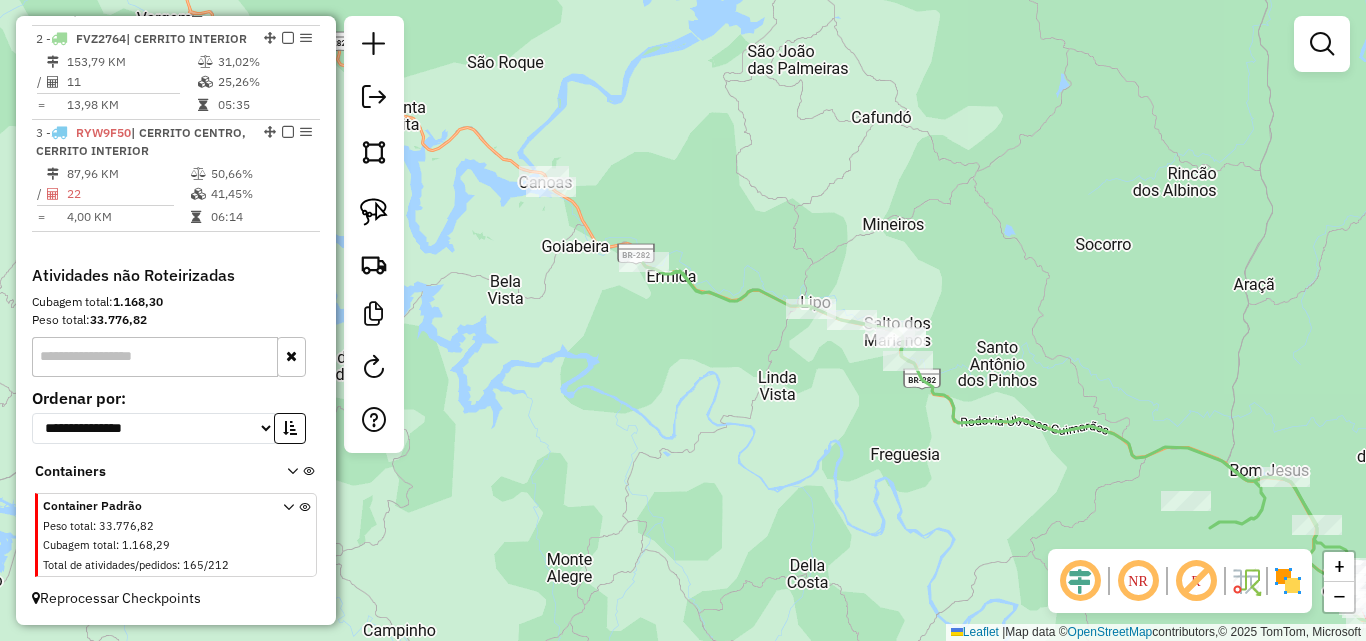 drag, startPoint x: 638, startPoint y: 360, endPoint x: 1123, endPoint y: 510, distance: 507.66623 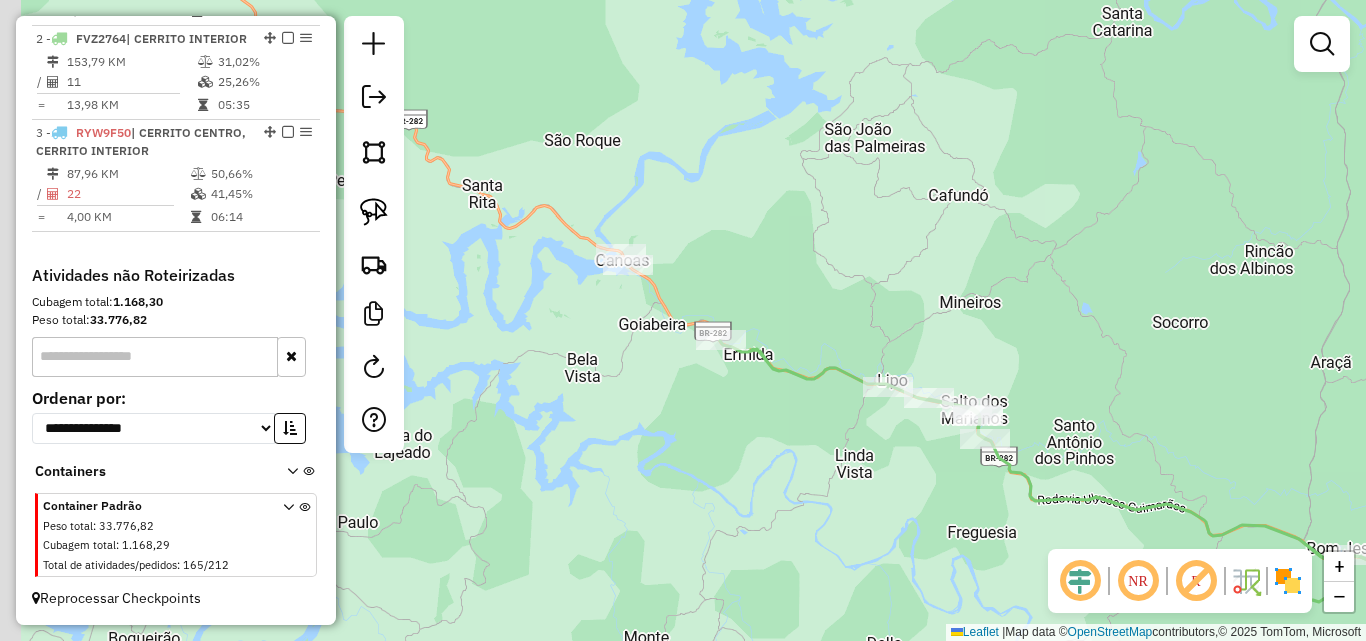 drag, startPoint x: 605, startPoint y: 279, endPoint x: 729, endPoint y: 412, distance: 181.83784 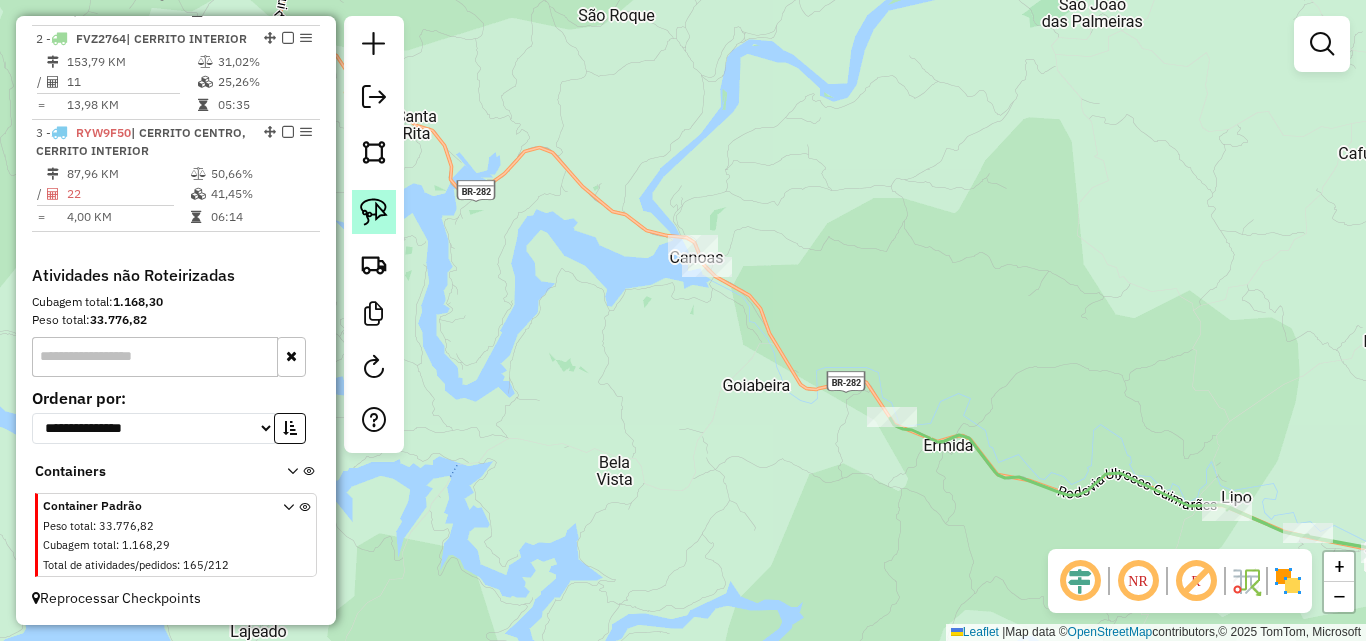 click 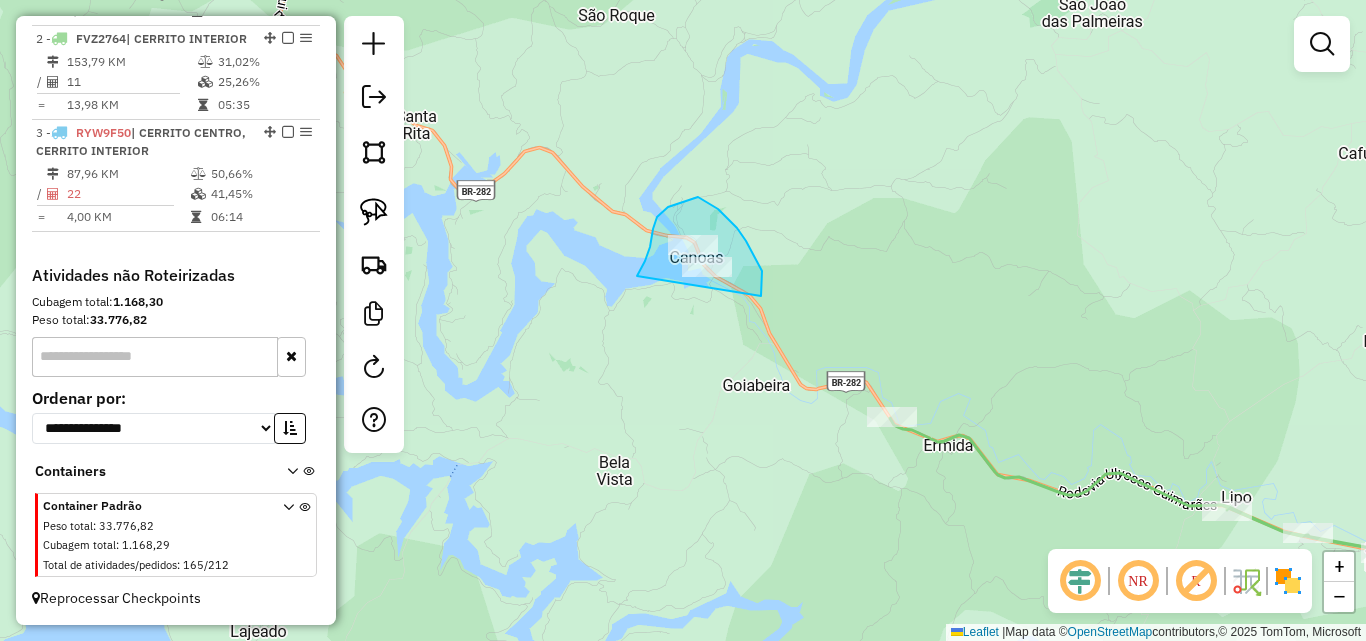 drag, startPoint x: 641, startPoint y: 269, endPoint x: 744, endPoint y: 314, distance: 112.40107 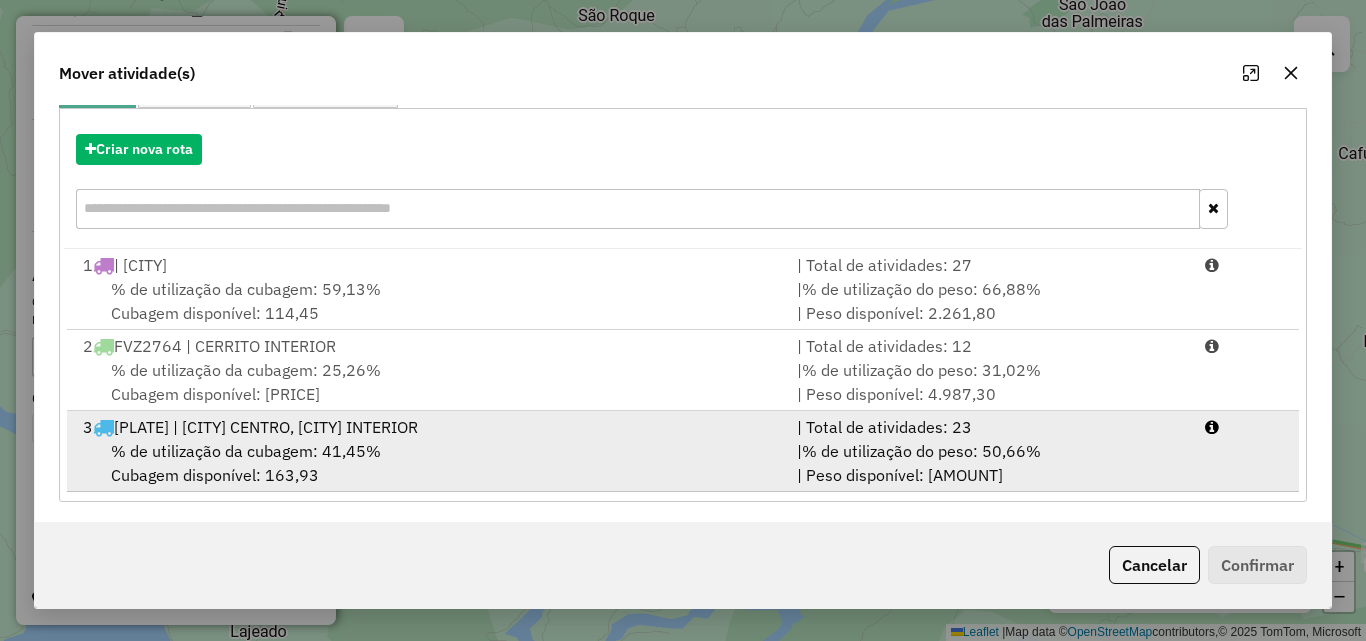 scroll, scrollTop: 210, scrollLeft: 0, axis: vertical 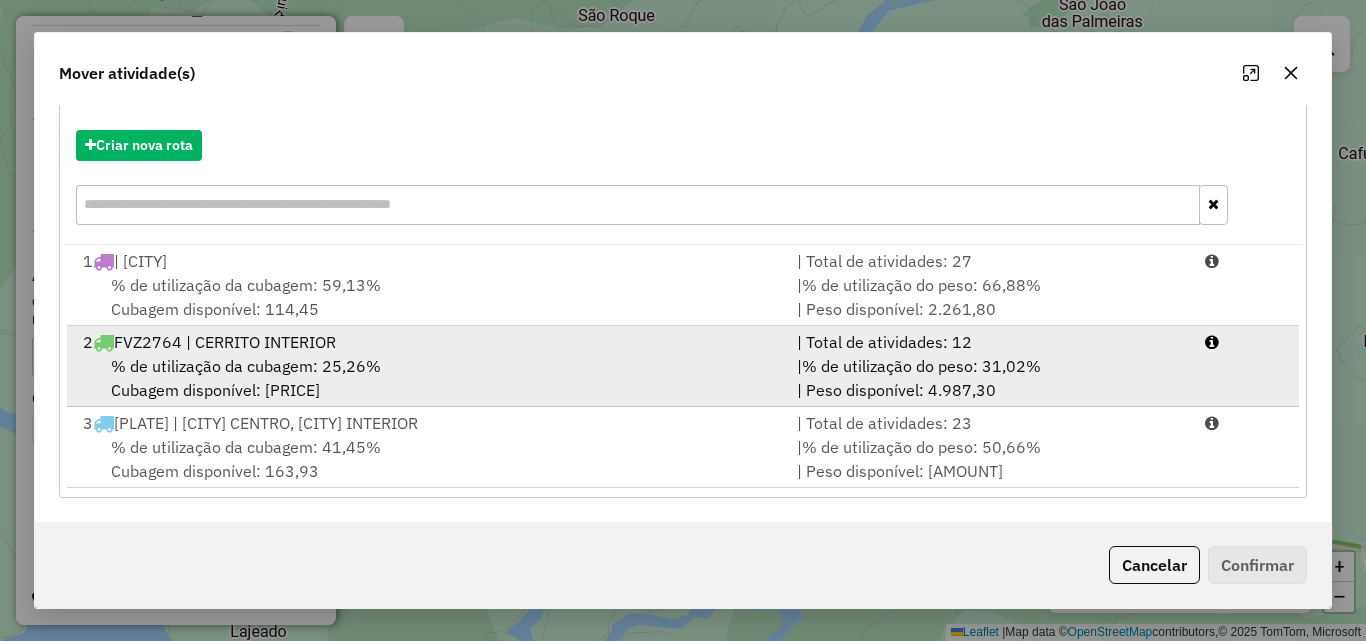 click on "% de utilização da cubagem: 25,26%" at bounding box center [246, 366] 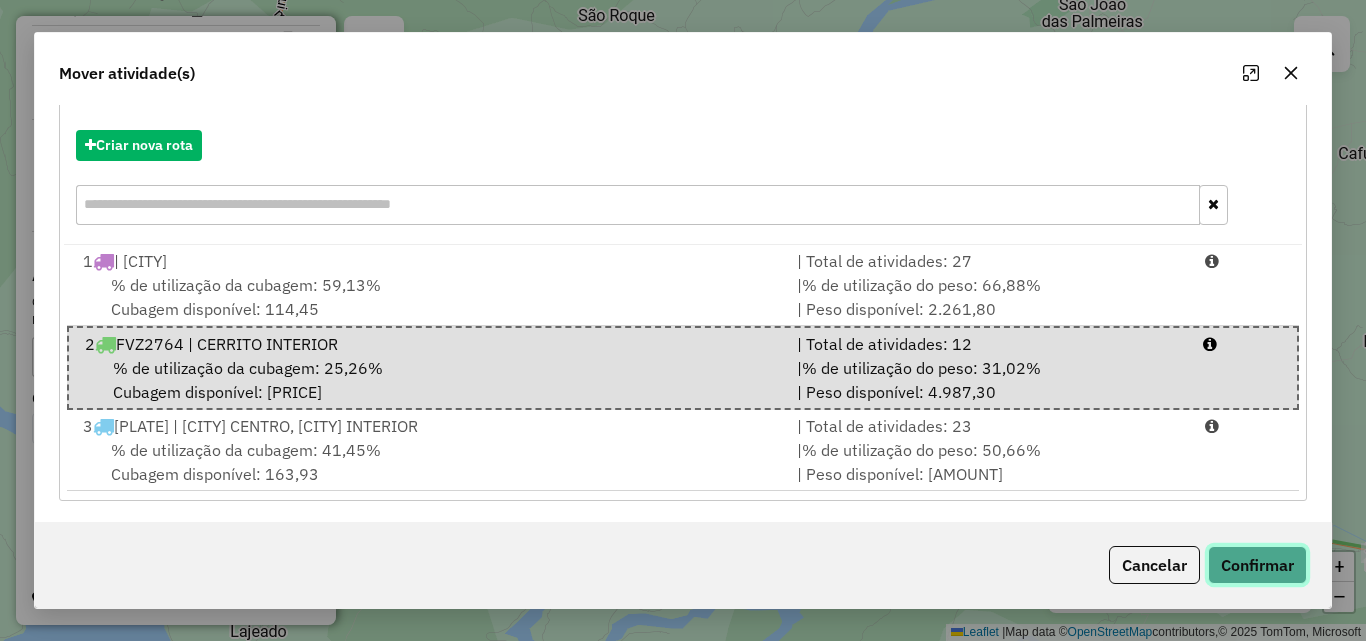 drag, startPoint x: 1285, startPoint y: 573, endPoint x: 1268, endPoint y: 564, distance: 19.235384 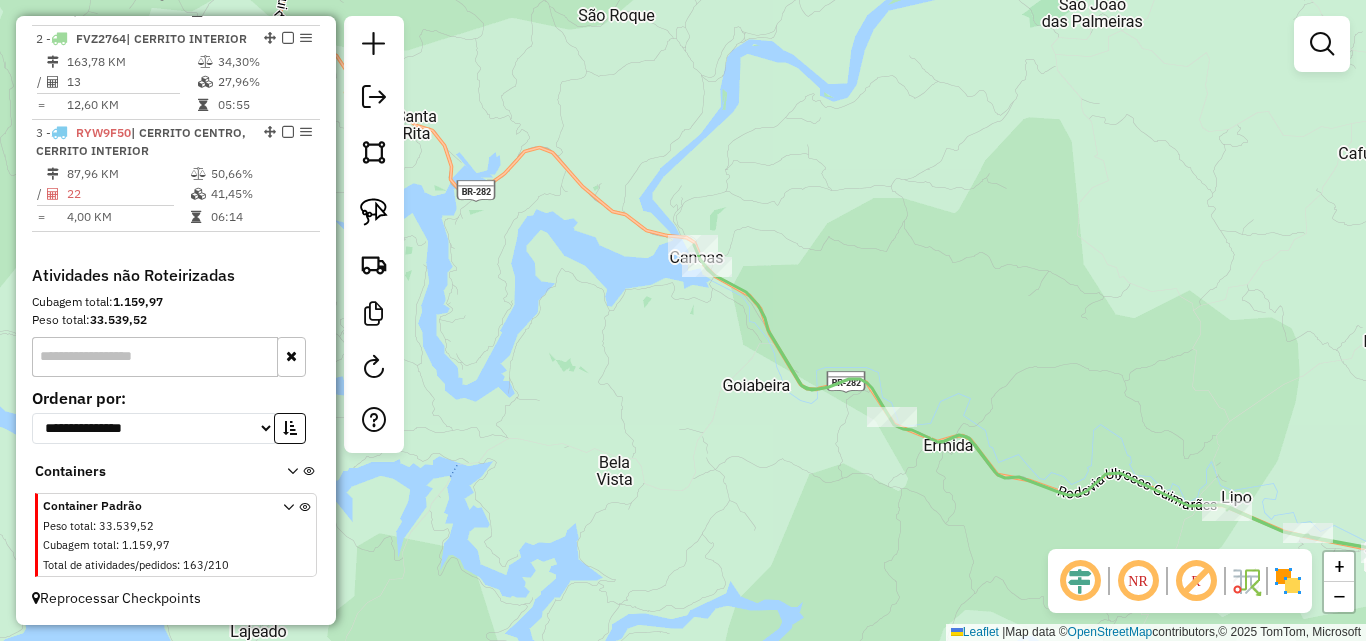 scroll, scrollTop: 0, scrollLeft: 0, axis: both 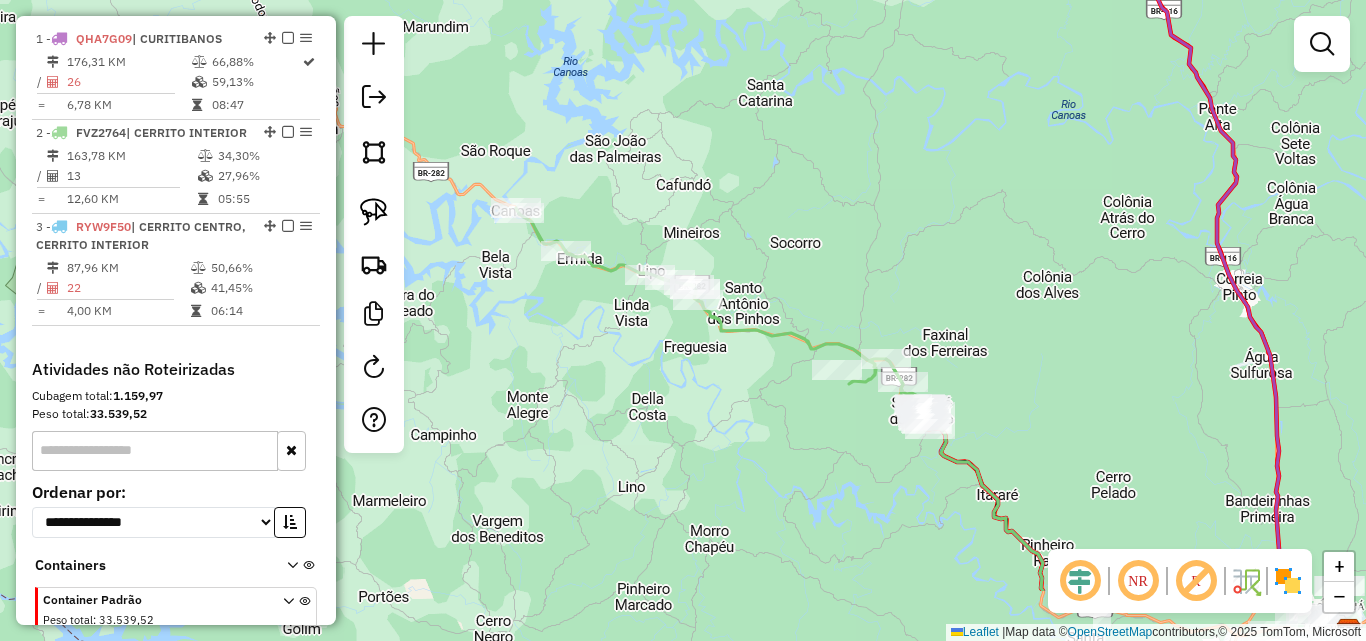 drag, startPoint x: 670, startPoint y: 374, endPoint x: 566, endPoint y: 306, distance: 124.2578 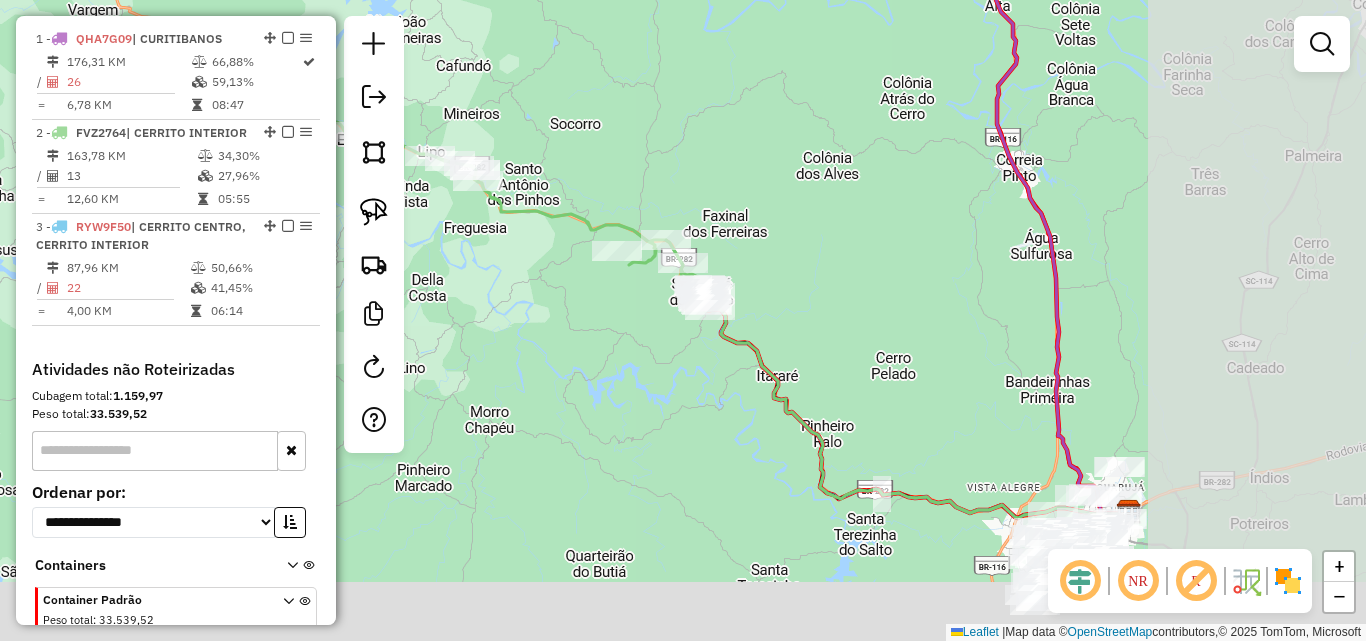 drag, startPoint x: 854, startPoint y: 477, endPoint x: 634, endPoint y: 357, distance: 250.59929 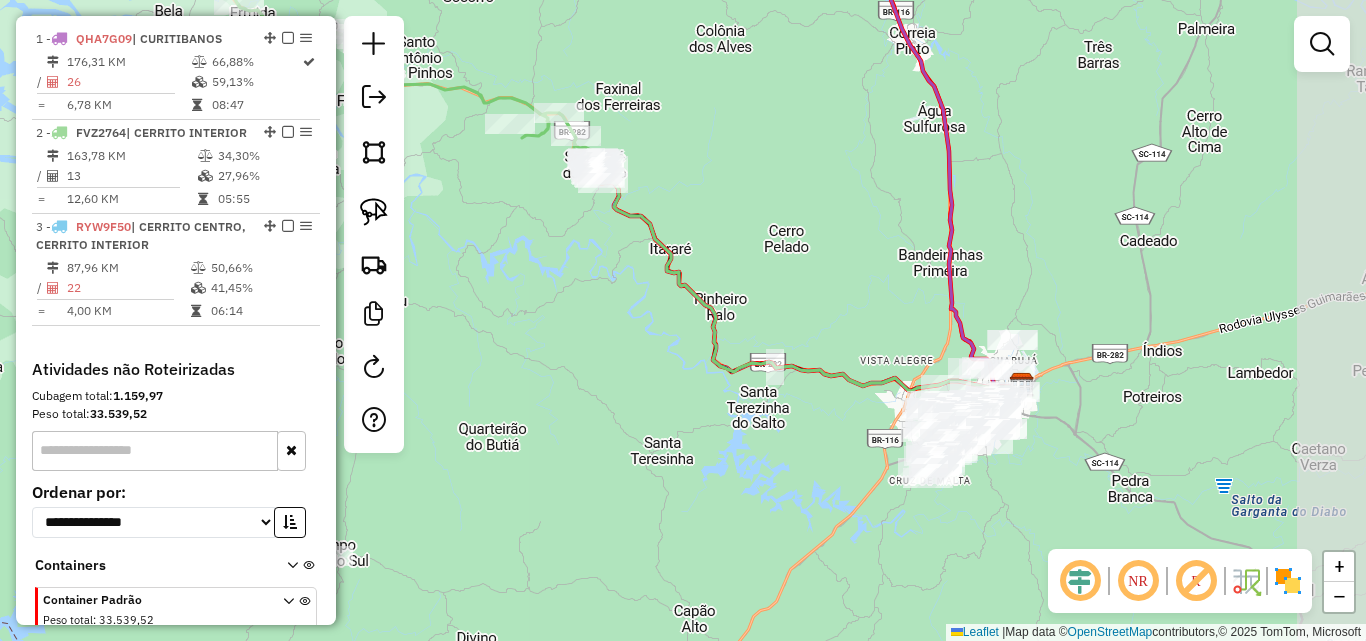 drag, startPoint x: 800, startPoint y: 444, endPoint x: 708, endPoint y: 349, distance: 132.24599 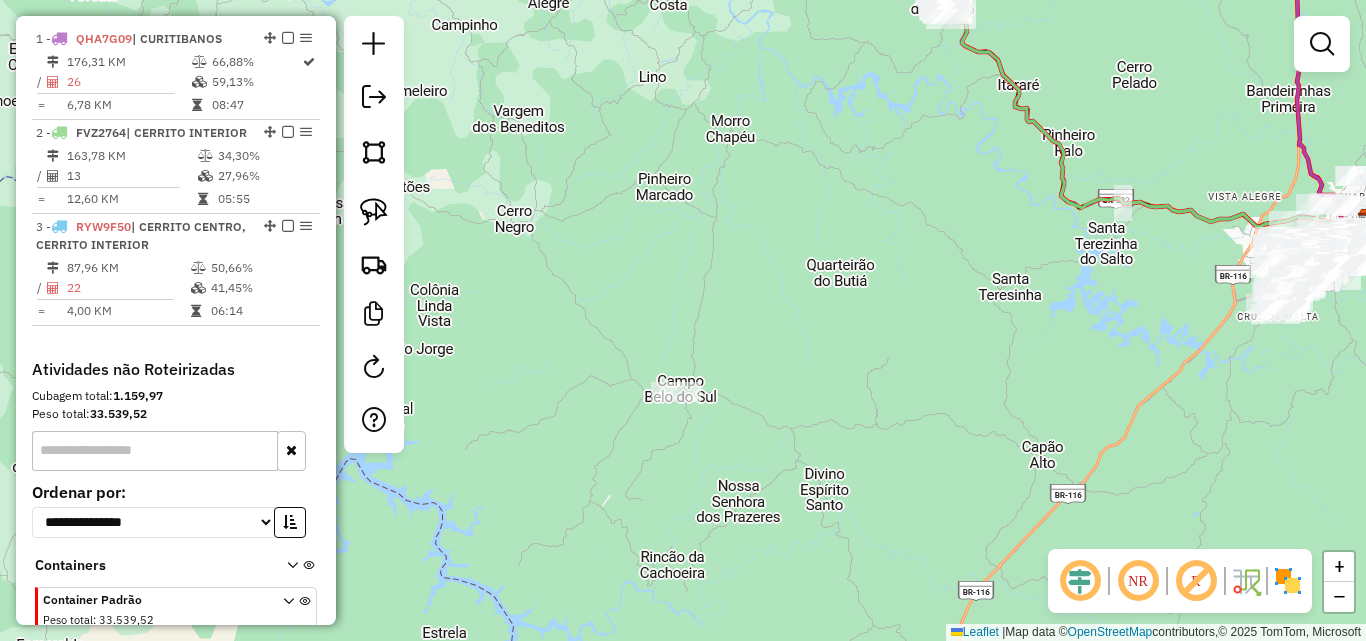 drag, startPoint x: 821, startPoint y: 422, endPoint x: 1183, endPoint y: 279, distance: 389.221 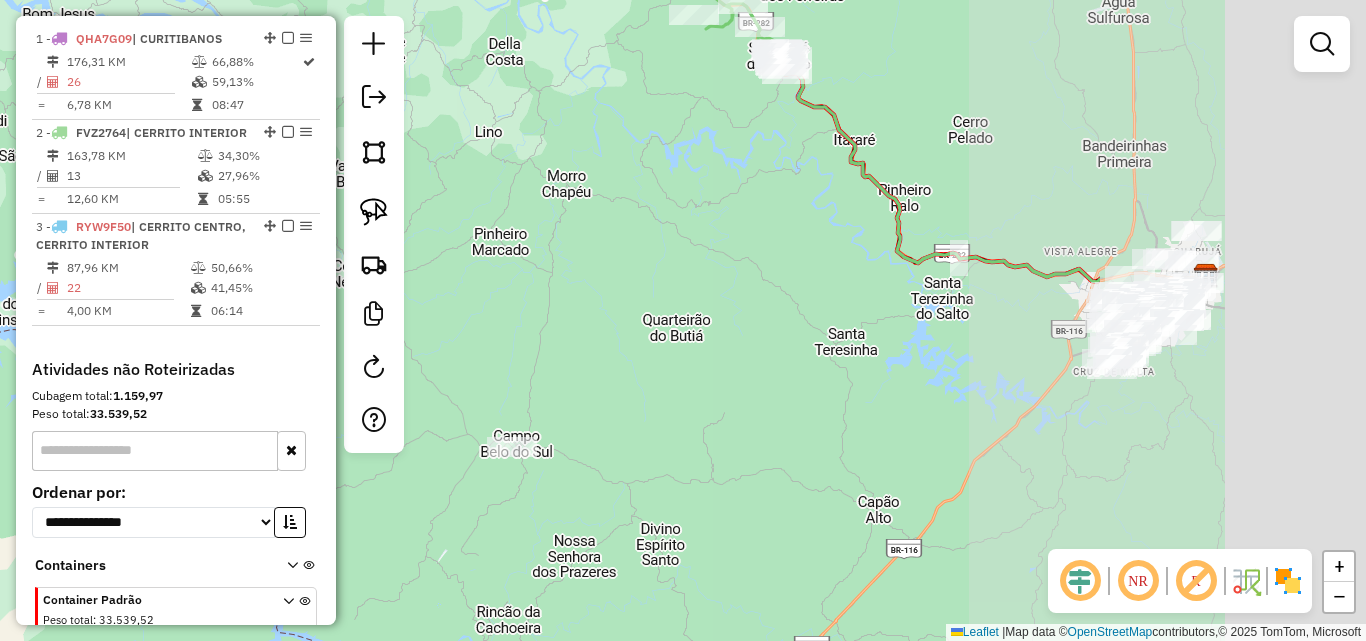drag, startPoint x: 1086, startPoint y: 375, endPoint x: 684, endPoint y: 391, distance: 402.31827 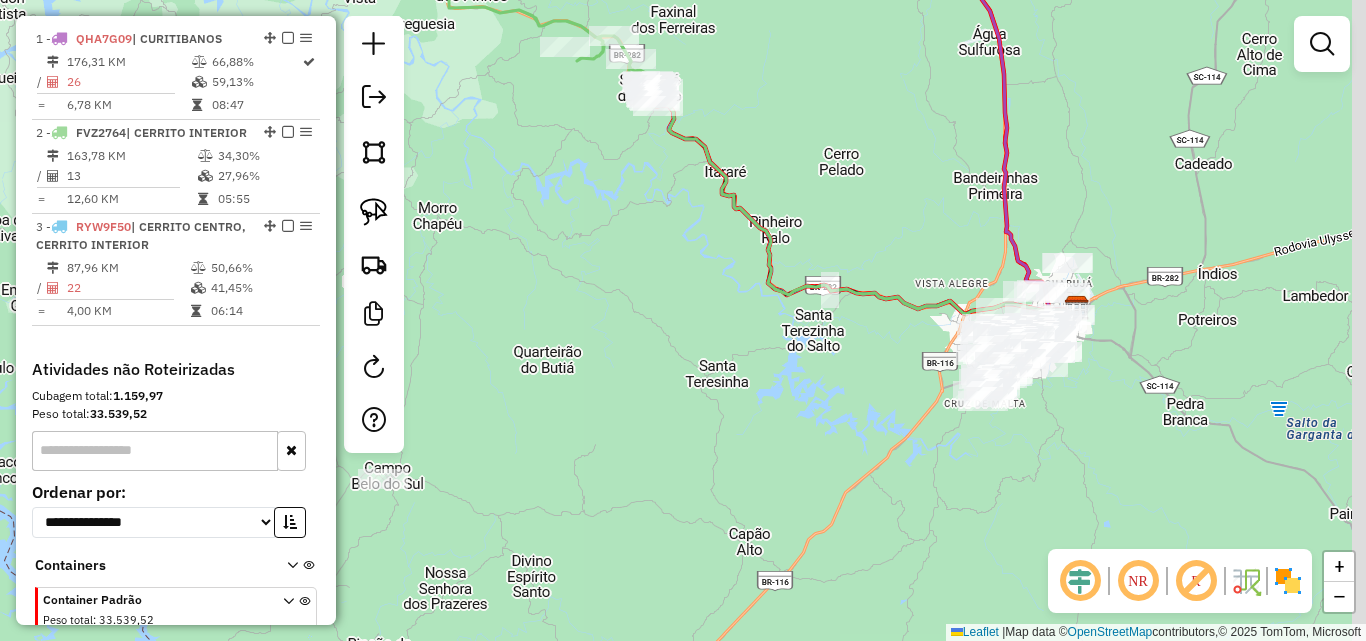 drag, startPoint x: 931, startPoint y: 375, endPoint x: 722, endPoint y: 425, distance: 214.89764 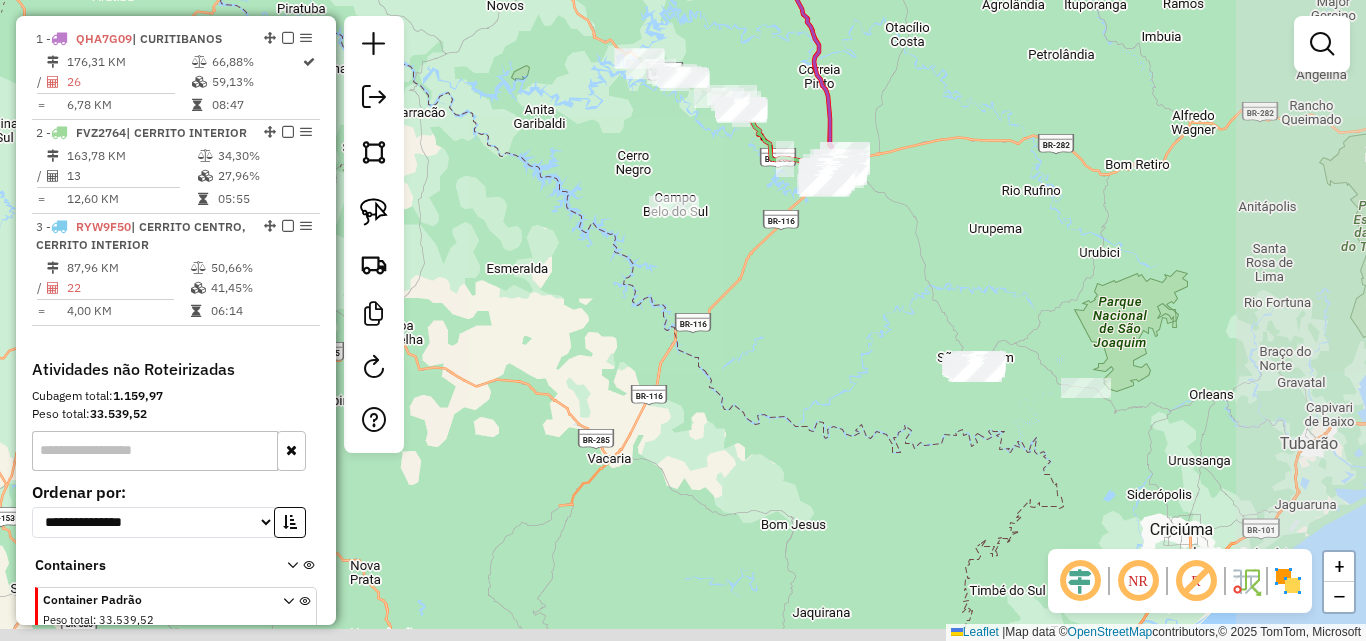 drag, startPoint x: 1044, startPoint y: 370, endPoint x: 776, endPoint y: 182, distance: 327.36523 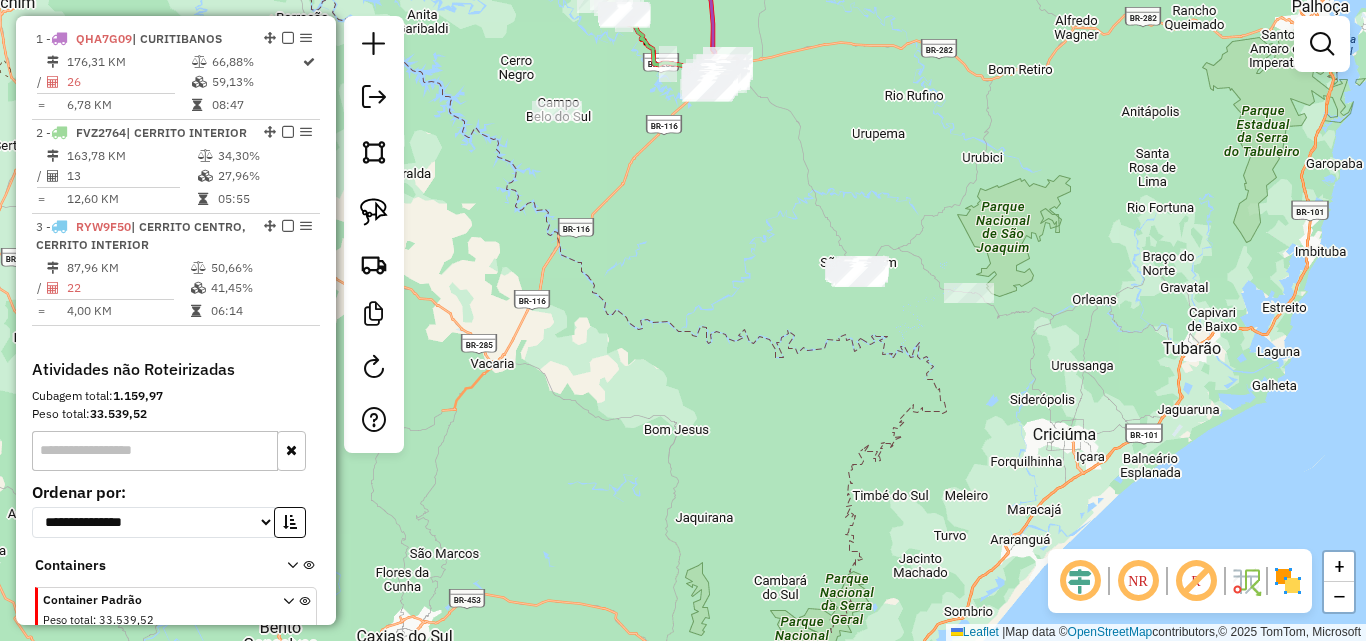 drag, startPoint x: 996, startPoint y: 244, endPoint x: 960, endPoint y: 228, distance: 39.39543 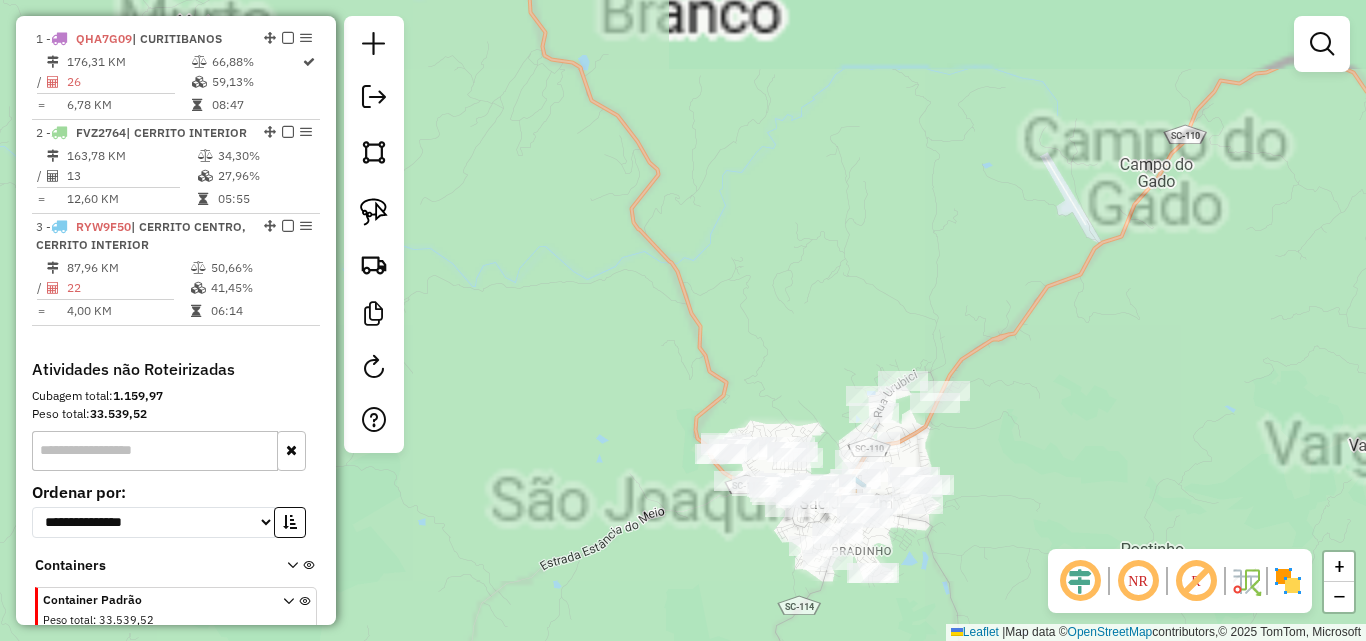 drag, startPoint x: 754, startPoint y: 283, endPoint x: 786, endPoint y: 146, distance: 140.68759 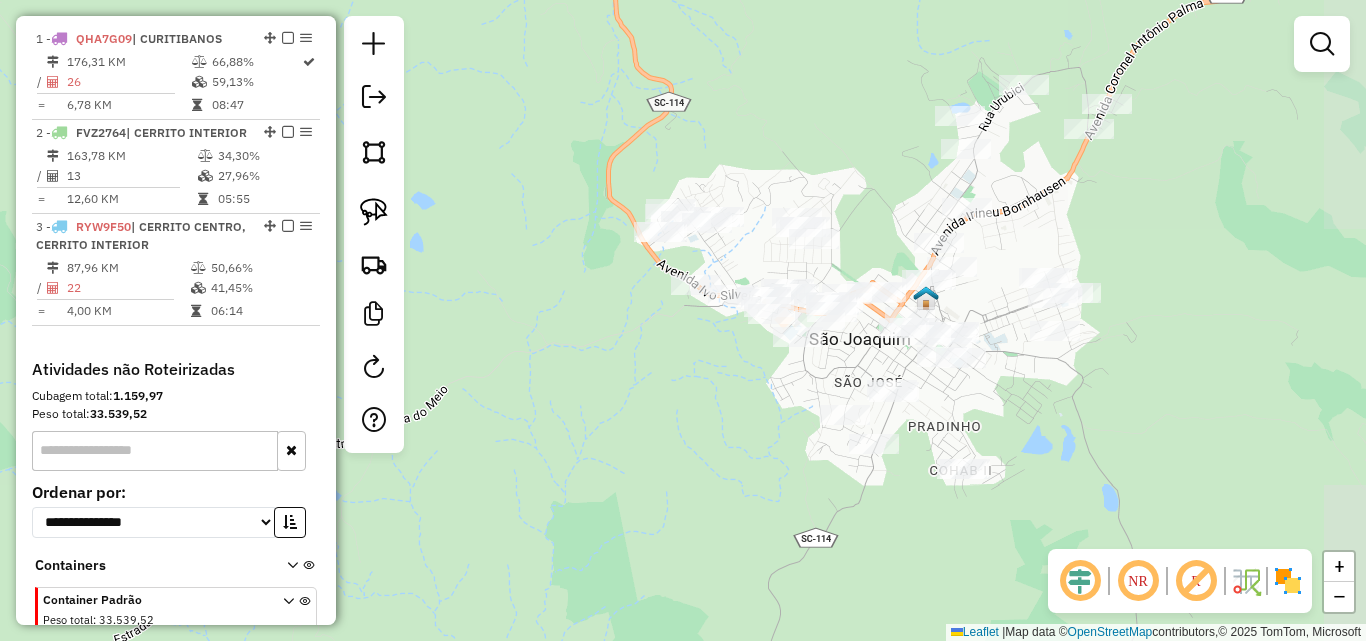 drag, startPoint x: 849, startPoint y: 243, endPoint x: 812, endPoint y: 130, distance: 118.90332 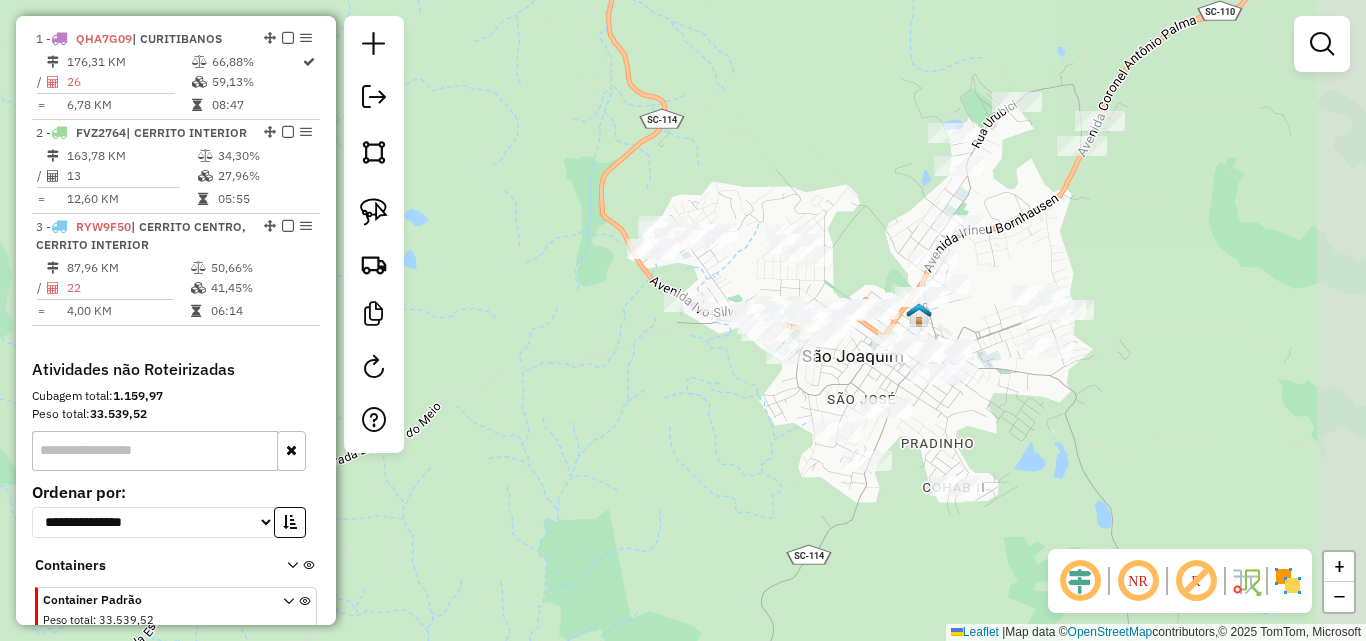 drag, startPoint x: 827, startPoint y: 421, endPoint x: 754, endPoint y: 407, distance: 74.330345 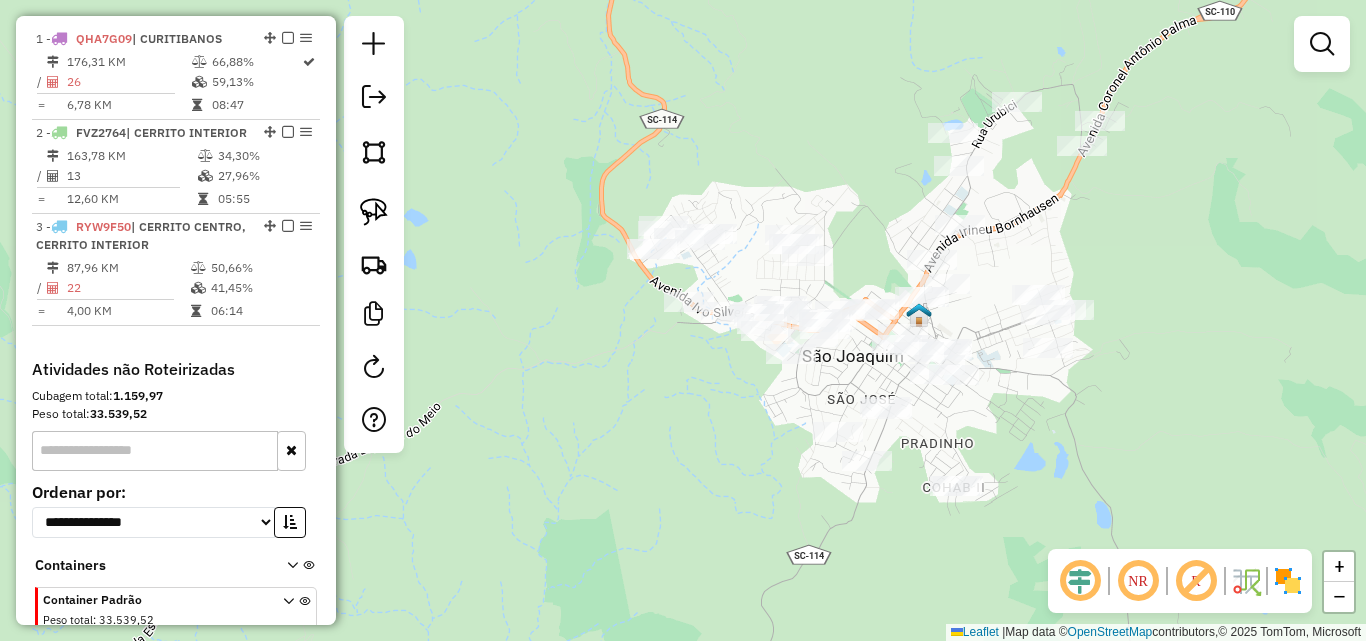 click 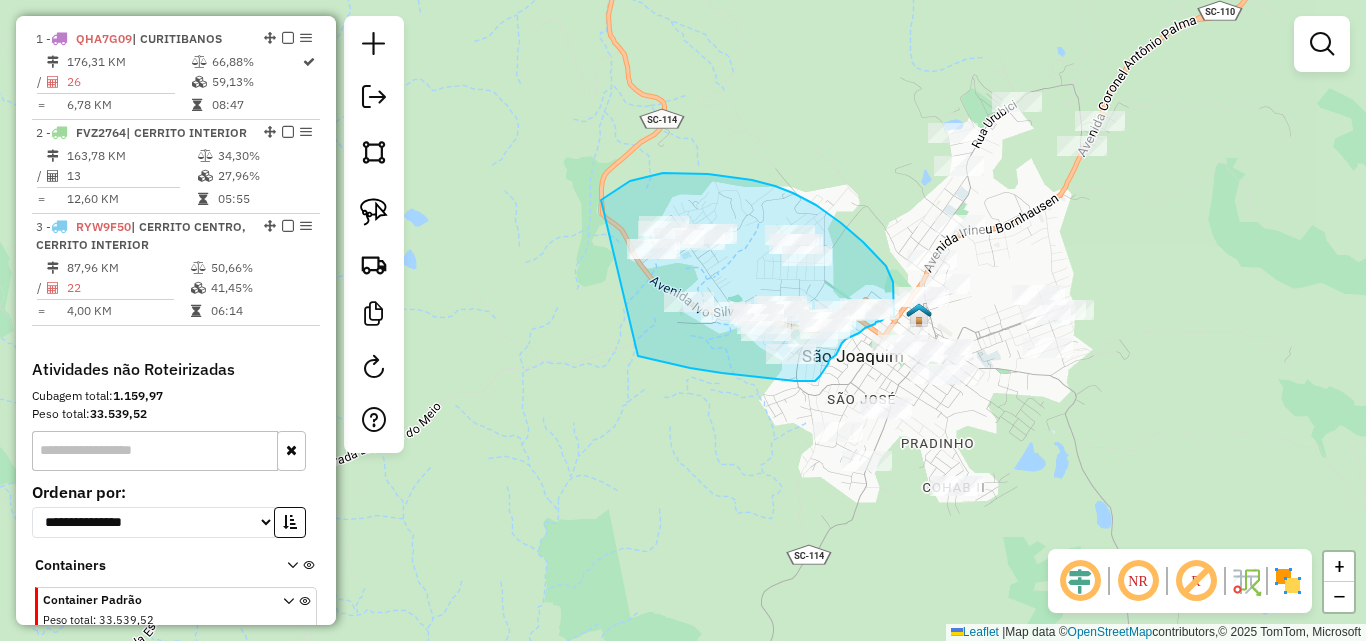drag, startPoint x: 676, startPoint y: 365, endPoint x: 601, endPoint y: 200, distance: 181.2457 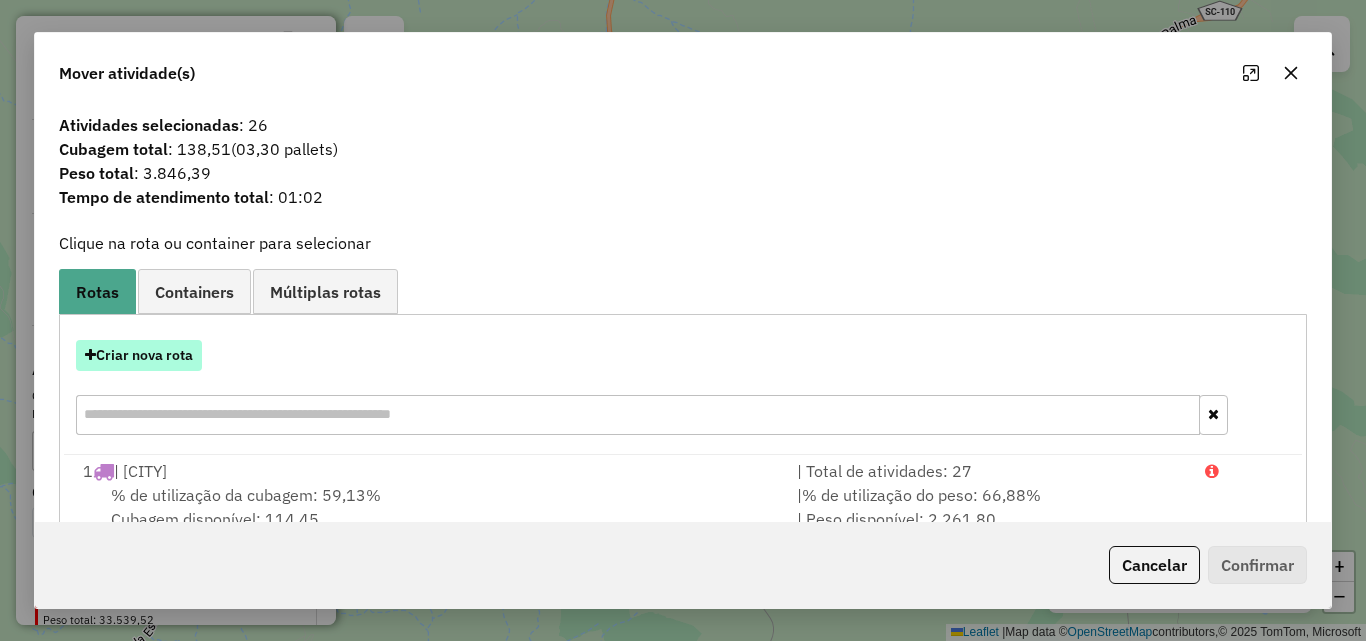 click on "Criar nova rota" at bounding box center [139, 355] 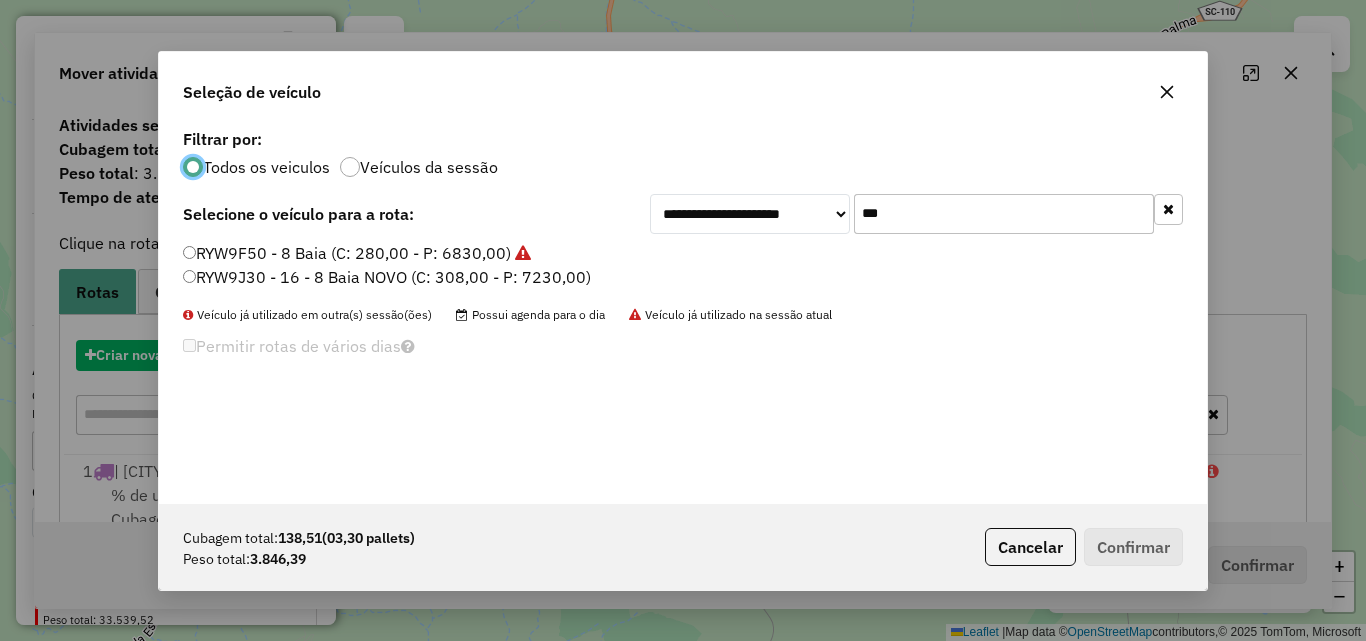 scroll, scrollTop: 11, scrollLeft: 6, axis: both 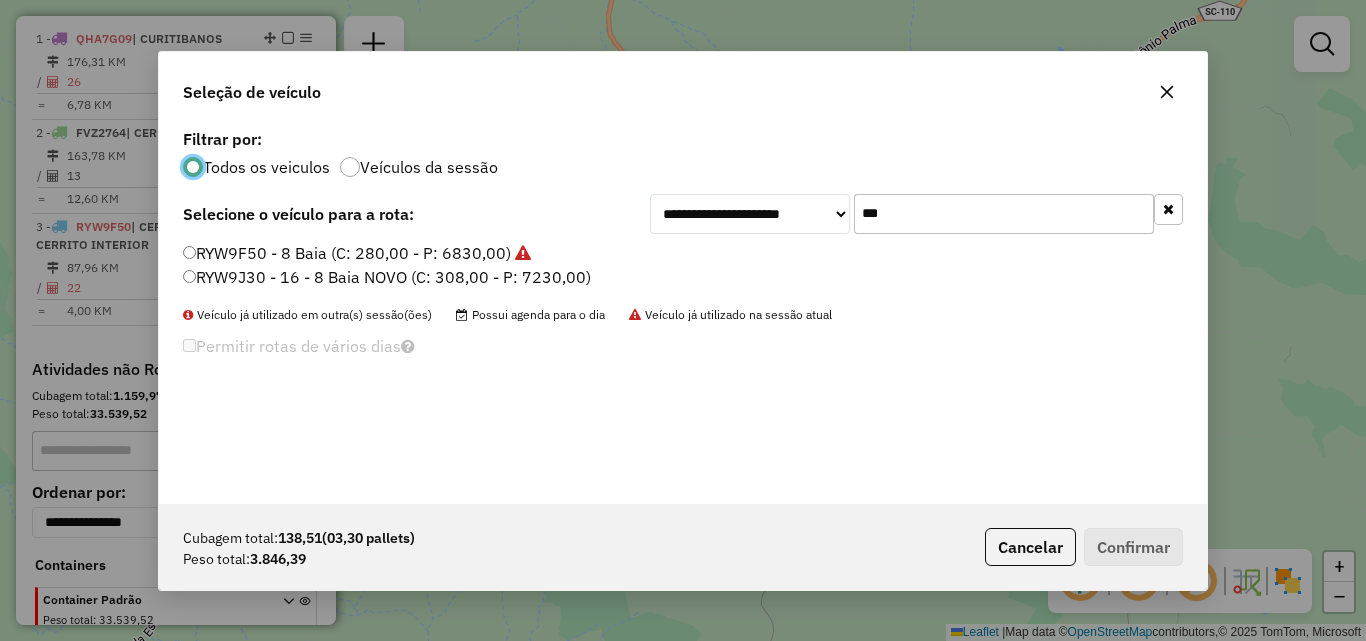 click on "***" 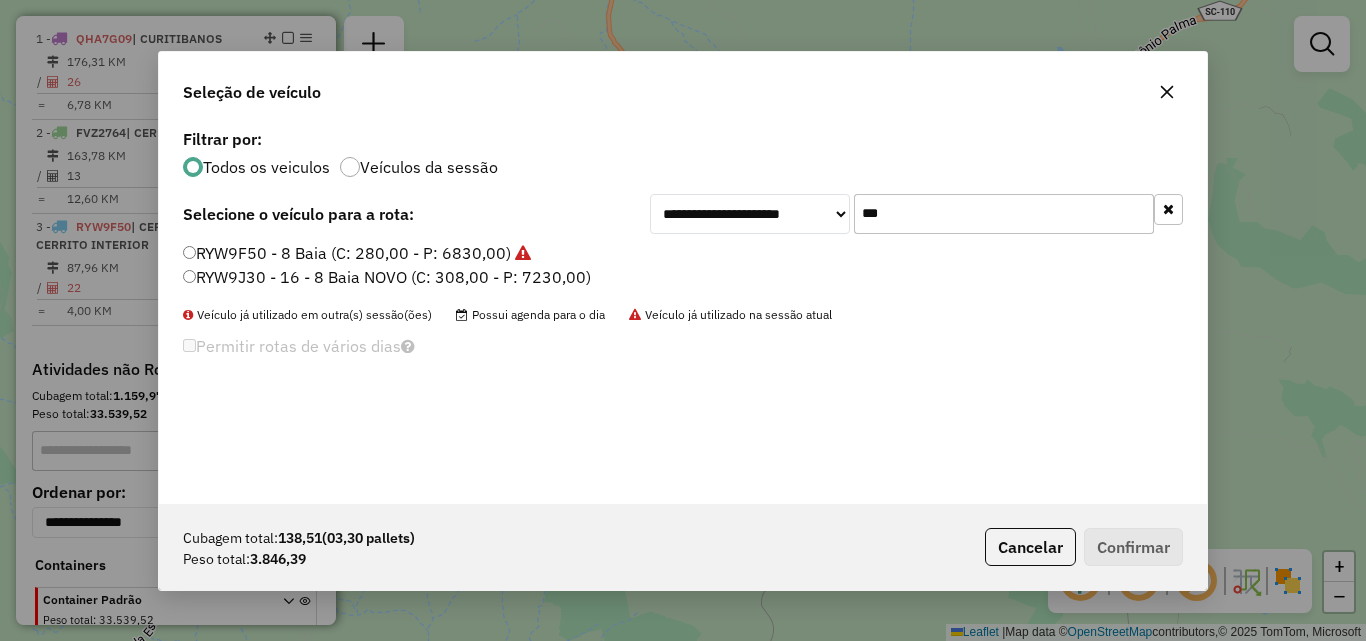click on "***" 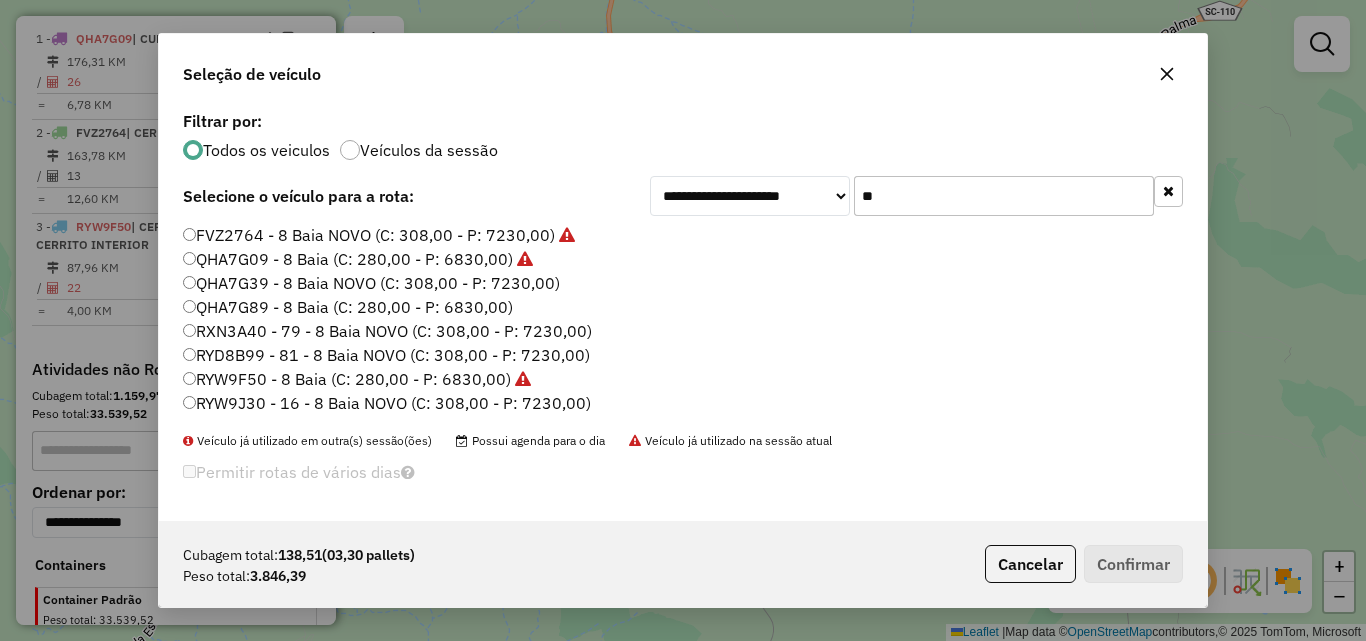 type on "*" 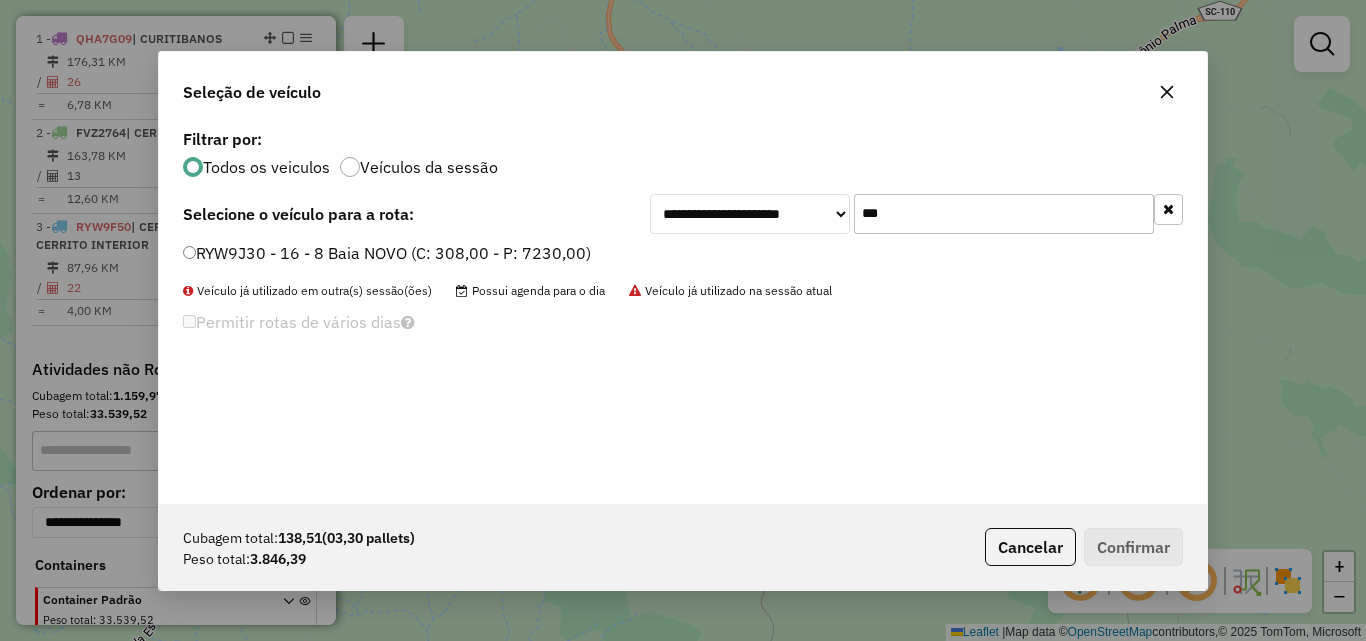 type on "***" 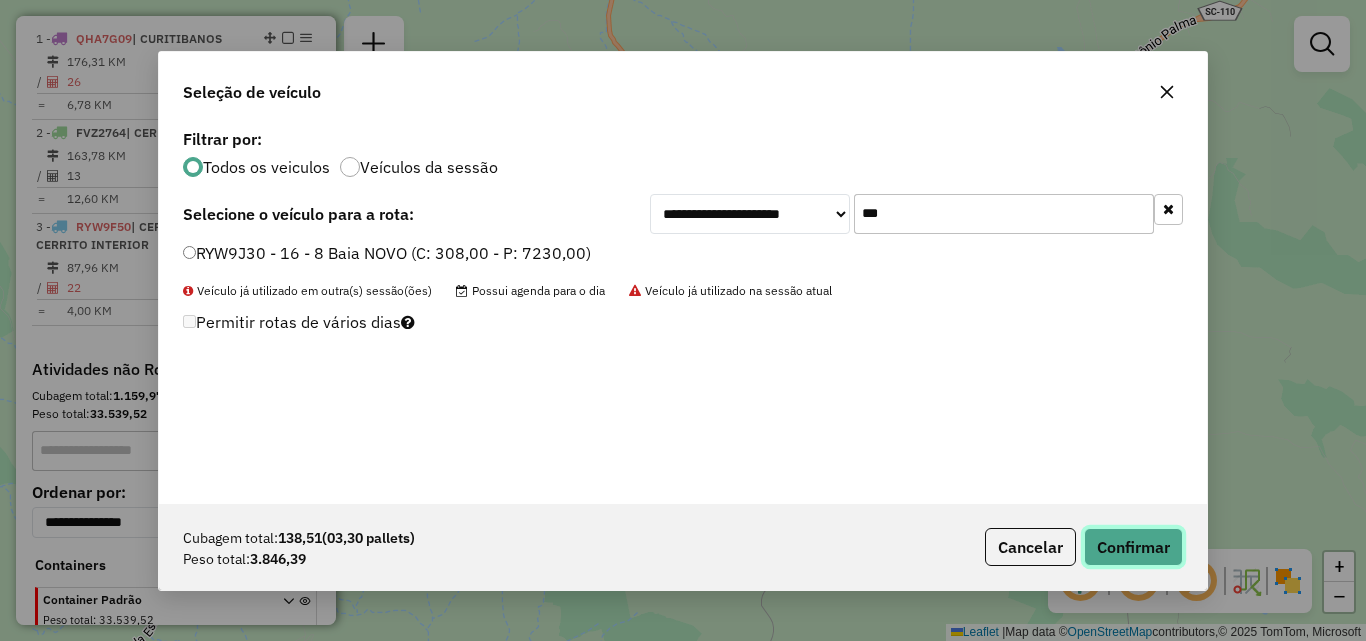 click on "Confirmar" 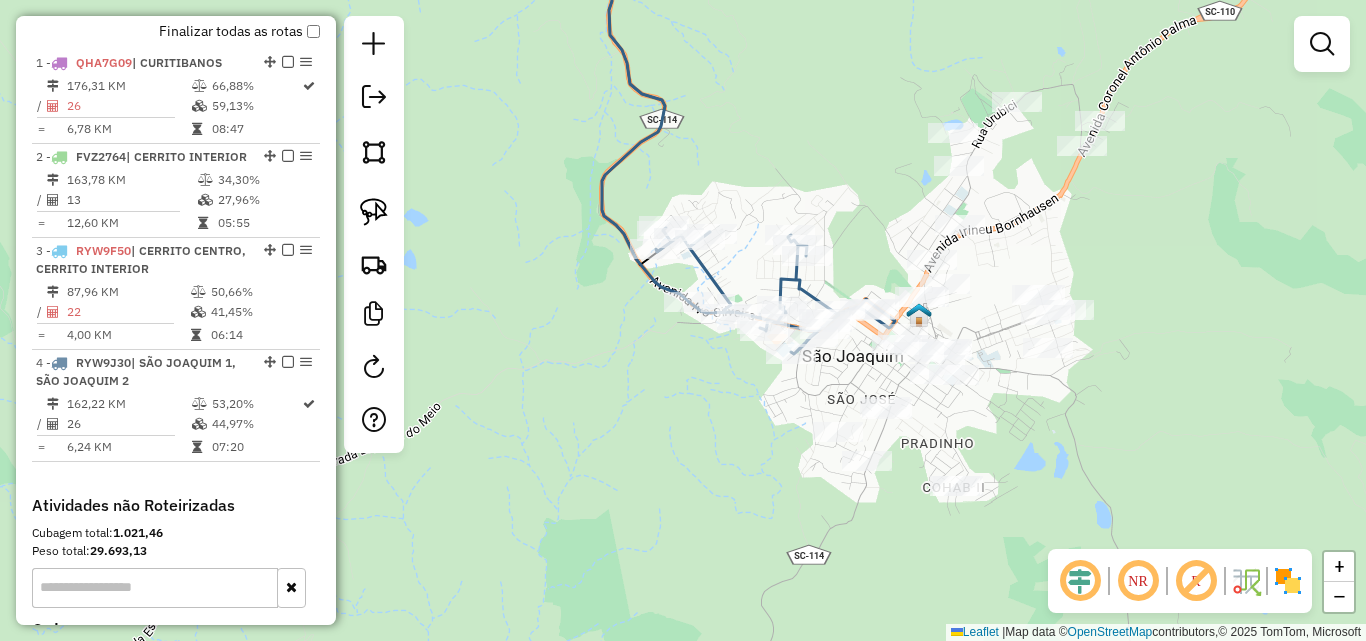 scroll, scrollTop: 764, scrollLeft: 0, axis: vertical 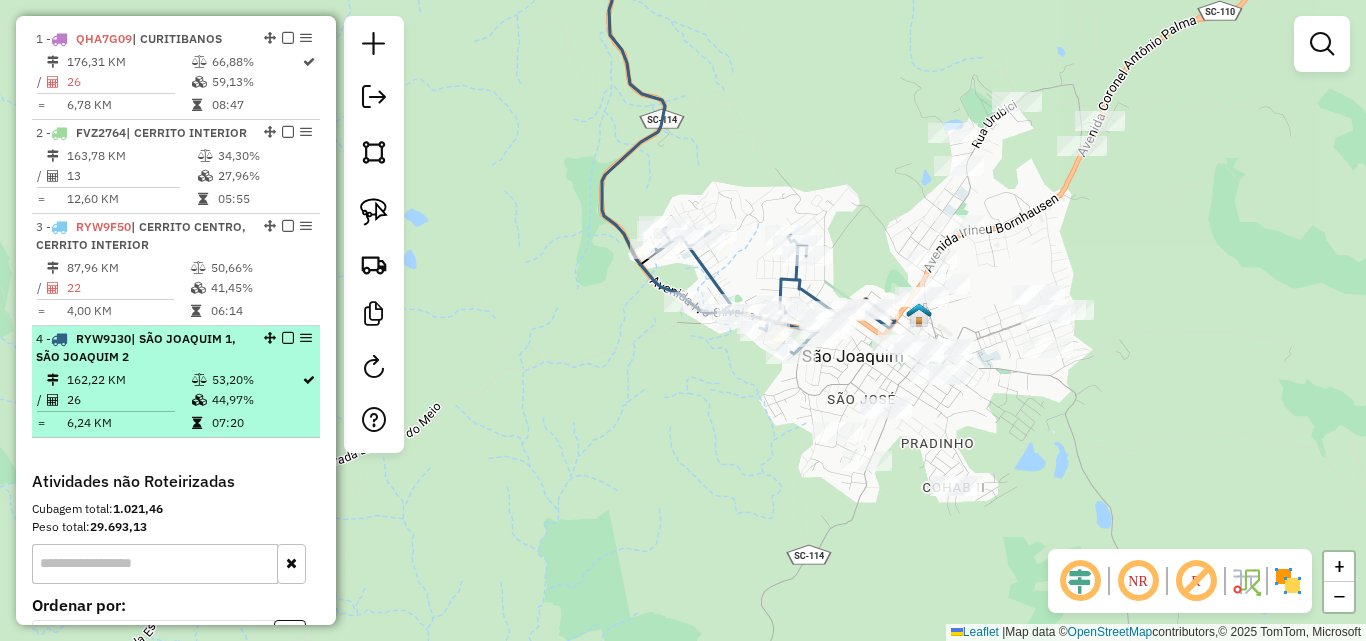 click at bounding box center (288, 338) 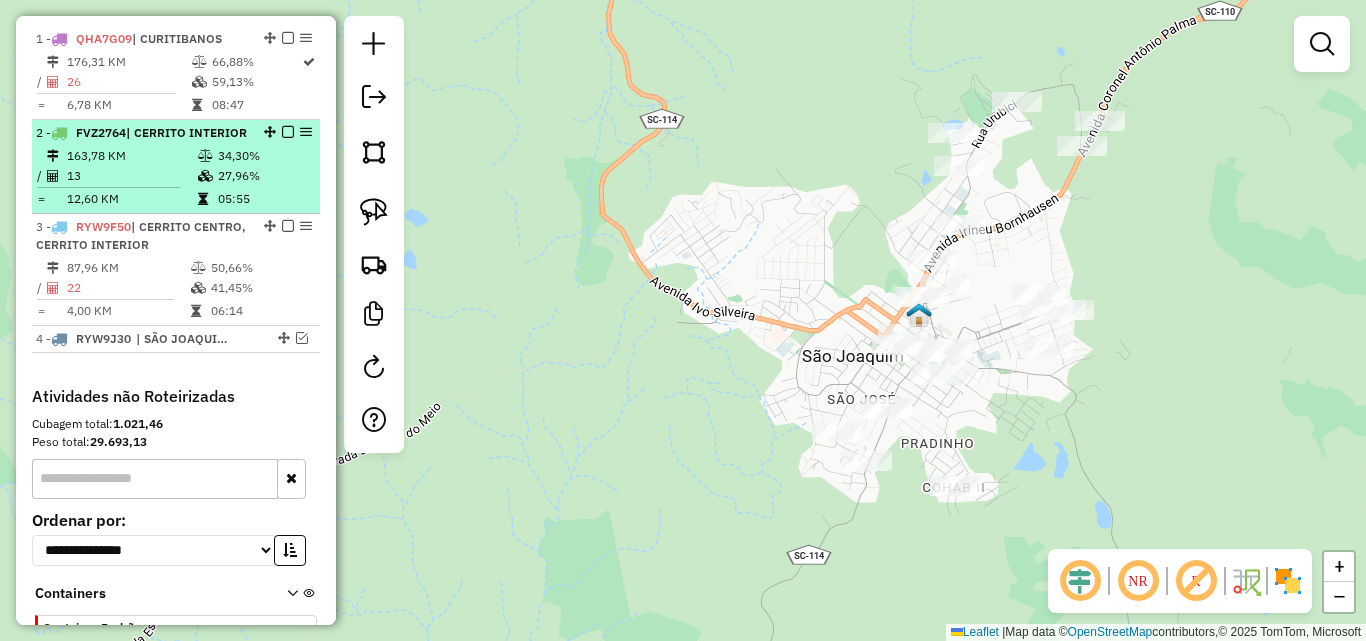 click at bounding box center (282, 226) 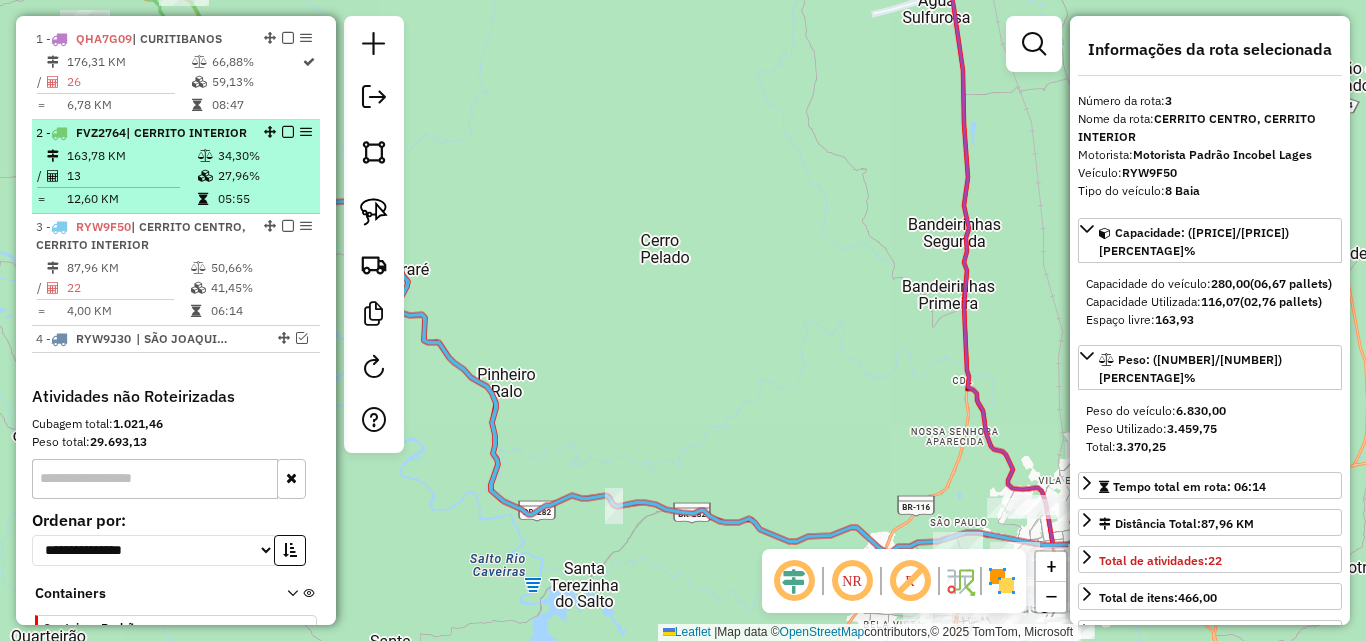 click at bounding box center [288, 132] 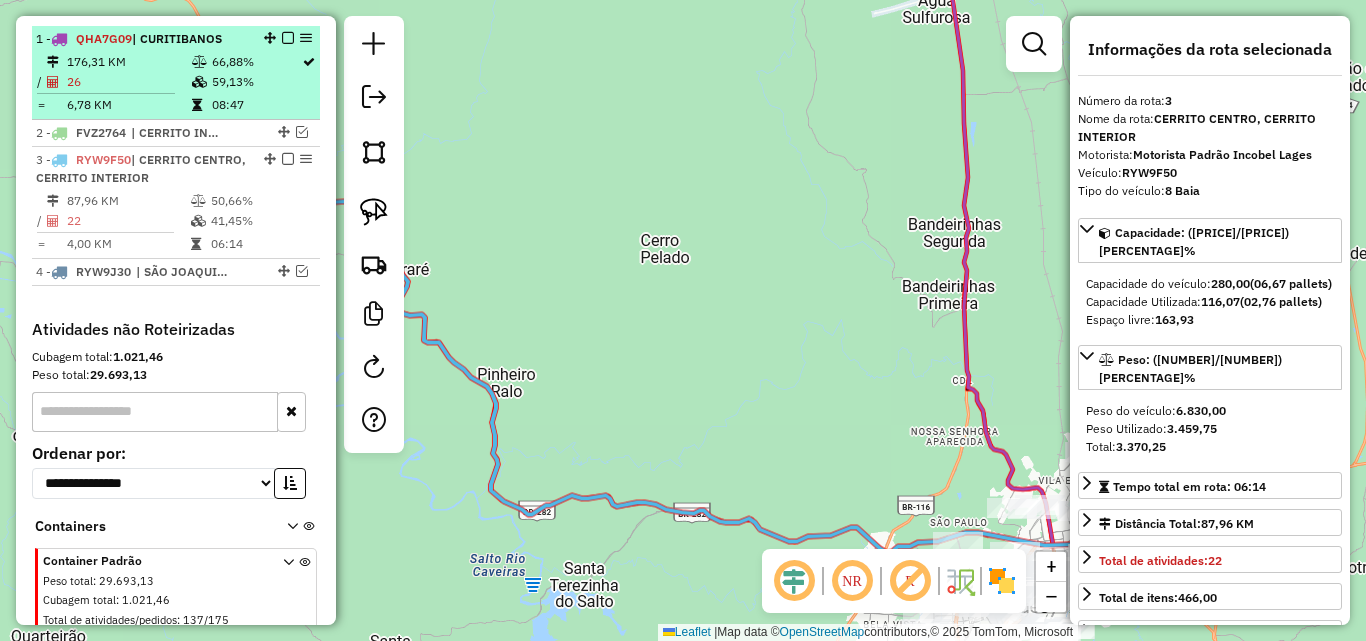 click at bounding box center [288, 38] 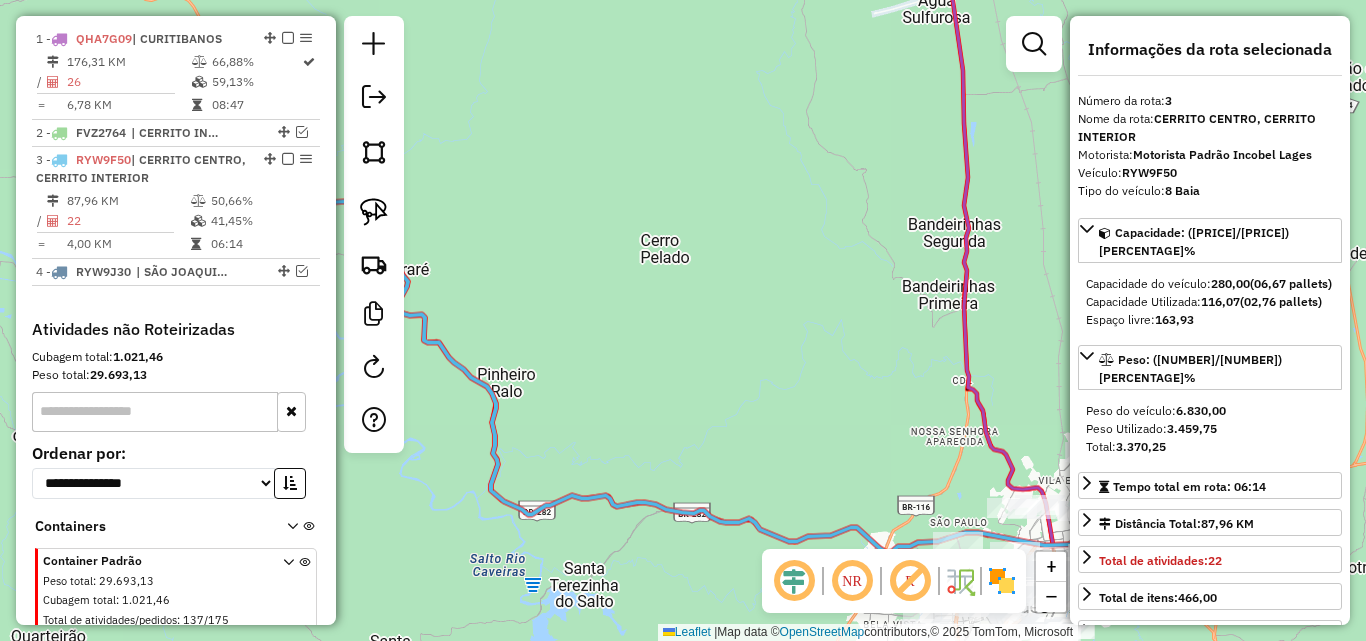 scroll, scrollTop: 697, scrollLeft: 0, axis: vertical 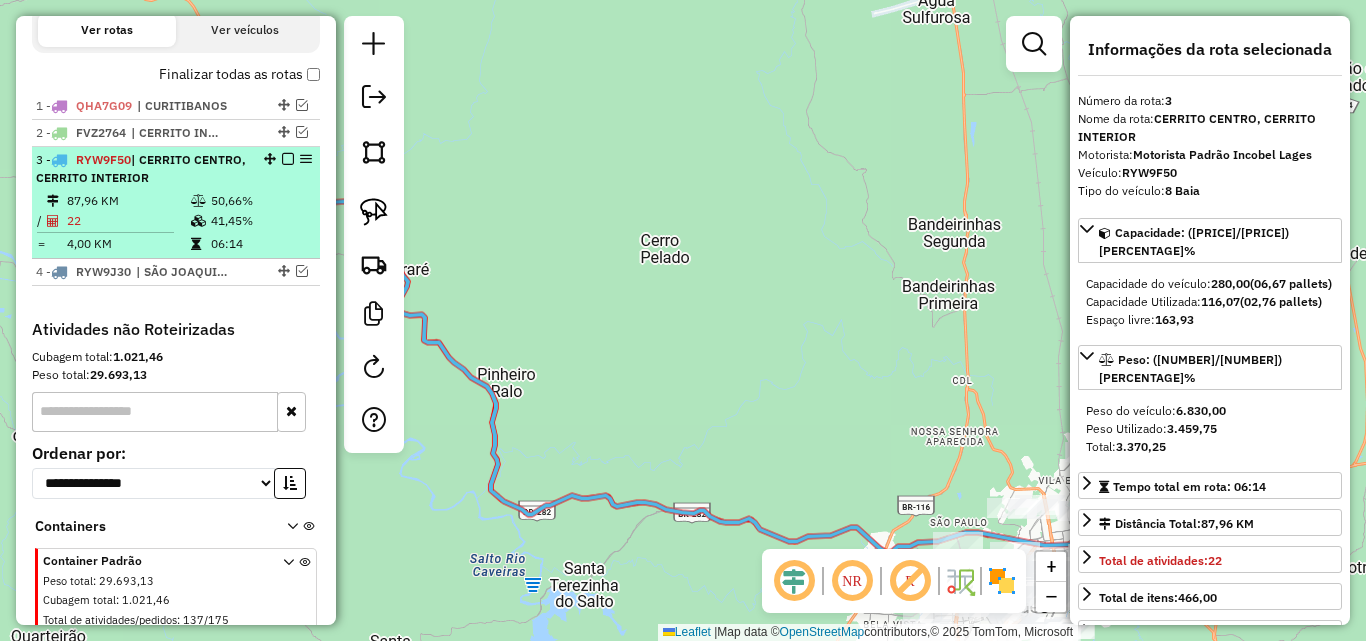 click at bounding box center (288, 159) 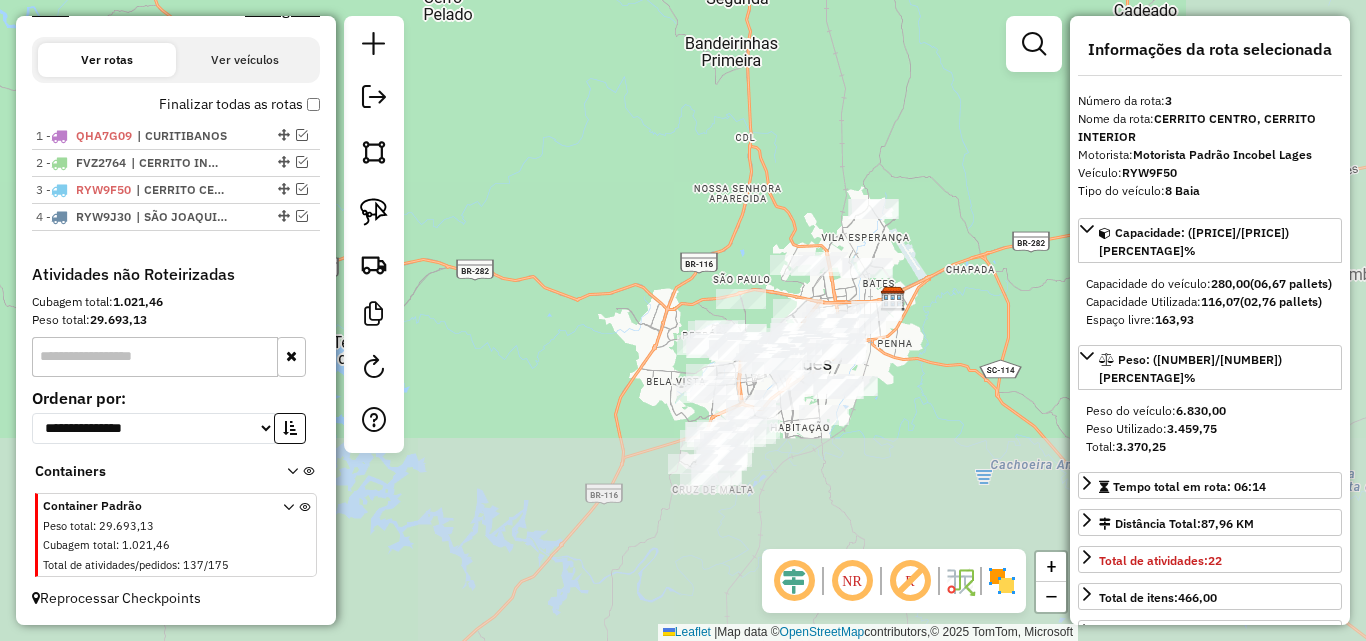 drag, startPoint x: 773, startPoint y: 446, endPoint x: 553, endPoint y: 196, distance: 333.0165 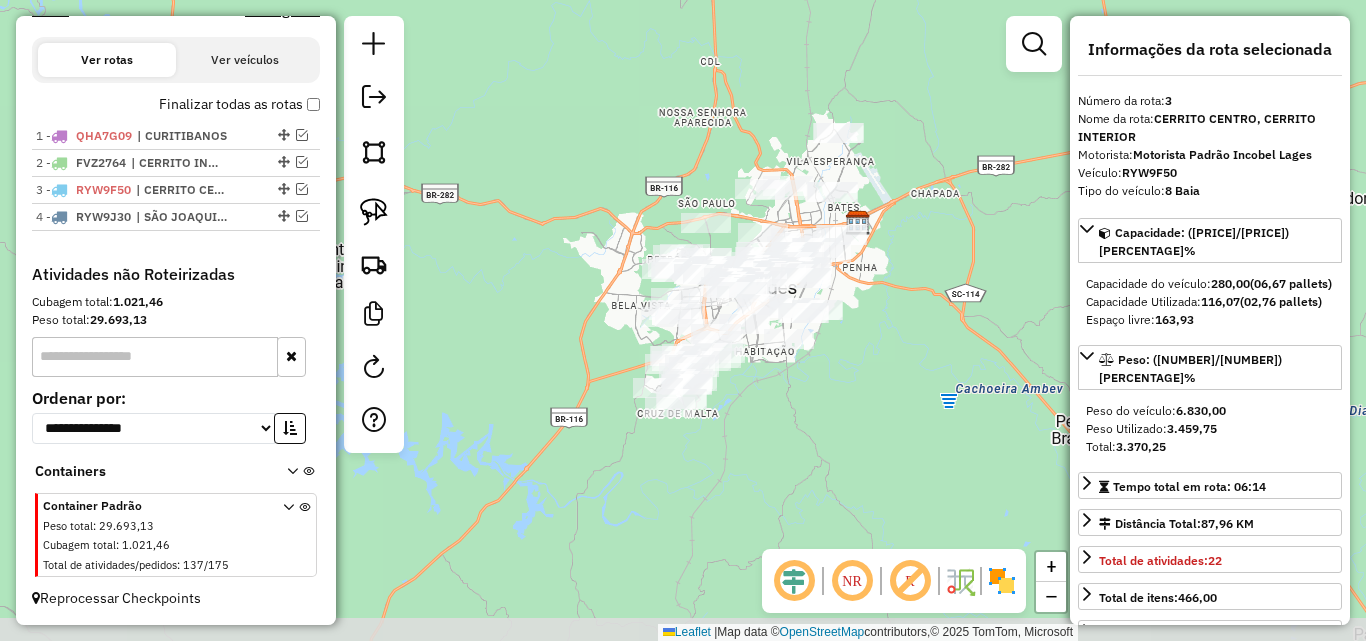 drag, startPoint x: 569, startPoint y: 320, endPoint x: 562, endPoint y: 300, distance: 21.189621 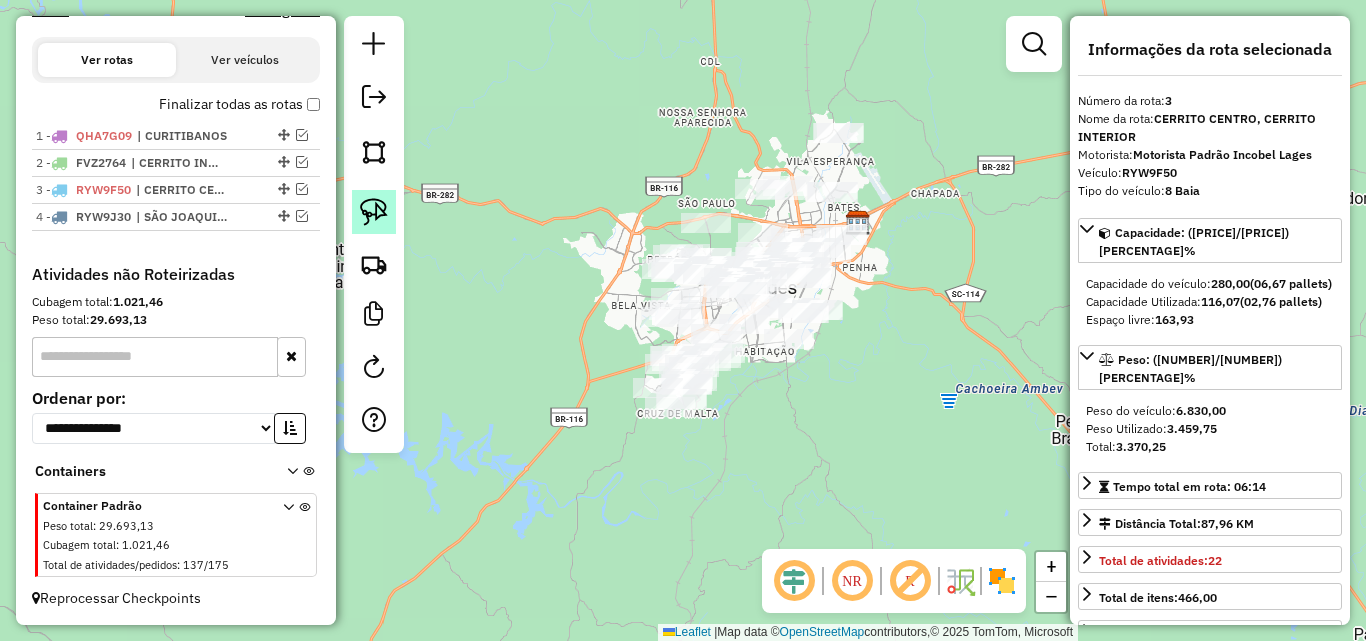 click 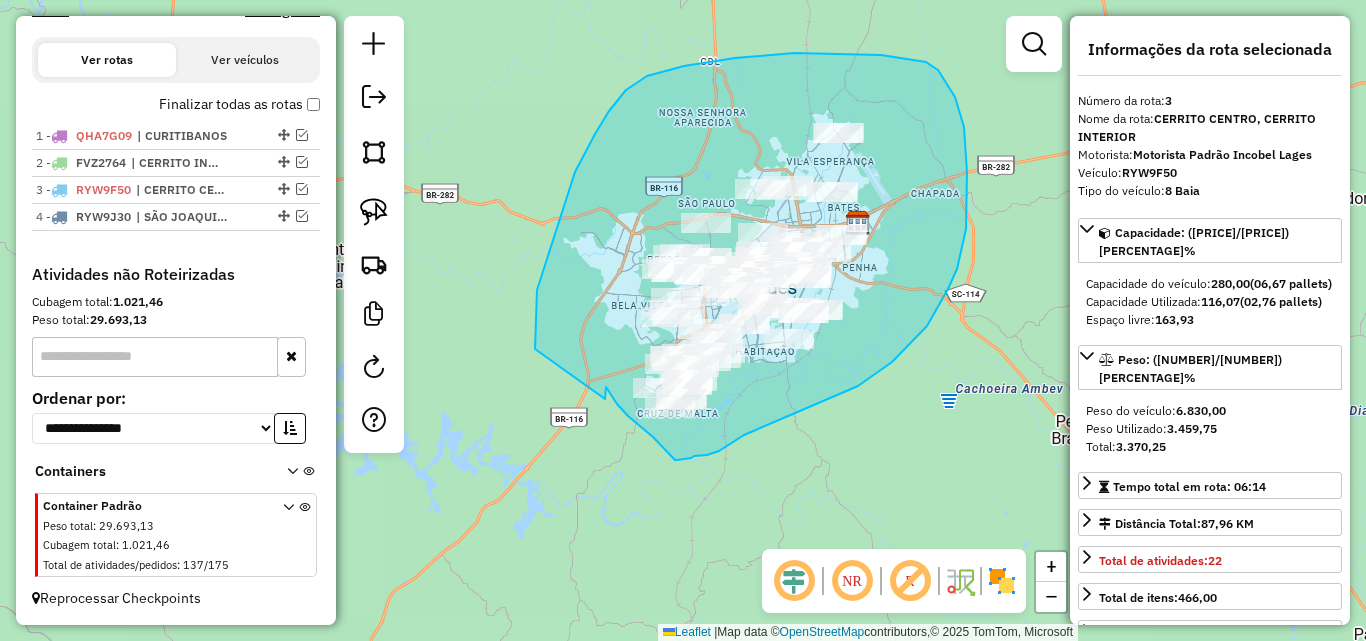 drag, startPoint x: 557, startPoint y: 226, endPoint x: 605, endPoint y: 399, distance: 179.5355 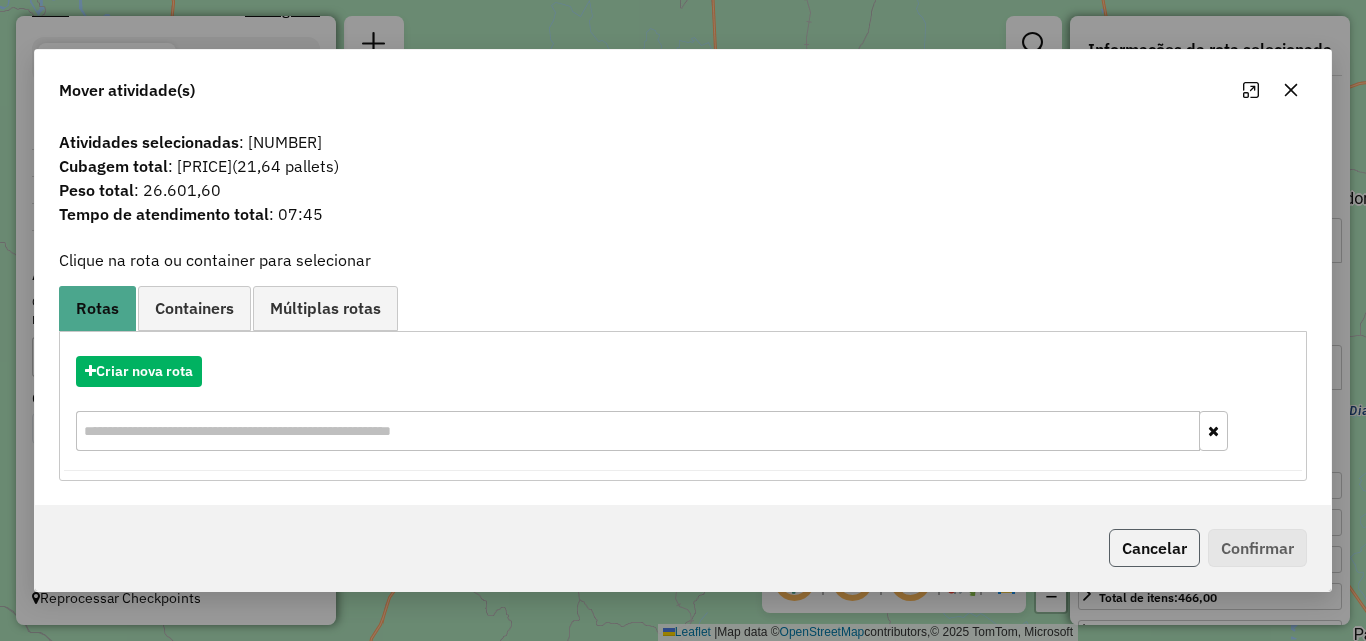 click on "Cancelar" 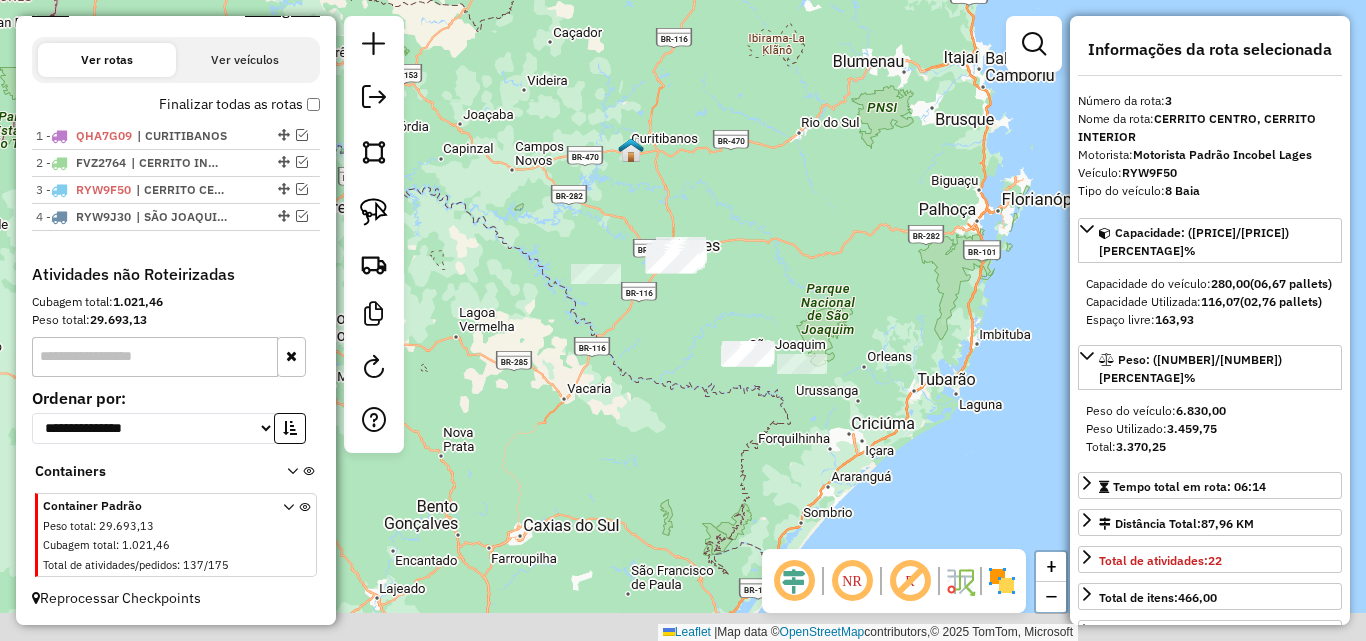 drag, startPoint x: 760, startPoint y: 351, endPoint x: 650, endPoint y: 256, distance: 145.34442 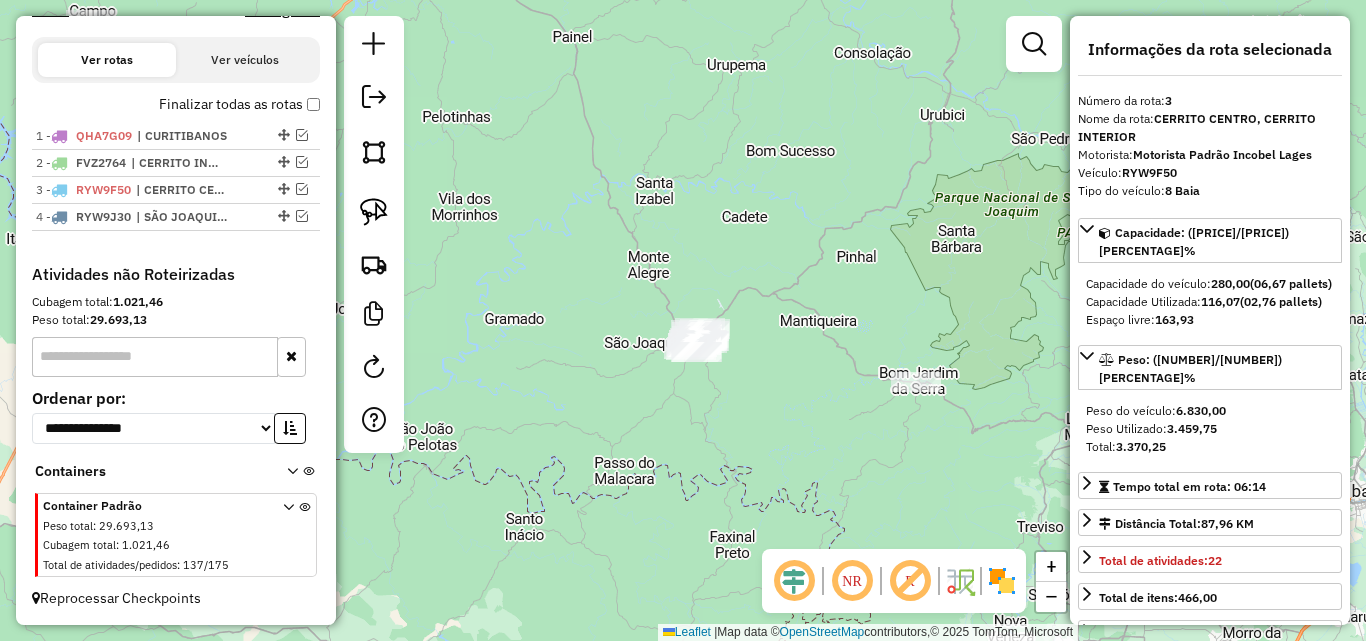 drag, startPoint x: 894, startPoint y: 454, endPoint x: 807, endPoint y: 425, distance: 91.706055 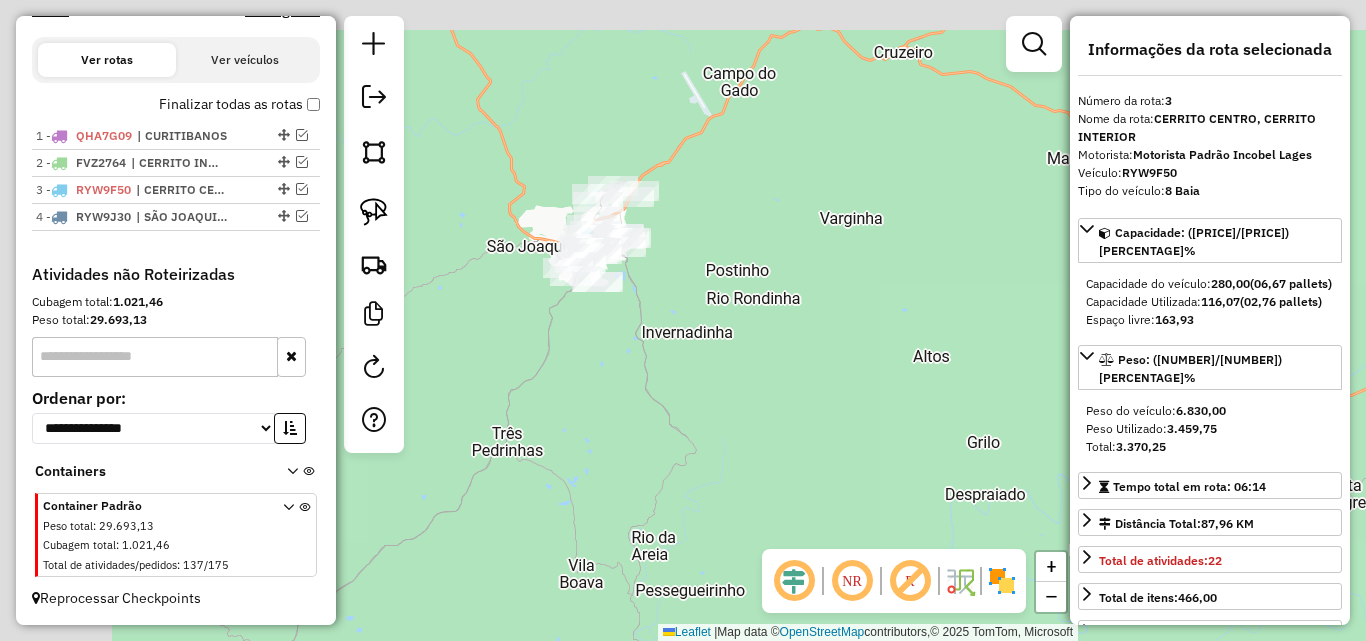 drag, startPoint x: 713, startPoint y: 382, endPoint x: 858, endPoint y: 444, distance: 157.69908 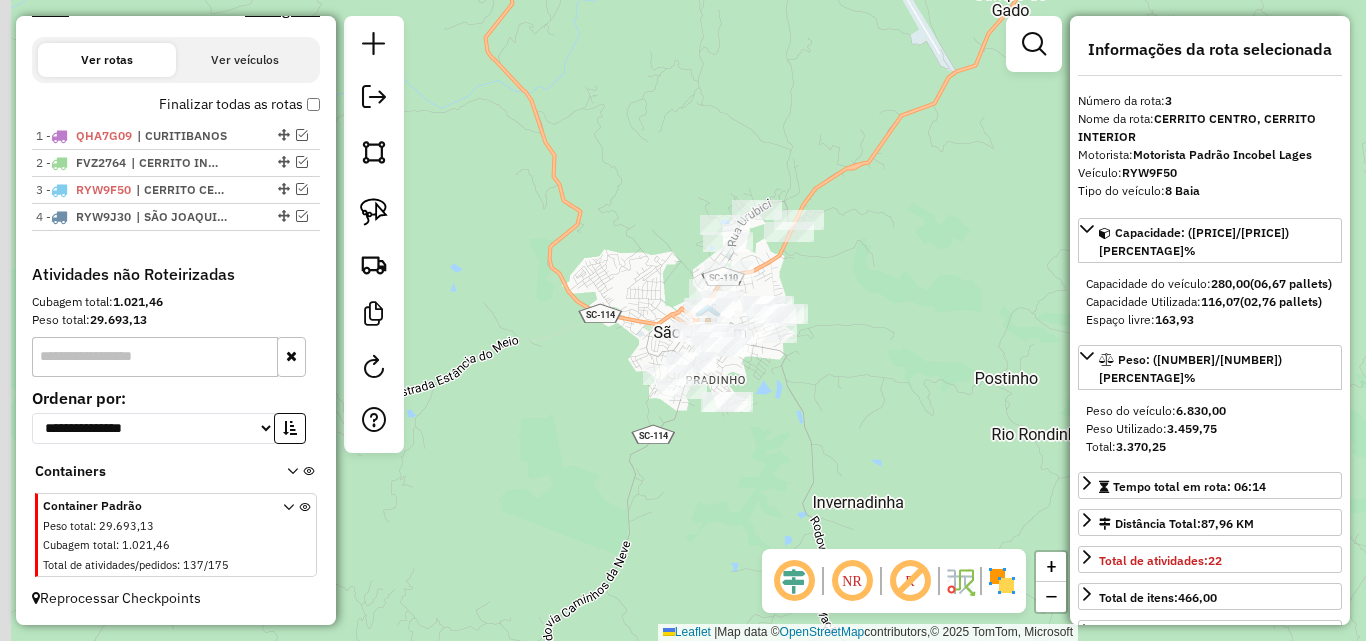drag, startPoint x: 727, startPoint y: 316, endPoint x: 786, endPoint y: 492, distance: 185.62596 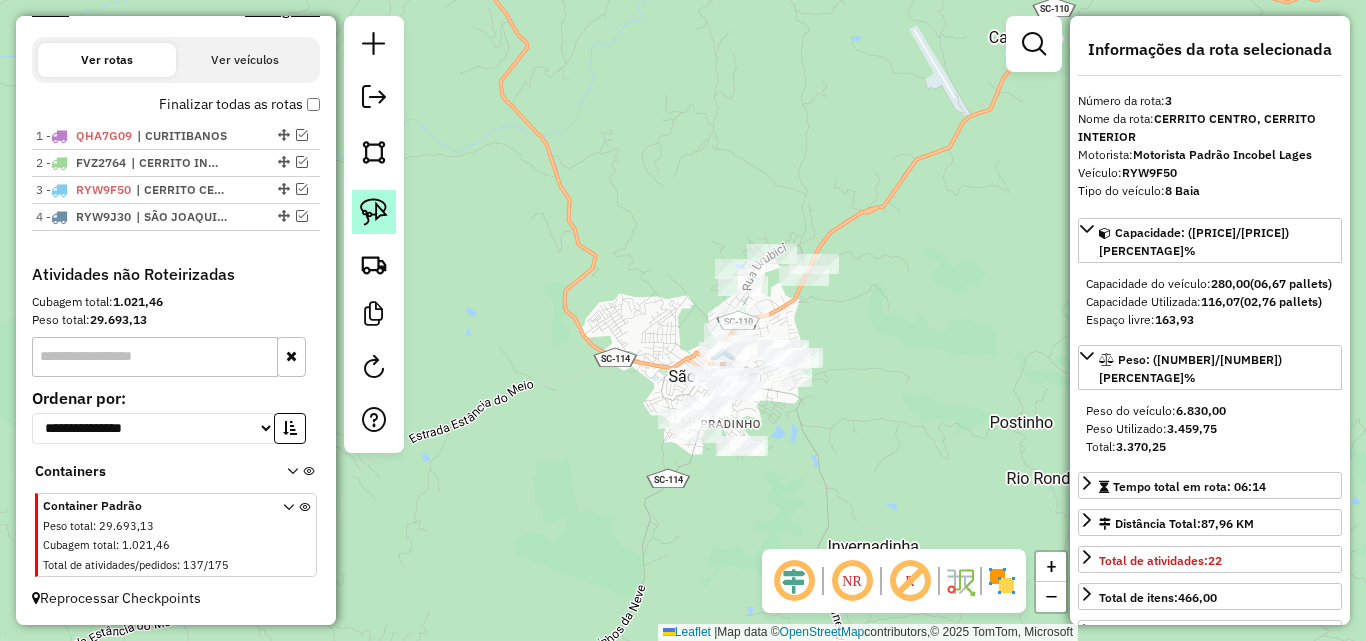 click 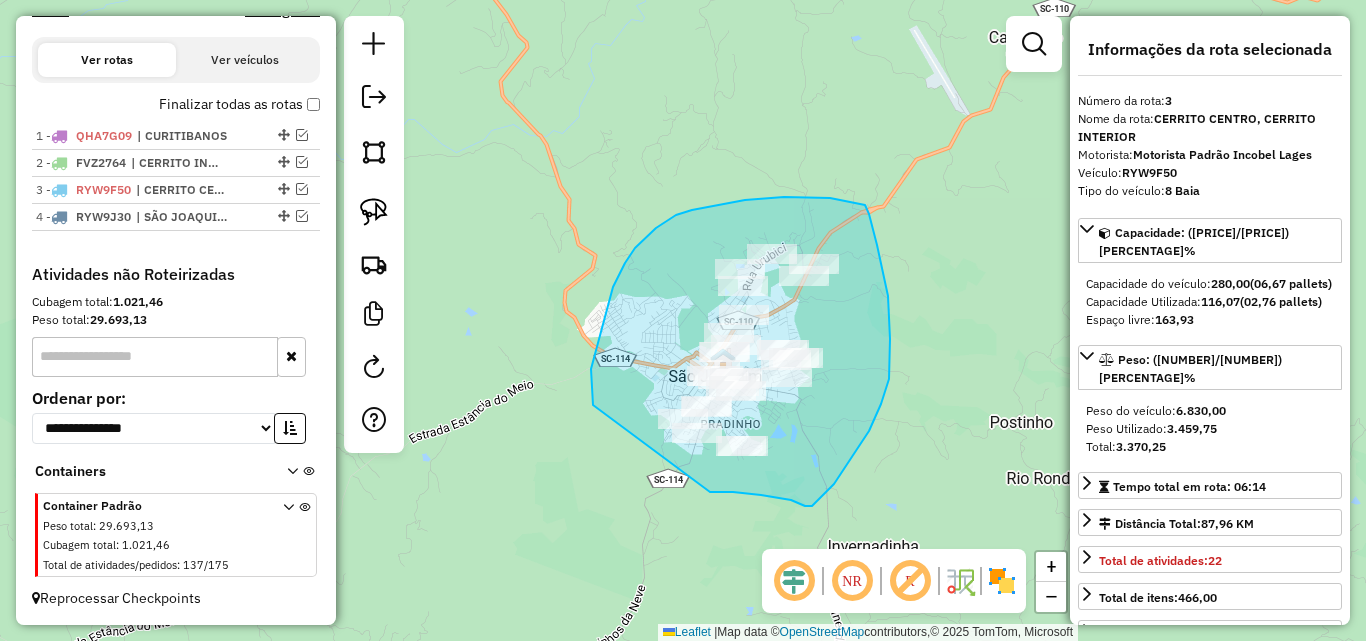 drag, startPoint x: 592, startPoint y: 399, endPoint x: 710, endPoint y: 492, distance: 150.24313 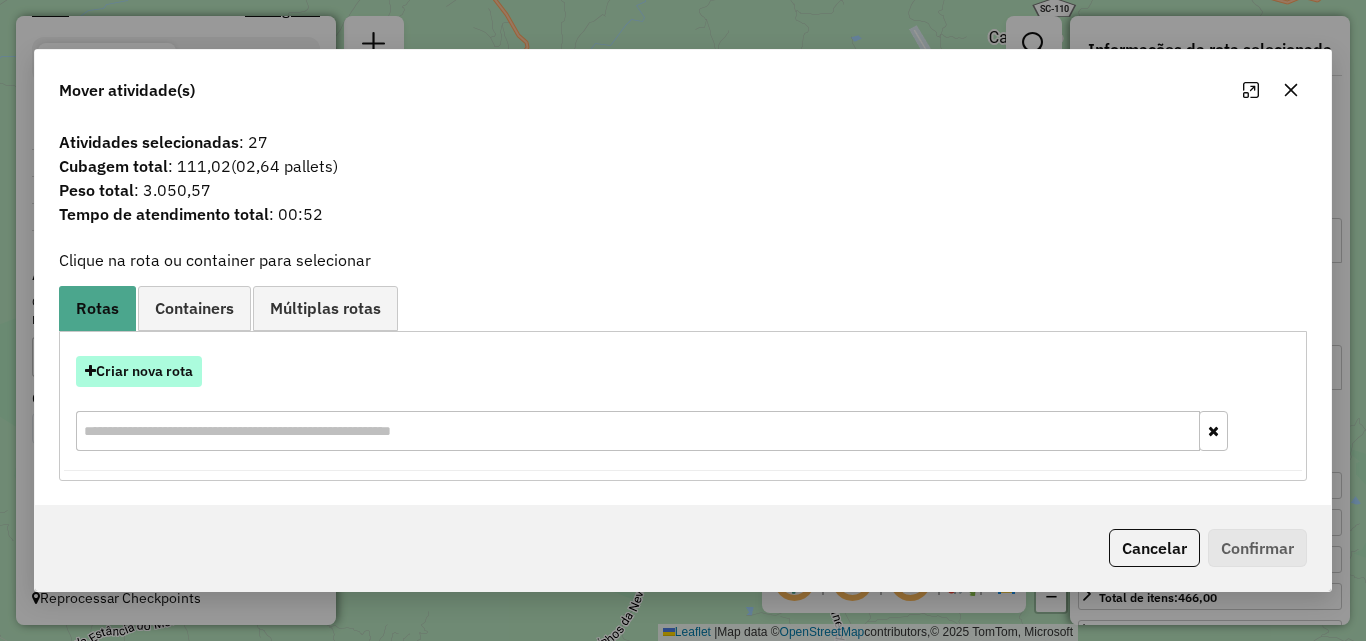 click on "Criar nova rota" at bounding box center [139, 371] 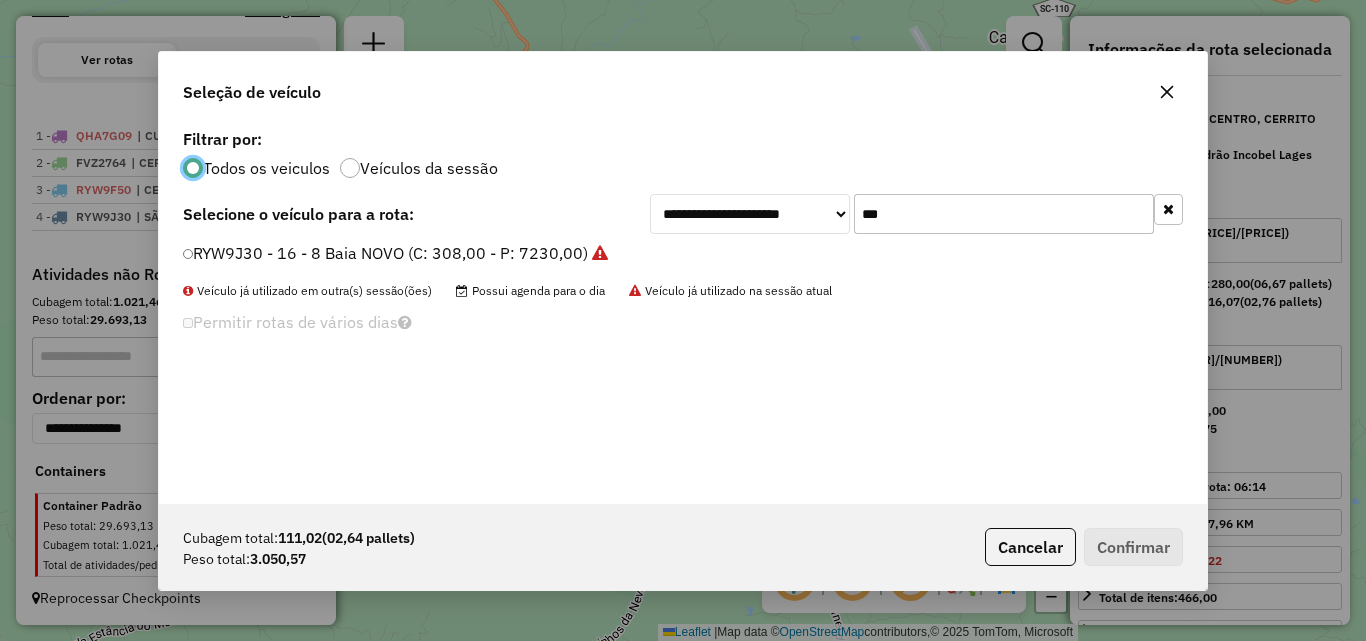 scroll, scrollTop: 11, scrollLeft: 6, axis: both 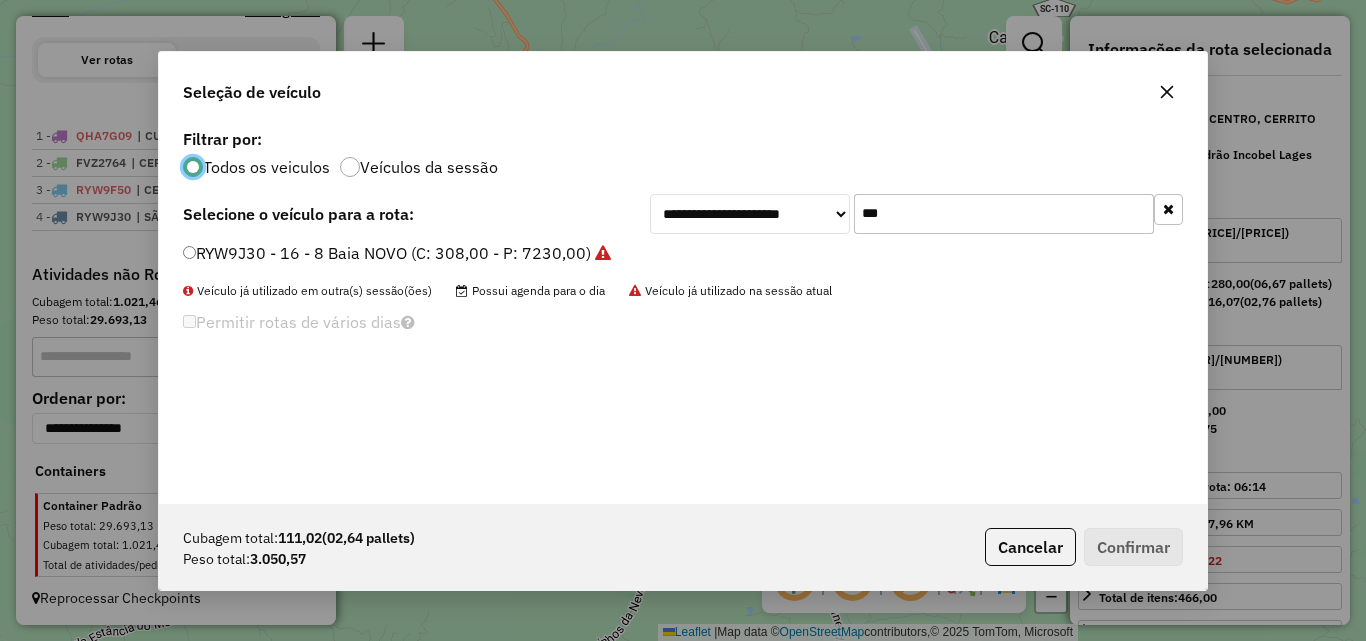 click on "***" 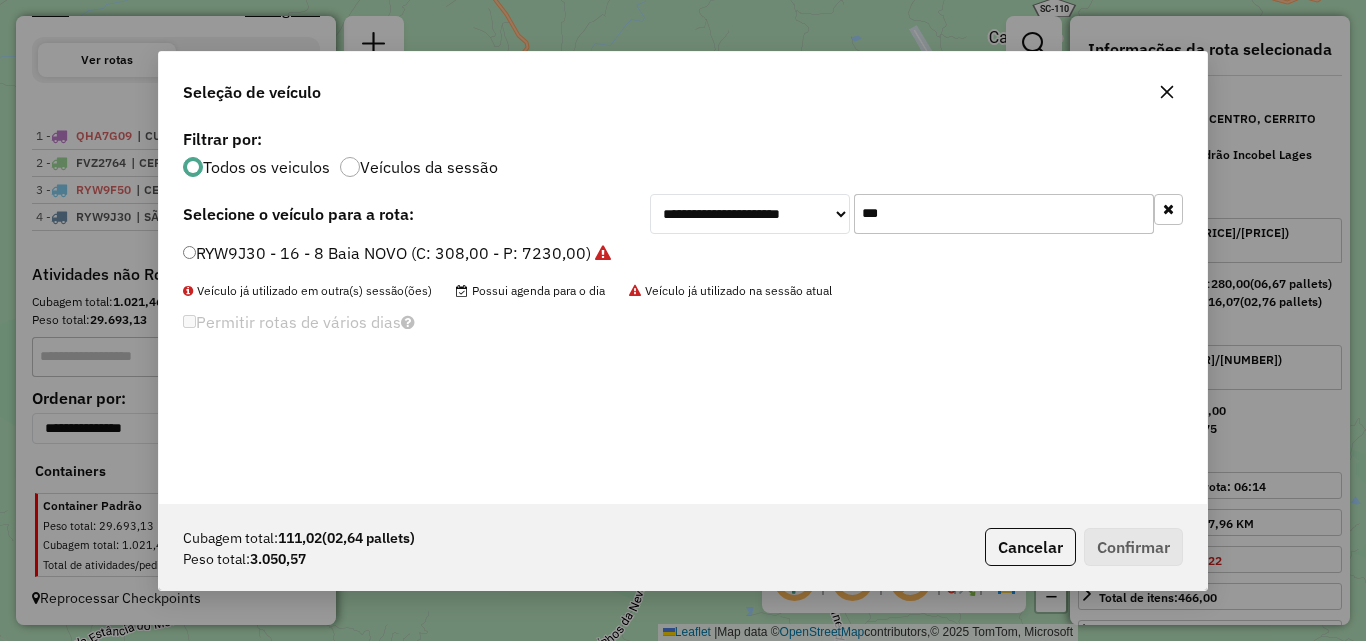 click on "***" 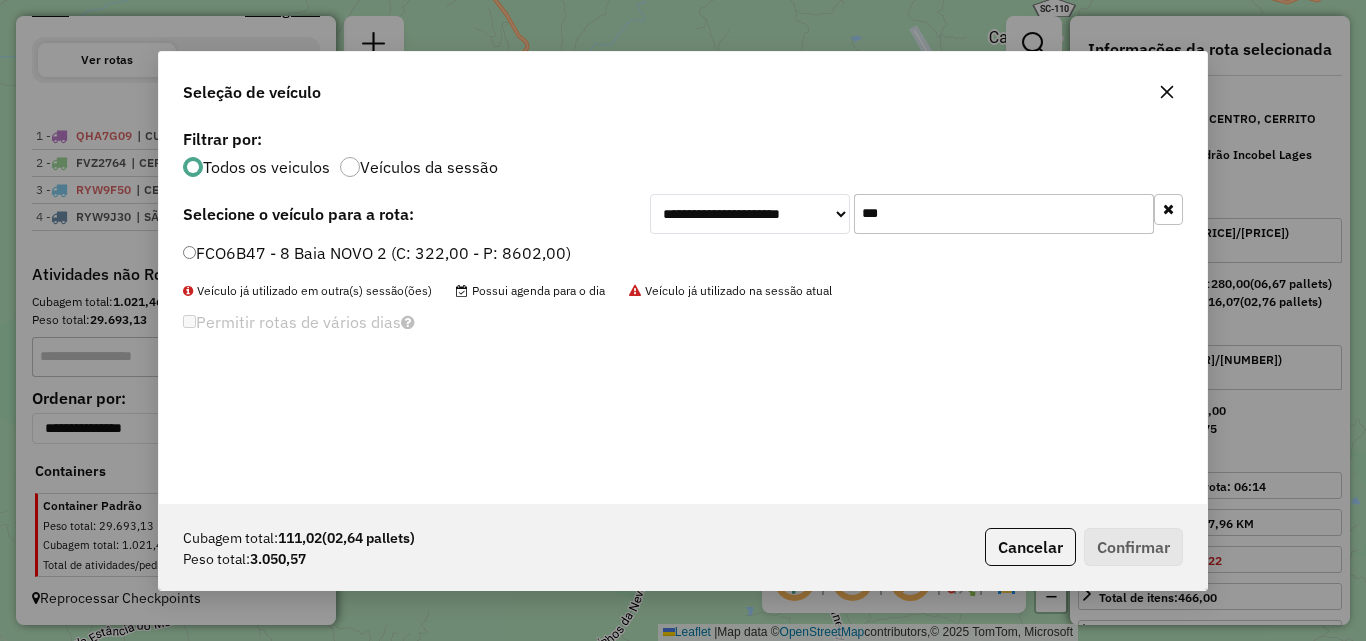 type on "***" 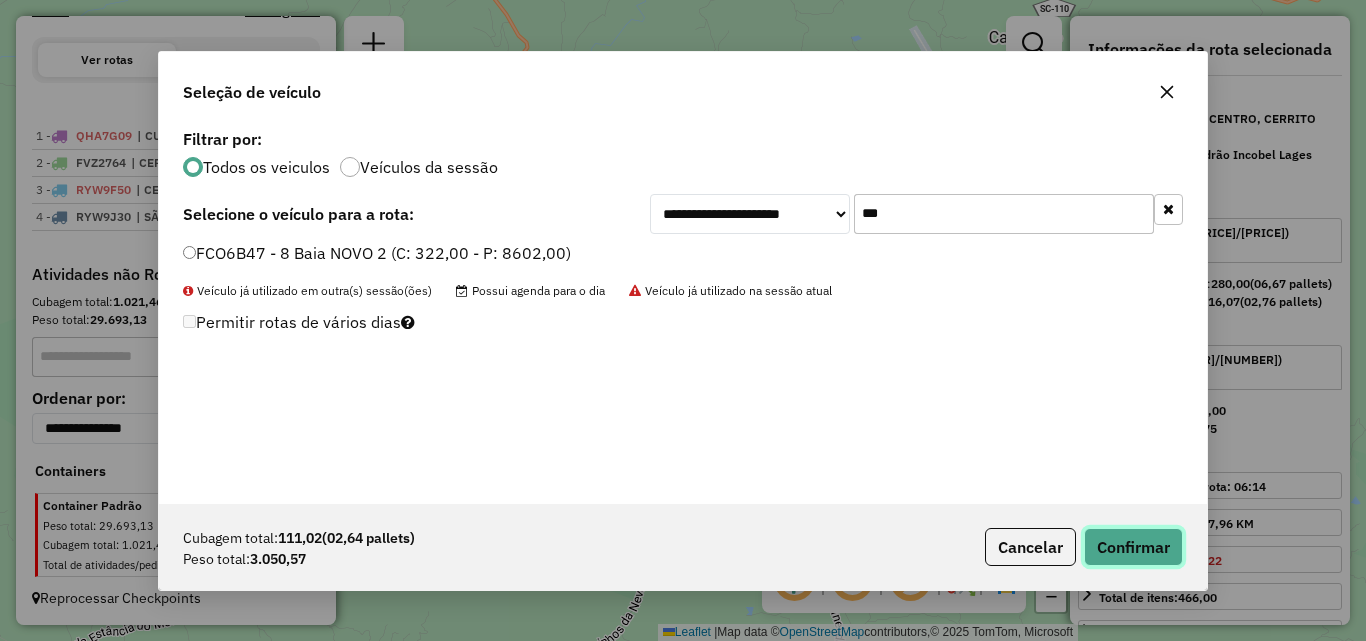 click on "Confirmar" 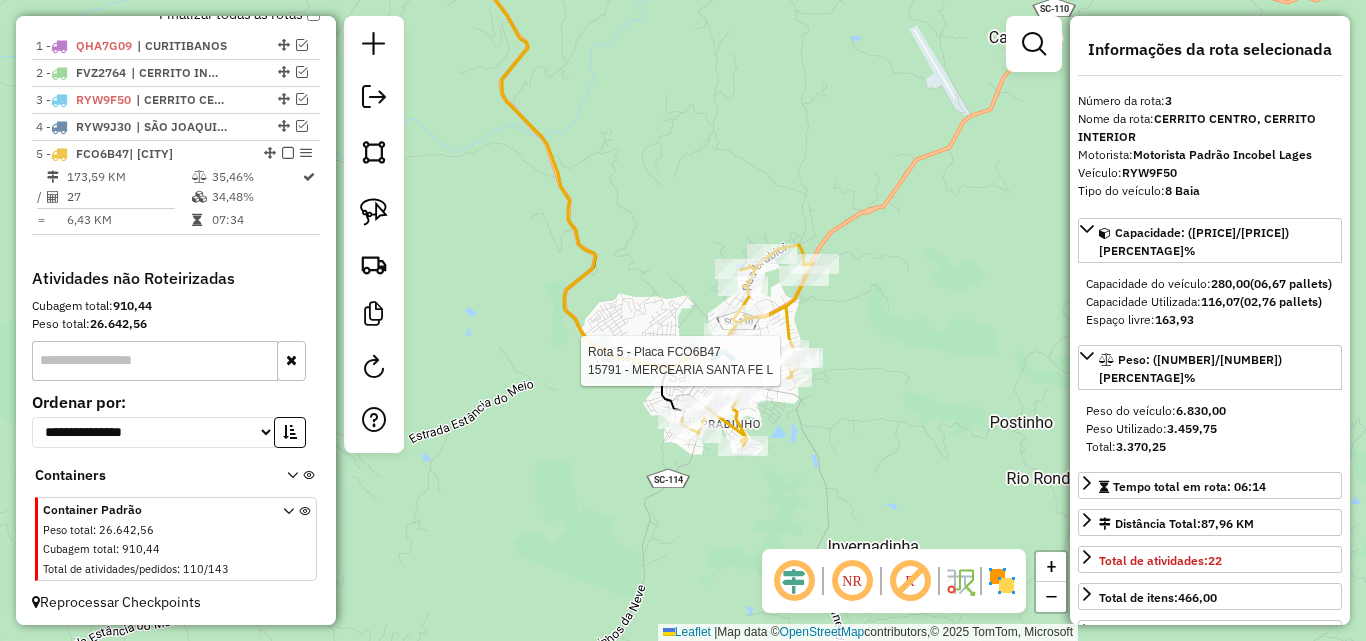 scroll, scrollTop: 779, scrollLeft: 0, axis: vertical 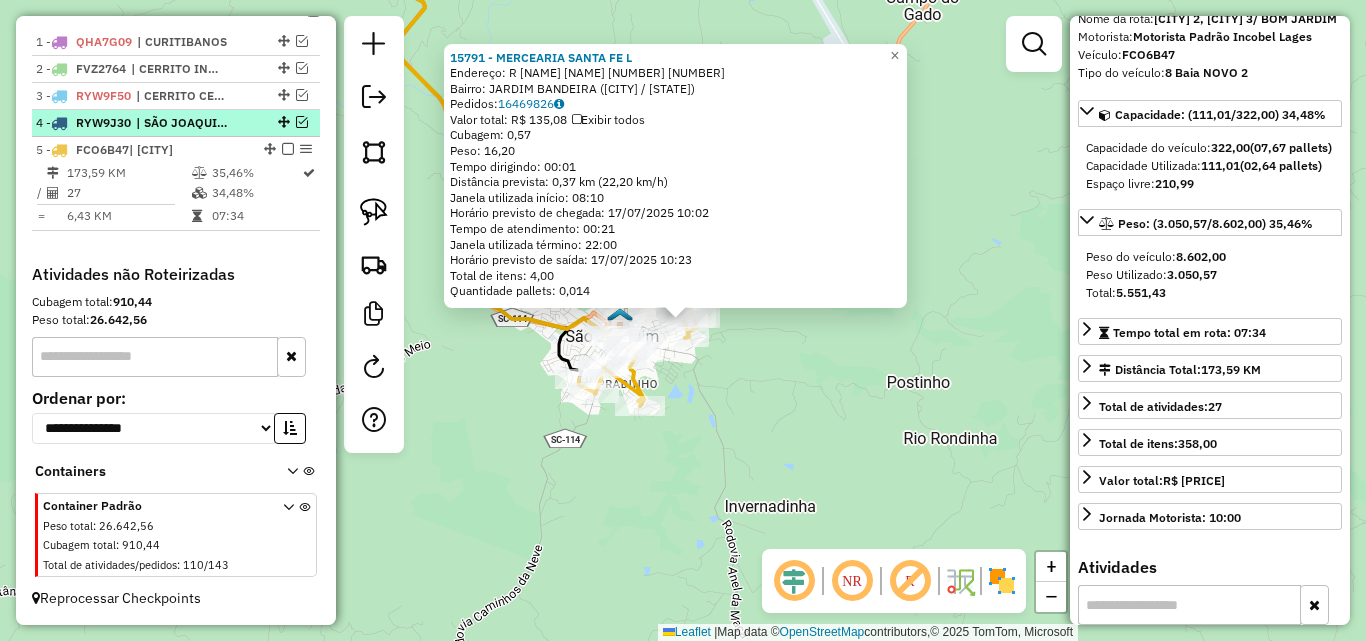 click at bounding box center (302, 122) 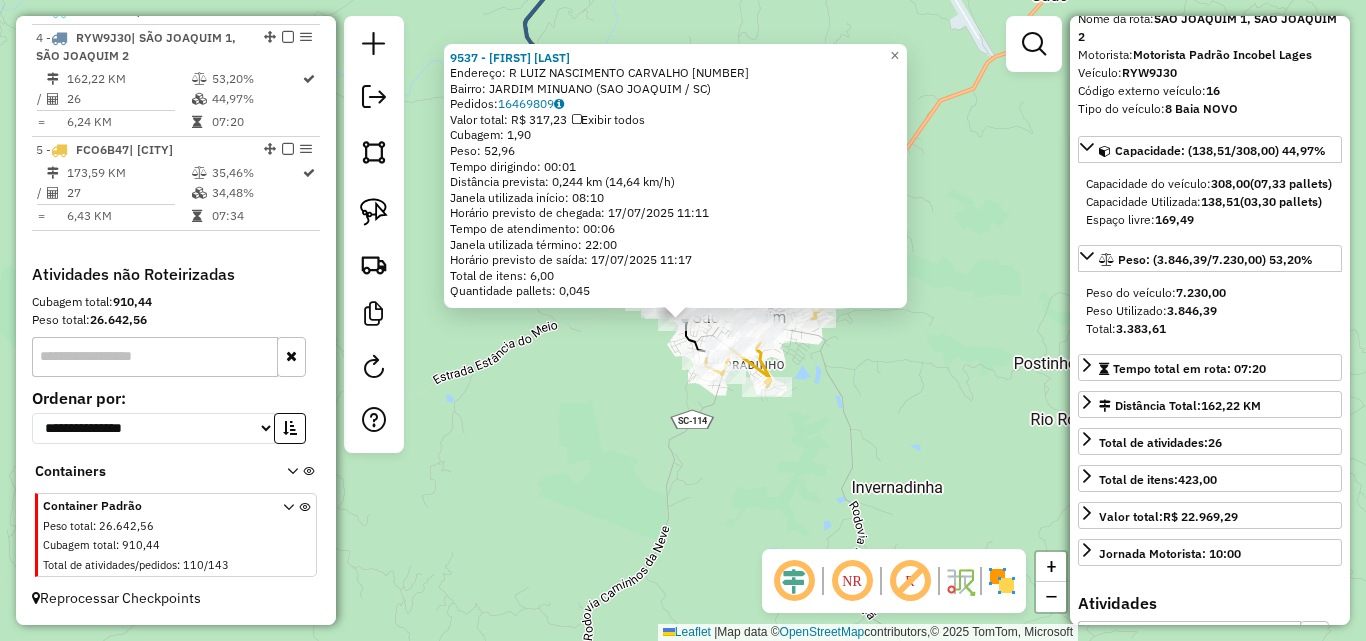 scroll, scrollTop: 855, scrollLeft: 0, axis: vertical 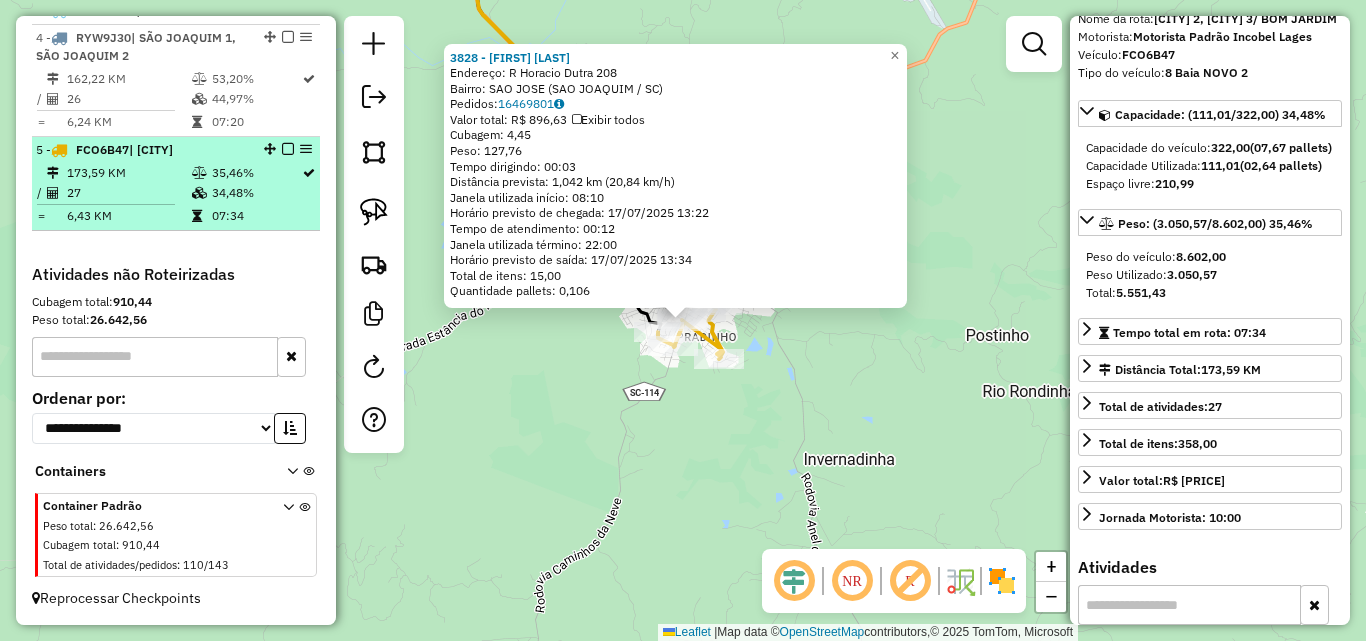 click at bounding box center [288, 149] 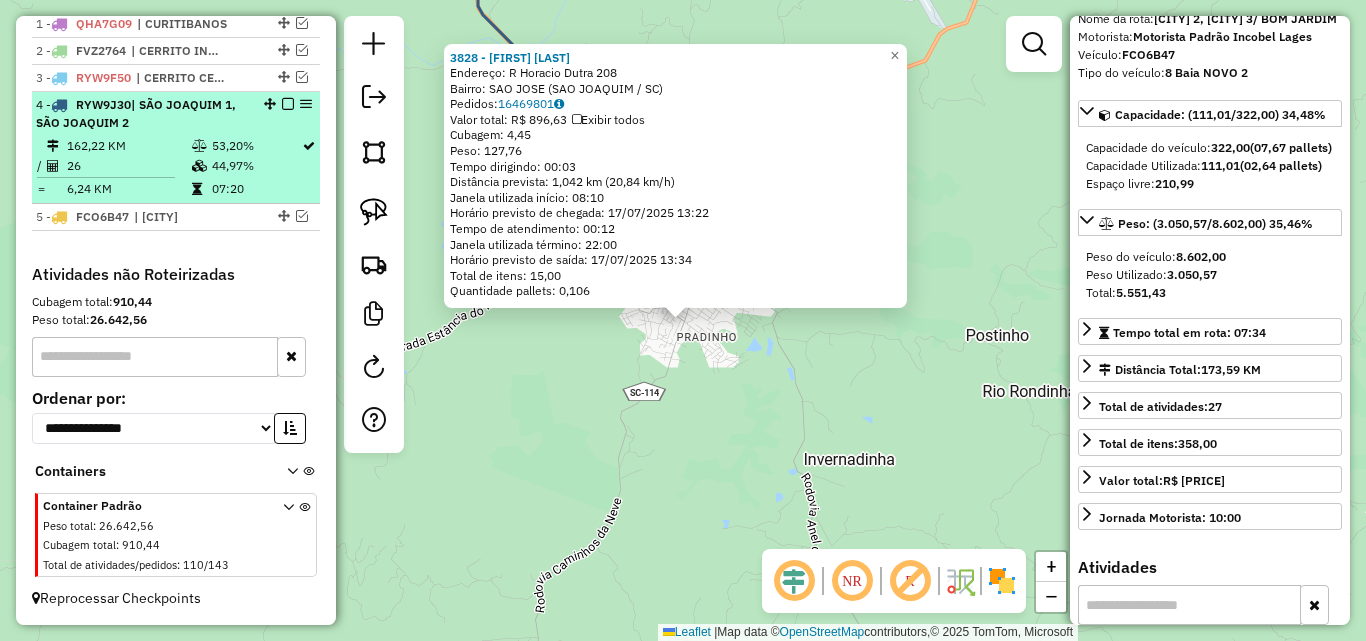 click at bounding box center [288, 104] 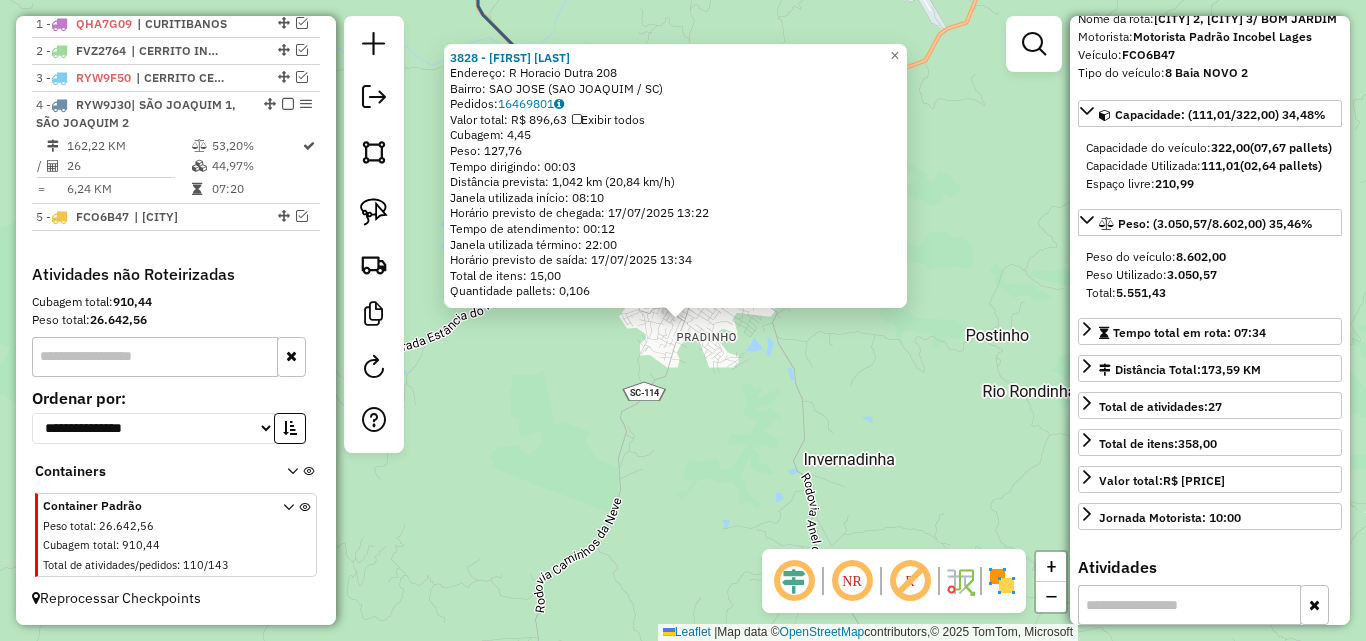 scroll, scrollTop: 694, scrollLeft: 0, axis: vertical 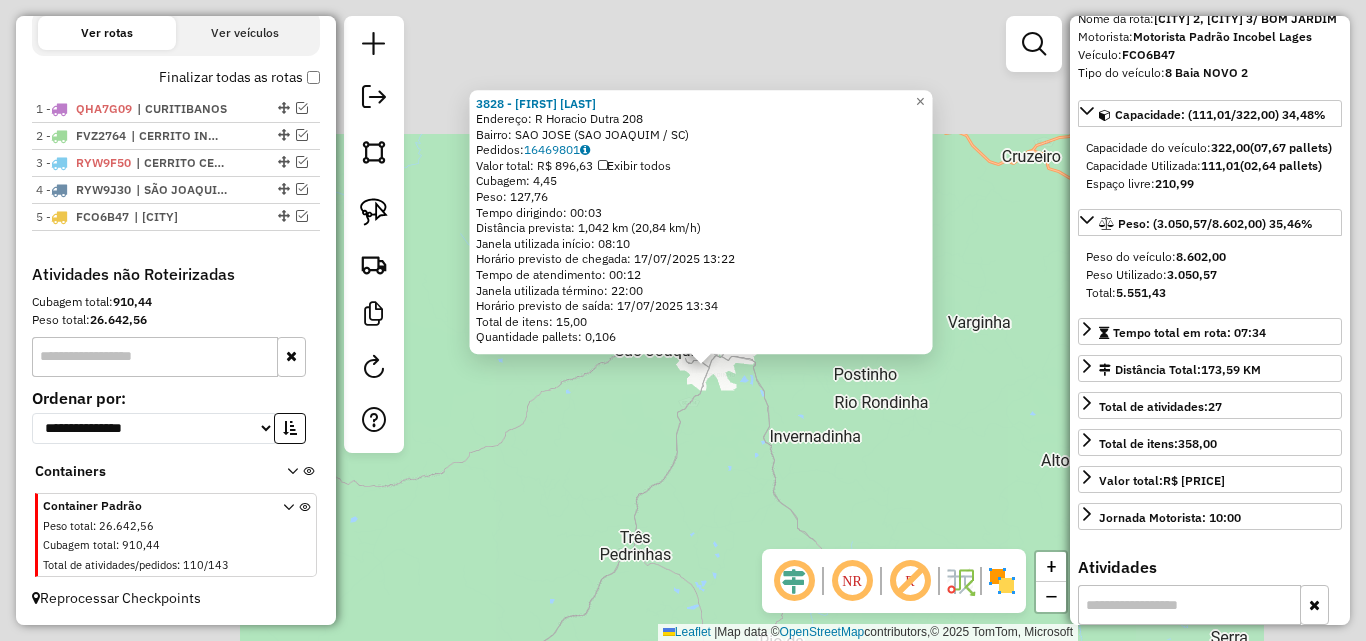 click on "3828 - [FIRST] [LAST] Endereço: R Horacio Dutra 208 Bairro: Sao Jose (Sao Joaquim / [STATE]) Pedidos: 16469801 Valor total: R$ 896,63 Exibir todos Cubagem: 4,45 Peso: 127,76 Tempo dirigindo: 00:03 Distância prevista: 1,042 km (20,84 km/h) Janela utilizada início: 08:10 Horário previsto de chegada: 17/07/2025 13:22 Tempo de atendimento: 00:12 Janela utilizada término: 22:00 Horário previsto de saída: 17/07/2025 13:34 Total de itens: 15,00 Quantidade pallets: 0,106 × Janela de atendimento Grade de atendimento Capacidade Transportadoras Veículos Cliente Pedidos Rotas Selecione os dias de semana para filtrar as janelas de atendimento Seg Ter Qua Qui Sex Sáb Dom Informe o período da janela de atendimento: De: Até: Filtrar exatamente a janela do cliente Considerar janela de atendimento padrão Selecione os dias de semana para filtrar as grades de atendimento Seg Ter Qua Qui Sex Sáb Dom Peso mínimo: Peso máximo: De:" 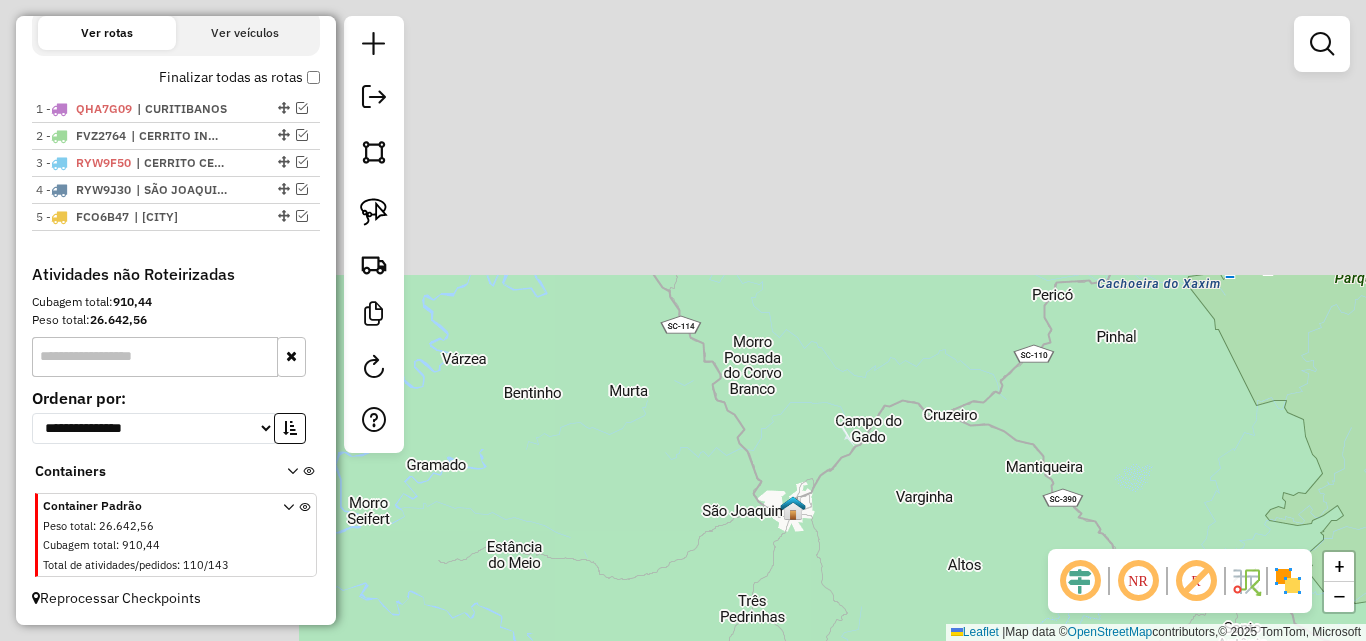 drag, startPoint x: 683, startPoint y: 185, endPoint x: 1006, endPoint y: 487, distance: 442.19113 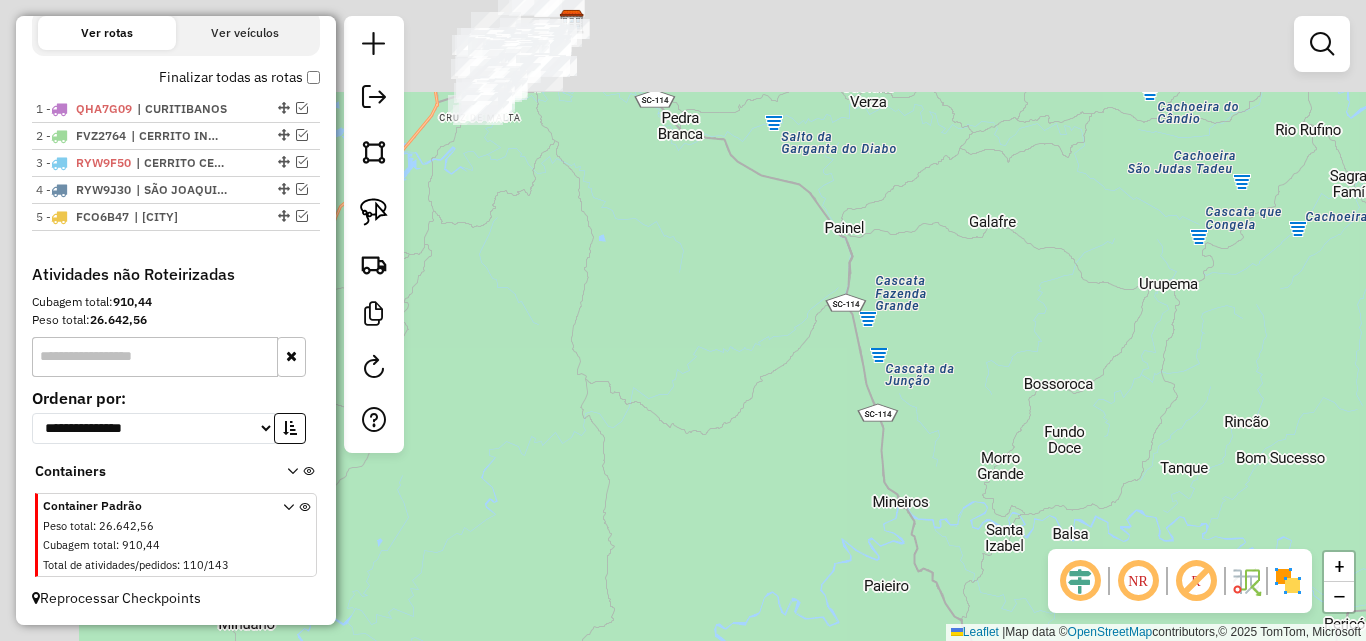 drag, startPoint x: 703, startPoint y: 287, endPoint x: 936, endPoint y: 544, distance: 346.89767 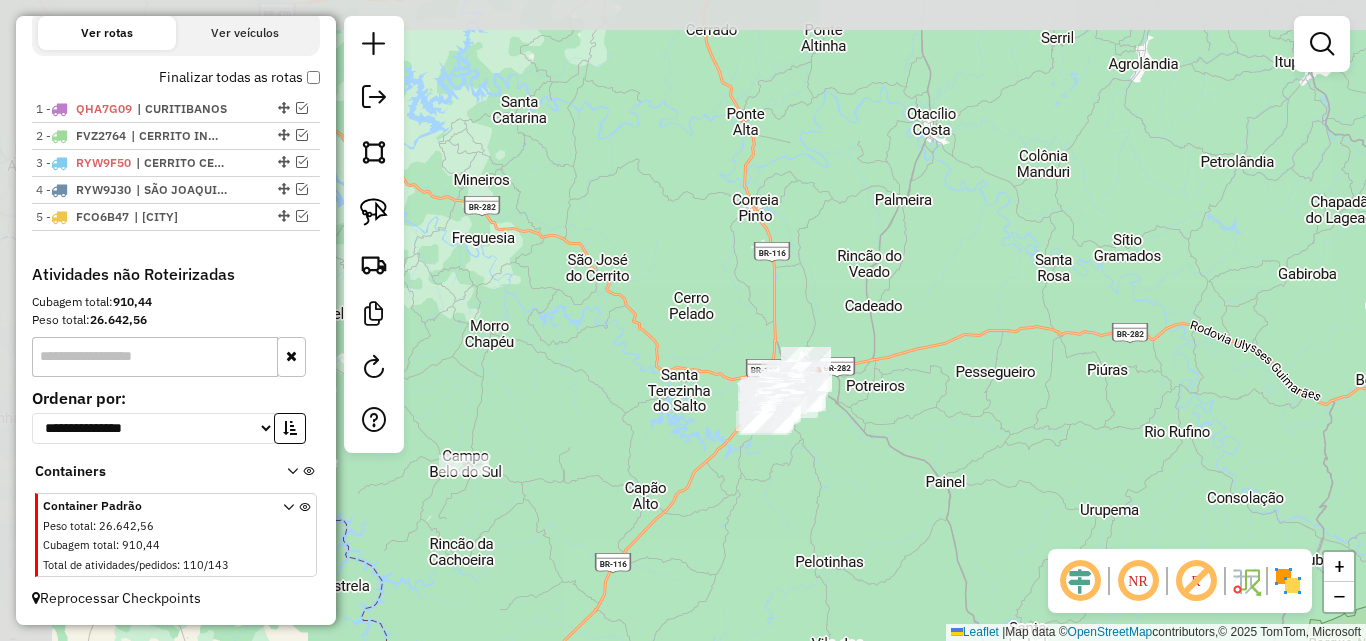 drag, startPoint x: 750, startPoint y: 294, endPoint x: 889, endPoint y: 472, distance: 225.84286 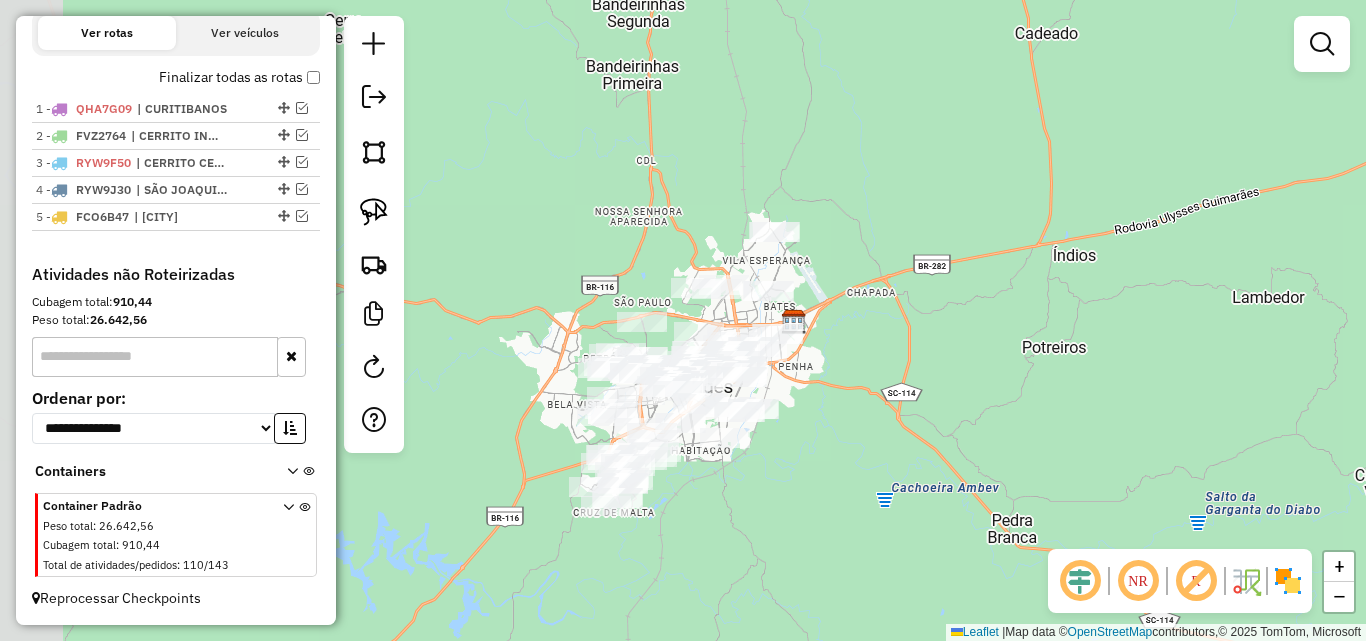 drag, startPoint x: 774, startPoint y: 355, endPoint x: 869, endPoint y: 414, distance: 111.83023 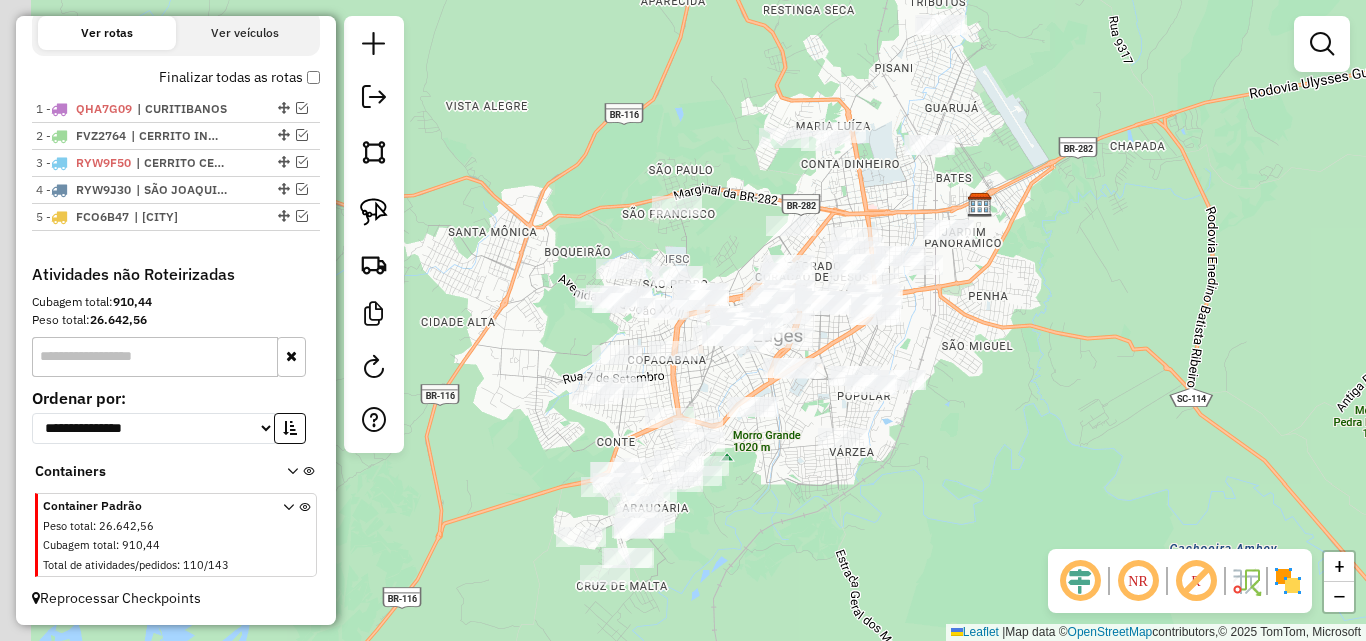 drag, startPoint x: 906, startPoint y: 387, endPoint x: 1097, endPoint y: 366, distance: 192.15099 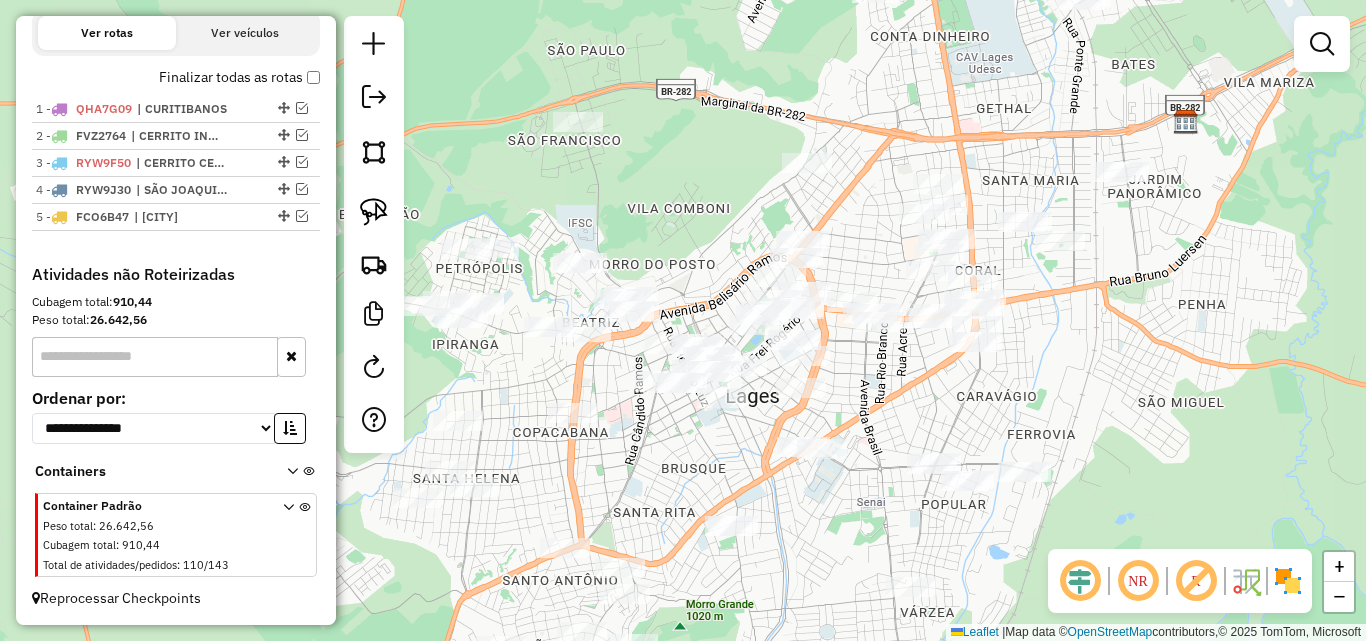 drag, startPoint x: 814, startPoint y: 357, endPoint x: 972, endPoint y: 412, distance: 167.29913 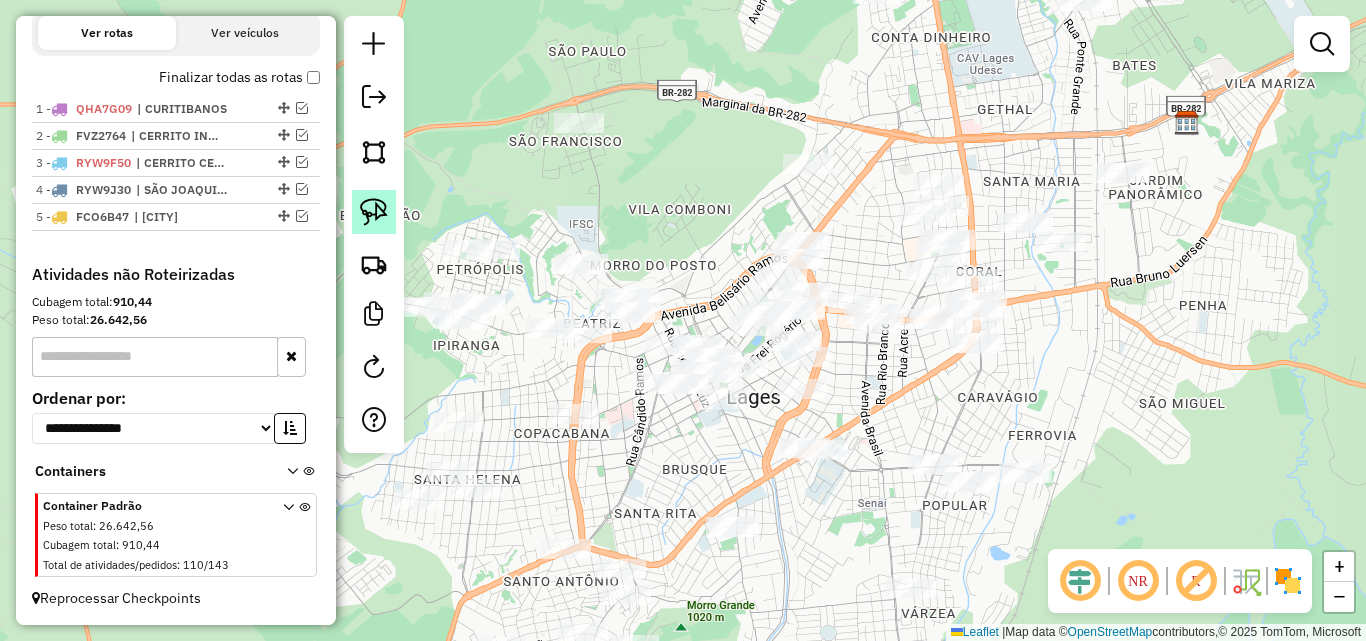 drag, startPoint x: 379, startPoint y: 205, endPoint x: 394, endPoint y: 216, distance: 18.601076 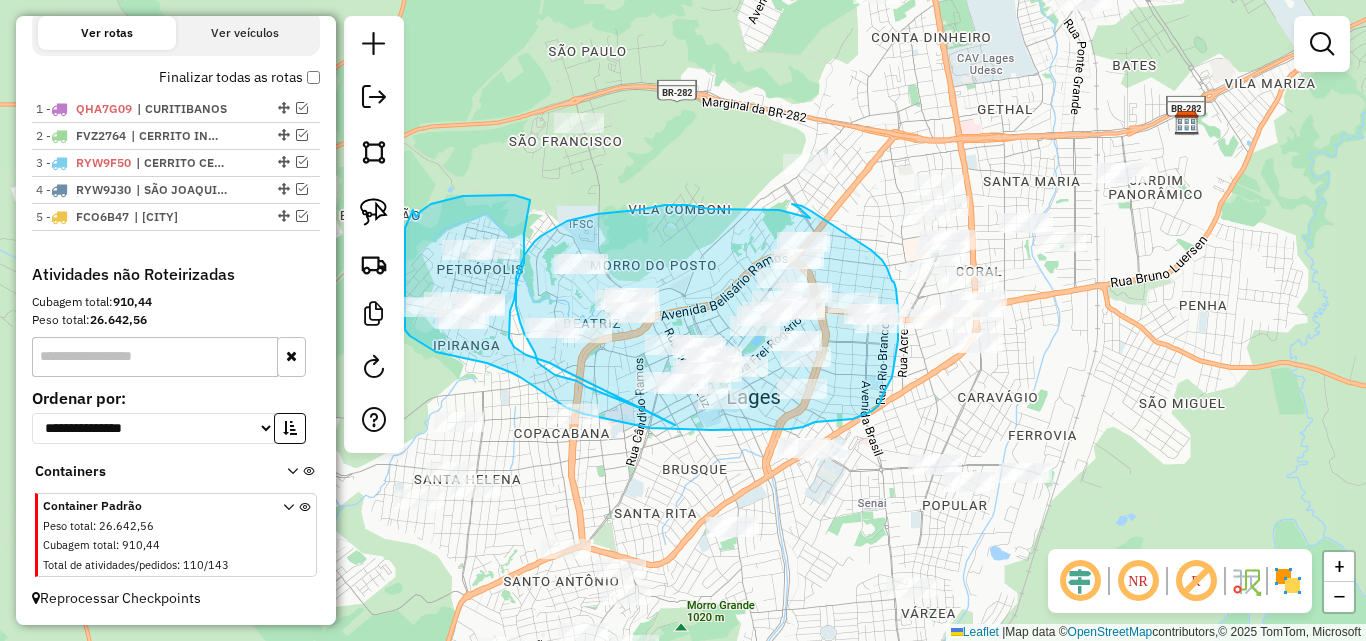 drag, startPoint x: 660, startPoint y: 418, endPoint x: 561, endPoint y: 369, distance: 110.46266 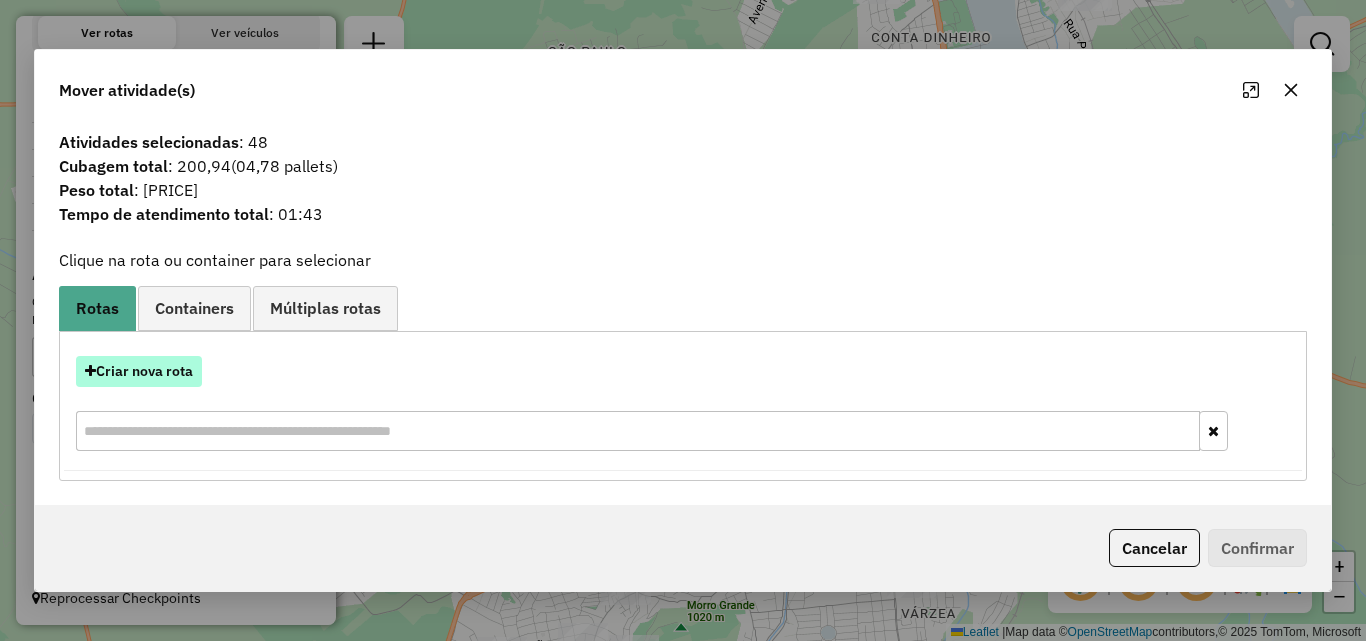 click on "Criar nova rota" at bounding box center (139, 371) 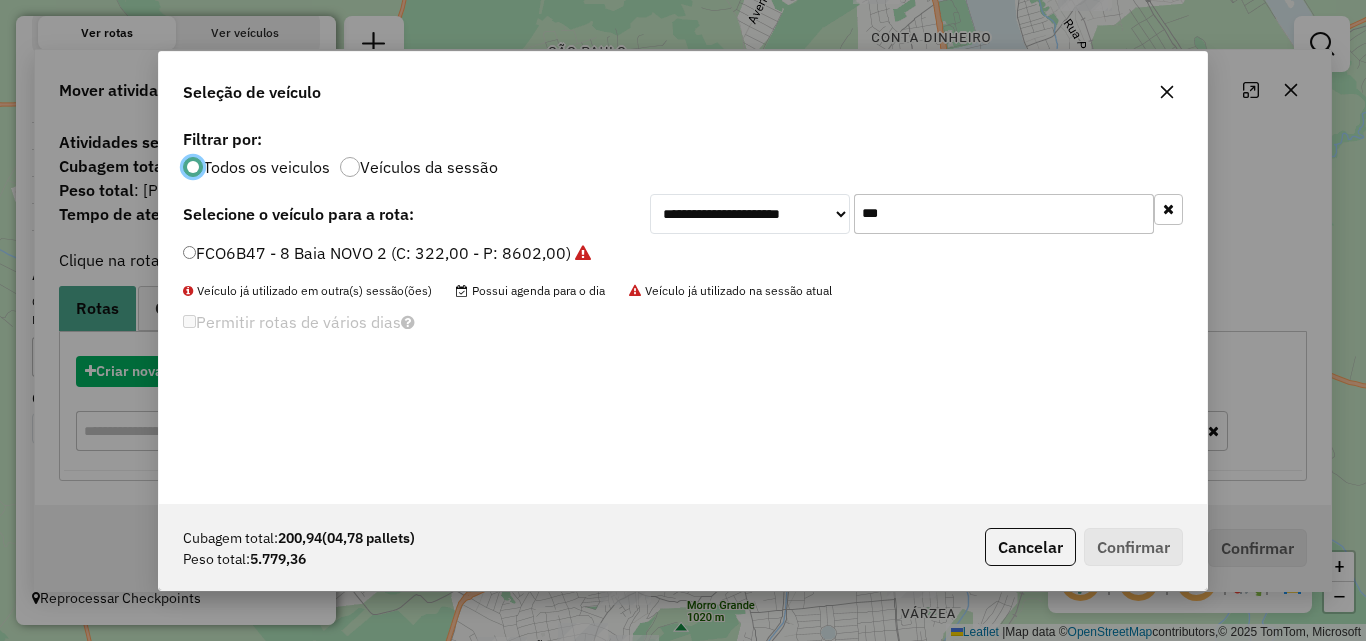 scroll, scrollTop: 11, scrollLeft: 6, axis: both 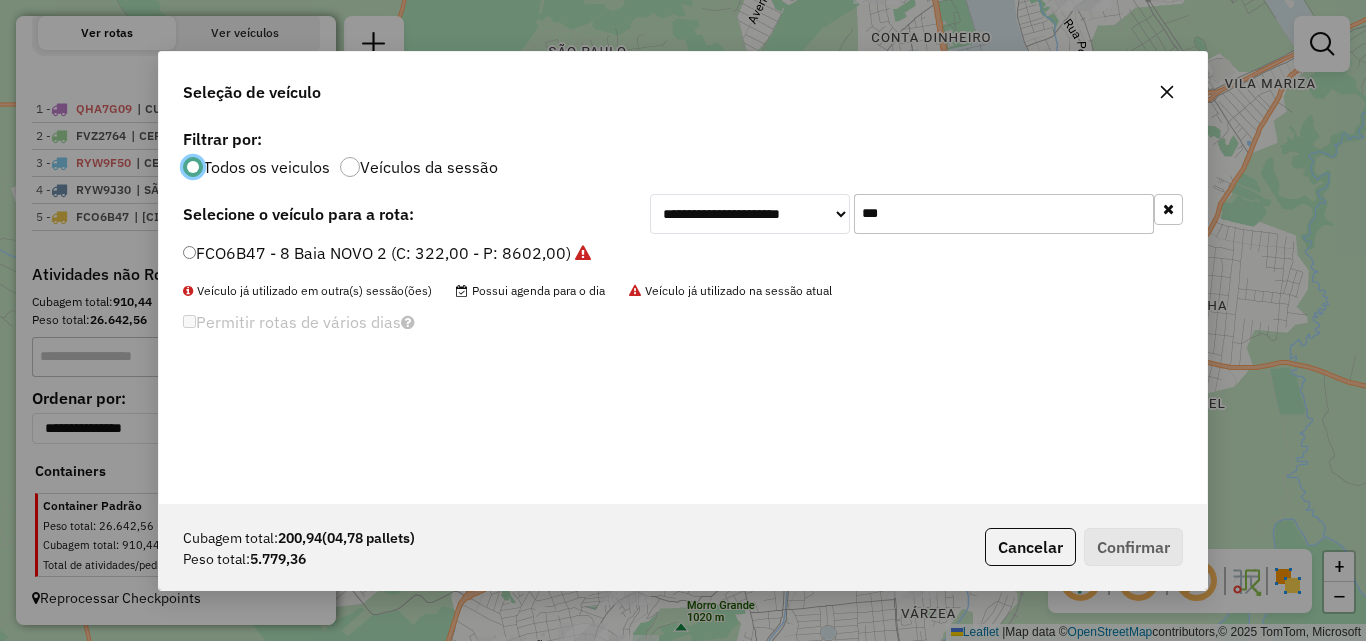 click on "***" 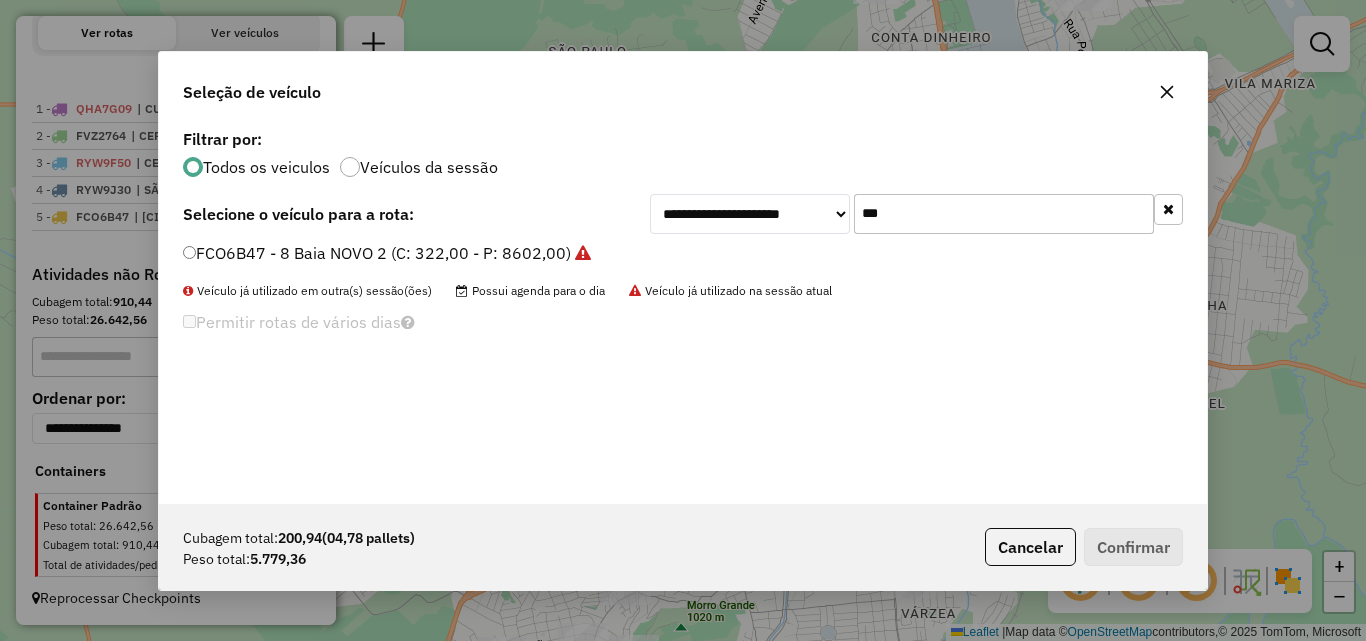 click on "***" 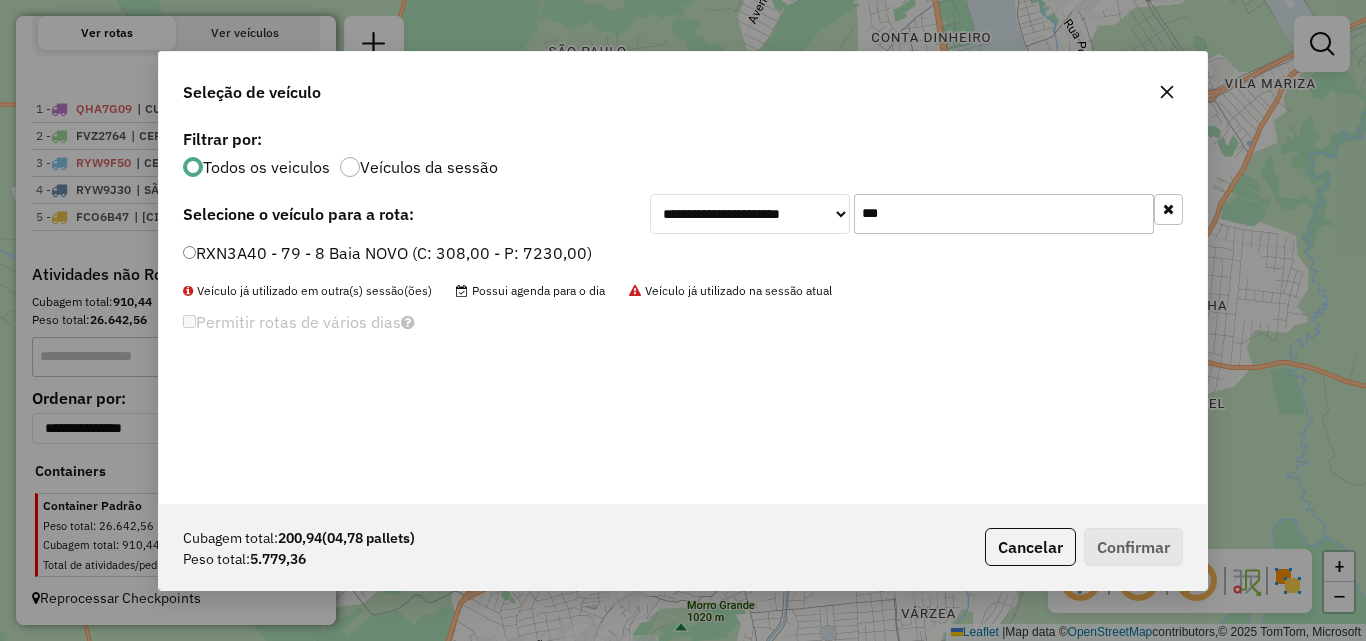 type on "***" 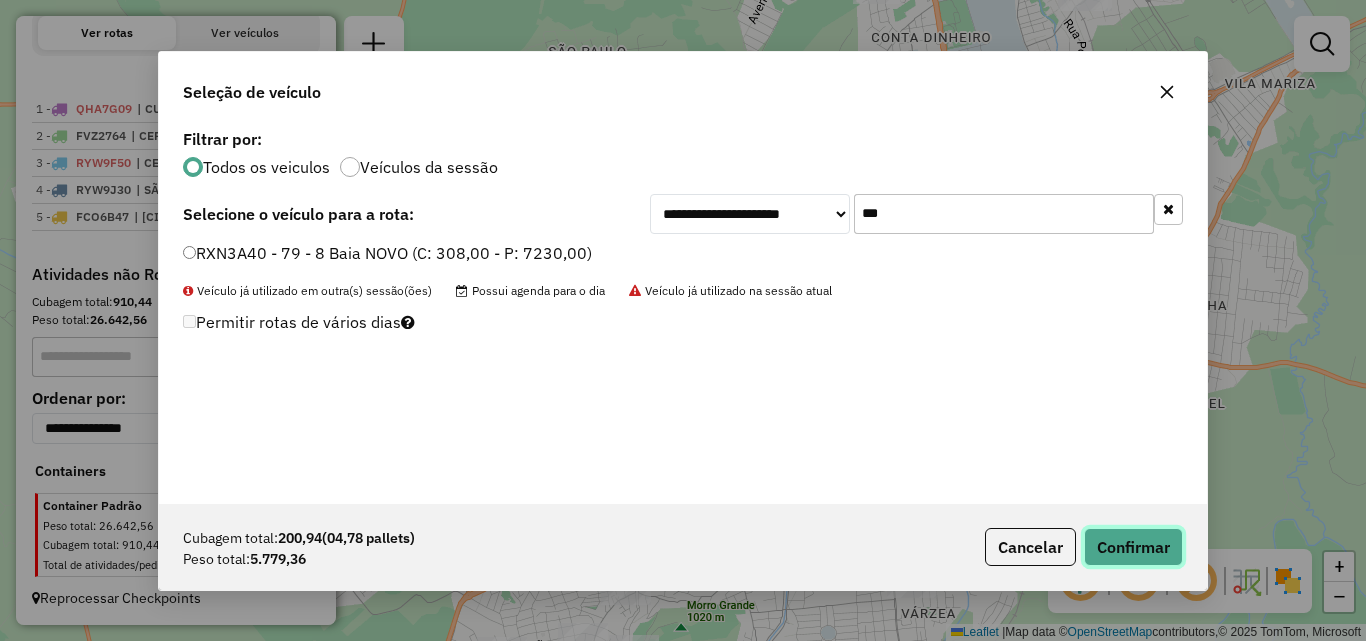 click on "Confirmar" 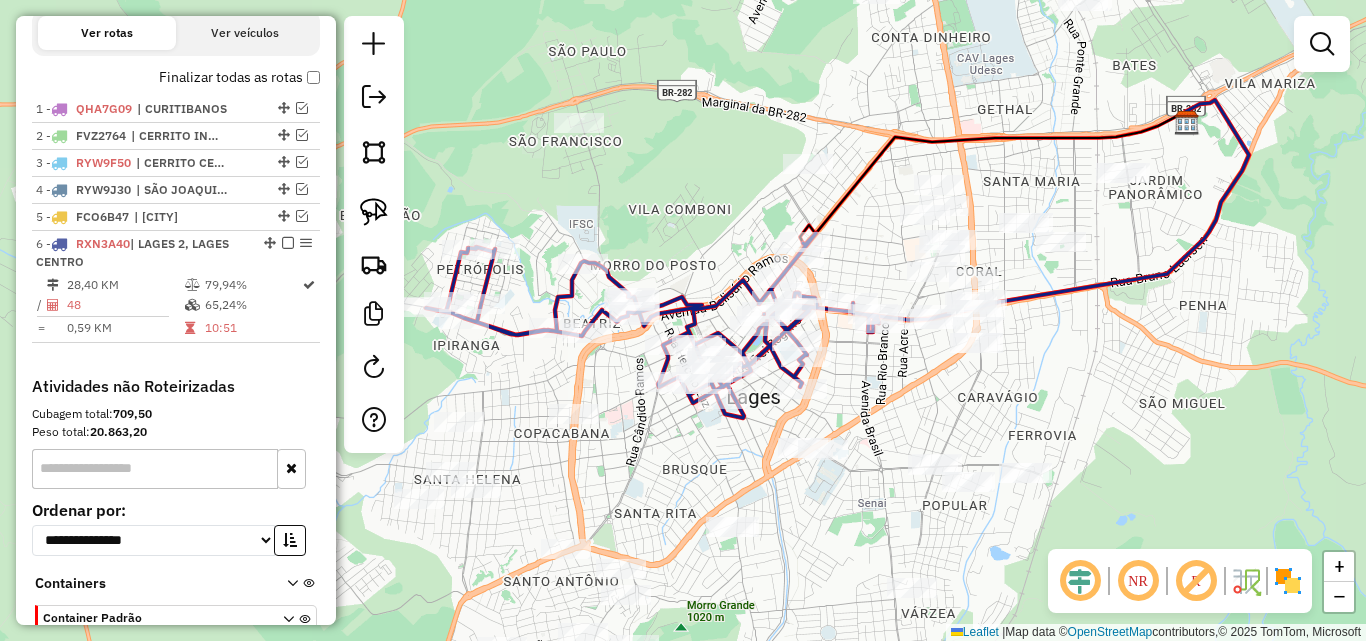 scroll, scrollTop: 806, scrollLeft: 0, axis: vertical 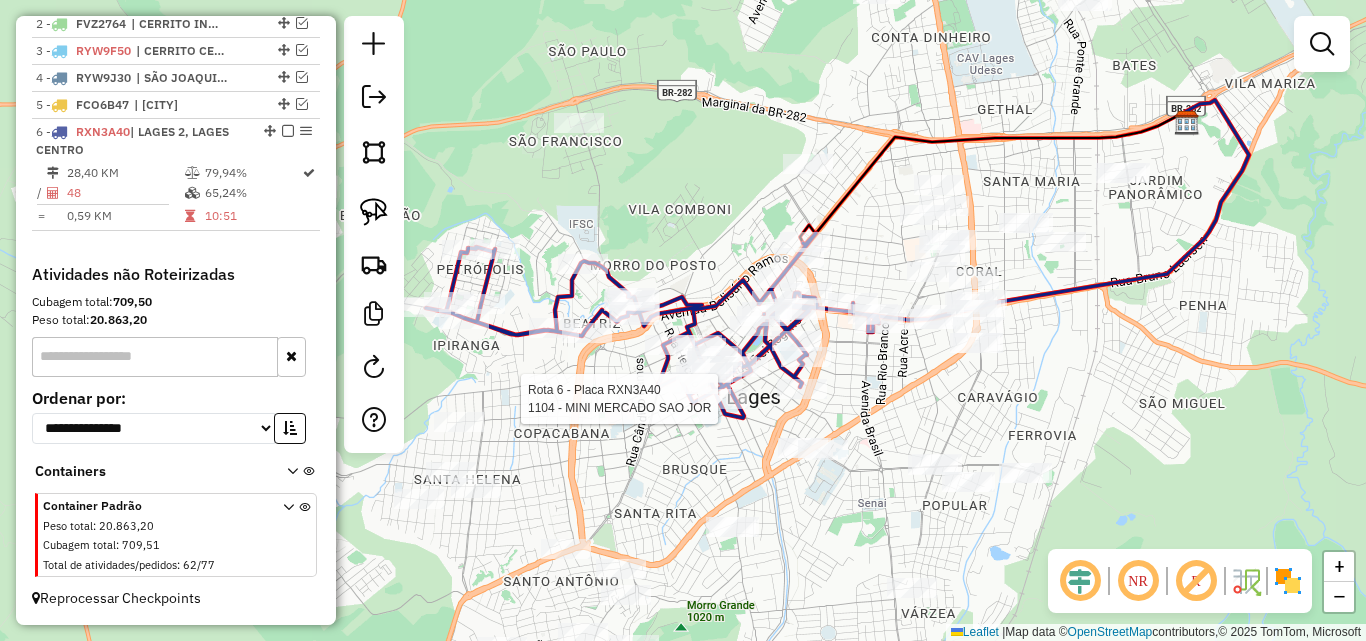 select on "*********" 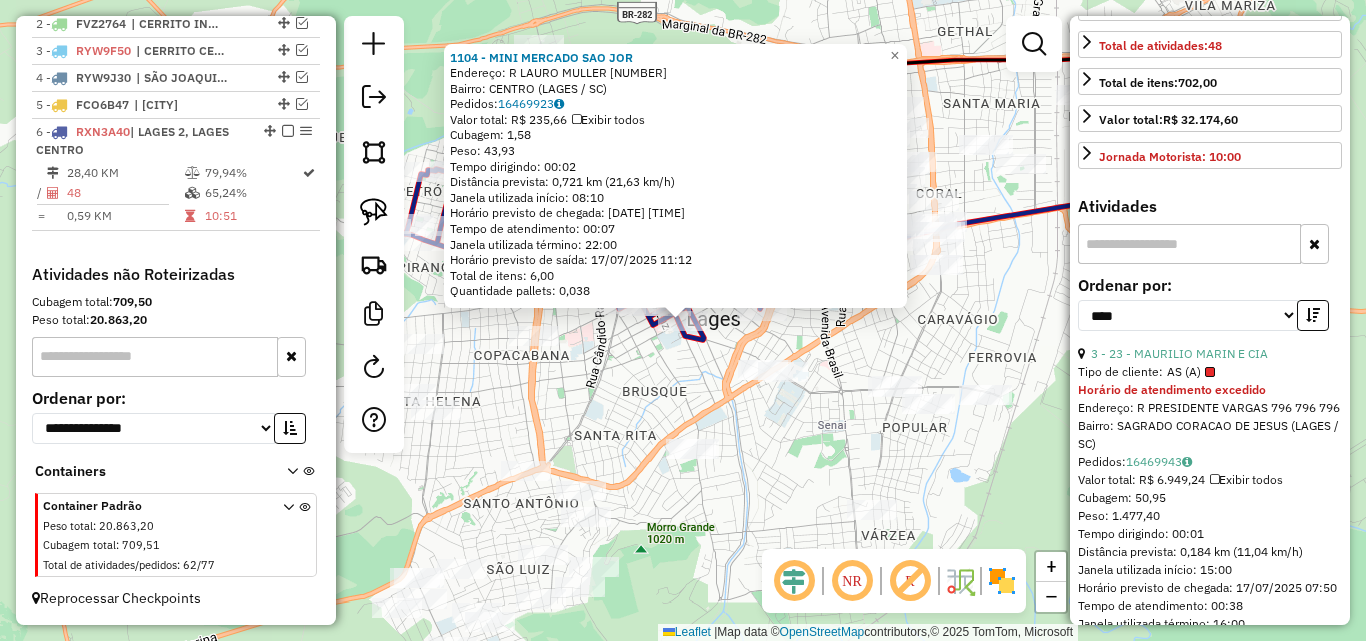 scroll, scrollTop: 500, scrollLeft: 0, axis: vertical 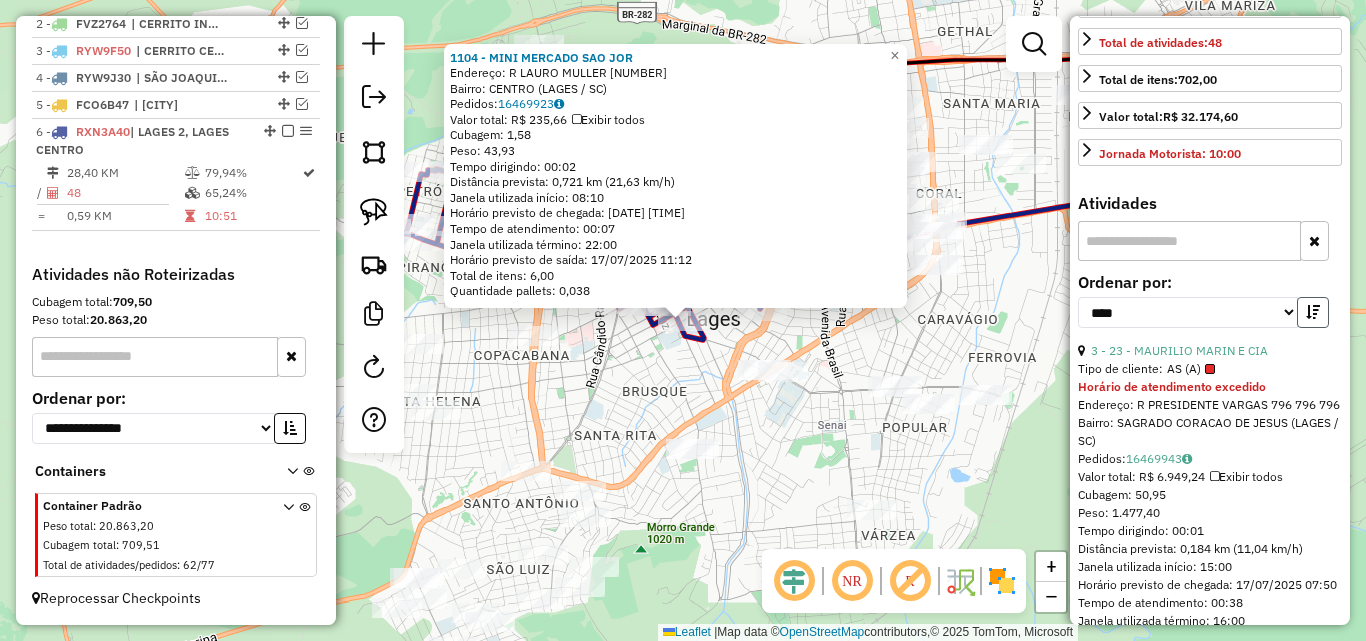 click at bounding box center (1313, 312) 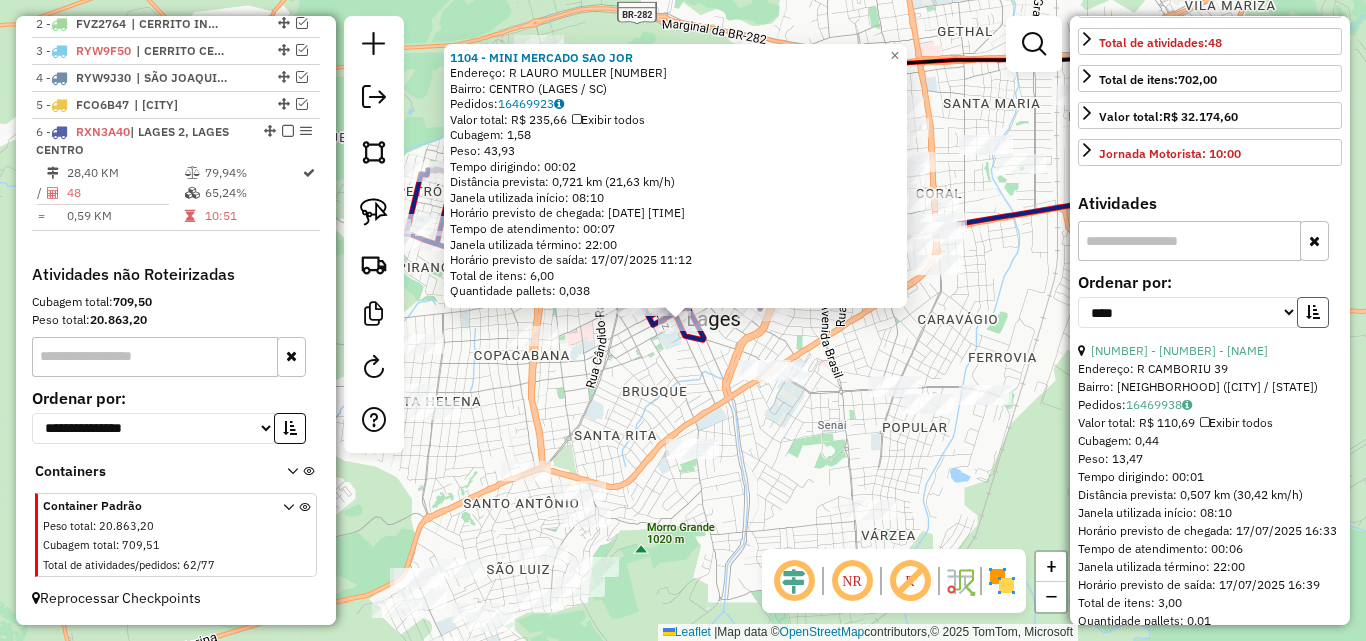 click at bounding box center [1313, 312] 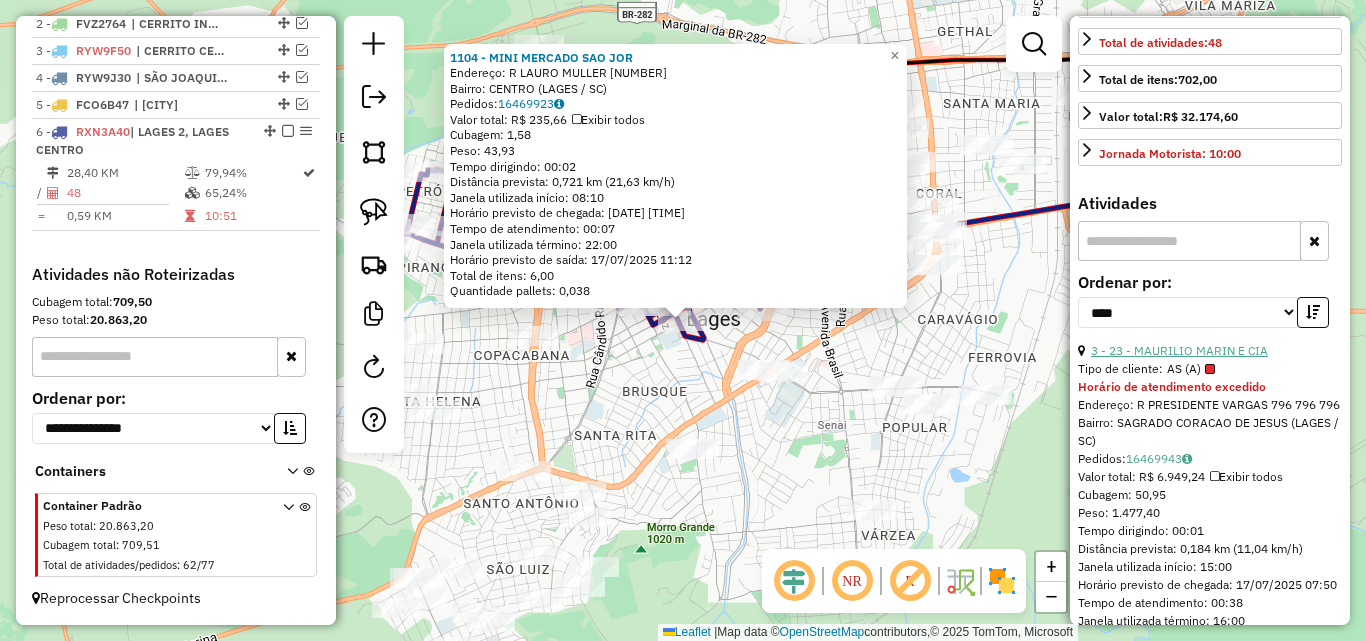 click on "3 - 23 - MAURILIO MARIN E CIA" at bounding box center [1179, 350] 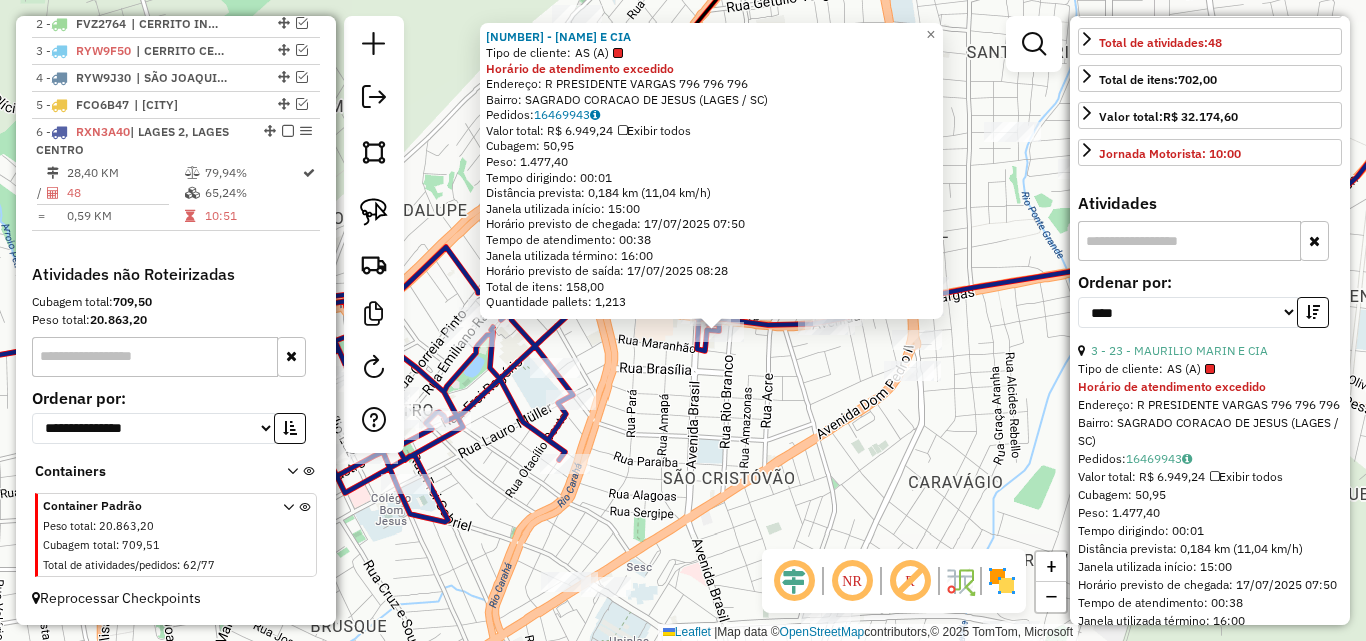 drag, startPoint x: 693, startPoint y: 367, endPoint x: 677, endPoint y: 440, distance: 74.73286 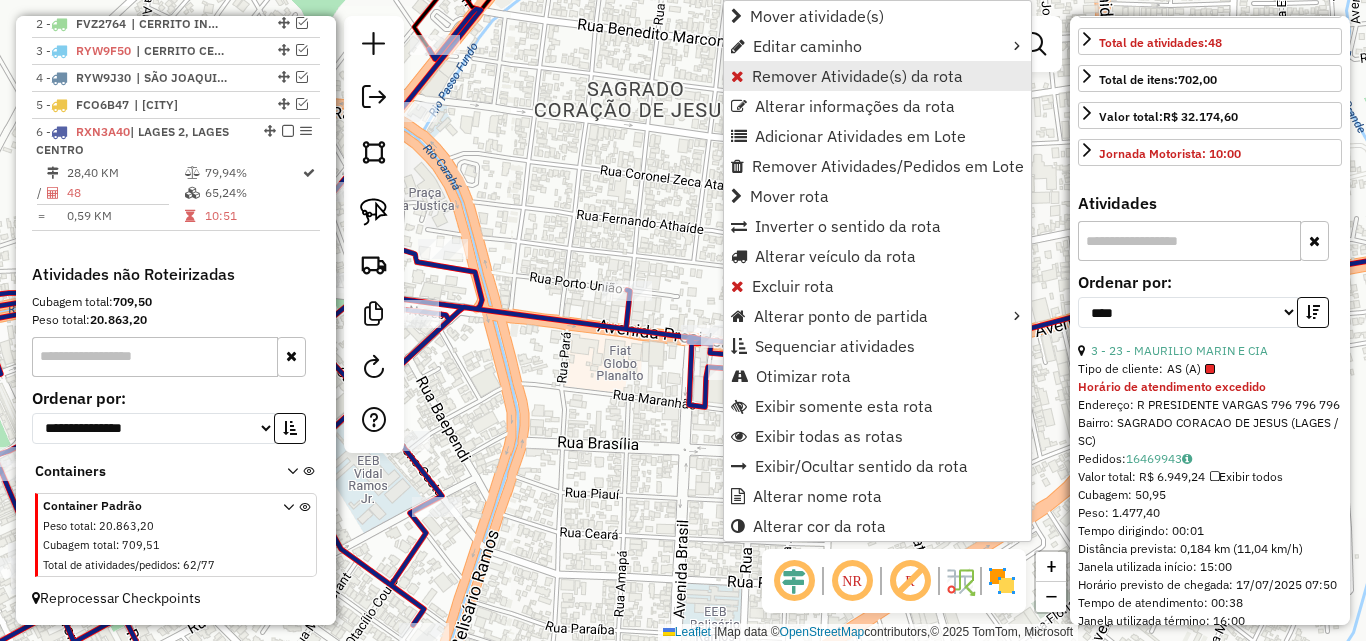 click on "Remover Atividade(s) da rota" at bounding box center (857, 76) 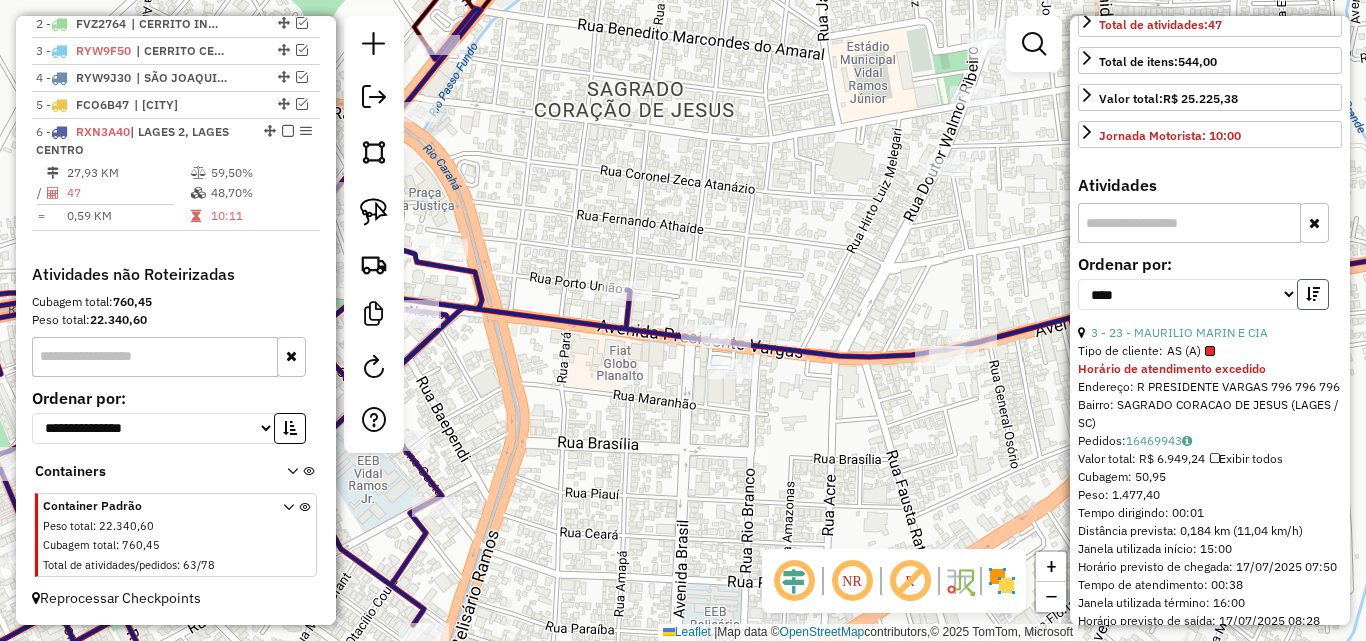 click at bounding box center [1313, 294] 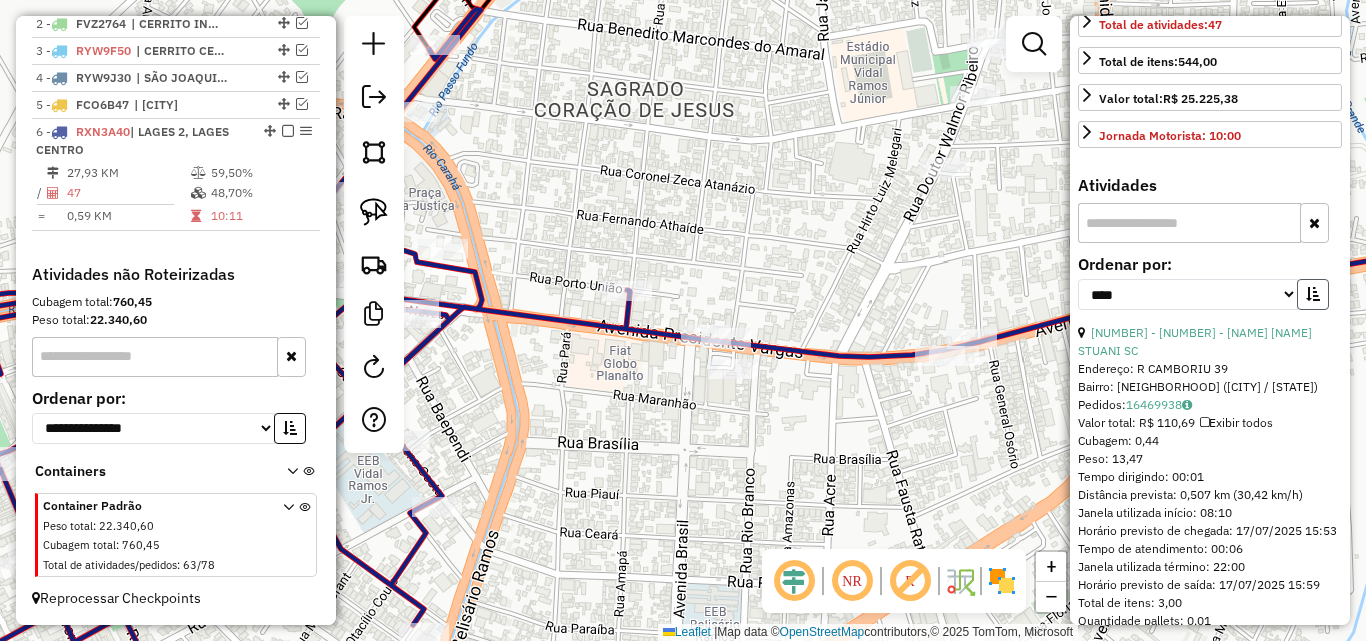 click at bounding box center [1313, 294] 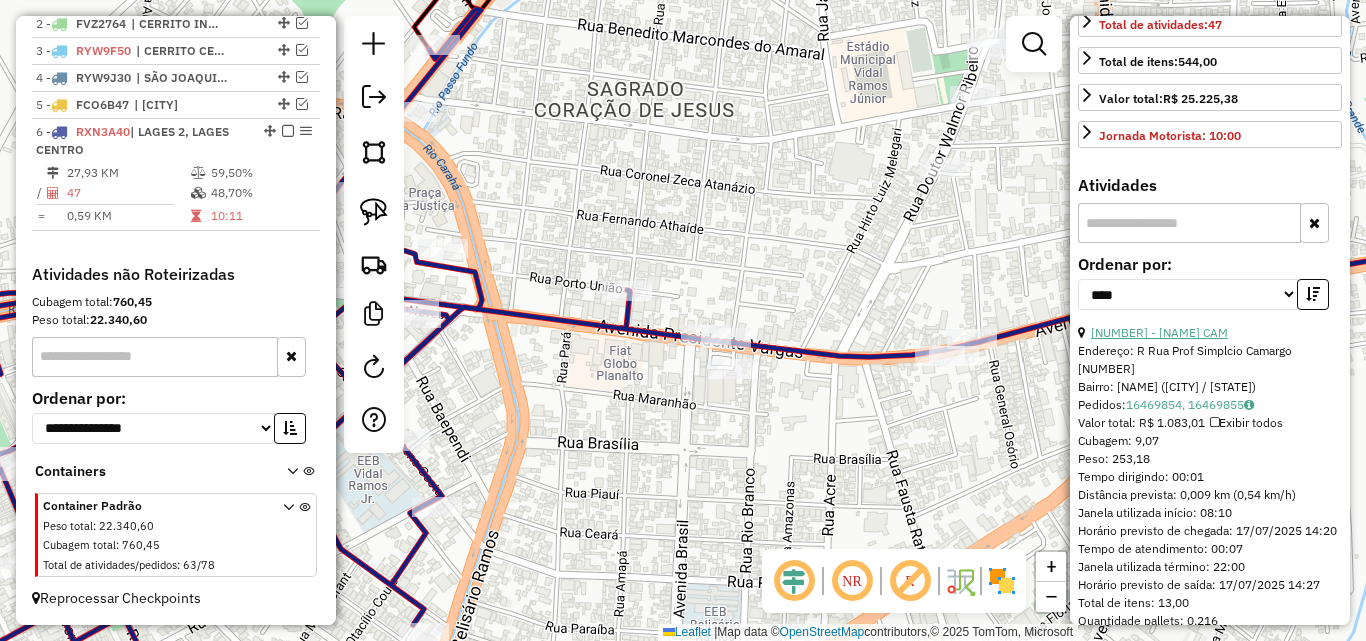 click on "[NUMBER] - [NAME] CAM" at bounding box center [1159, 332] 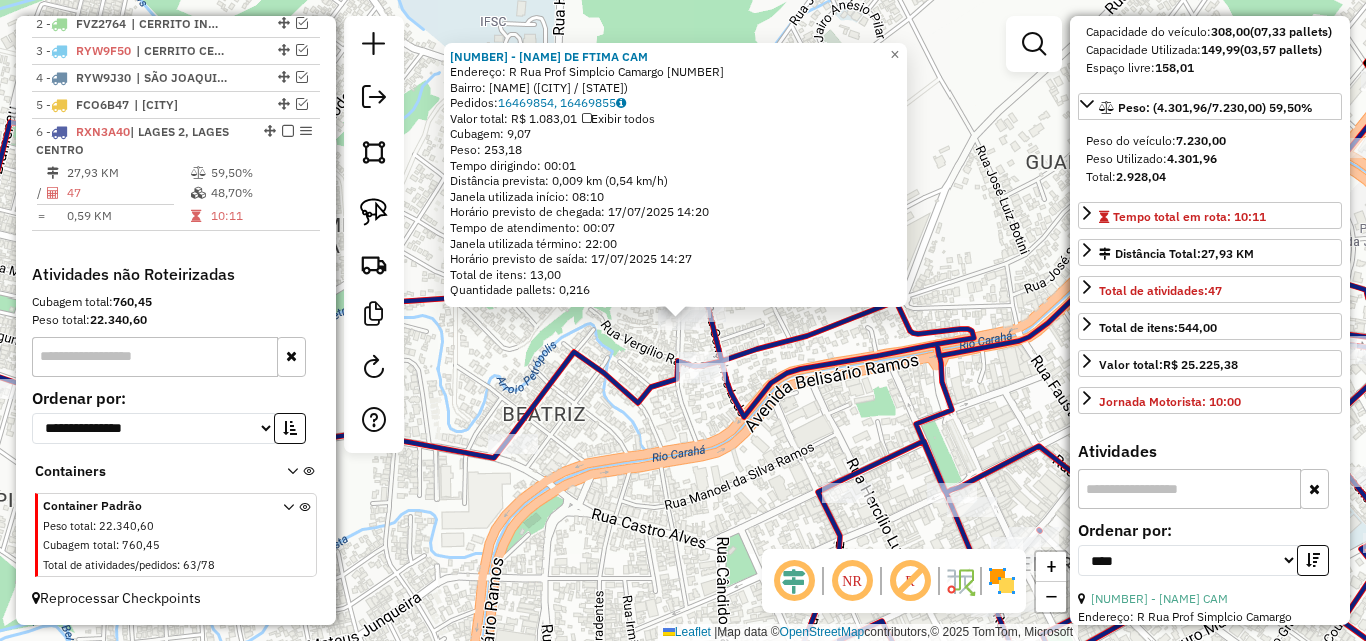 scroll, scrollTop: 200, scrollLeft: 0, axis: vertical 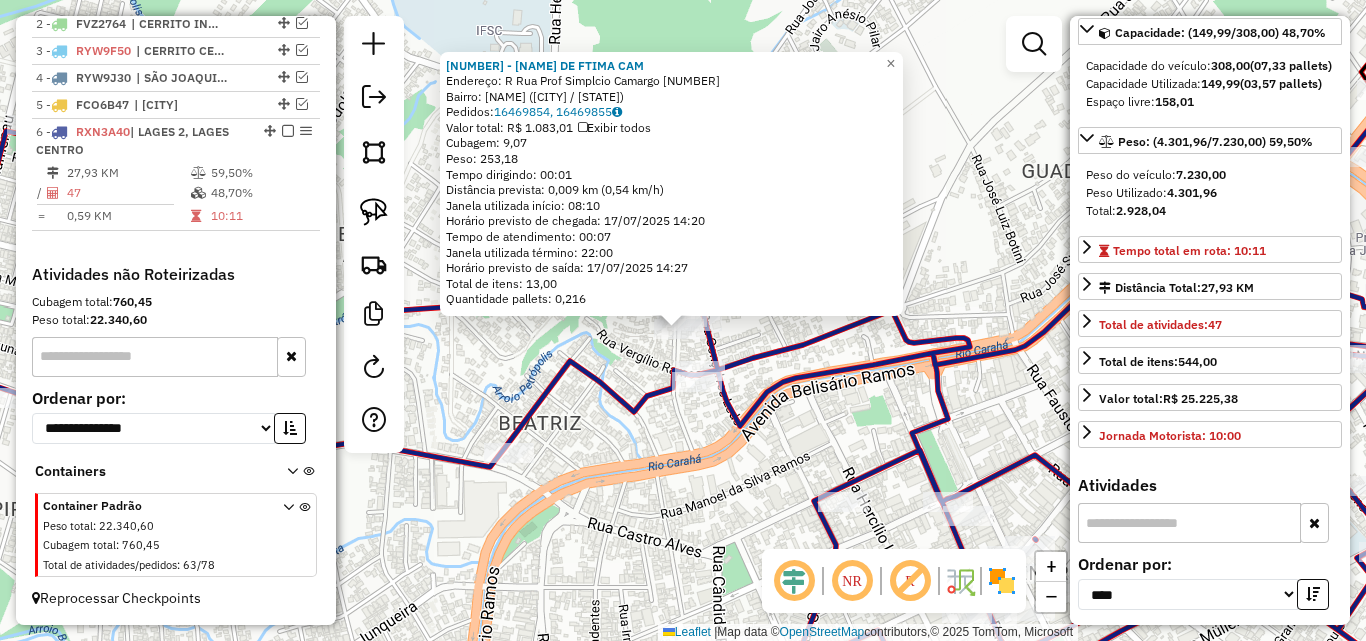 drag, startPoint x: 1016, startPoint y: 265, endPoint x: 1000, endPoint y: 294, distance: 33.12099 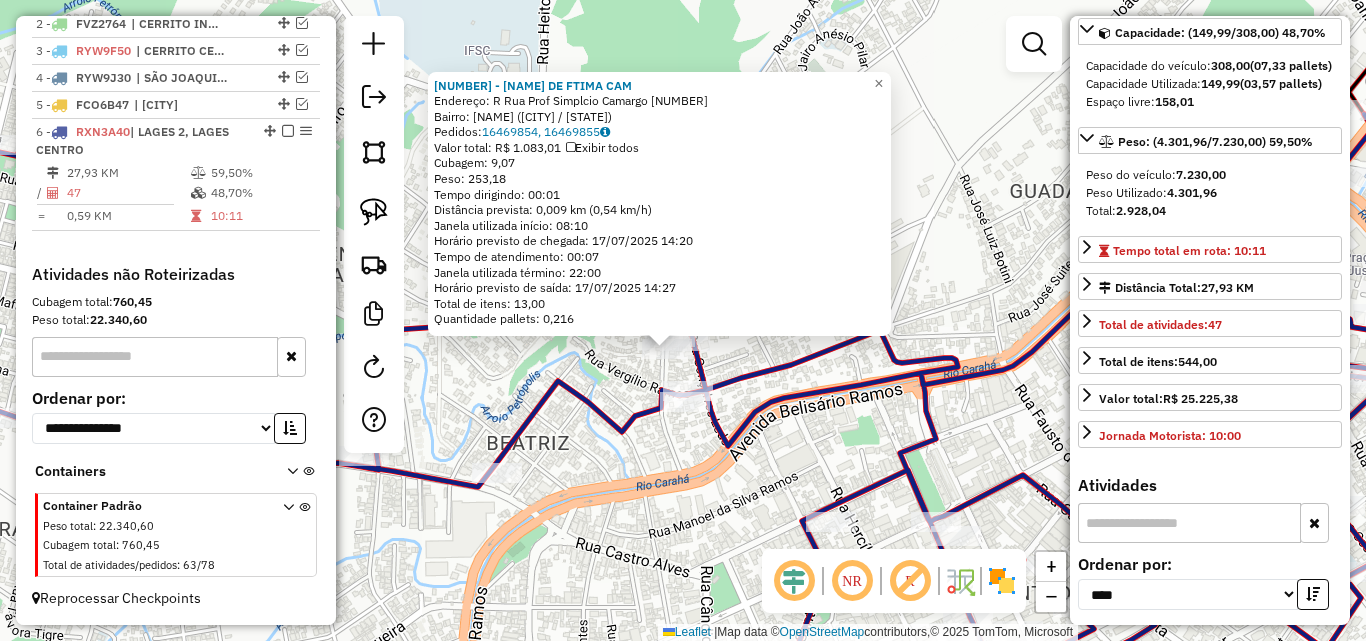 click on "4982 - [FIRST] [LAST] Endereço: Rua Prof Simplcio Camargo 901 Bairro: Morro do Posto (Lages / [STATE]) Pedidos: 16469854, 16469855 Valor total: R$ 1.083,01 Exibir todos Cubagem: 9,07 Peso: 253,18 Tempo dirigindo: 00:01 Distância prevista: 0,009 km (0,54 km/h) Janela utilizada início: 08:10 Horário previsto de chegada: 17/07/2025 14:20 Tempo de atendimento: 00:07 Janela utilizada término: 22:00 Horário previsto de saída: 17/07/2025 14:27 Total de itens: 13,00 Quantidade pallets: 0,216 × Janela de atendimento Grade de atendimento Capacidade Transportadoras Veículos Cliente Pedidos Rotas Selecione os dias de semana para filtrar as janelas de atendimento Seg Ter Qua Qui Sex Sáb Dom Informe o período da janela de atendimento: De: Até: Filtrar exatamente a janela do cliente Considerar janela de atendimento padrão Selecione os dias de semana para filtrar as grades de atendimento Seg Ter Qua Qui Sex Sáb Dom Peso mínimo: De:" 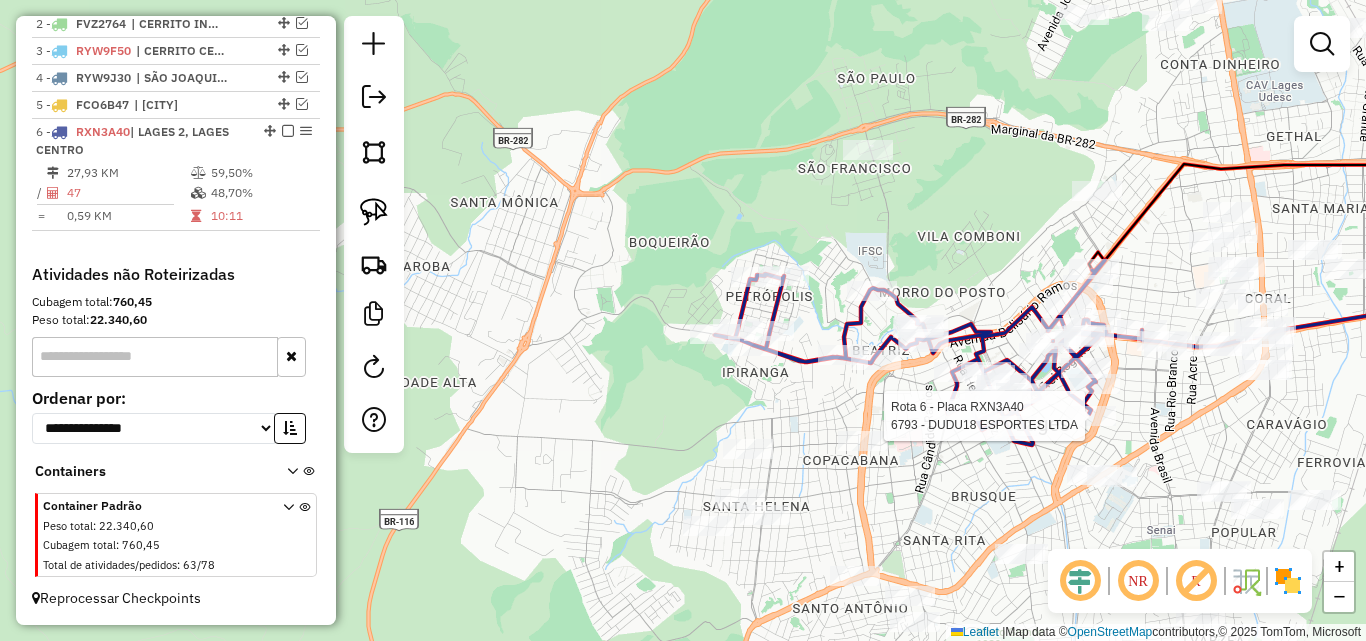 select on "*********" 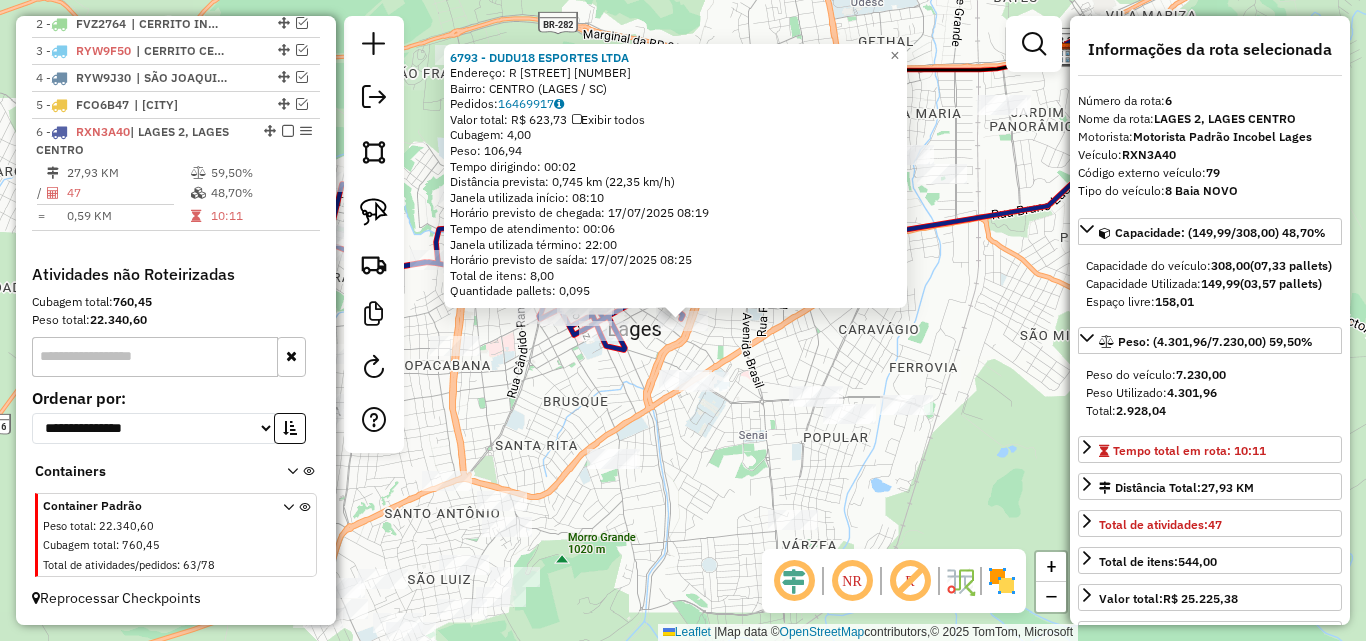 click on "[NUMBER] - [NAME] E CIA  Endereço: R   JOACABA                       [NUMBER]   Bairro: CENTRO ([CITY] / [STATE])   Pedidos:  [NUMBER]   Valor total: R$ [PRICE]   Exibir todos   Cubagem: [PRICE]  Peso: [PRICE]  Tempo dirigindo: [TIME]   Distância prevista: [DISTANCE] km ([SPEED] km/h)   Janela utilizada início: [TIME]   Horário previsto de chegada: [DATE] [TIME]   Tempo de atendimento: [TIME]   Janela utilizada término: [TIME]   Horário previsto de saída: [DATE] [TIME]   Total de itens: [NUMBER]   Quantidade pallets: [PRICE]  × Janela de atendimento Grade de atendimento Capacidade Transportadoras Veículos Cliente Pedidos  Rotas Selecione os dias de semana para filtrar as janelas de atendimento  Seg   Ter   Qua   Qui   Sex   Sáb   Dom  Informe o período da janela de atendimento: De: Até:  Filtrar exatamente a janela do cliente  Considerar janela de atendimento padrão  Selecione os dias de semana para filtrar as grades de atendimento  Seg   Ter   Qua   Qui   Sex   Sáb   Dom   Peso mínimo:   Peso máximo:   De:   Até:" 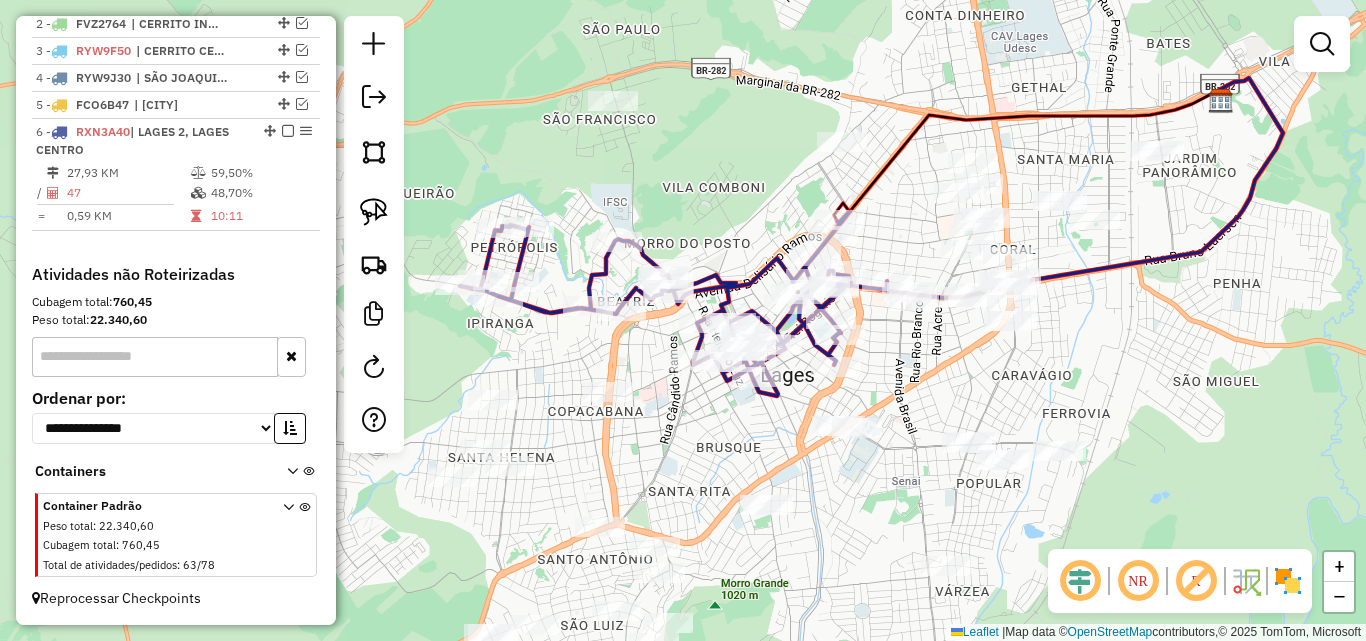 drag, startPoint x: 552, startPoint y: 407, endPoint x: 705, endPoint y: 453, distance: 159.76546 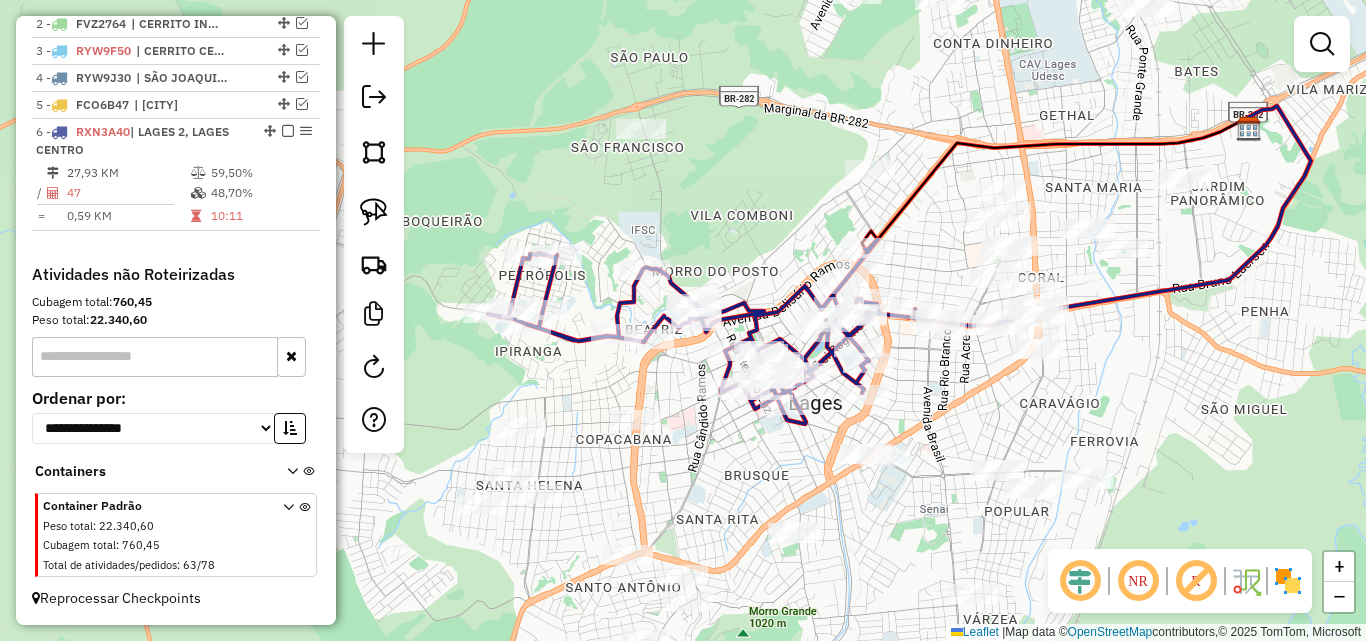 drag, startPoint x: 707, startPoint y: 435, endPoint x: 735, endPoint y: 463, distance: 39.59798 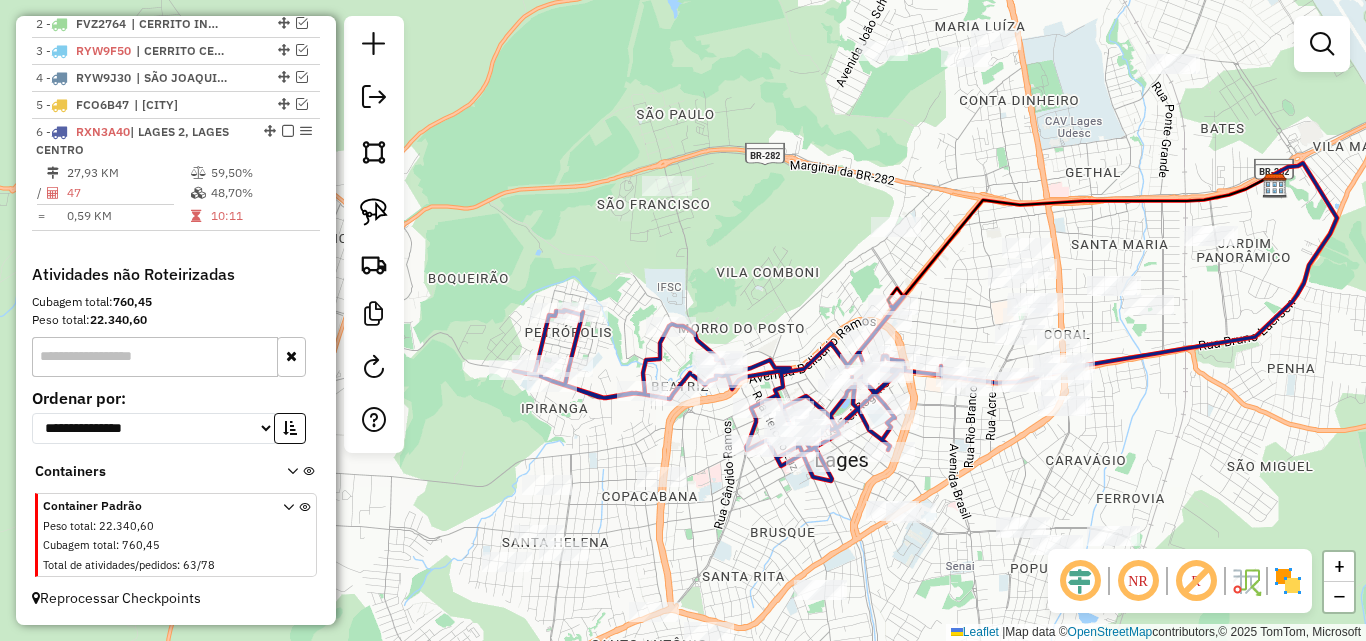 drag, startPoint x: 740, startPoint y: 449, endPoint x: 766, endPoint y: 506, distance: 62.649822 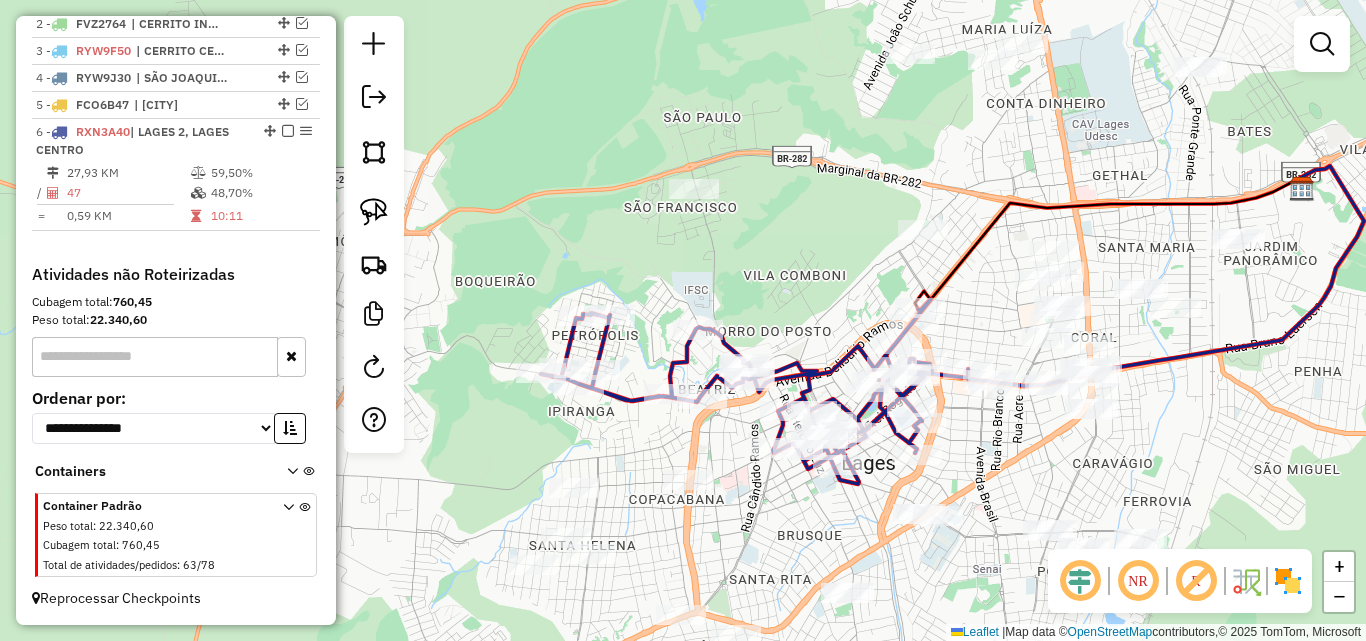 drag, startPoint x: 808, startPoint y: 305, endPoint x: 837, endPoint y: 310, distance: 29.427877 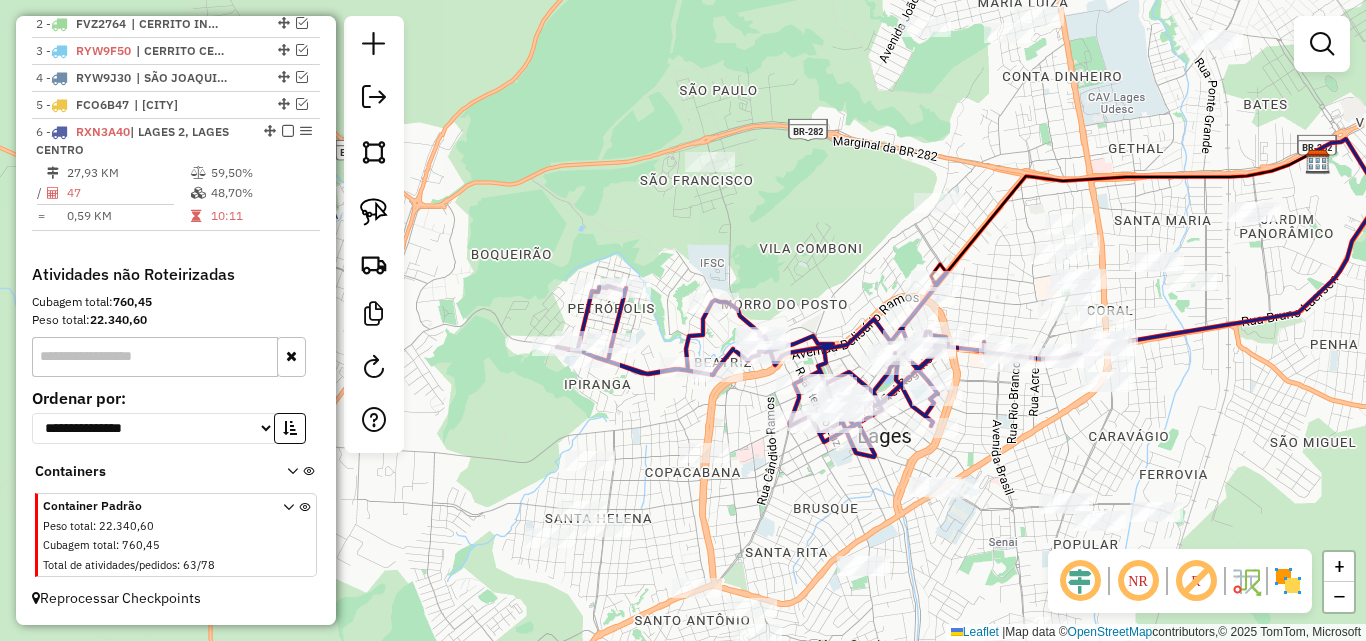 drag, startPoint x: 803, startPoint y: 283, endPoint x: 812, endPoint y: 269, distance: 16.643316 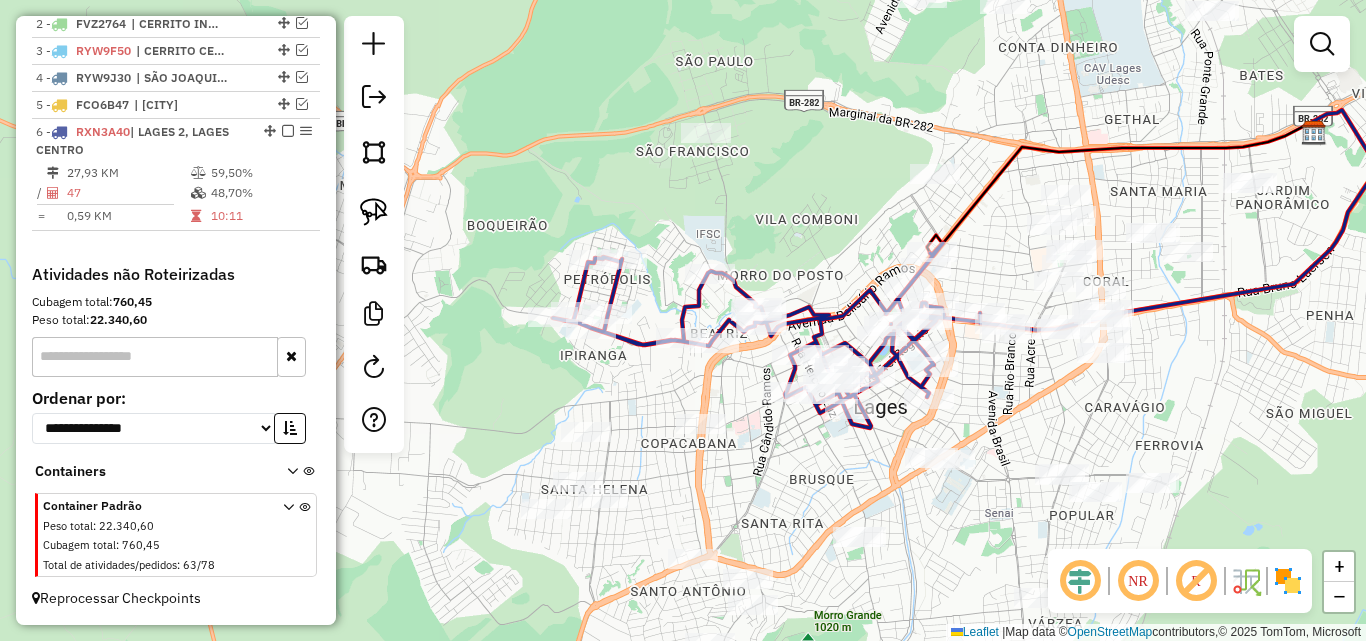drag, startPoint x: 827, startPoint y: 253, endPoint x: 825, endPoint y: 230, distance: 23.086792 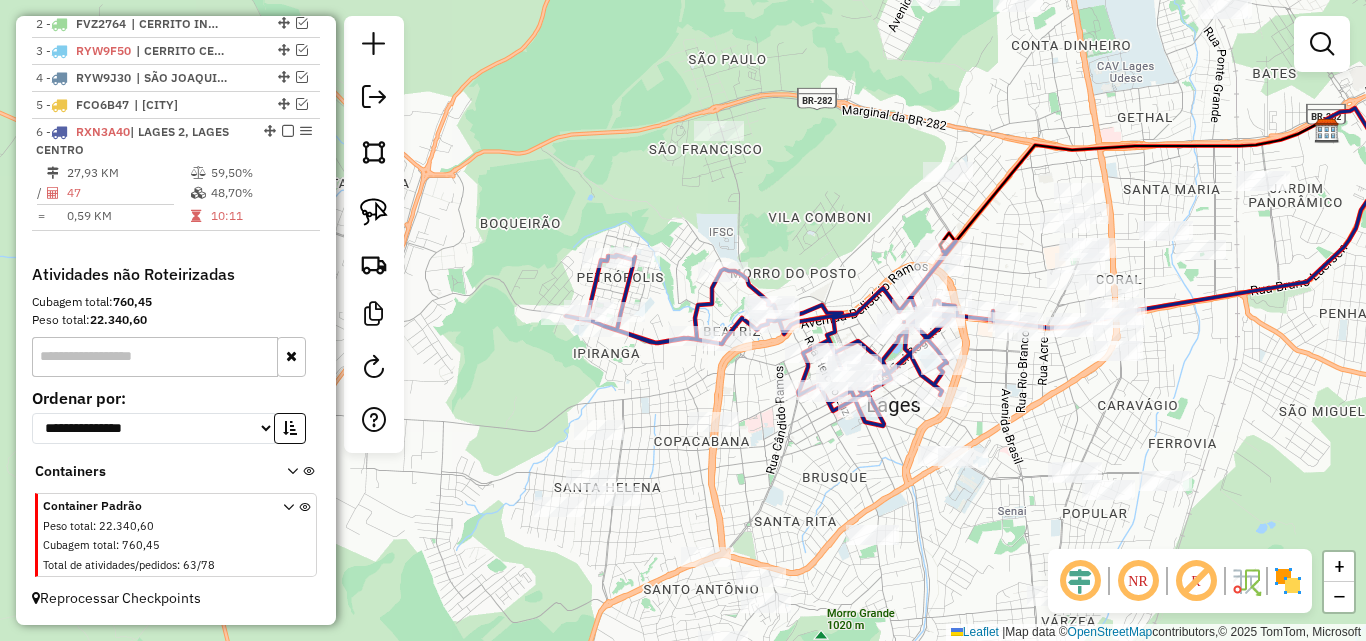 click on "Janela de atendimento Grade de atendimento Capacidade Transportadoras Veículos Cliente Pedidos  Rotas Selecione os dias de semana para filtrar as janelas de atendimento  Seg   Ter   Qua   Qui   Sex   Sáb   Dom  Informe o período da janela de atendimento: De: Até:  Filtrar exatamente a janela do cliente  Considerar janela de atendimento padrão  Selecione os dias de semana para filtrar as grades de atendimento  Seg   Ter   Qua   Qui   Sex   Sáb   Dom   Considerar clientes sem dia de atendimento cadastrado  Clientes fora do dia de atendimento selecionado Filtrar as atividades entre os valores definidos abaixo:  Peso mínimo:   Peso máximo:   Cubagem mínima:   Cubagem máxima:   De:   Até:  Filtrar as atividades entre o tempo de atendimento definido abaixo:  De:   Até:   Considerar capacidade total dos clientes não roteirizados Transportadora: Selecione um ou mais itens Tipo de veículo: Selecione um ou mais itens Veículo: Selecione um ou mais itens Motorista: Selecione um ou mais itens Nome: Rótulo:" 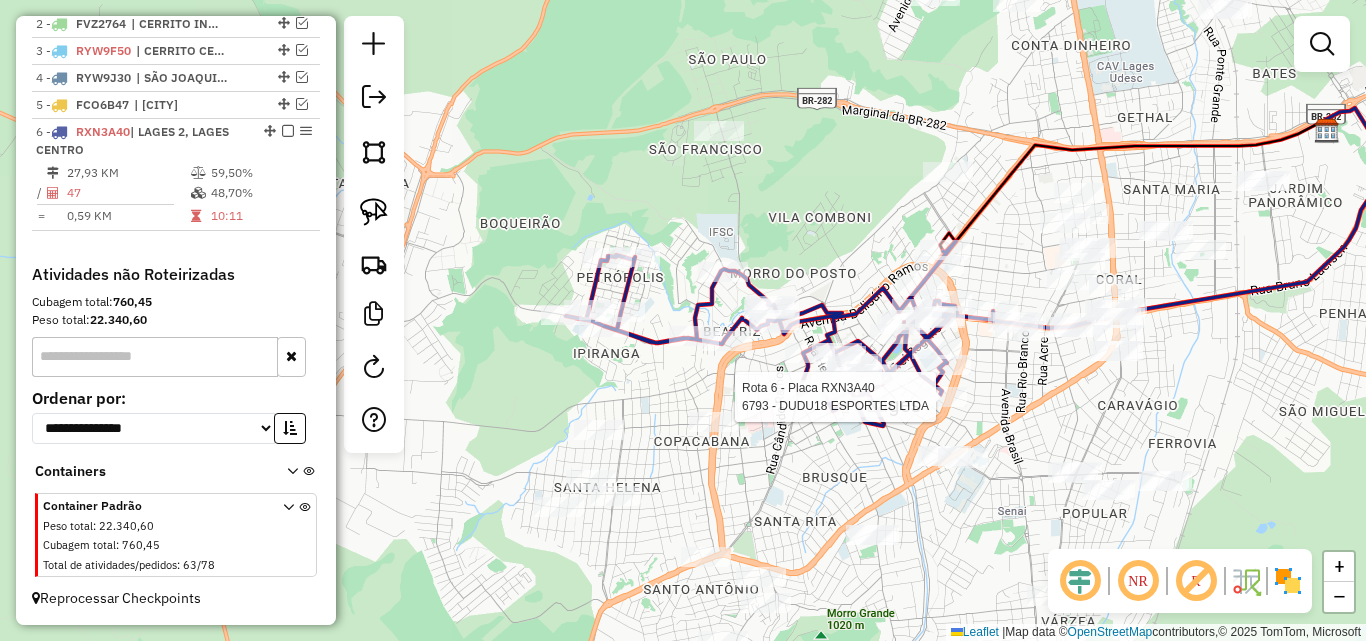 select on "*********" 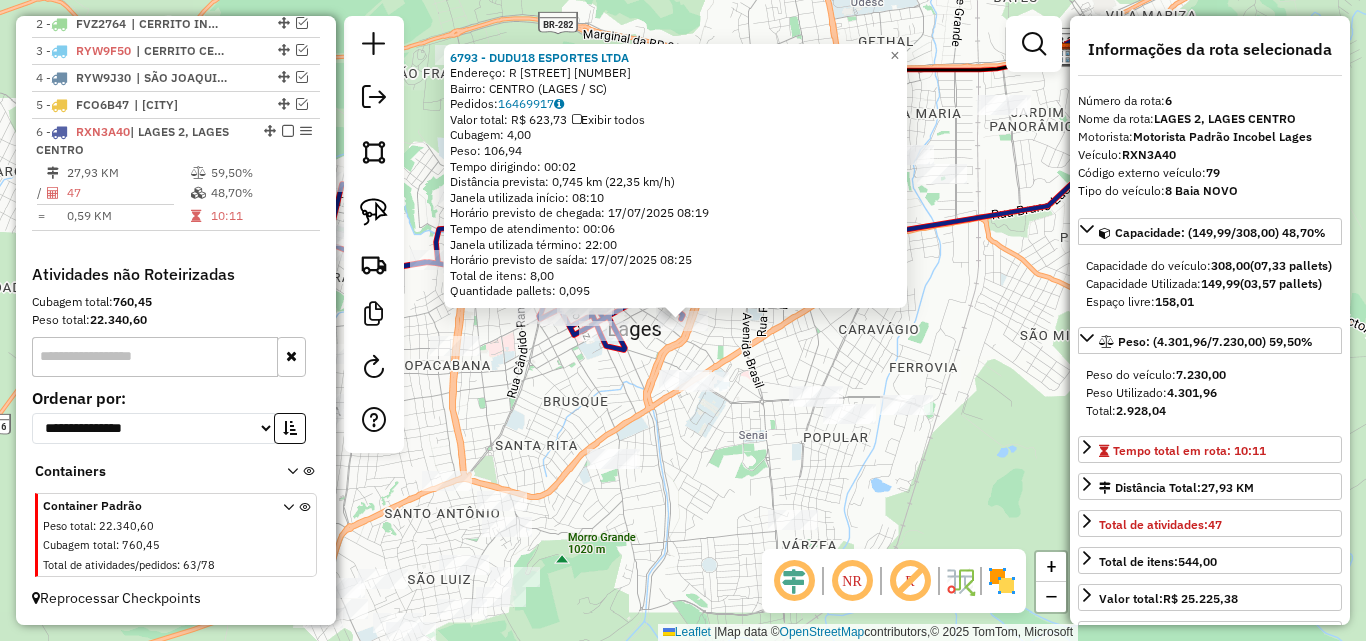 click on "[NUMBER] - [NAME] E CIA  Endereço: R   JOACABA                       [NUMBER]   Bairro: CENTRO ([CITY] / [STATE])   Pedidos:  [NUMBER]   Valor total: R$ [PRICE]   Exibir todos   Cubagem: [PRICE]  Peso: [PRICE]  Tempo dirigindo: [TIME]   Distância prevista: [DISTANCE] km ([SPEED] km/h)   Janela utilizada início: [TIME]   Horário previsto de chegada: [DATE] [TIME]   Tempo de atendimento: [TIME]   Janela utilizada término: [TIME]   Horário previsto de saída: [DATE] [TIME]   Total de itens: [NUMBER]   Quantidade pallets: [PRICE]  × Janela de atendimento Grade de atendimento Capacidade Transportadoras Veículos Cliente Pedidos  Rotas Selecione os dias de semana para filtrar as janelas de atendimento  Seg   Ter   Qua   Qui   Sex   Sáb   Dom  Informe o período da janela de atendimento: De: Até:  Filtrar exatamente a janela do cliente  Considerar janela de atendimento padrão  Selecione os dias de semana para filtrar as grades de atendimento  Seg   Ter   Qua   Qui   Sex   Sáb   Dom   Peso mínimo:   Peso máximo:   De:   Até:" 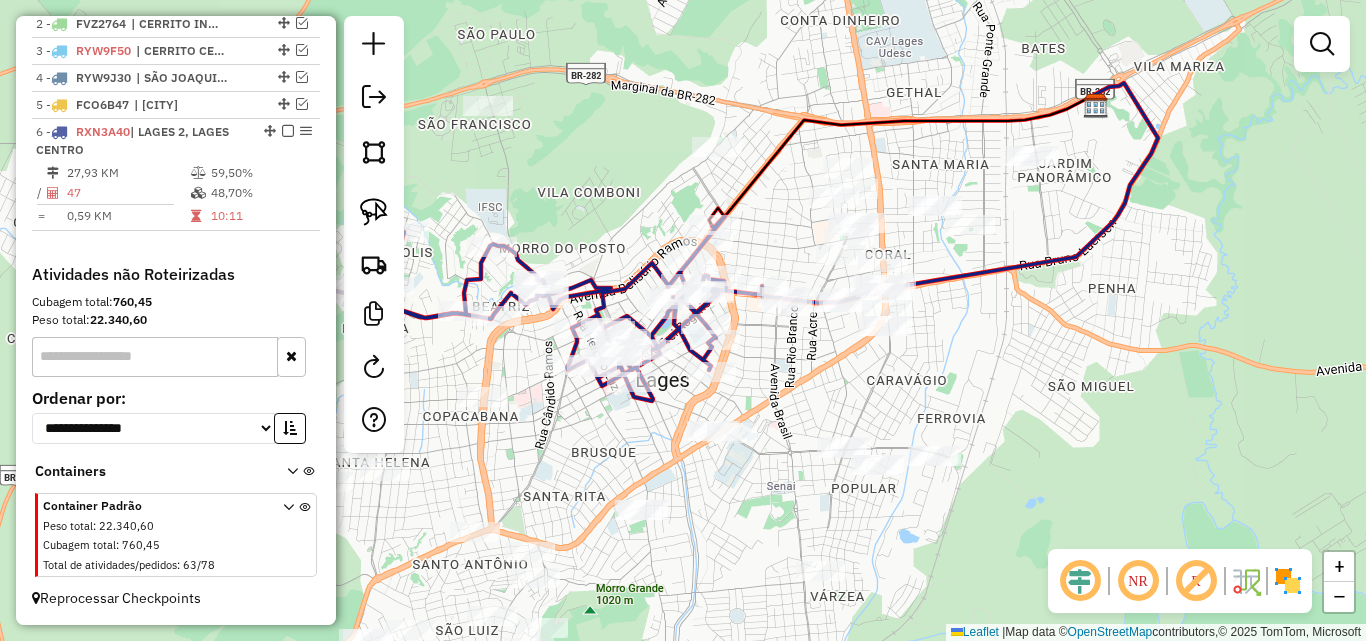 drag, startPoint x: 801, startPoint y: 341, endPoint x: 826, endPoint y: 386, distance: 51.47815 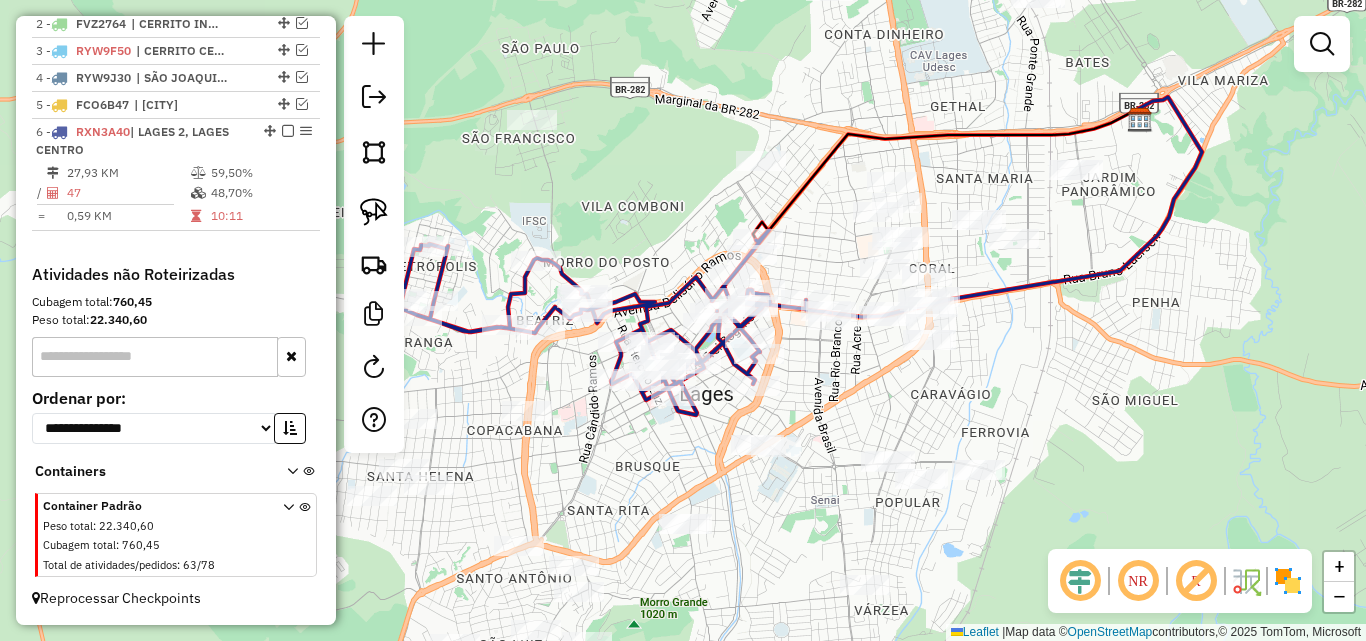 drag, startPoint x: 612, startPoint y: 180, endPoint x: 680, endPoint y: 204, distance: 72.11102 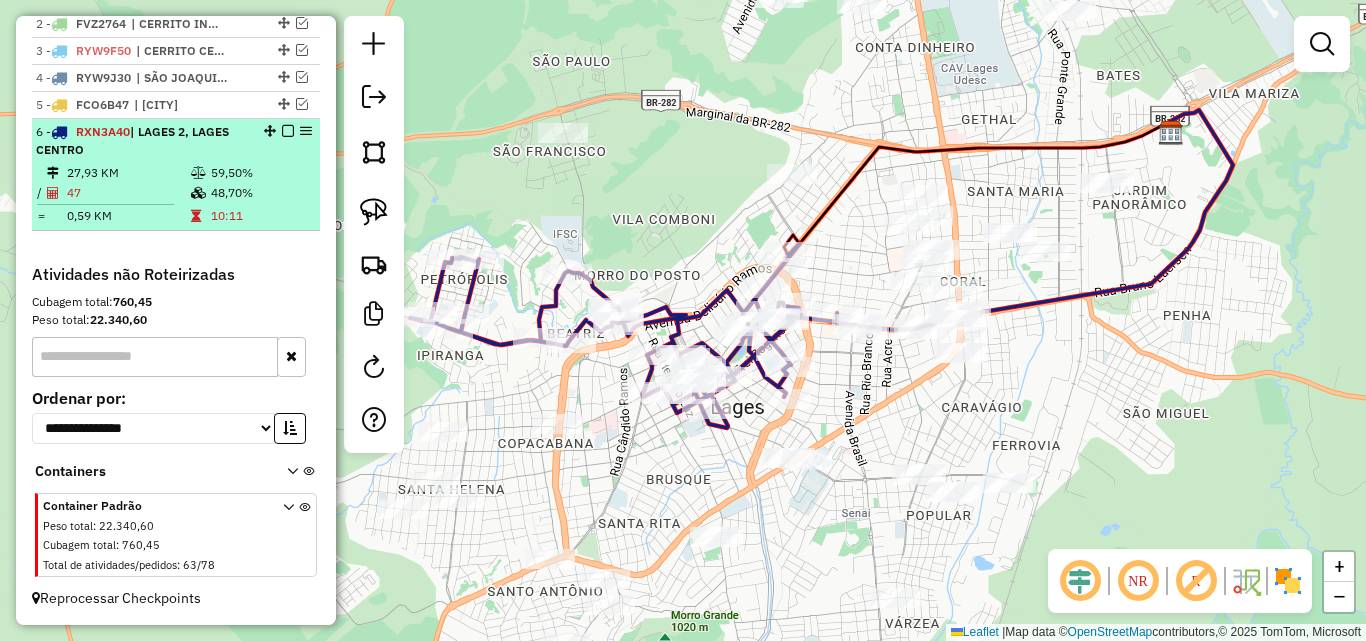 click at bounding box center (288, 131) 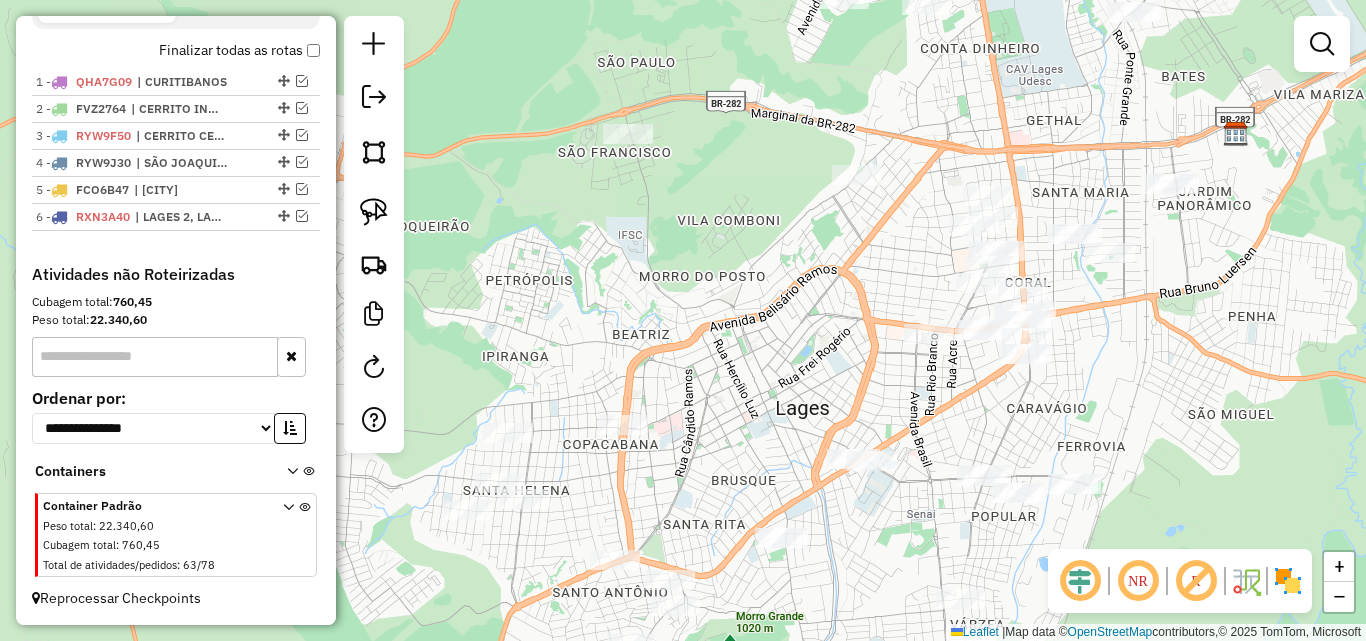 drag, startPoint x: 607, startPoint y: 284, endPoint x: 672, endPoint y: 285, distance: 65.00769 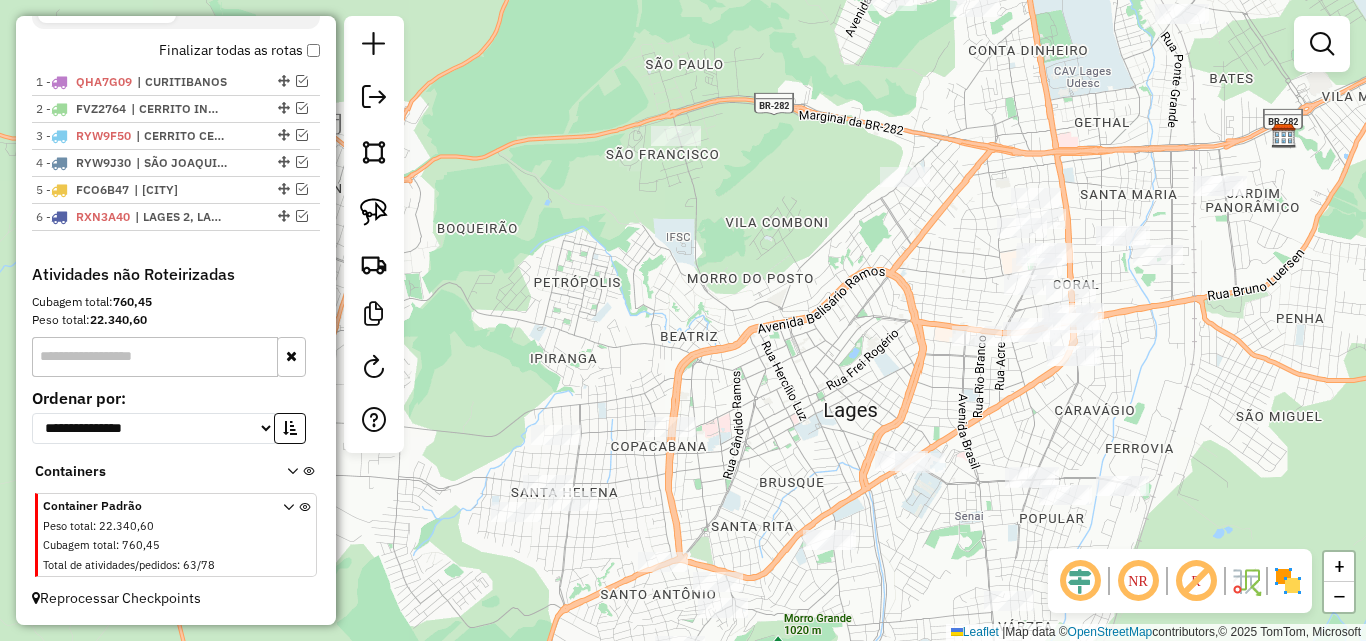 drag, startPoint x: 711, startPoint y: 261, endPoint x: 759, endPoint y: 263, distance: 48.04165 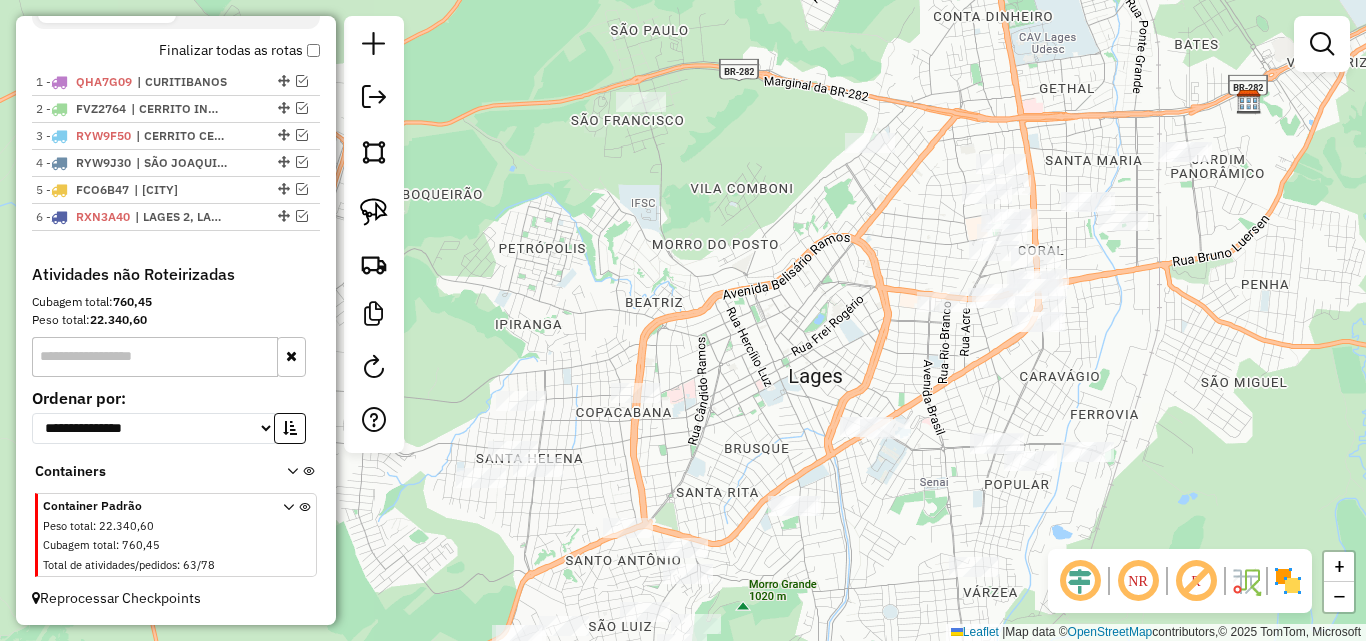 drag, startPoint x: 813, startPoint y: 297, endPoint x: 778, endPoint y: 263, distance: 48.79549 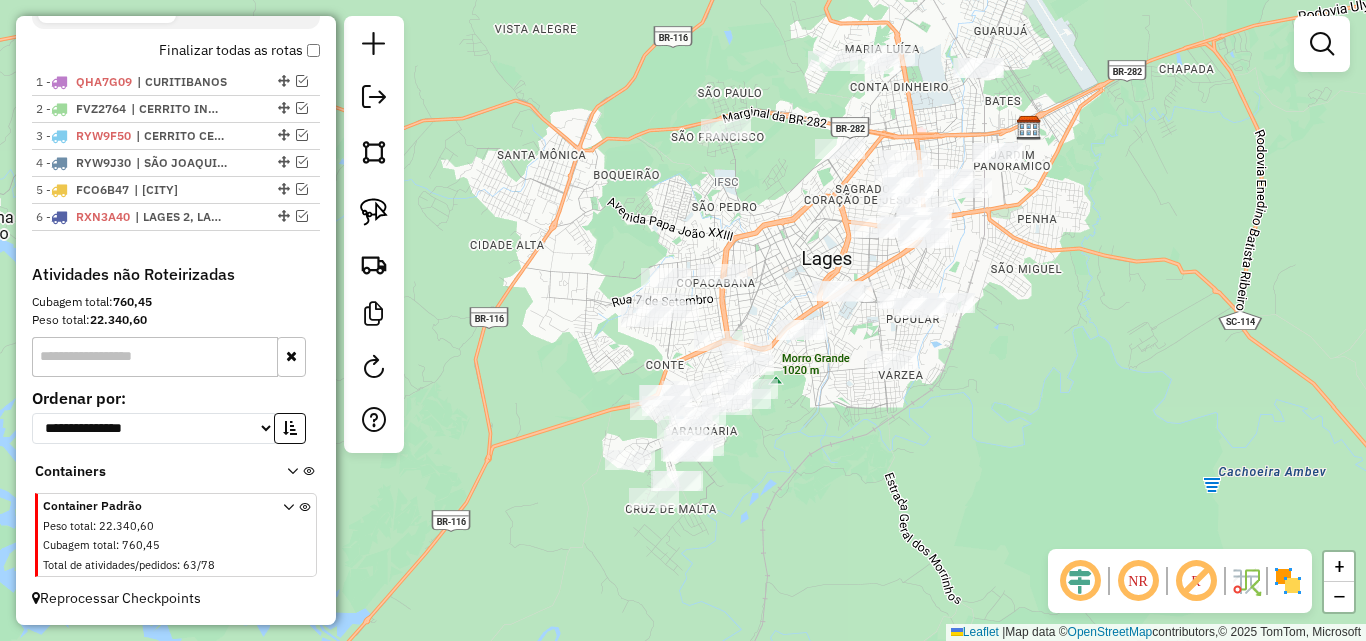 drag, startPoint x: 777, startPoint y: 255, endPoint x: 794, endPoint y: 201, distance: 56.61272 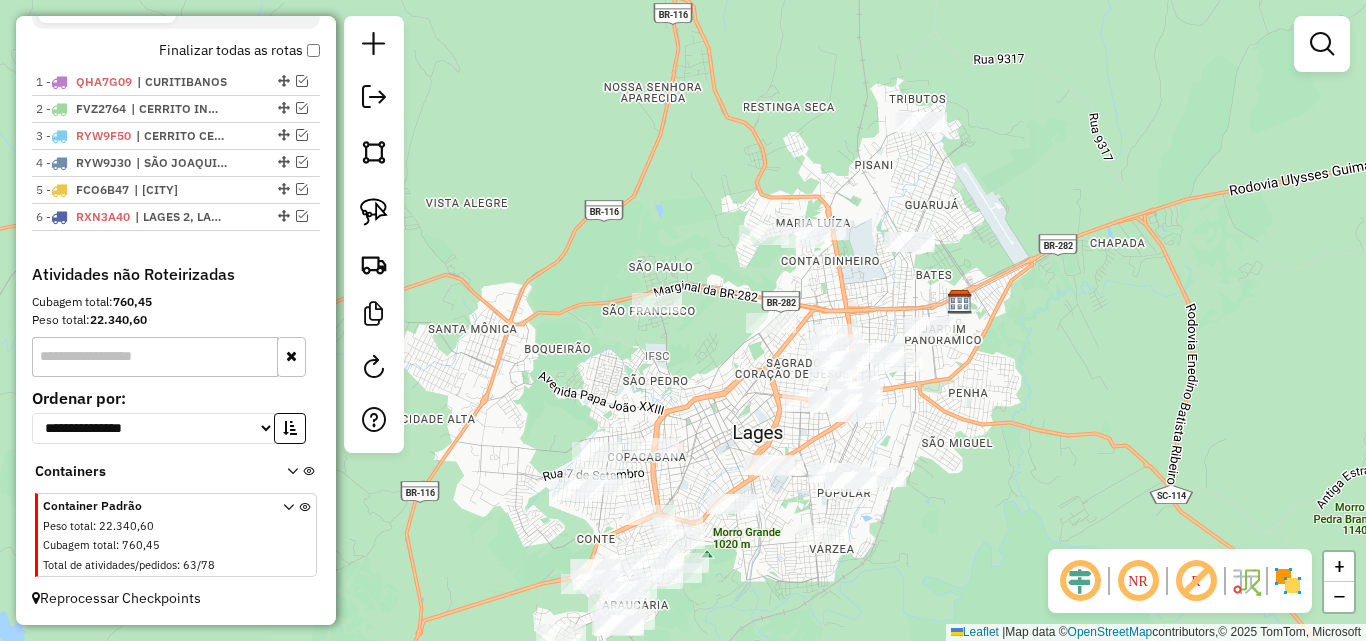 drag, startPoint x: 650, startPoint y: 247, endPoint x: 583, endPoint y: 404, distance: 170.69856 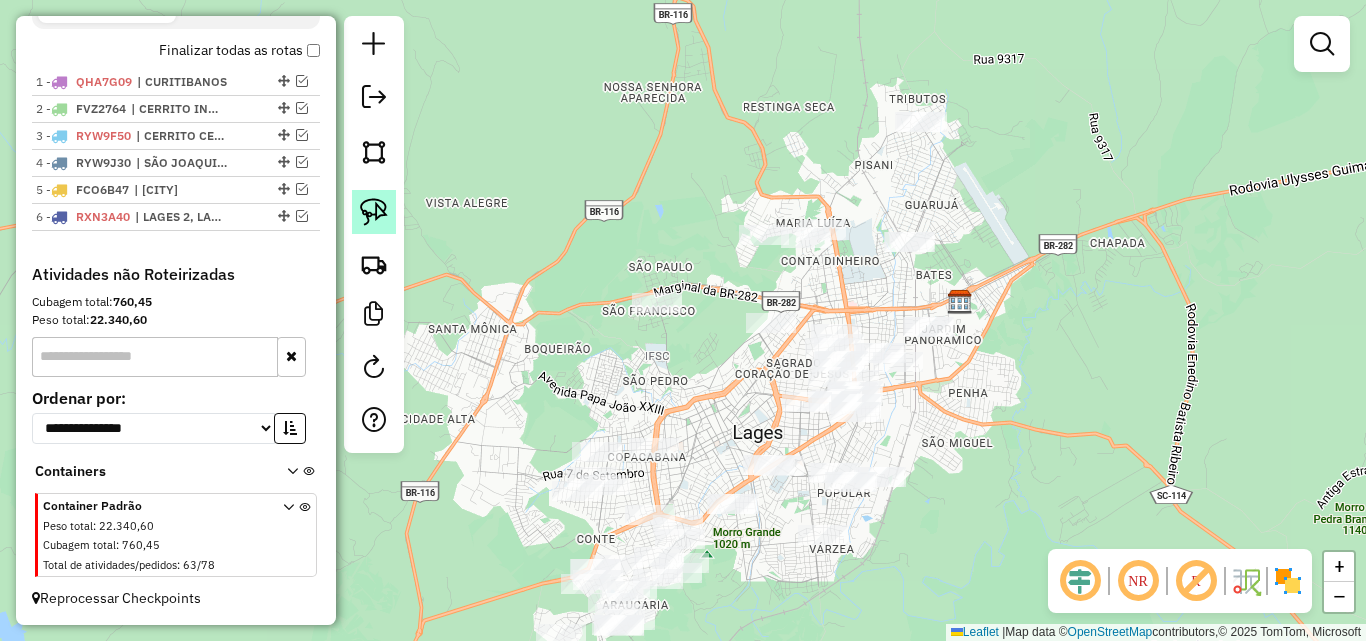 click 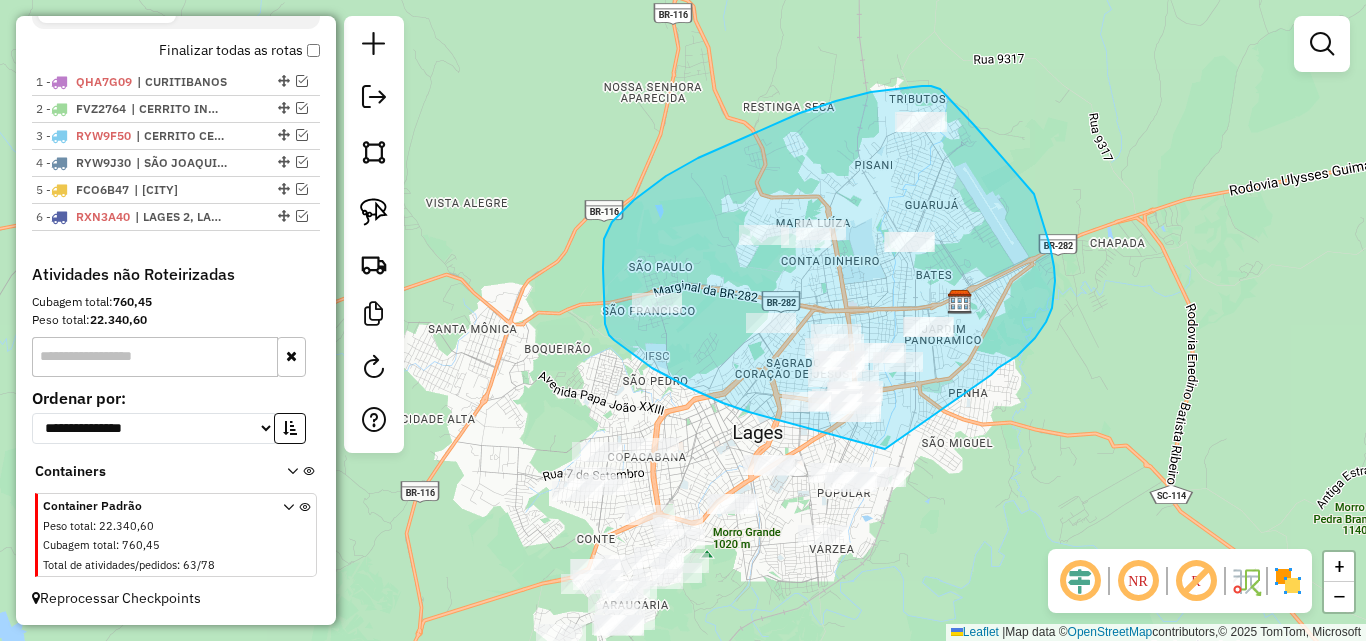 drag, startPoint x: 885, startPoint y: 449, endPoint x: 991, endPoint y: 375, distance: 129.2749 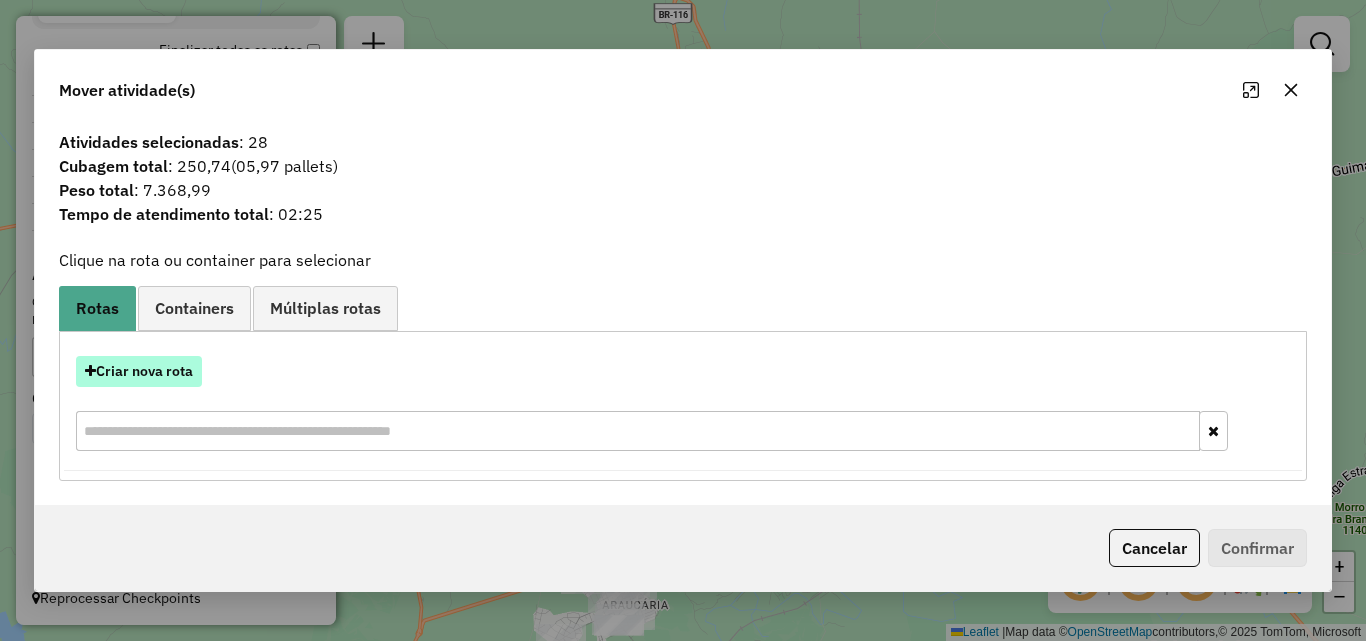 click on "Criar nova rota" at bounding box center (139, 371) 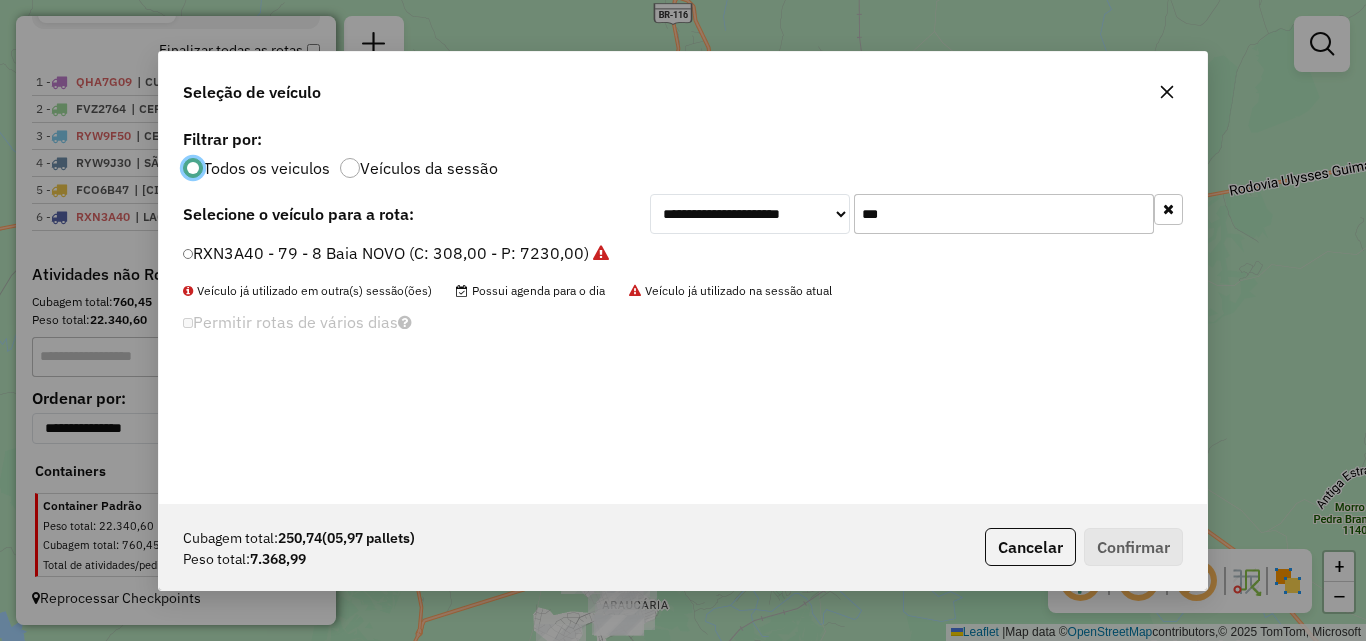 scroll, scrollTop: 11, scrollLeft: 6, axis: both 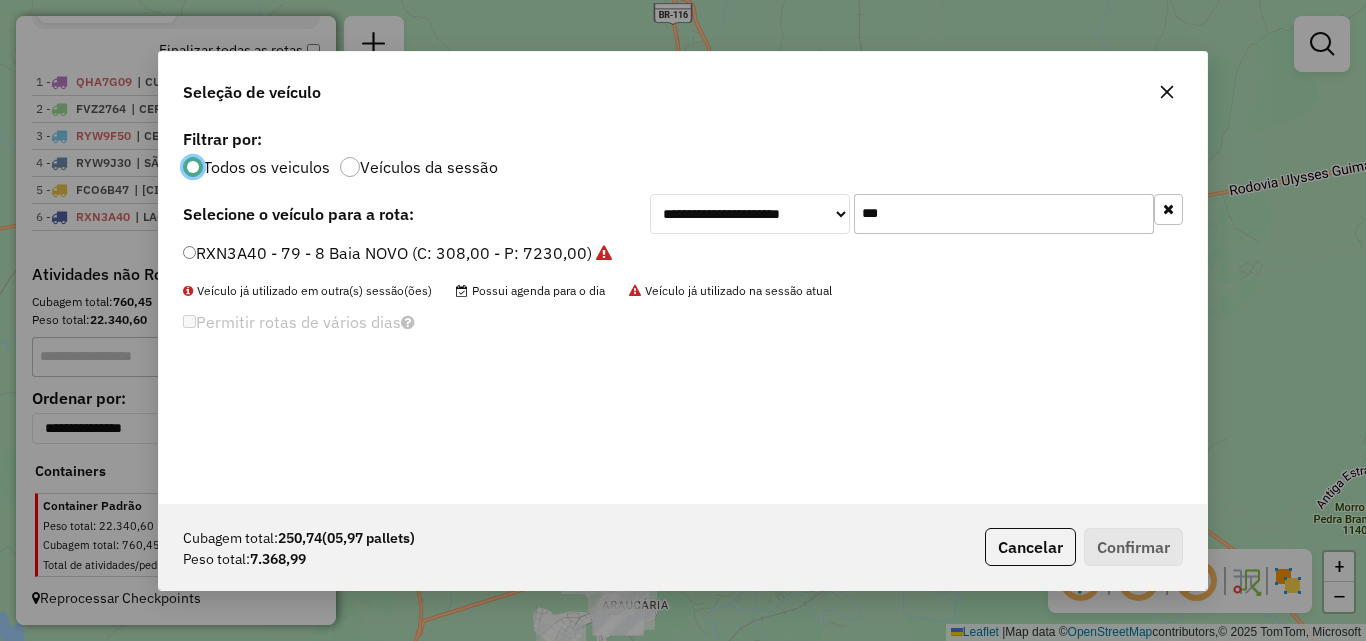click on "***" 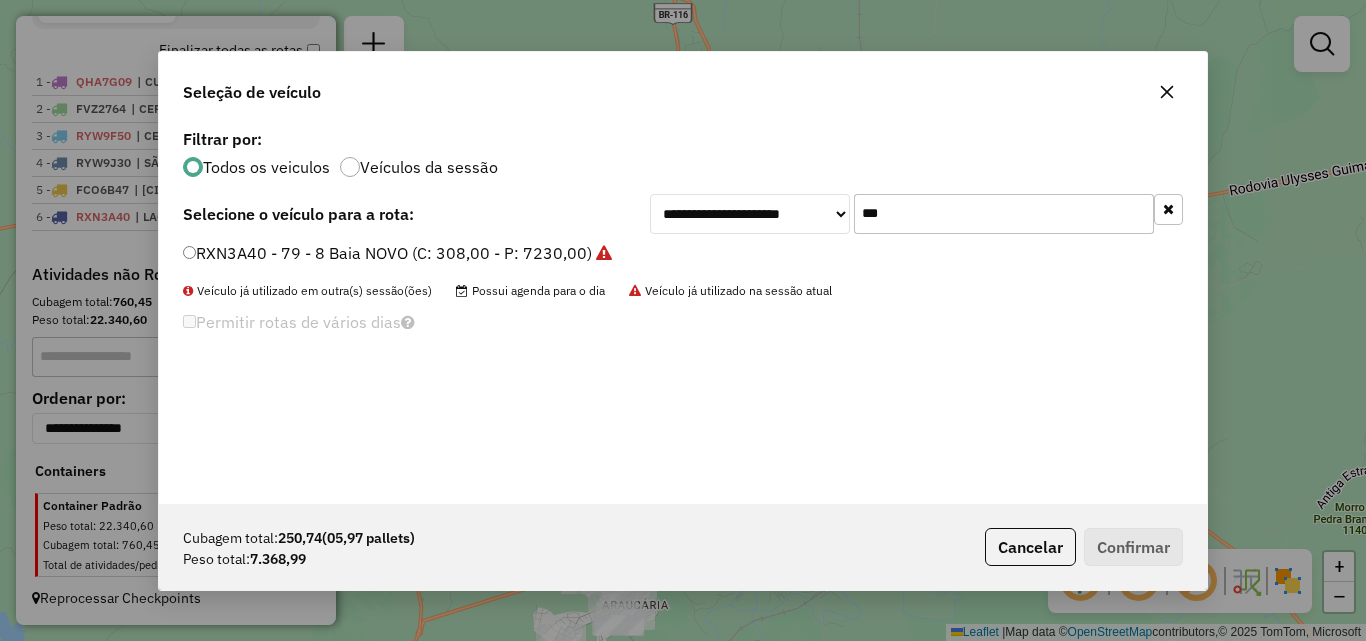 click on "***" 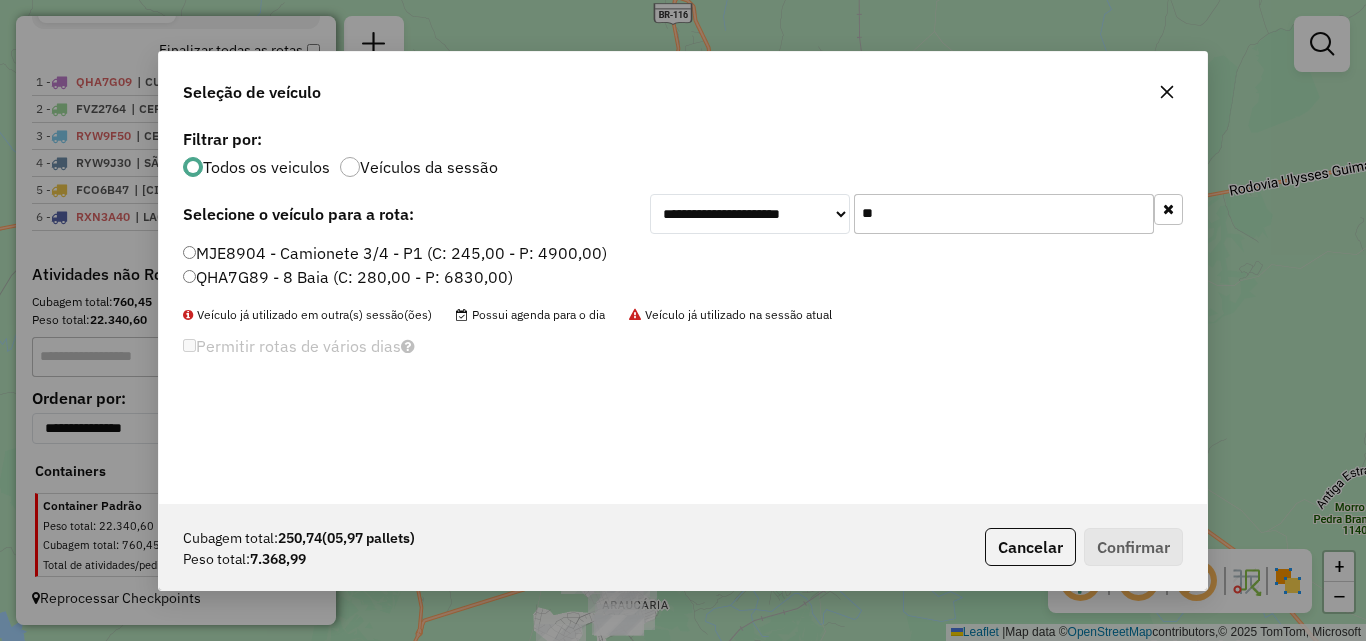 click on "**" 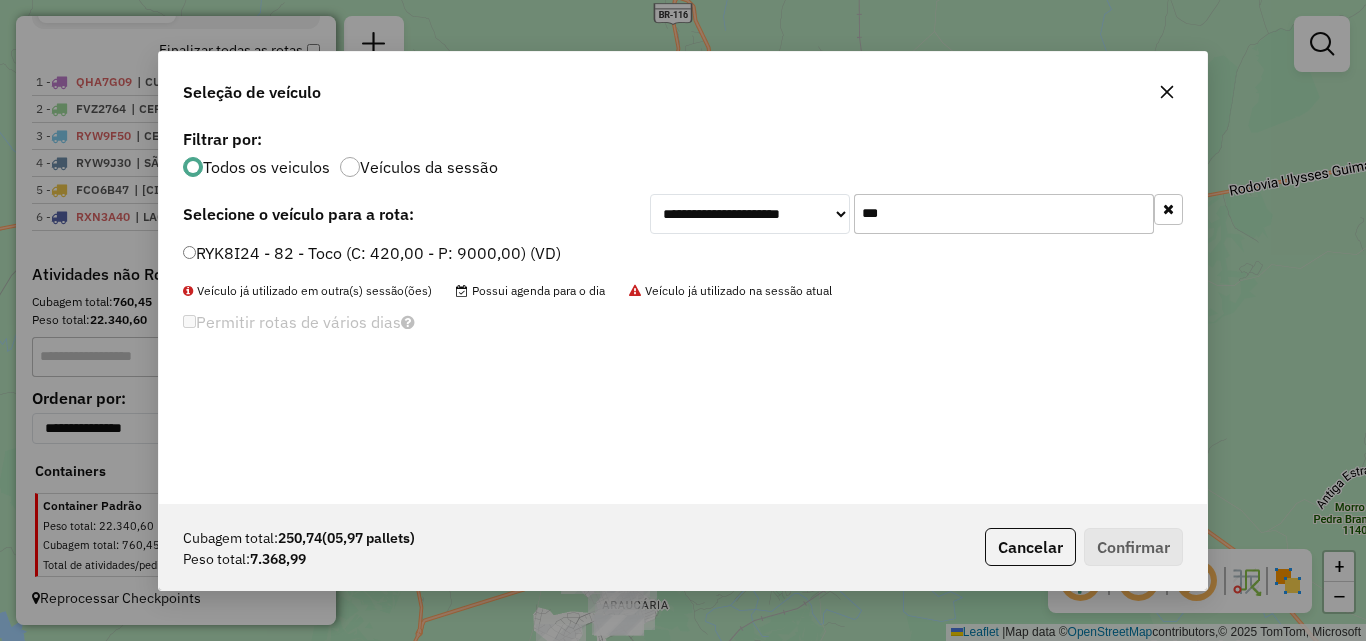 type on "***" 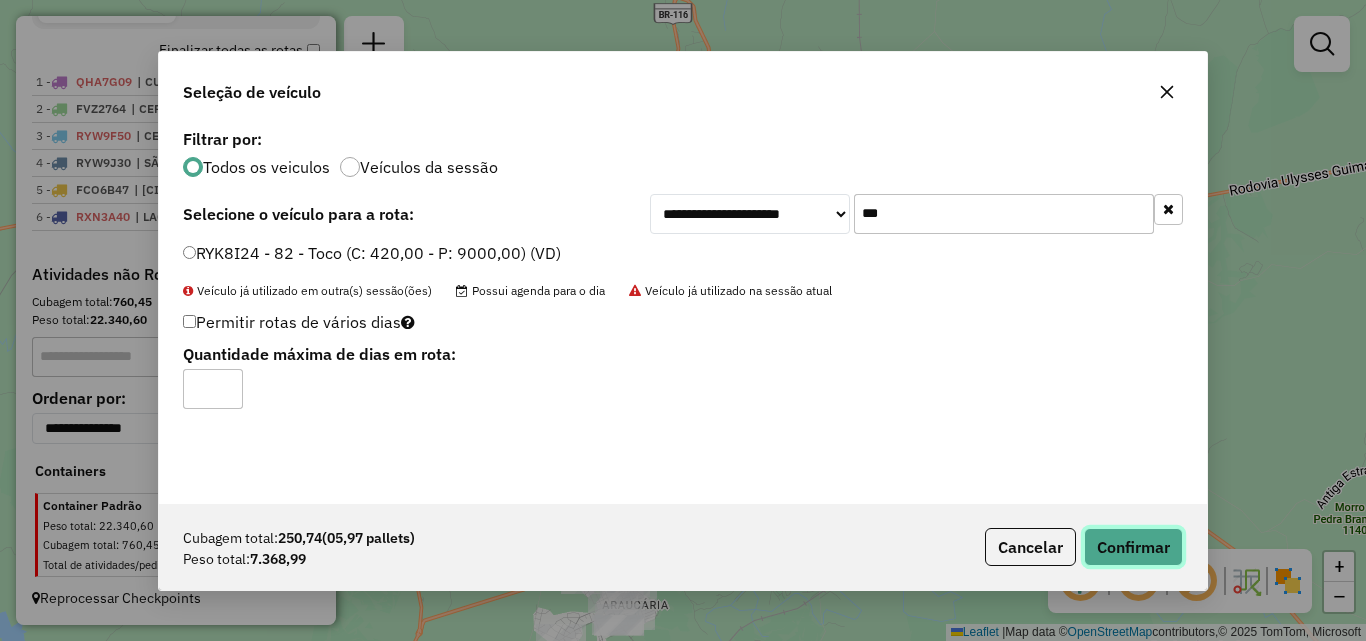 click on "Confirmar" 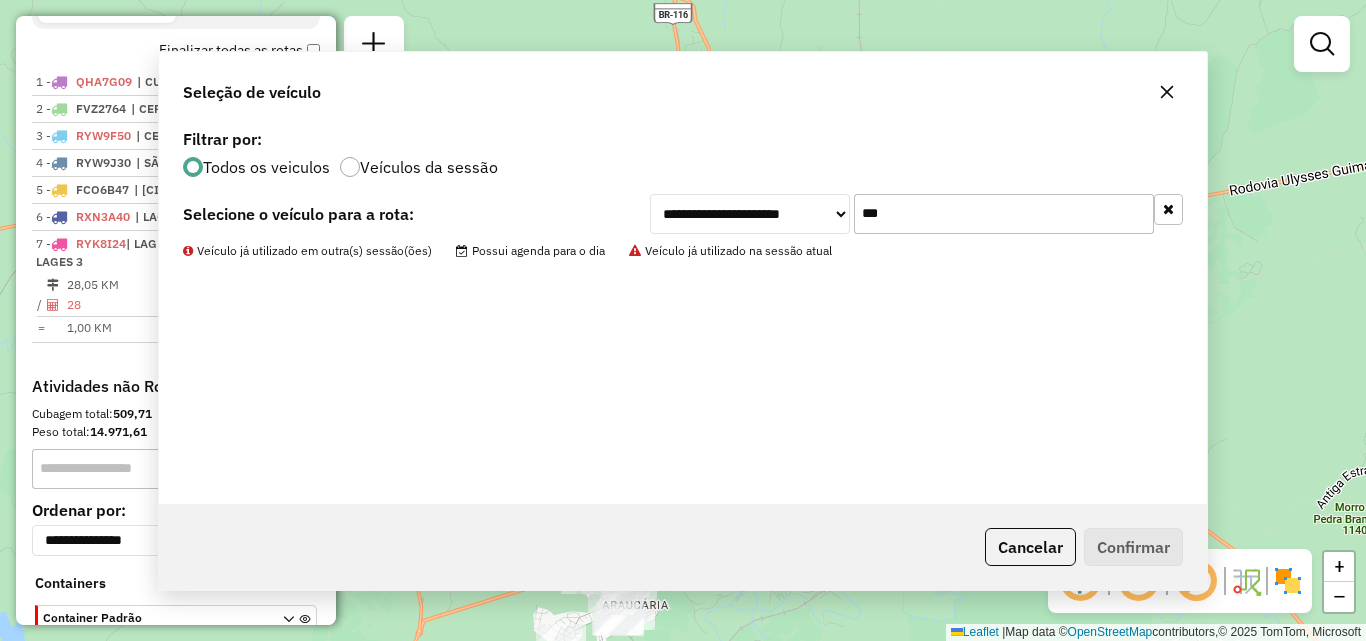 scroll, scrollTop: 833, scrollLeft: 0, axis: vertical 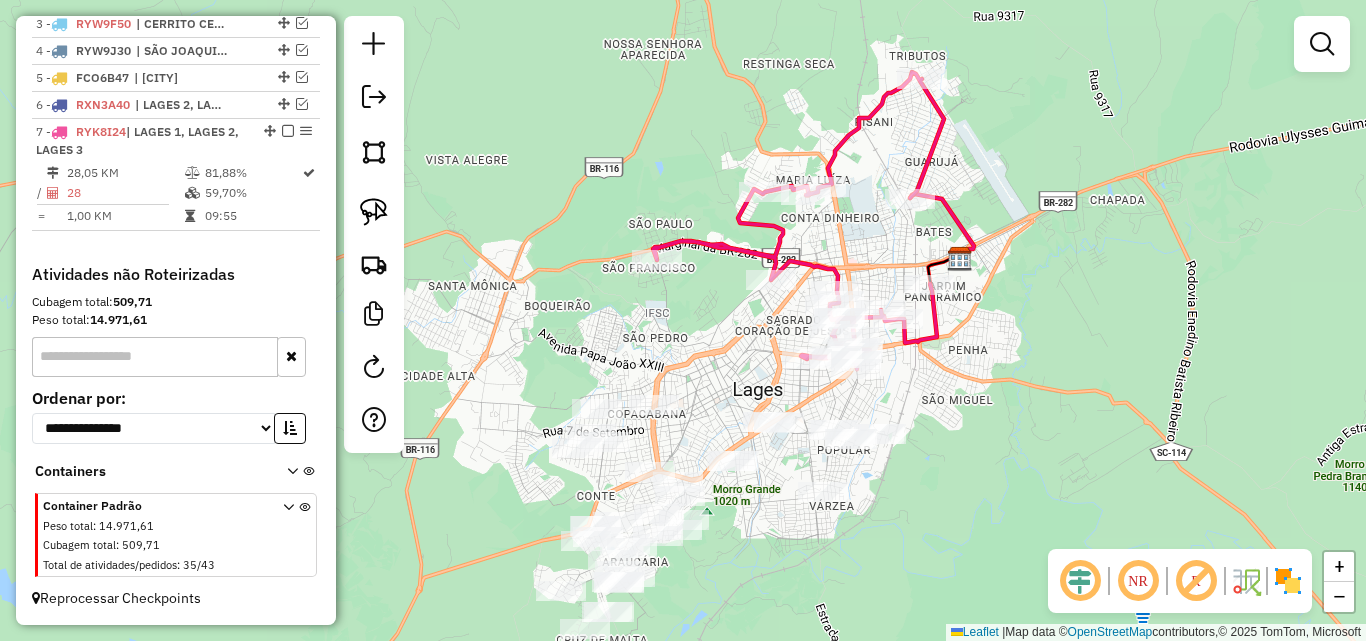 drag, startPoint x: 719, startPoint y: 338, endPoint x: 719, endPoint y: 327, distance: 11 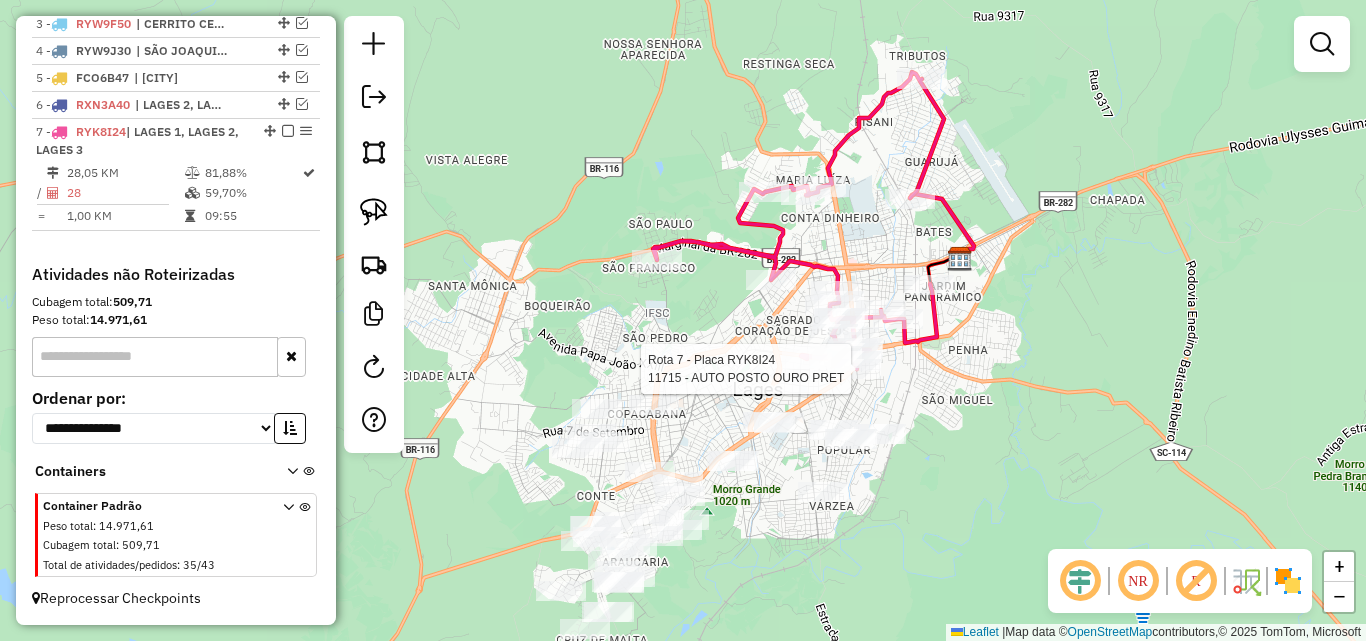 select on "*********" 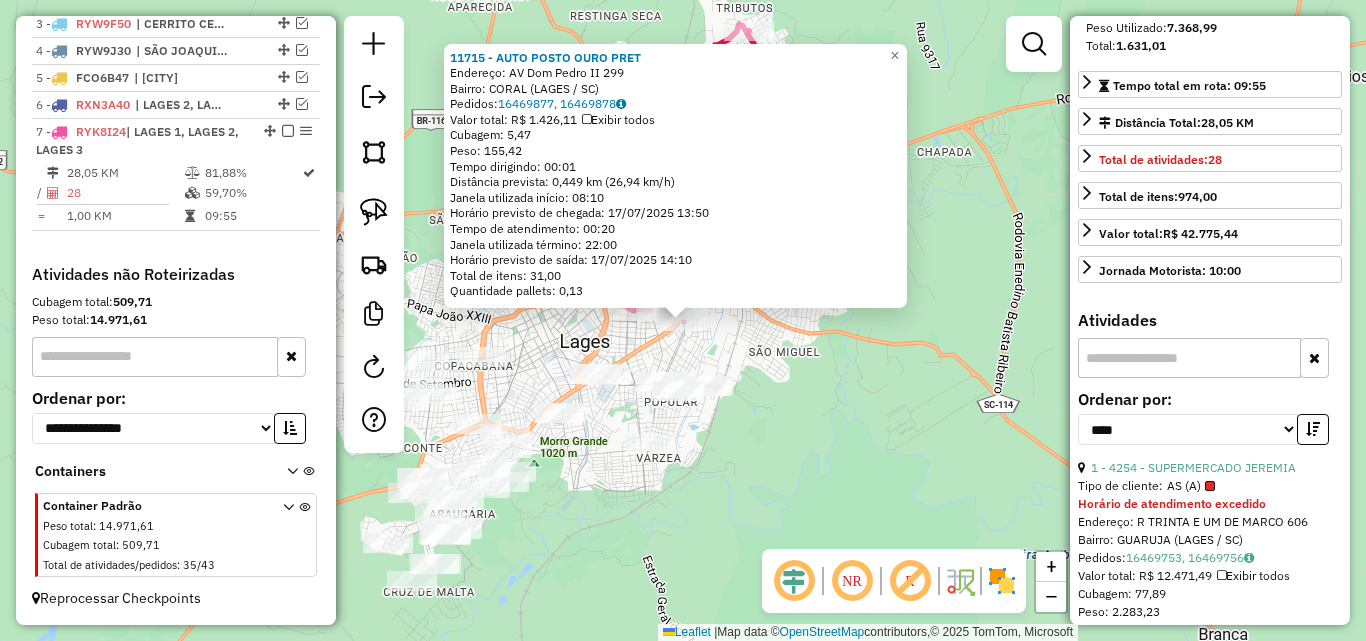 scroll, scrollTop: 400, scrollLeft: 0, axis: vertical 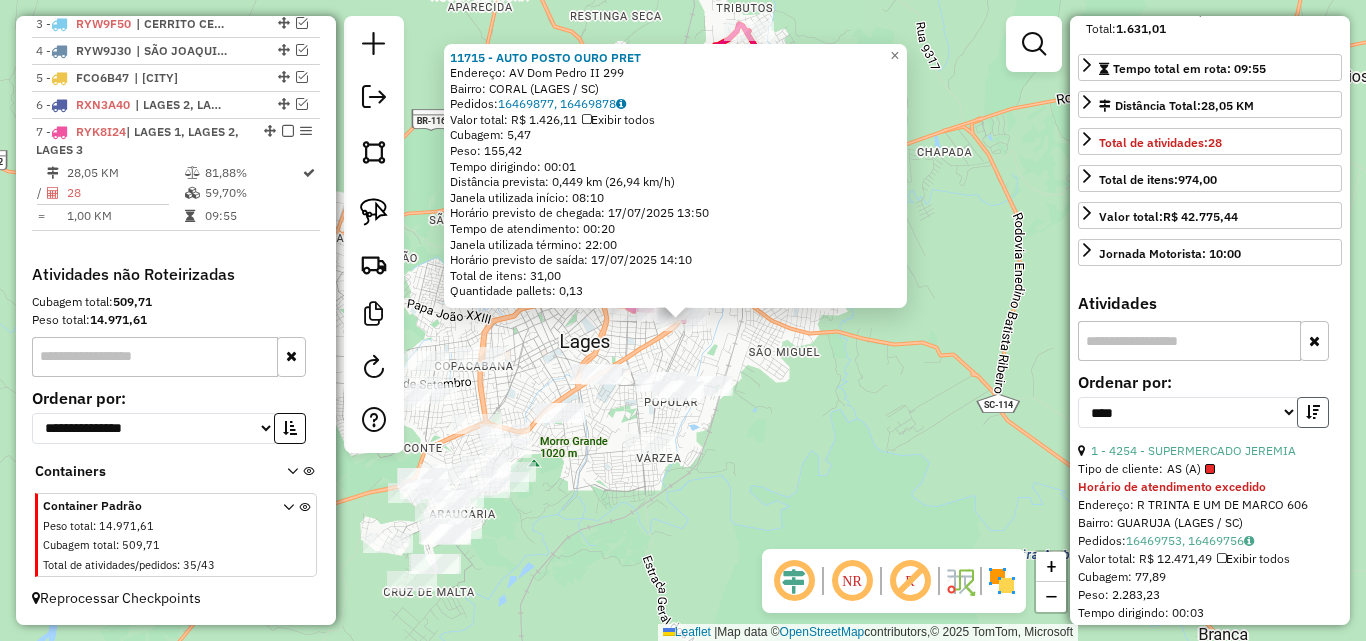 click at bounding box center [1313, 412] 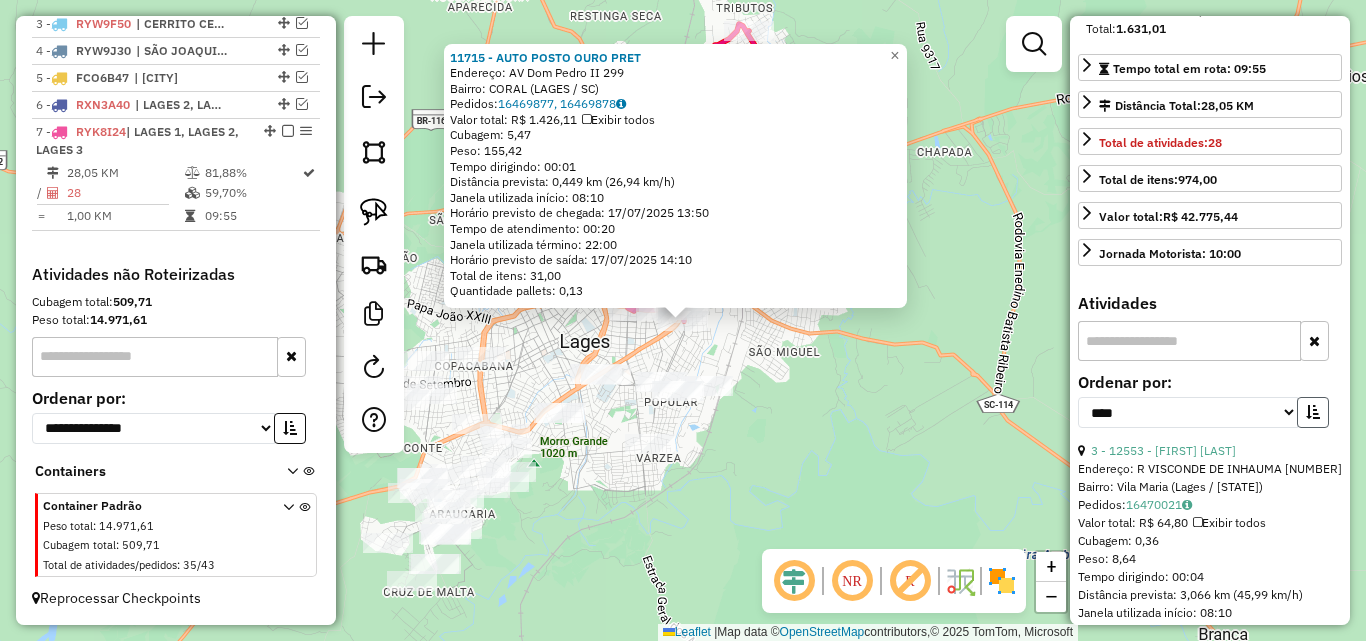 click at bounding box center (1313, 412) 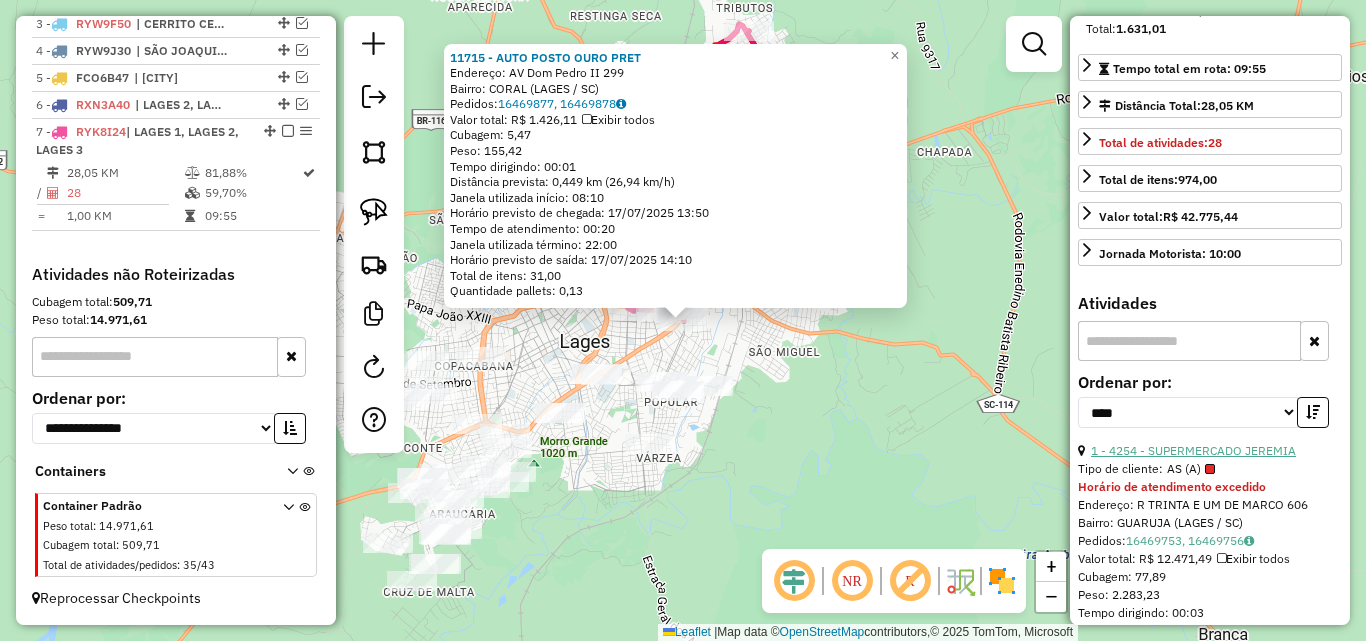 click on "1 - 4254 - SUPERMERCADO JEREMIA" at bounding box center [1193, 450] 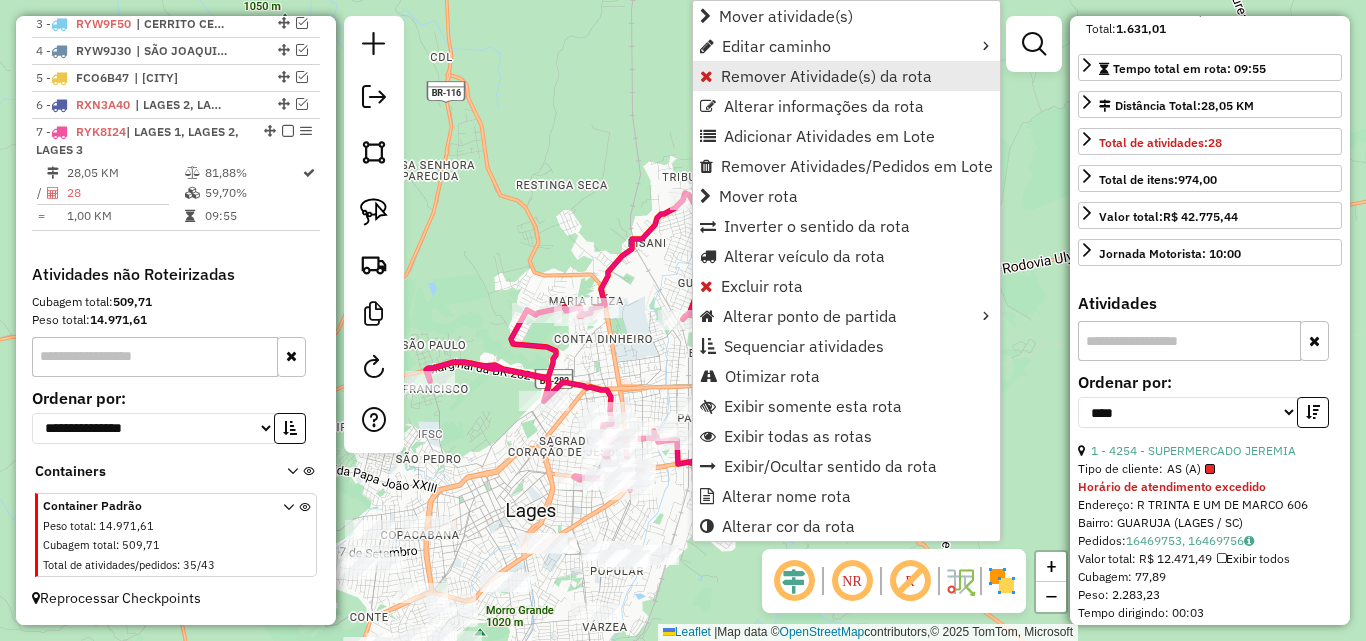 click on "Remover Atividade(s) da rota" at bounding box center (826, 76) 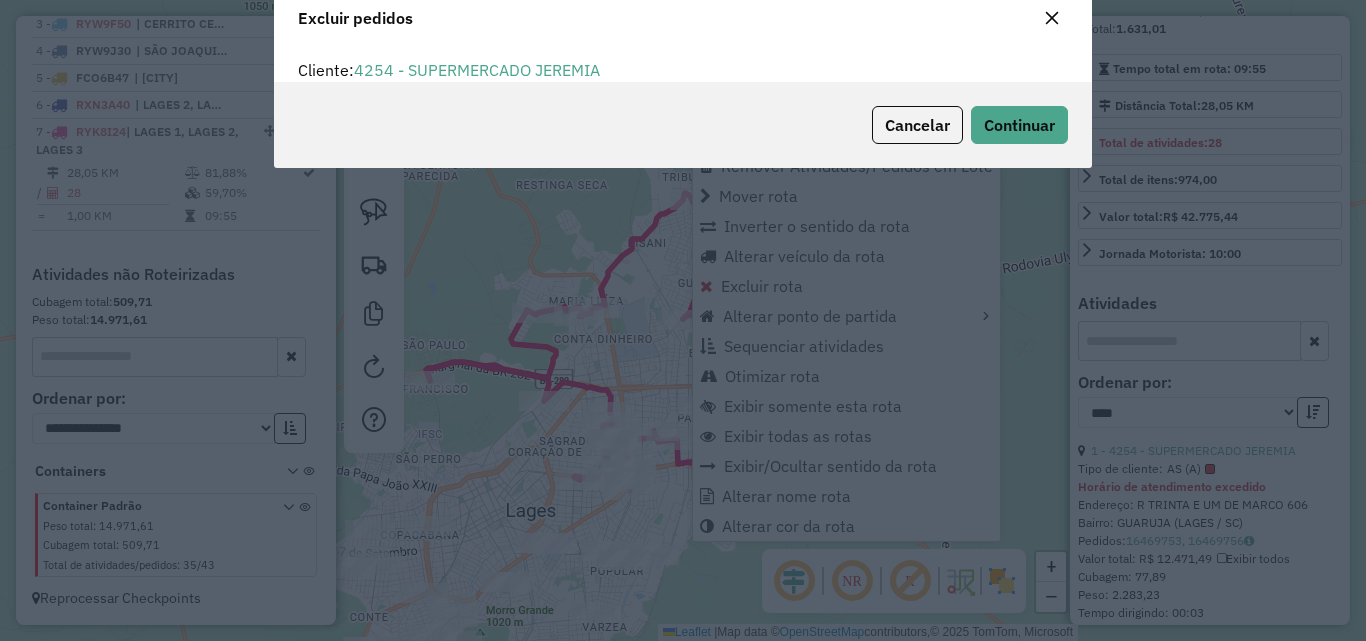 scroll, scrollTop: 82, scrollLeft: 0, axis: vertical 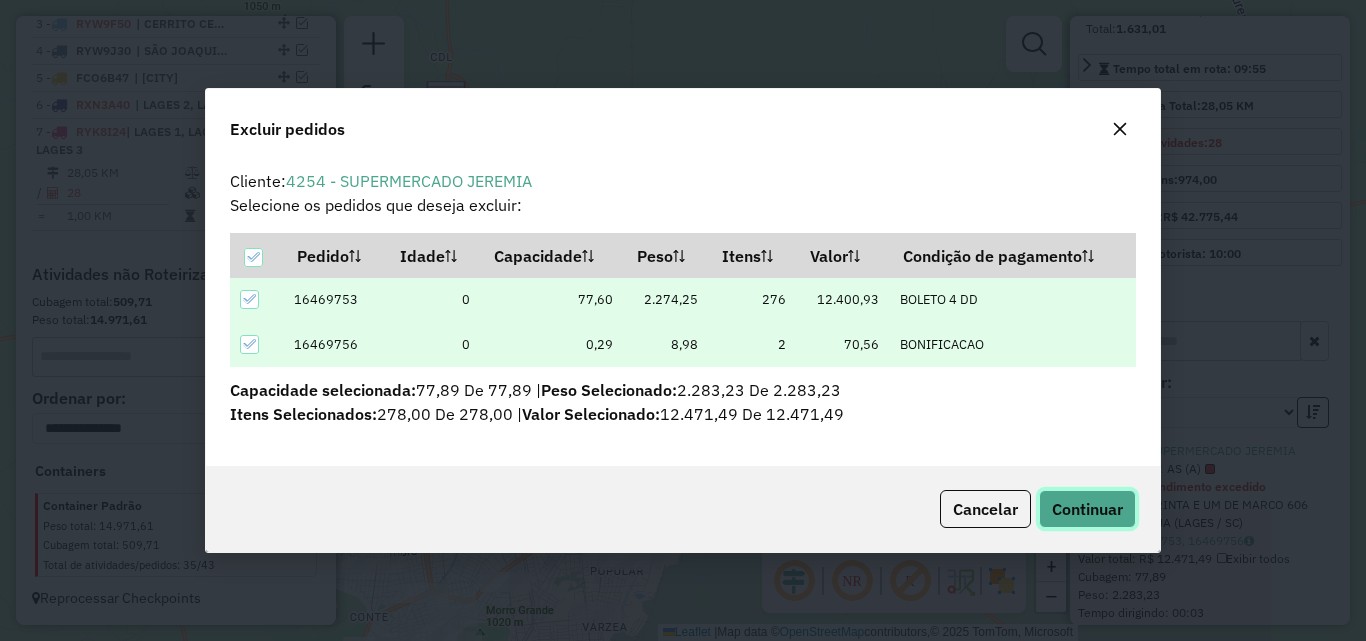 click on "Continuar" 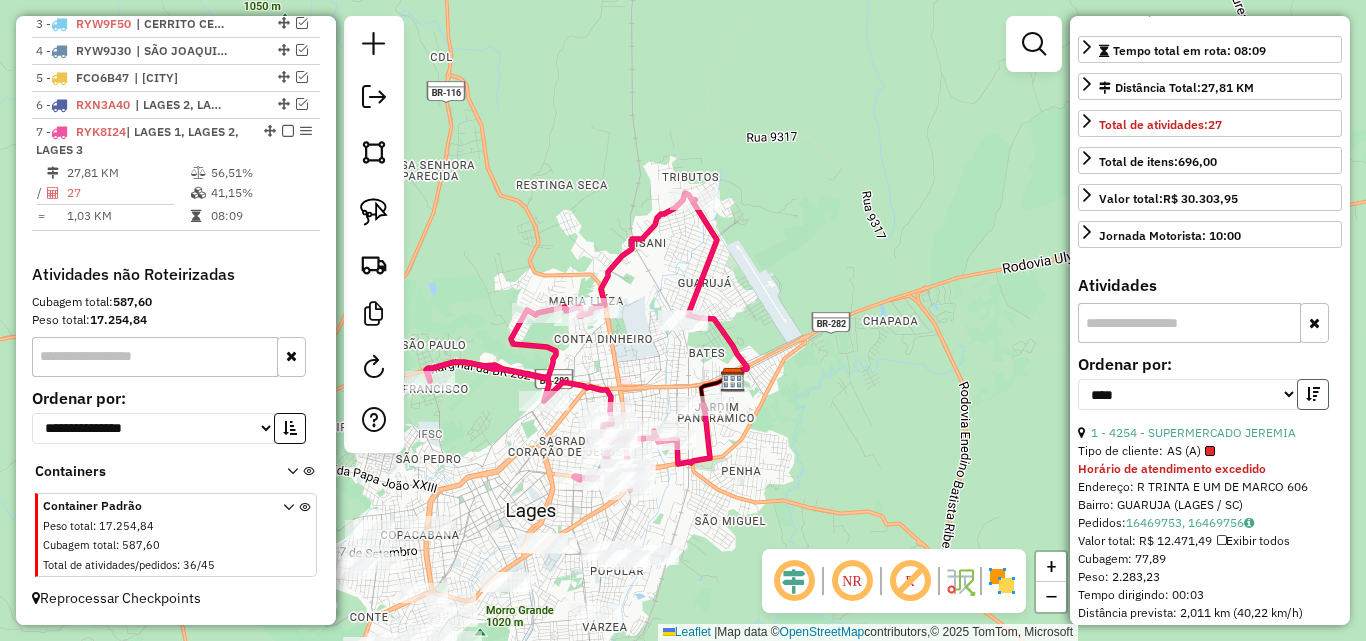 click at bounding box center [1313, 394] 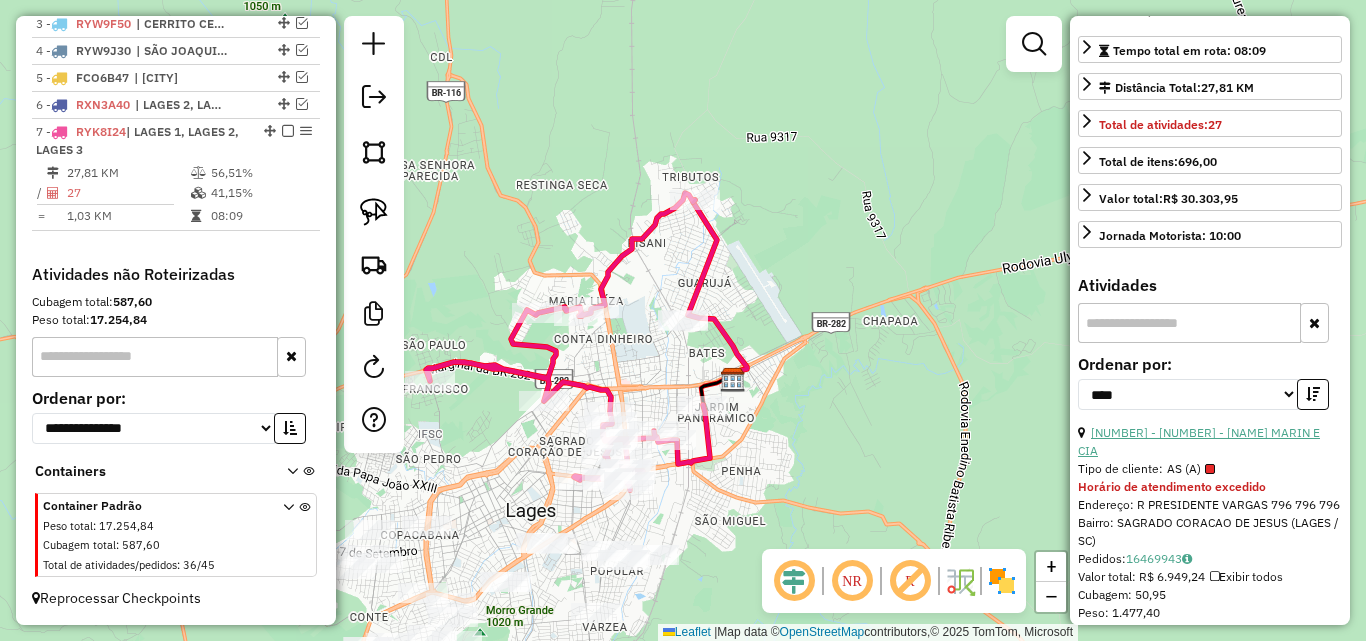 click on "[NUMBER] - [NUMBER] - [NAME] MARIN E CIA" at bounding box center [1199, 441] 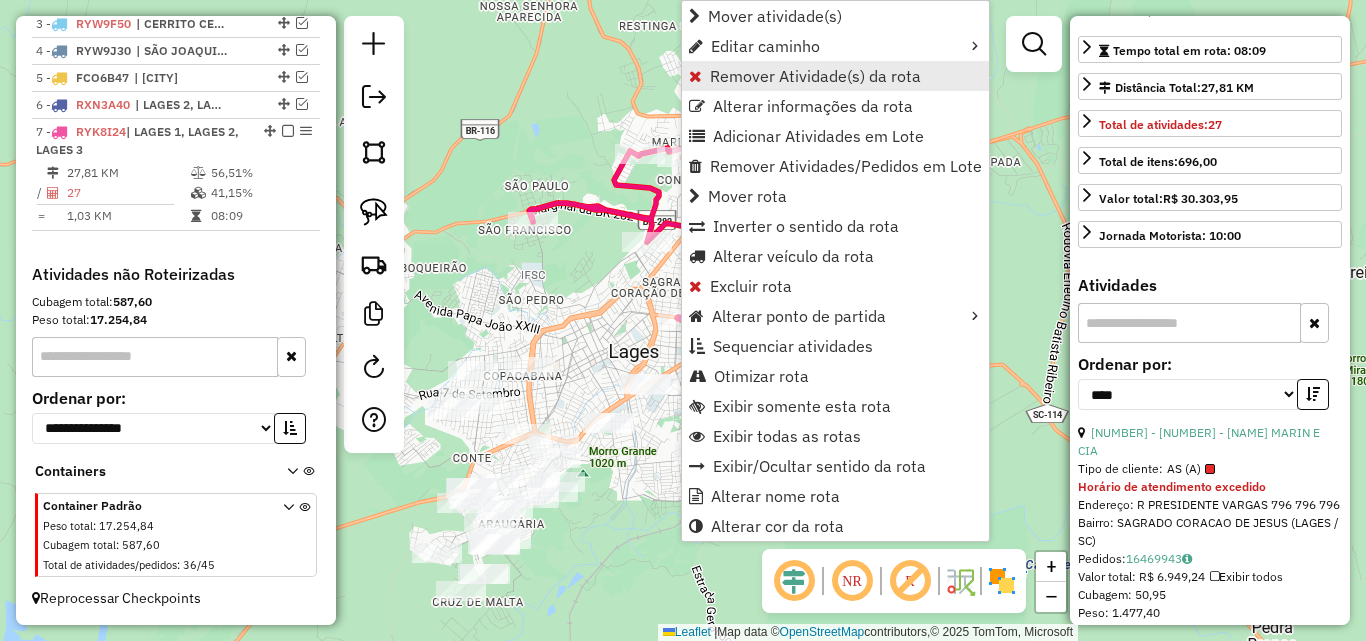 click on "Remover Atividade(s) da rota" at bounding box center (815, 76) 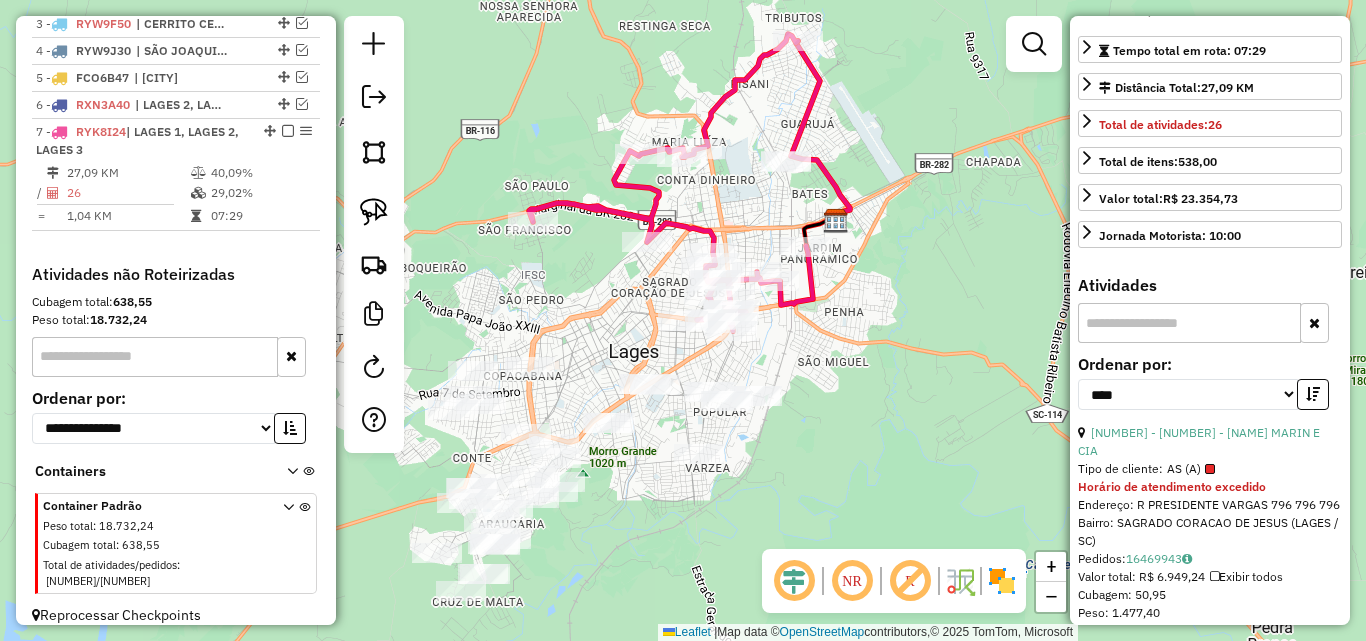 click at bounding box center [1313, 394] 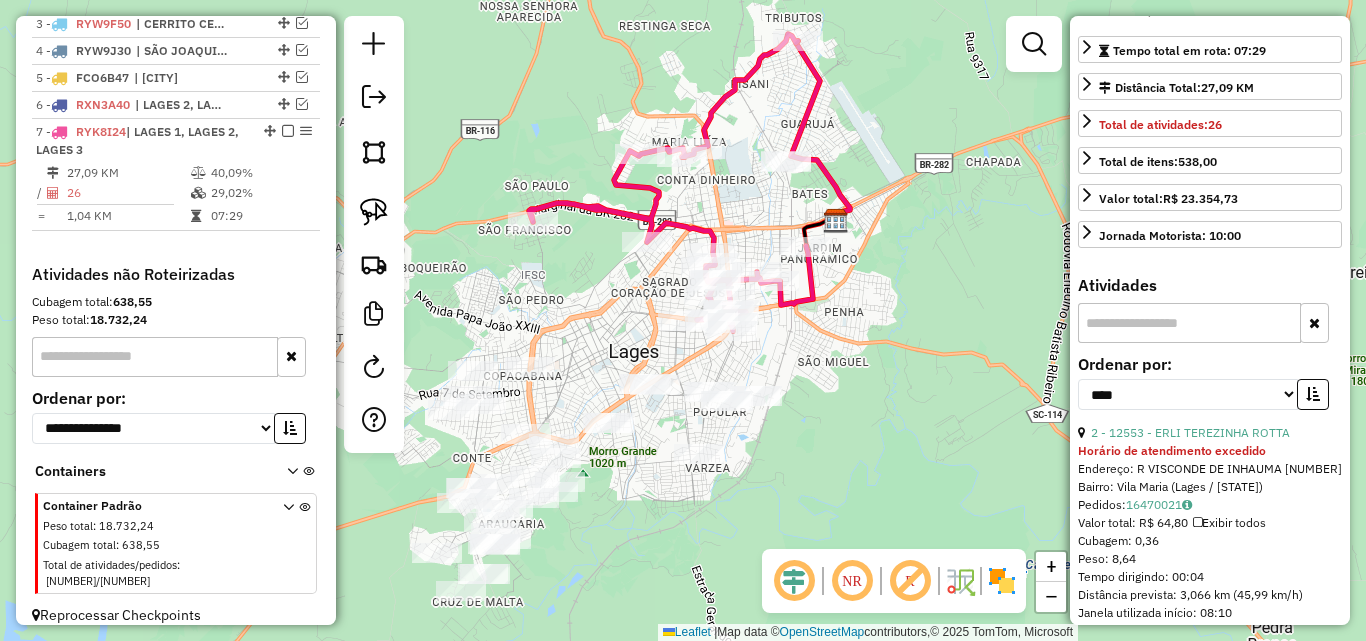 click at bounding box center (1313, 394) 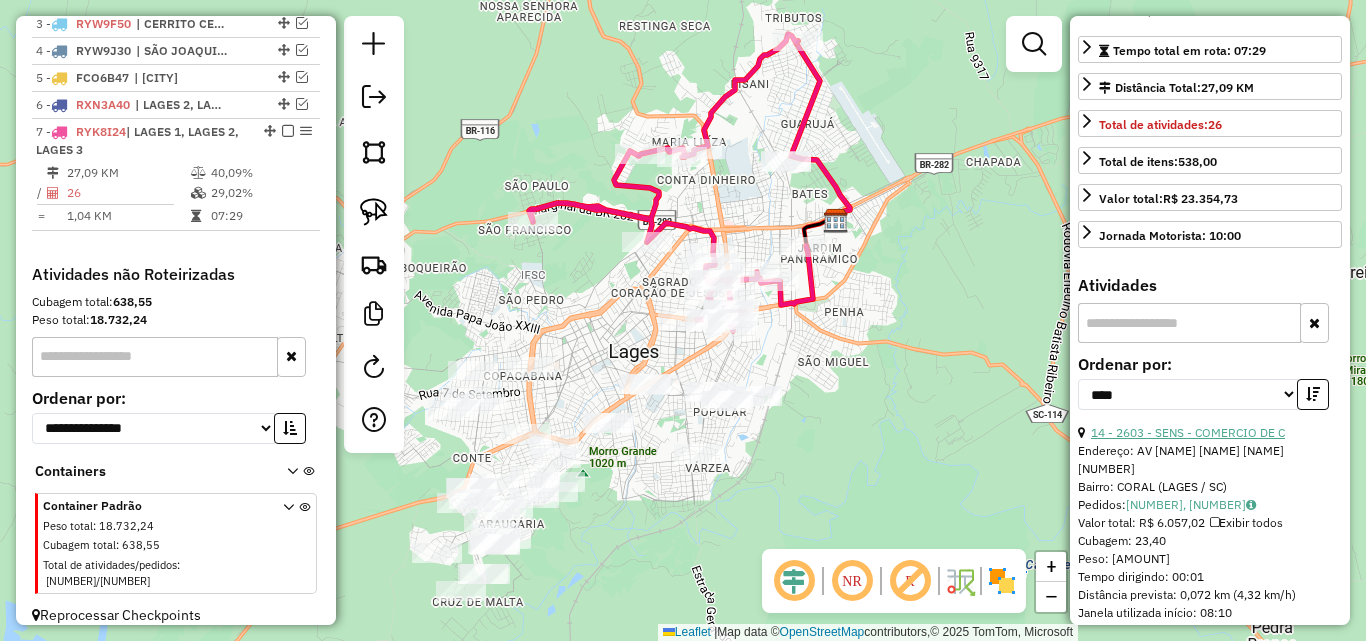 click on "14 - 2603 - SENS - COMERCIO DE C" at bounding box center (1188, 432) 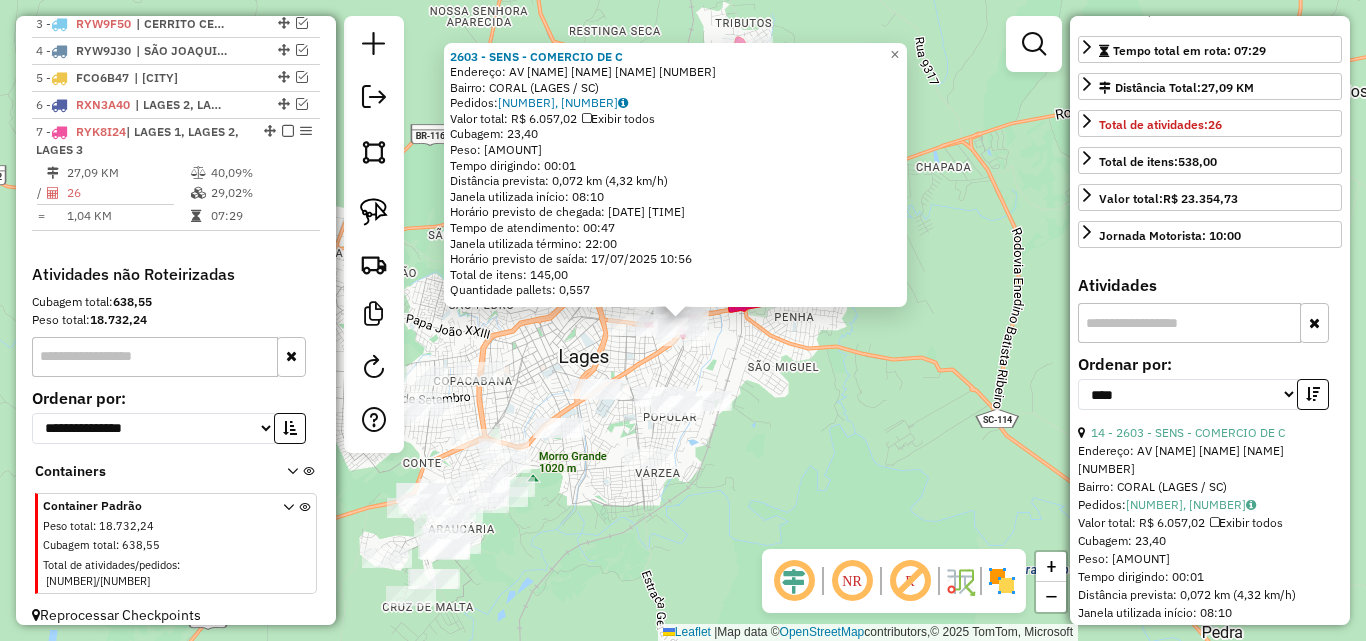 click on "[NUMBER] - [NUMBER] - [NAME] - COMERCIO DE C  Endereço: AV  [NAME] [NAME] [NAME]                  [NUMBER]   Bairro: [NAME] ([NAME] / [STATE])   Pedidos:  [NUMBER], [NUMBER]   Valor total: [CURRENCY] [AMOUNT]   Exibir todos   Cubagem: [AMOUNT]  Peso: [AMOUNT]  Tempo dirigindo: [TIME]   Distância prevista: [AMOUNT] km ([AMOUNT] km/h)   Janela utilizada início: [TIME]   Horário previsto de chegada: [DATE] [TIME]   Tempo de atendimento: [TIME]   Janela utilizada término: [TIME]   Horário previsto de saída: [DATE] [TIME]   Total de itens: [AMOUNT],00   Quantidade pallets: [AMOUNT]  × Janela de atendimento Grade de atendimento Capacidade Transportadoras Veículos Cliente Pedidos  Rotas Selecione os dias de semana para filtrar as janelas de atendimento  Seg   Ter   Qua   Qui   Sex   Sáb   Dom  Informe o período da janela de atendimento: De: Até:  Filtrar exatamente a janela do cliente  Considerar janela de atendimento padrão  Selecione os dias de semana para filtrar as grades de atendimento  Seg   Ter   Qua   Qui   Sex   Sáb   Dom   Peso mínimo:   Peso máximo:  +" 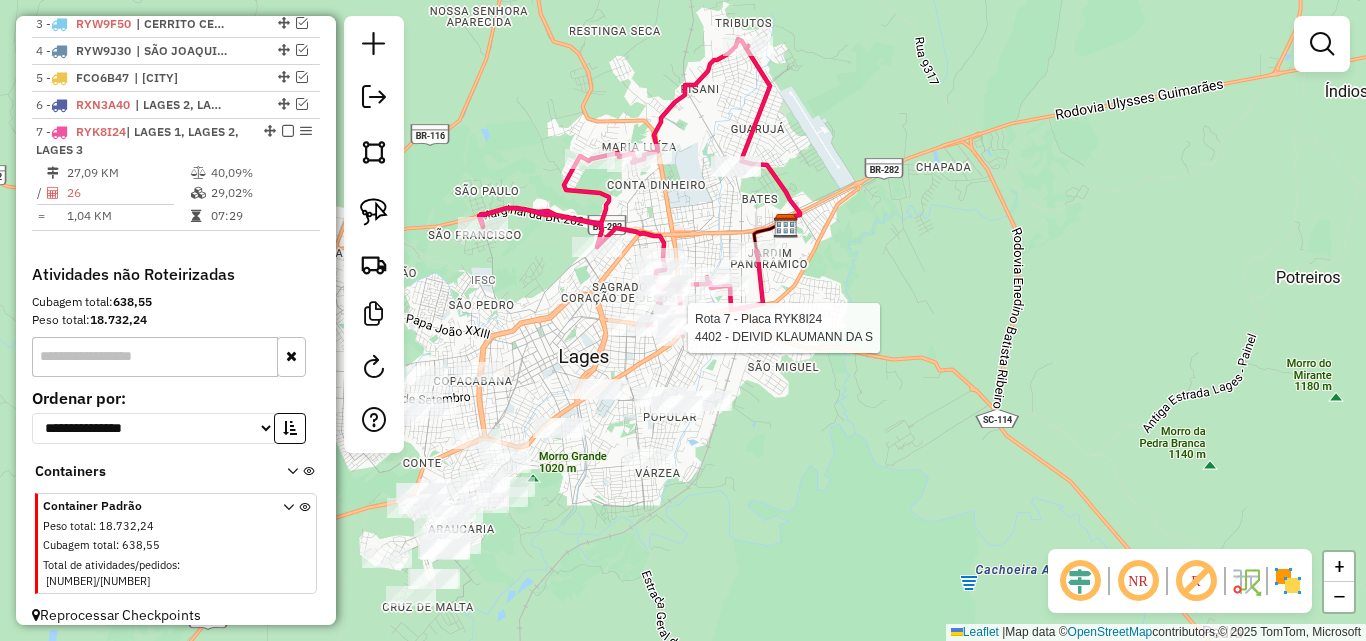 select on "*********" 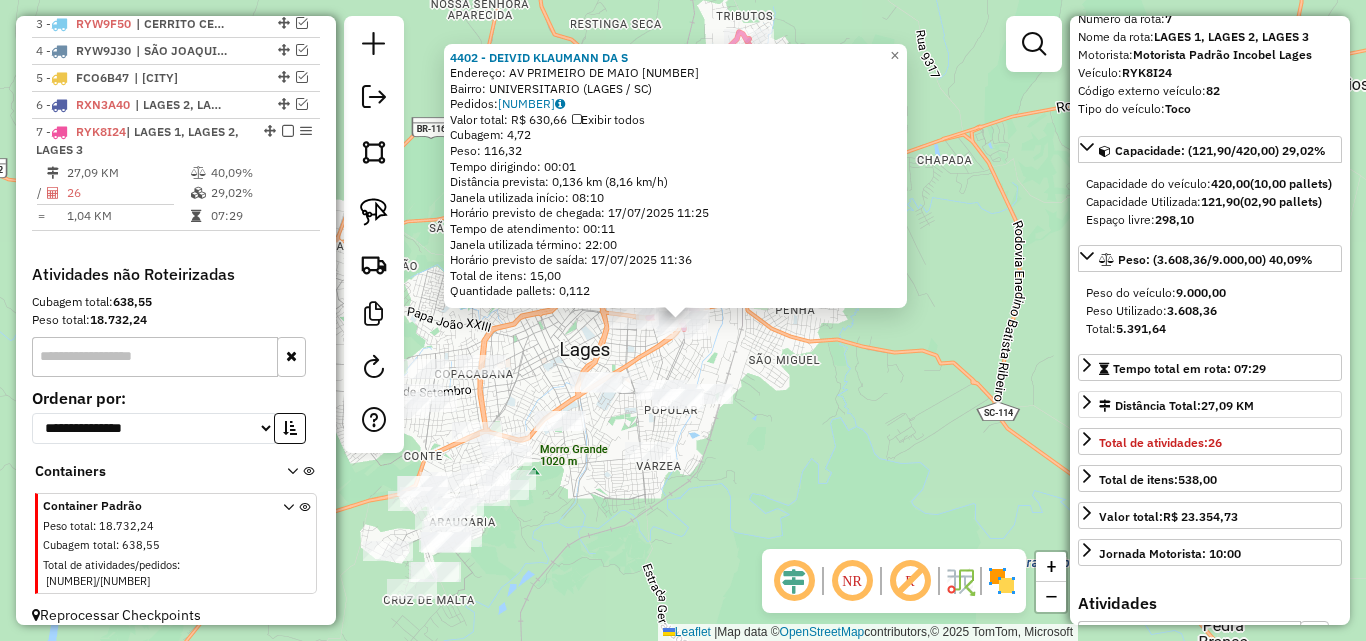 scroll, scrollTop: 200, scrollLeft: 0, axis: vertical 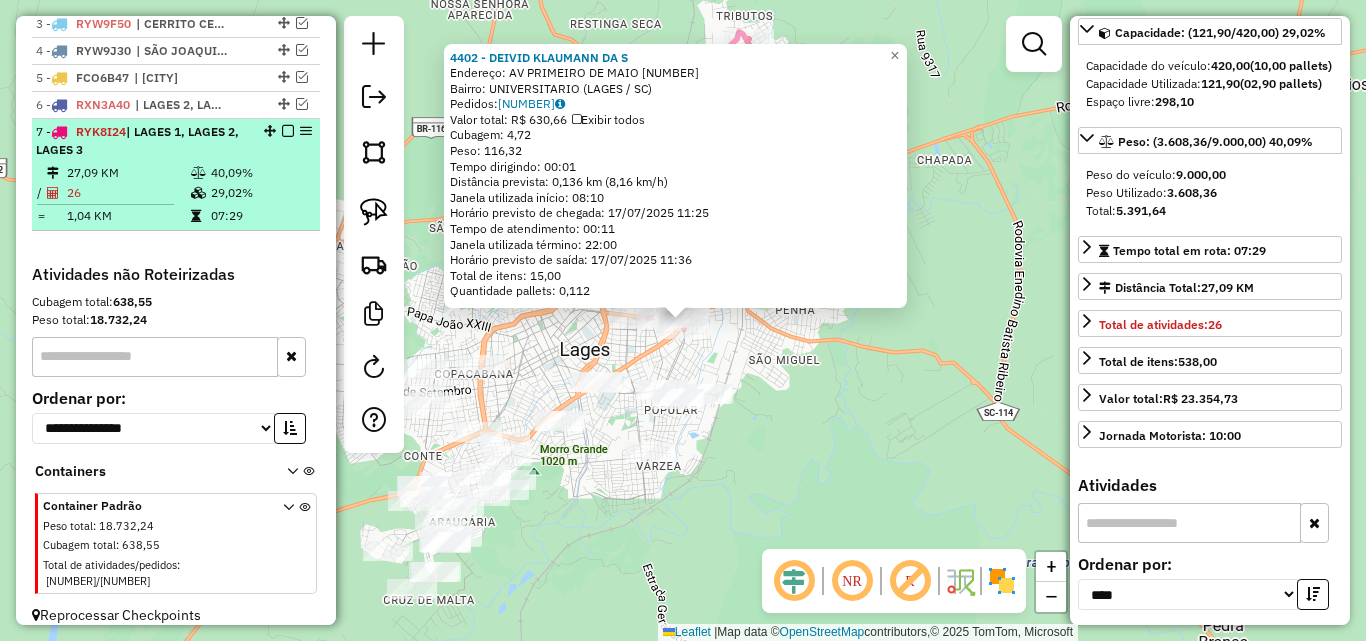 click at bounding box center [288, 131] 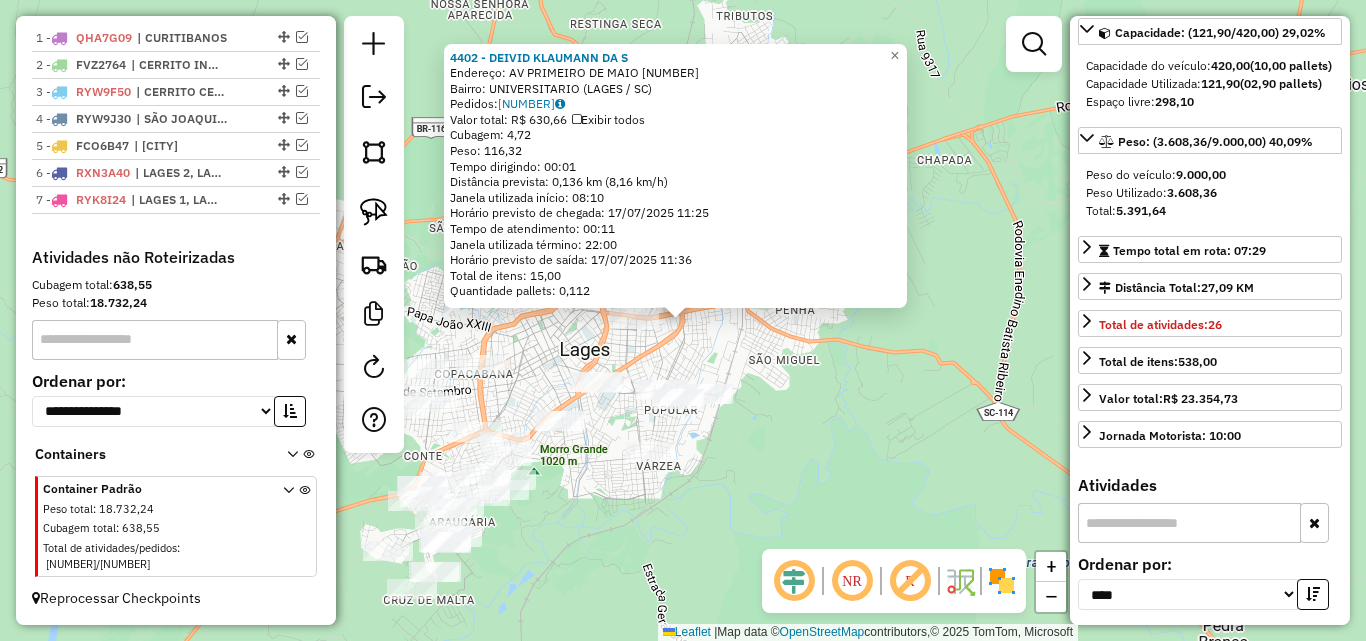 scroll, scrollTop: 748, scrollLeft: 0, axis: vertical 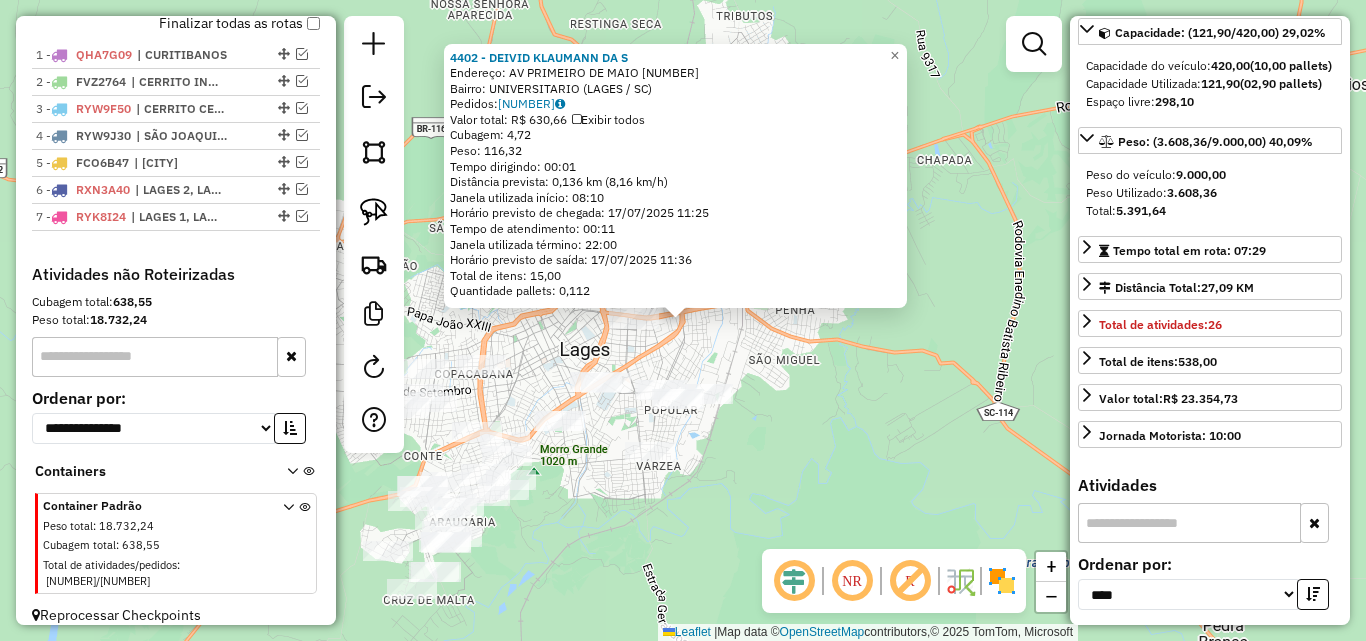 drag, startPoint x: 520, startPoint y: 344, endPoint x: 532, endPoint y: 347, distance: 12.369317 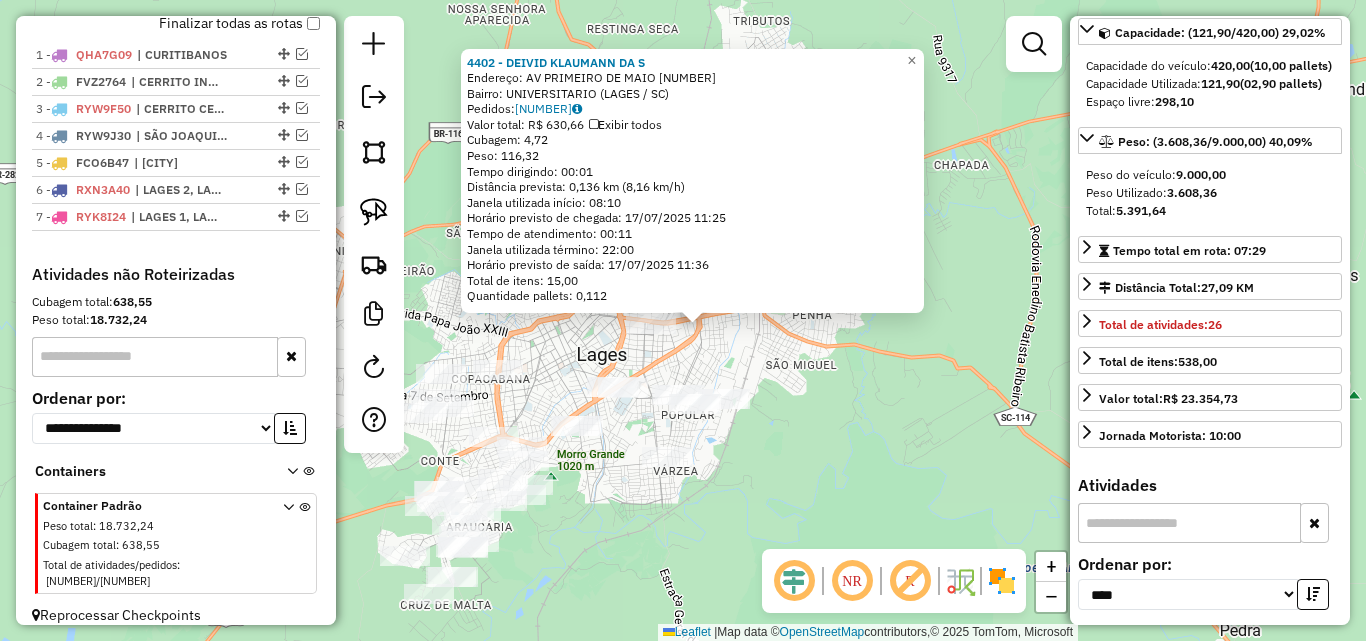 click on "[NUMBER] - [NAME]  Endereço: AV  [STREET]              [NUMBER]   Bairro: [NEIGHBORHOOD] ([CITY] / [STATE])   Pedidos:  [NUMBER]   Valor total: R$ [PRICE]   Exibir todos   Cubagem: [NUMBER]  Peso: [NUMBER]  Tempo dirigindo: [TIME]   Distância prevista: [NUMBER] km ([NUMBER] km/h)   Janela utilizada início: [TIME]   Horário previsto de chegada: [DATE] [TIME]   Tempo de atendimento: [TIME]   Janela utilizada término: [TIME]   Horário previsto de saída: [DATE] [TIME]   Total de itens: [NUMBER]   Quantidade pallets: [NUMBER]  × Janela de atendimento Grade de atendimento Capacidade Transportadoras Veículos Cliente Pedidos  Rotas Selecione os dias de semana para filtrar as janelas de atendimento  Seg   Ter   Qua   Qui   Sex   Sáb   Dom  Informe o período da janela de atendimento: De: Até:  Filtrar exatamente a janela do cliente  Considerar janela de atendimento padrão  Selecione os dias de semana para filtrar as grades de atendimento  Seg   Ter   Qua   Qui   Sex   Sáb   Dom   Peso mínimo:   Peso máximo:   De:" 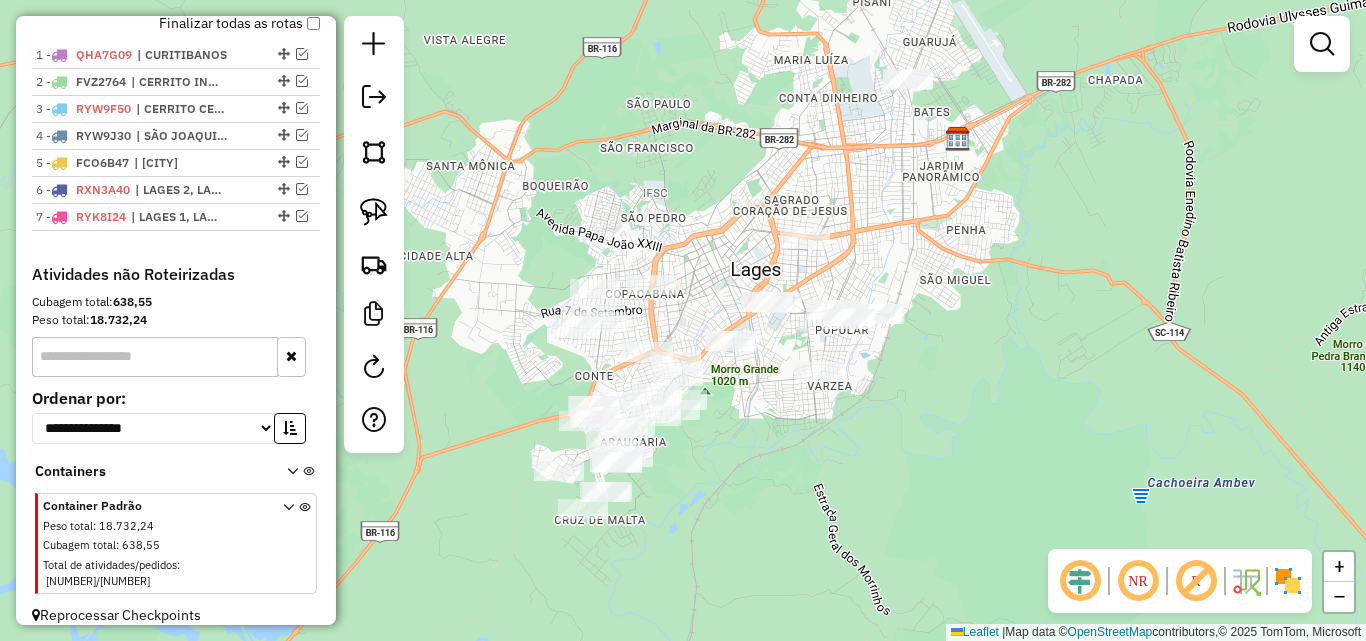 drag, startPoint x: 682, startPoint y: 495, endPoint x: 838, endPoint y: 396, distance: 184.76201 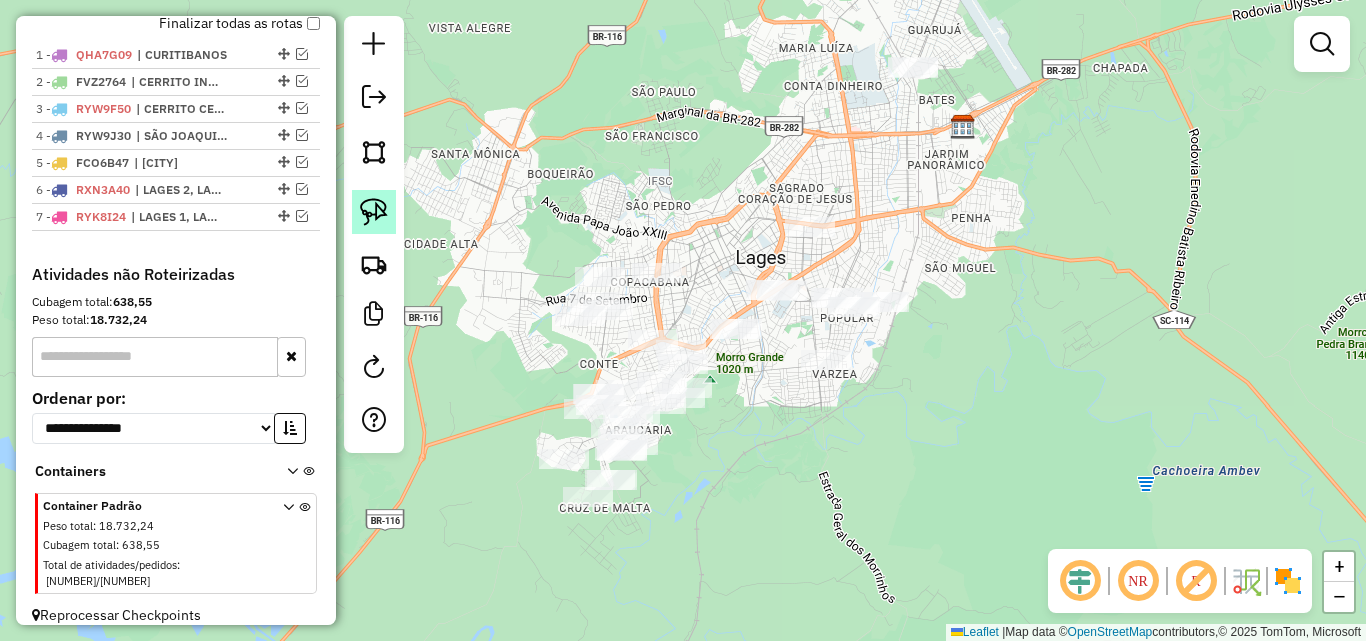 click 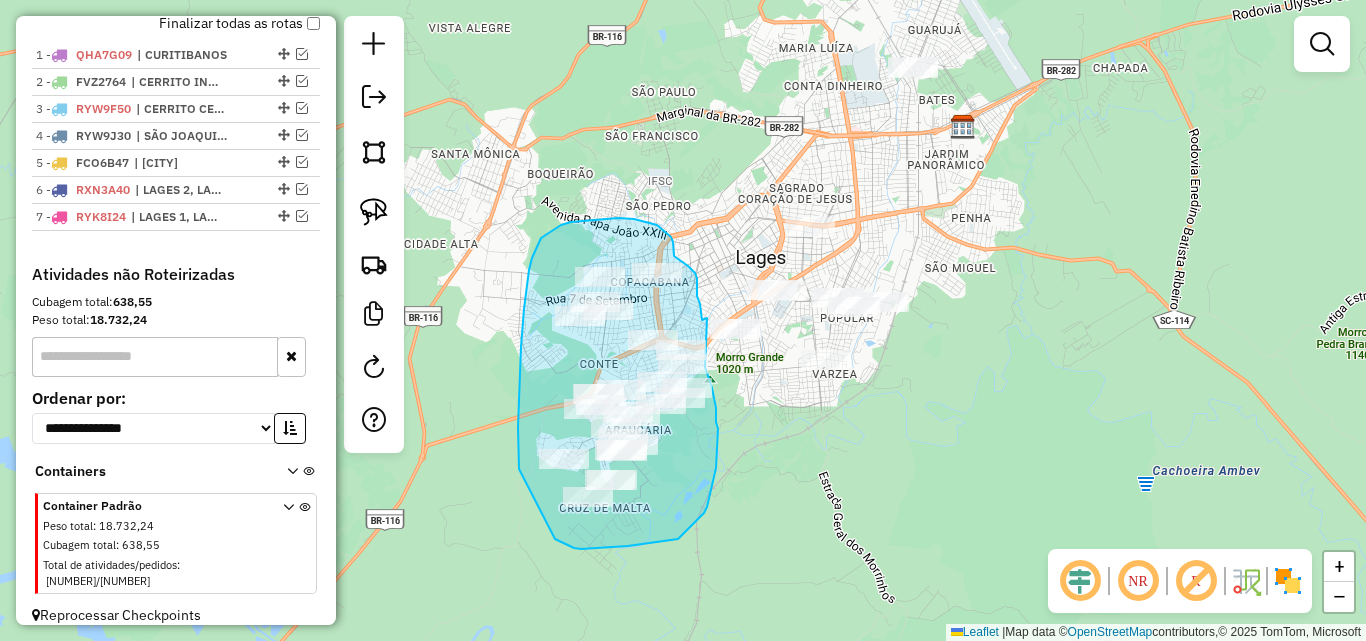 drag, startPoint x: 521, startPoint y: 373, endPoint x: 543, endPoint y: 531, distance: 159.52429 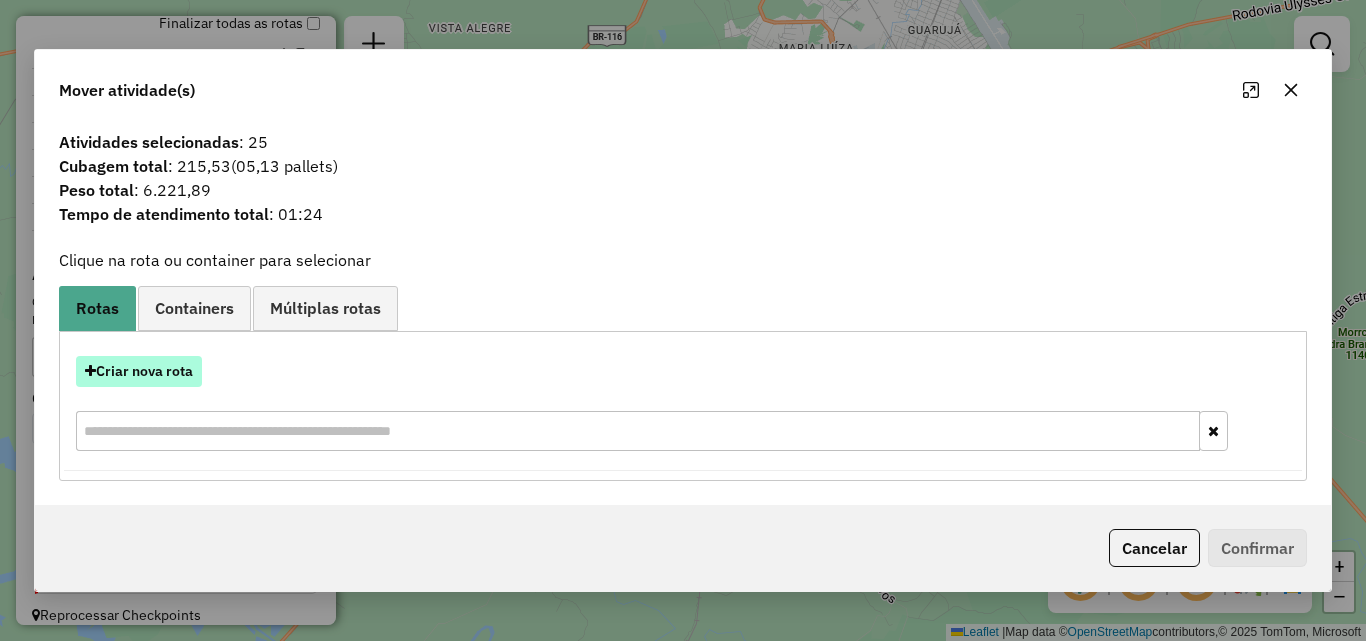 click on "Criar nova rota" at bounding box center (139, 371) 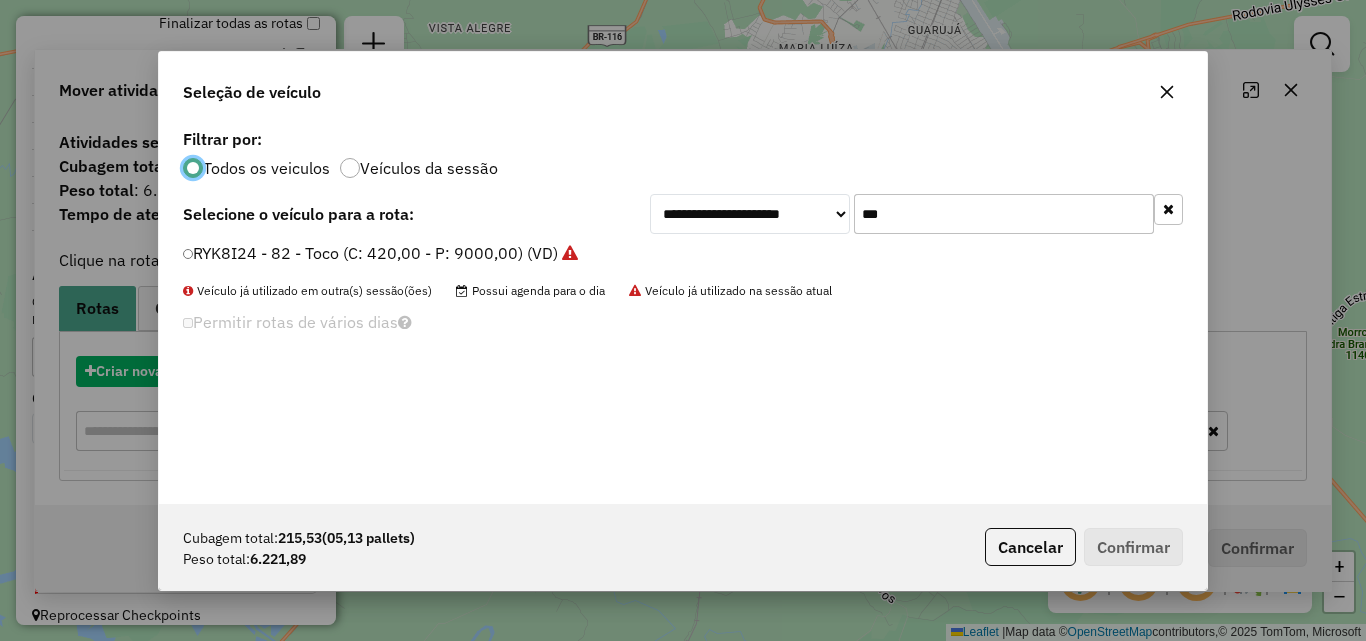 scroll, scrollTop: 11, scrollLeft: 6, axis: both 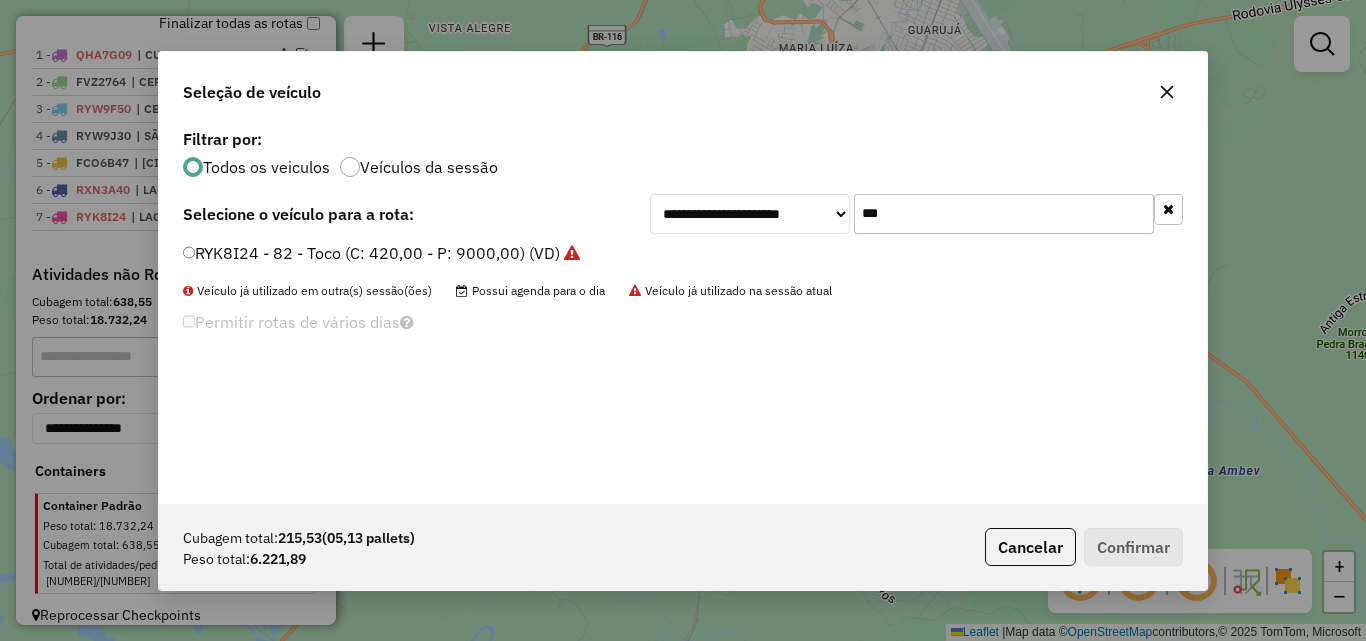 click on "***" 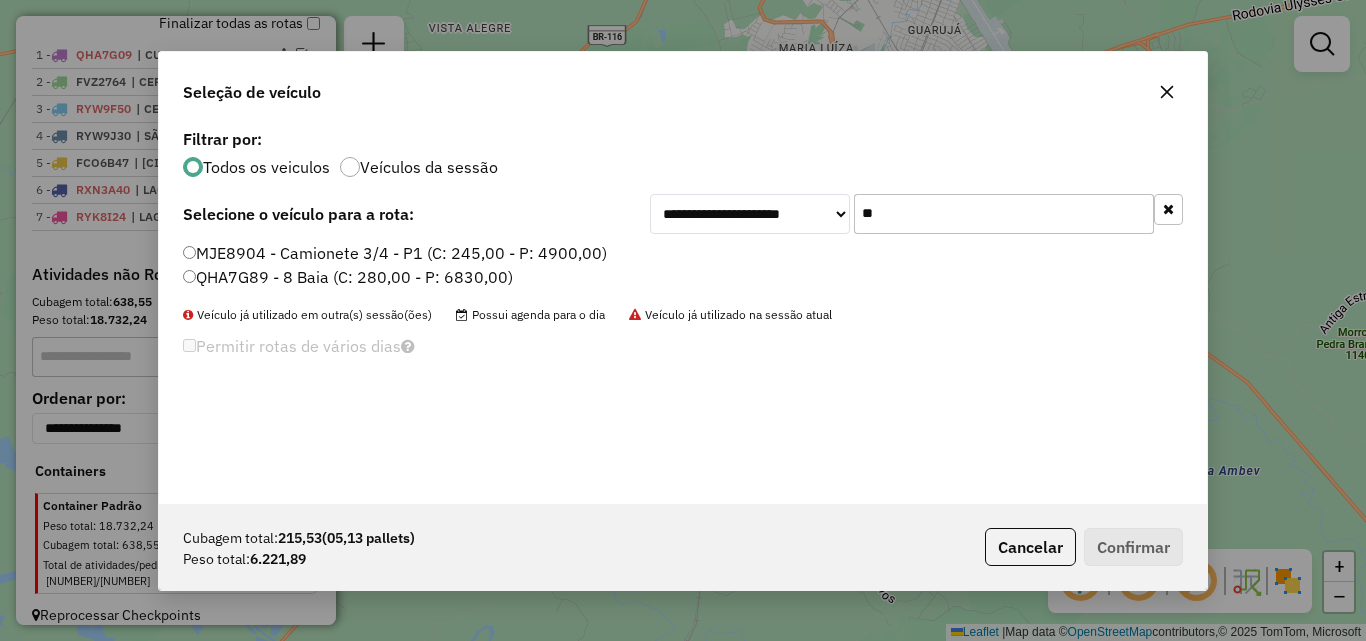 type on "**" 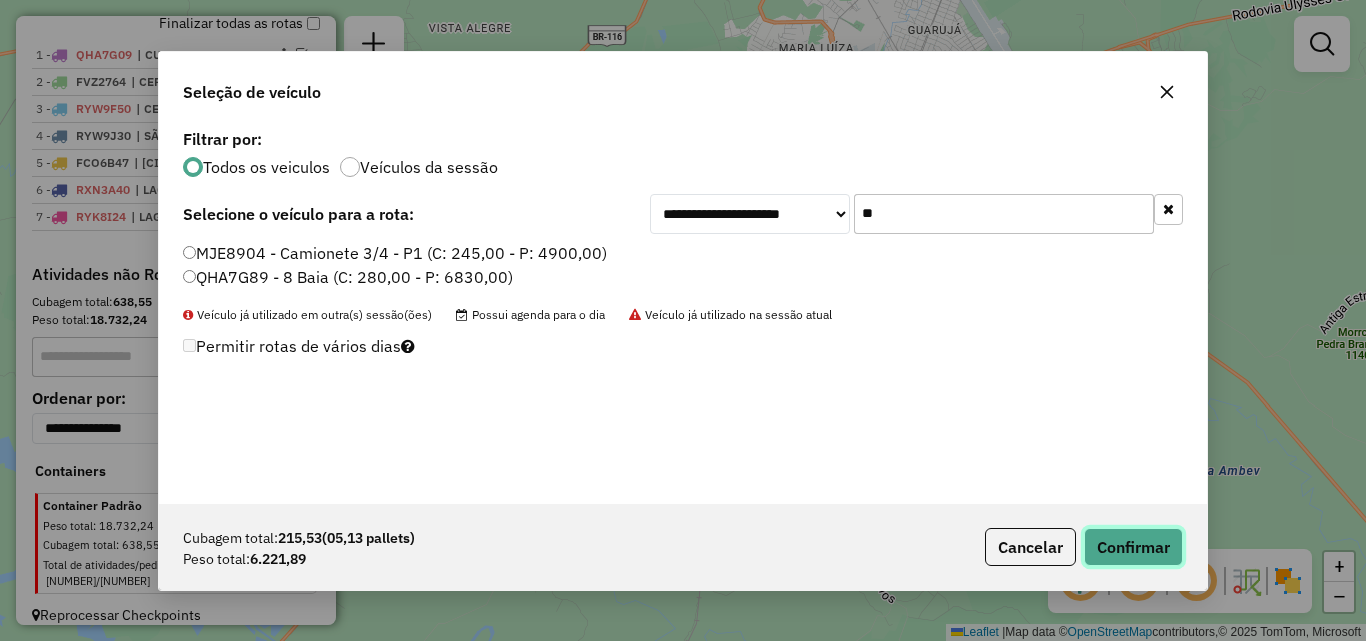 click on "Confirmar" 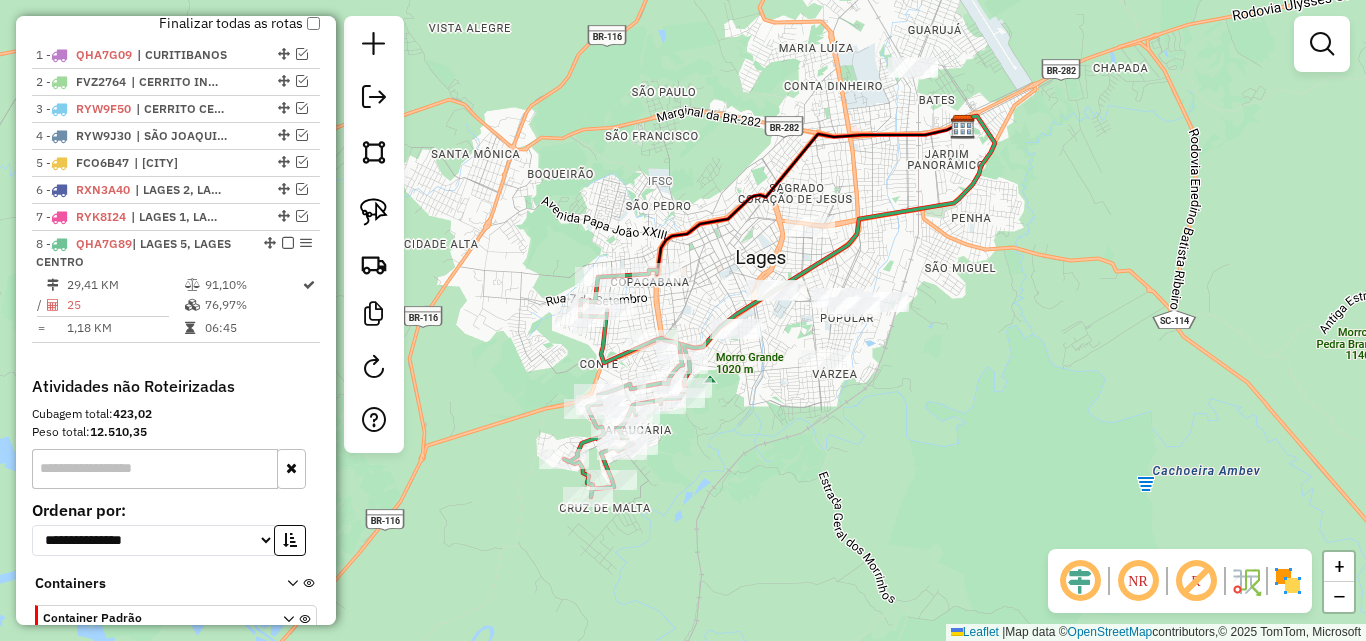 scroll, scrollTop: 860, scrollLeft: 0, axis: vertical 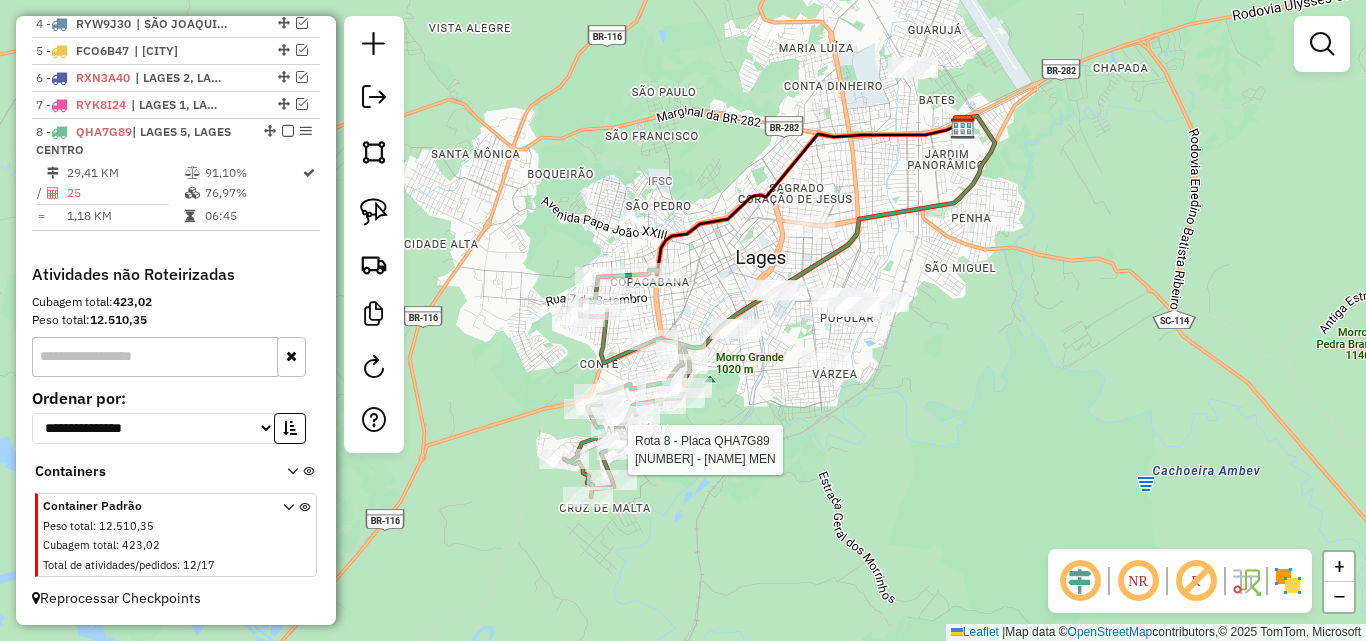 select on "*********" 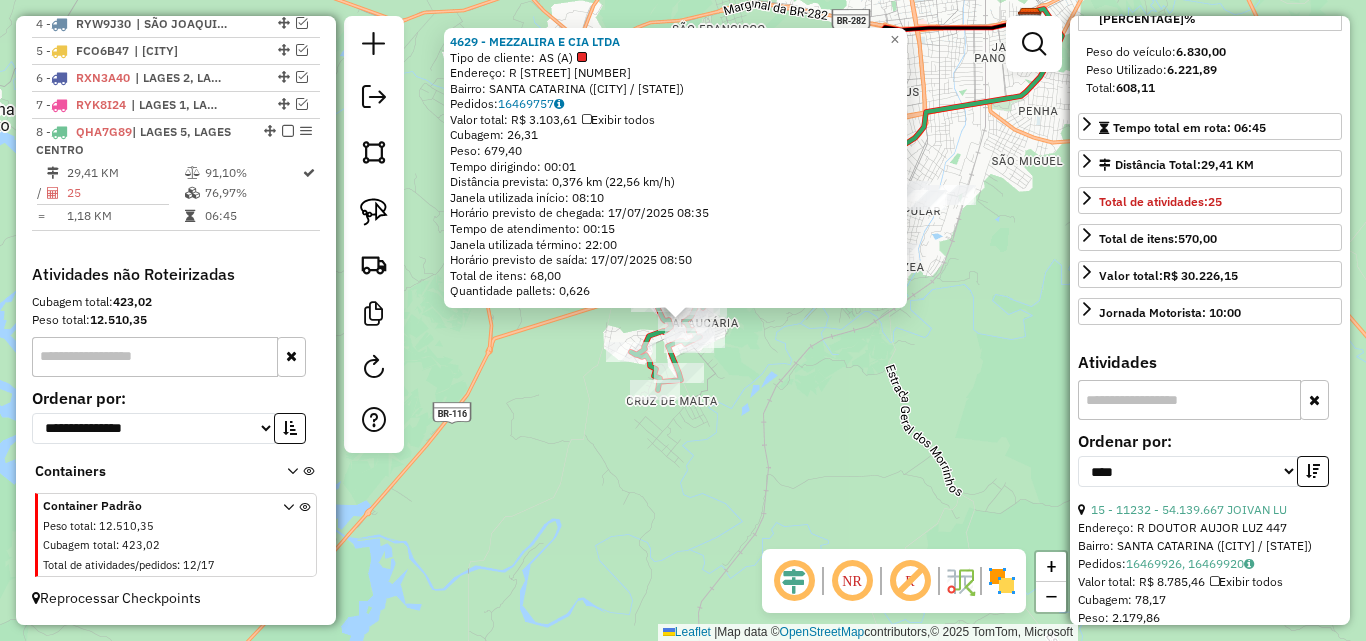 scroll, scrollTop: 400, scrollLeft: 0, axis: vertical 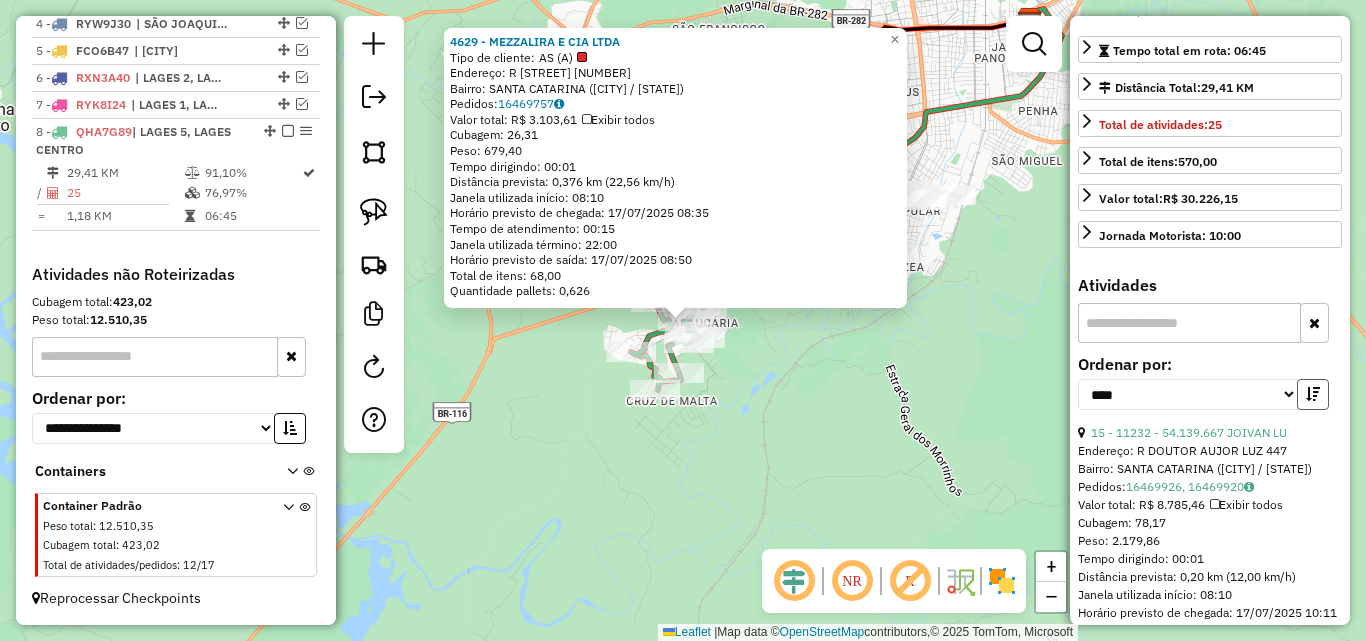 click at bounding box center (1313, 394) 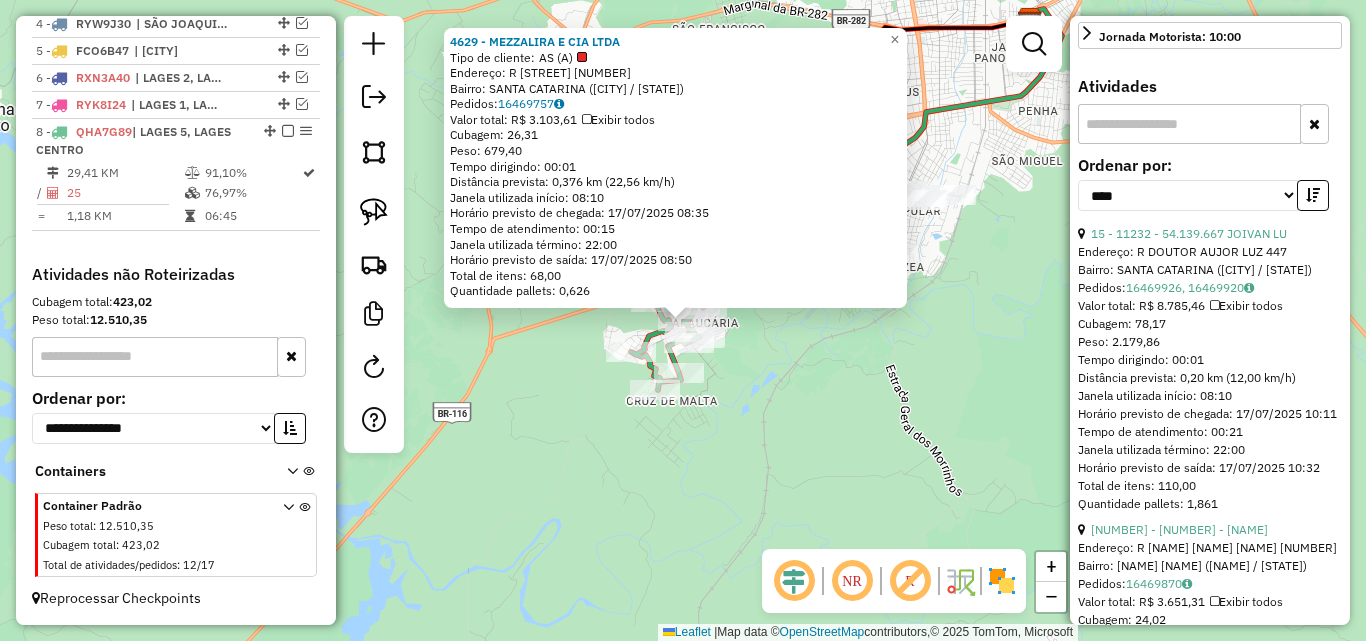 scroll, scrollTop: 600, scrollLeft: 0, axis: vertical 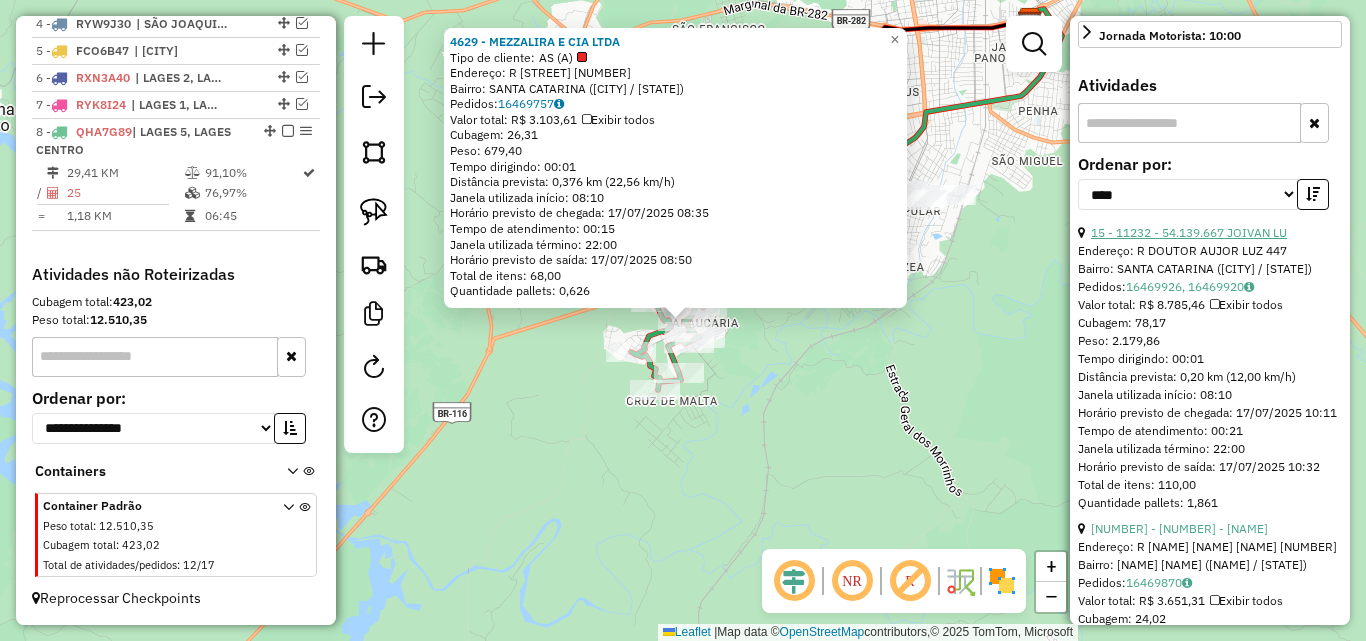 click on "15 - 11232 - 54.139.667 JOIVAN LU" at bounding box center (1189, 232) 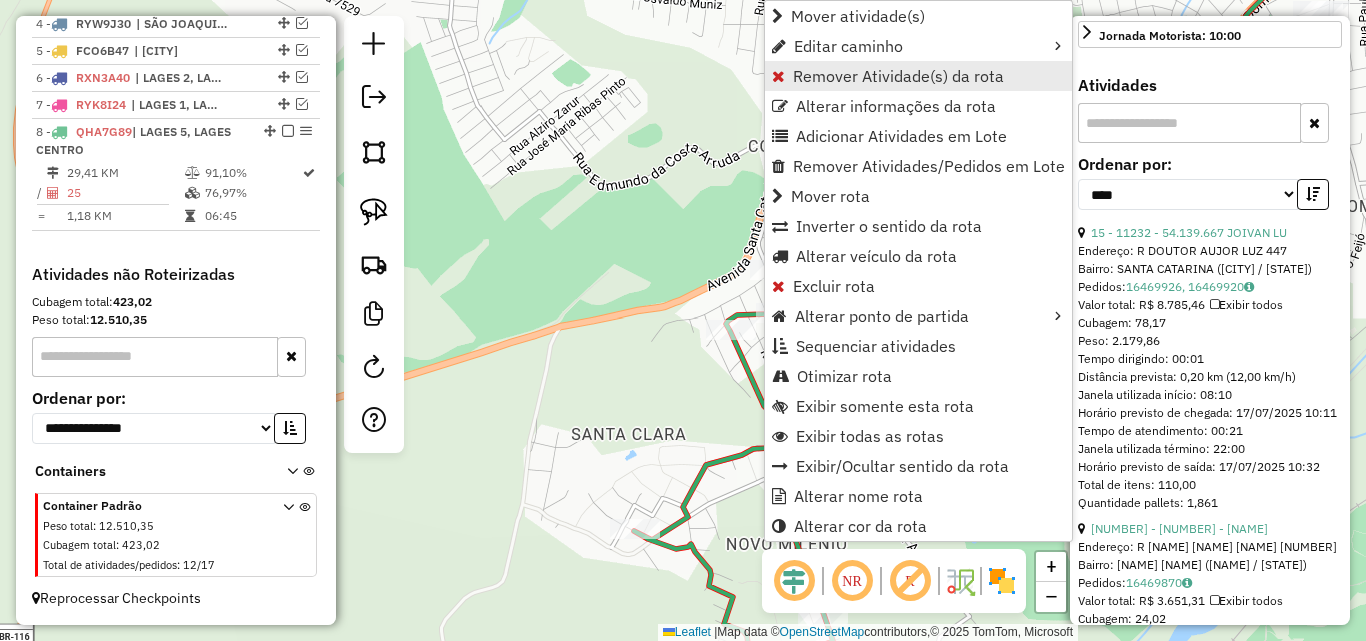 click on "Remover Atividade(s) da rota" at bounding box center [898, 76] 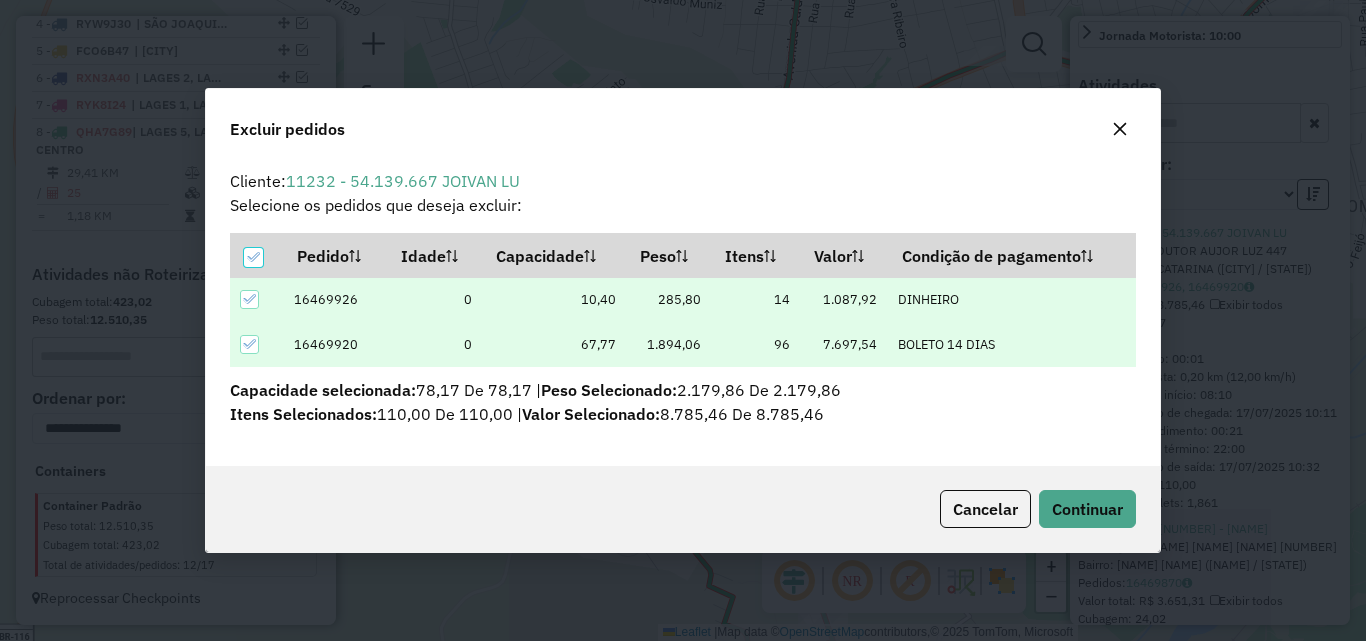 scroll, scrollTop: 0, scrollLeft: 0, axis: both 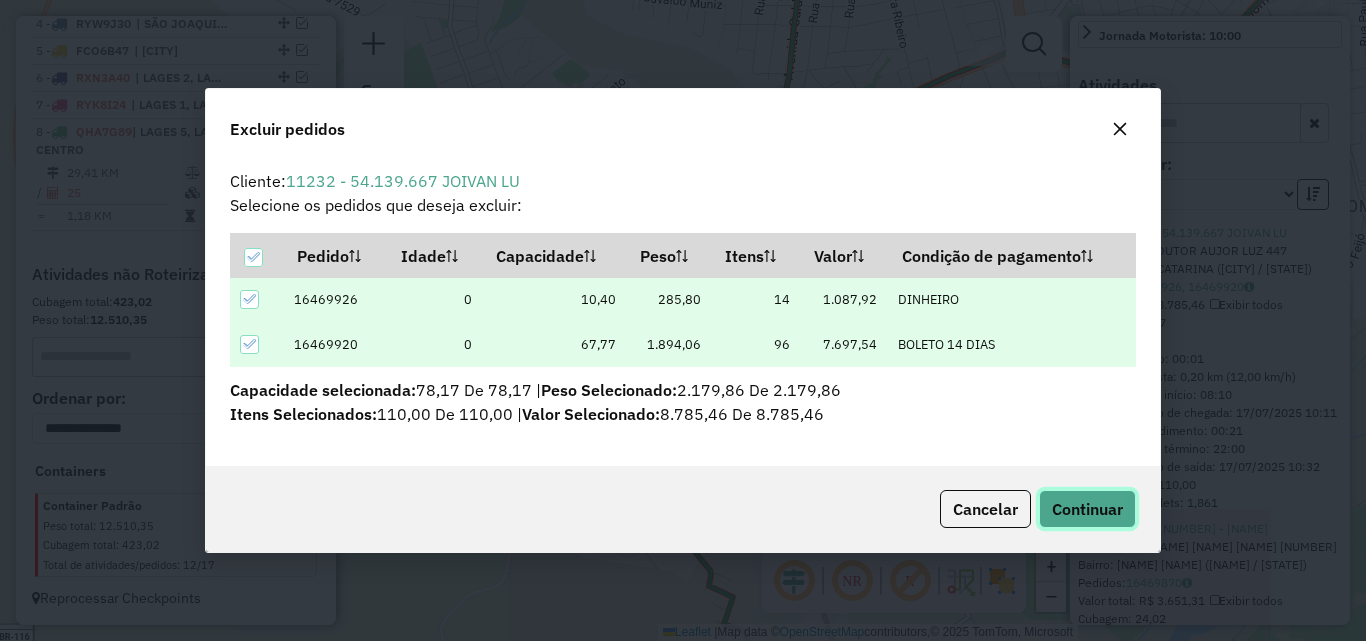click on "Continuar" 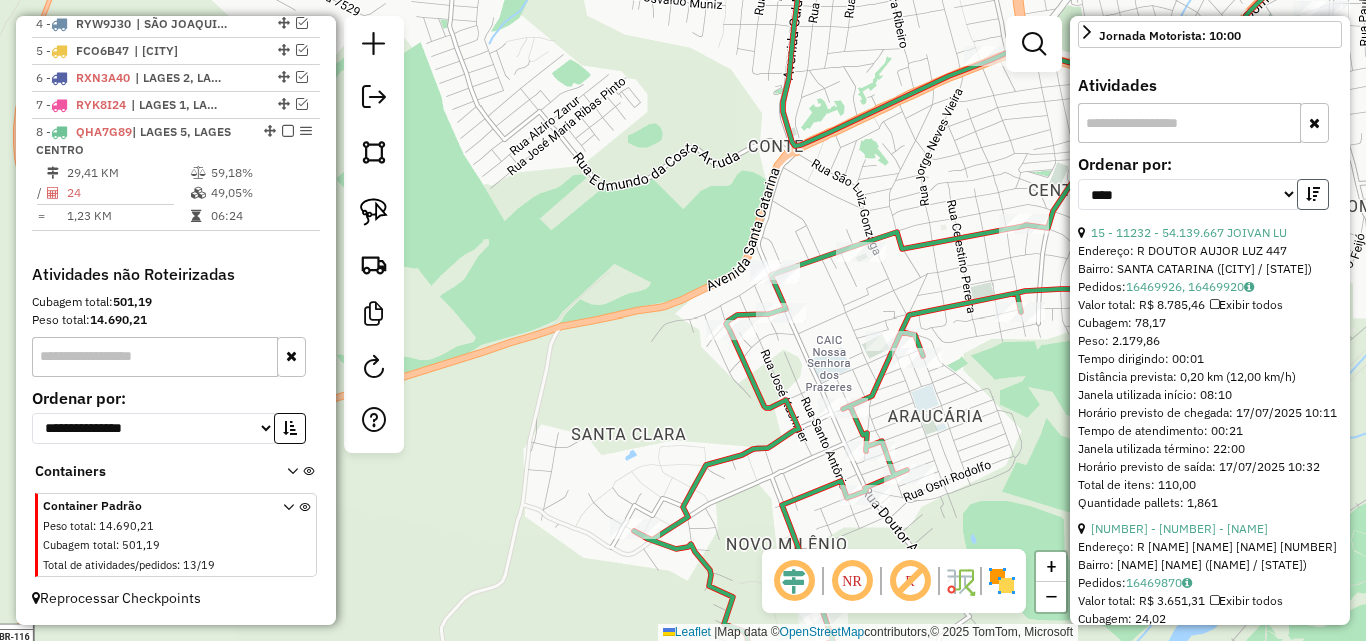 click at bounding box center [1313, 194] 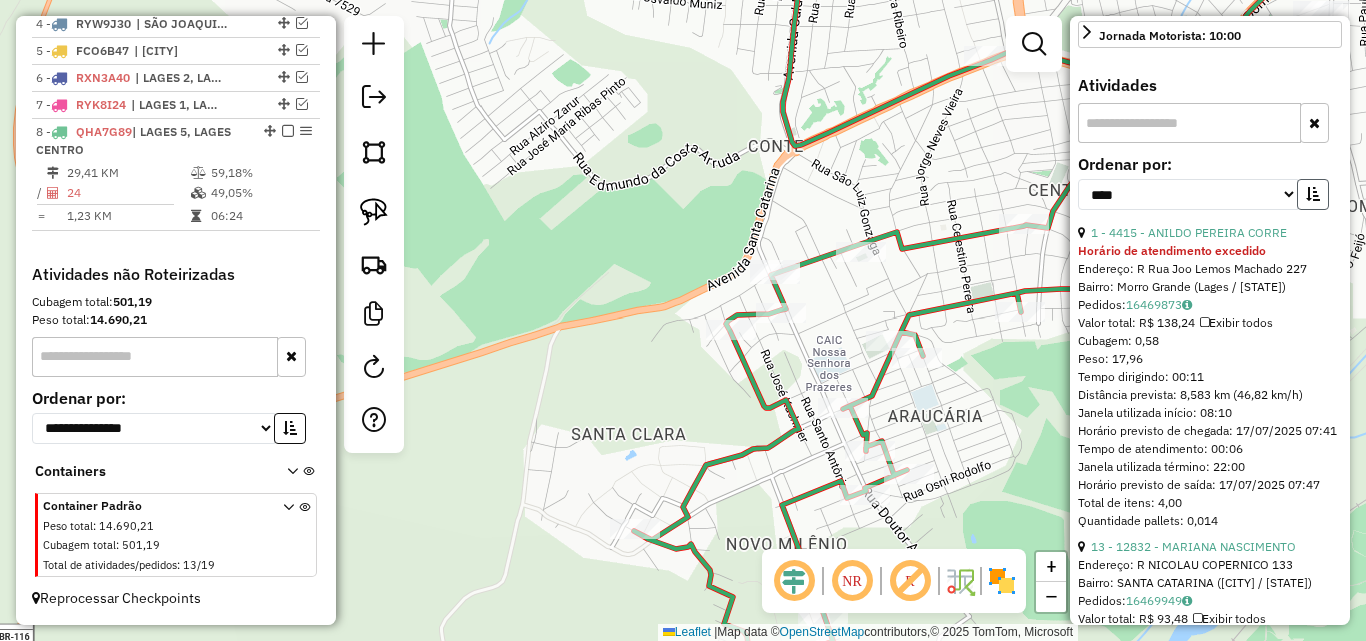 click at bounding box center [1313, 194] 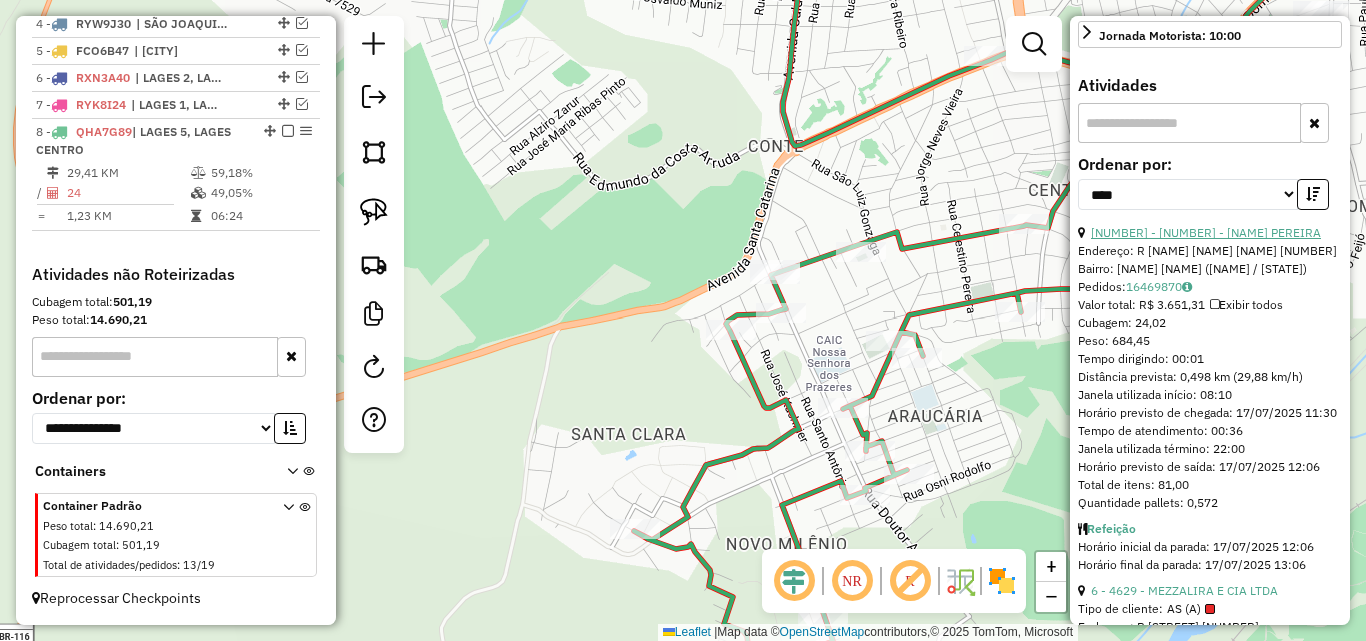 click on "[NUMBER] - [NUMBER] - [NAME] PEREIRA" at bounding box center (1206, 232) 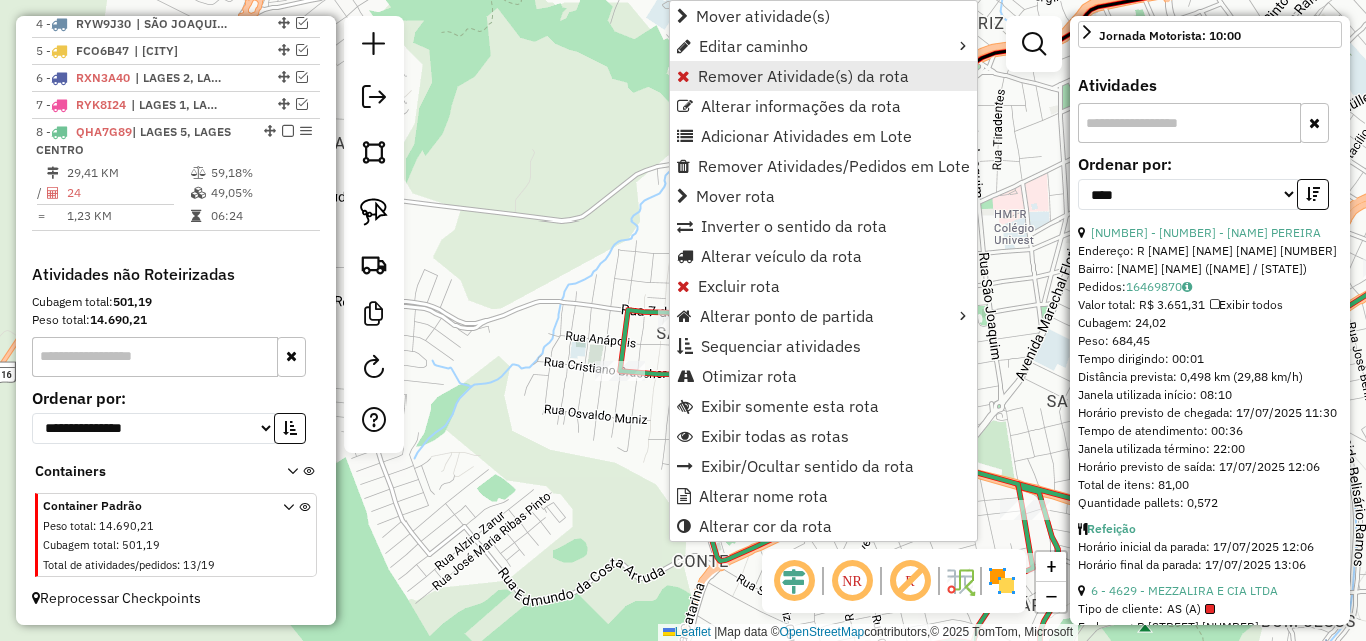 click on "Remover Atividade(s) da rota" at bounding box center (803, 76) 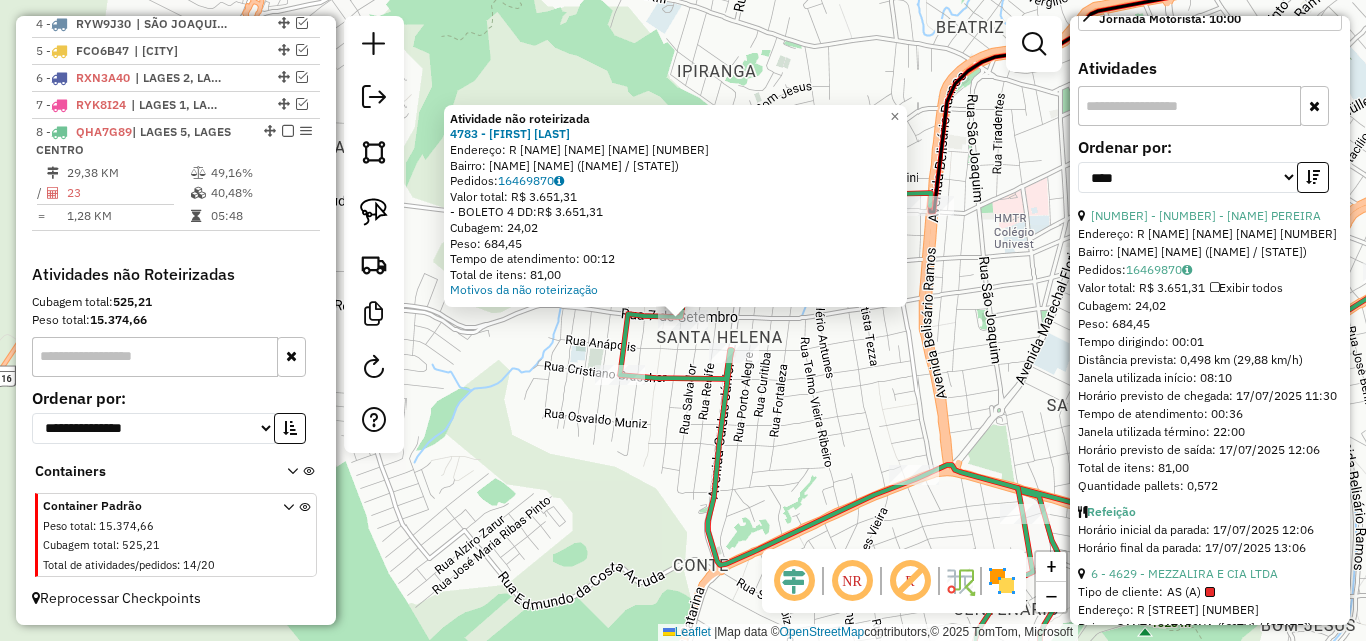scroll, scrollTop: 600, scrollLeft: 0, axis: vertical 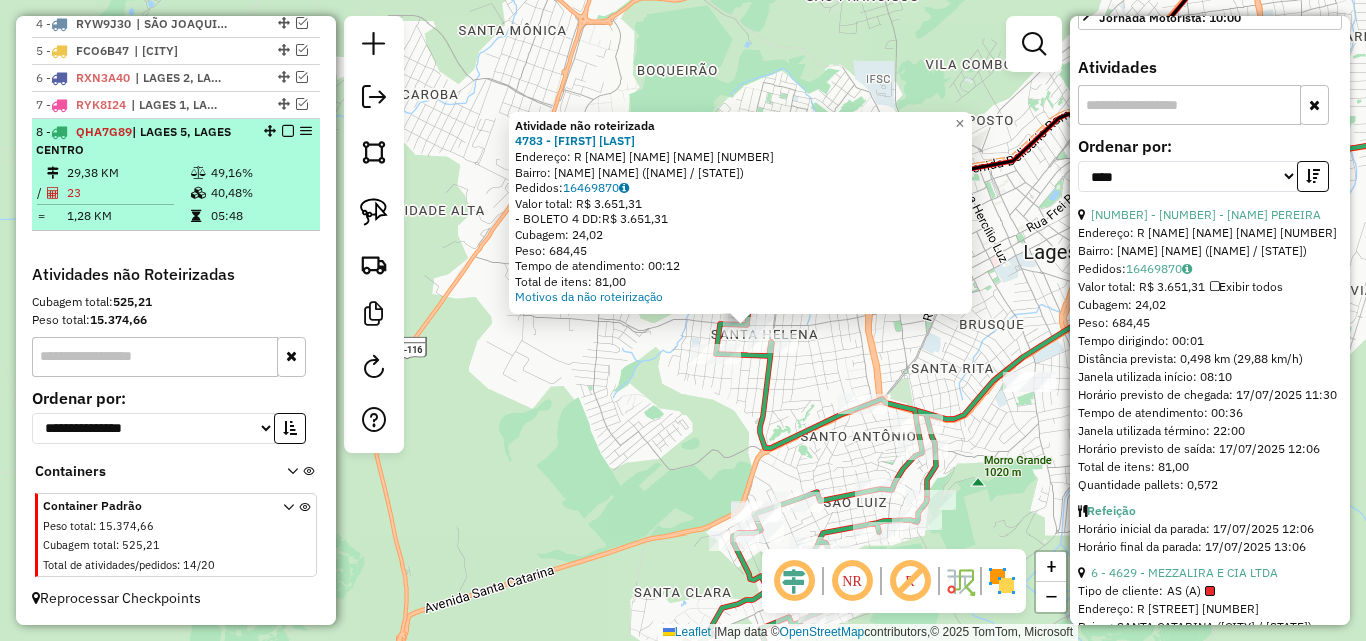 click at bounding box center (288, 131) 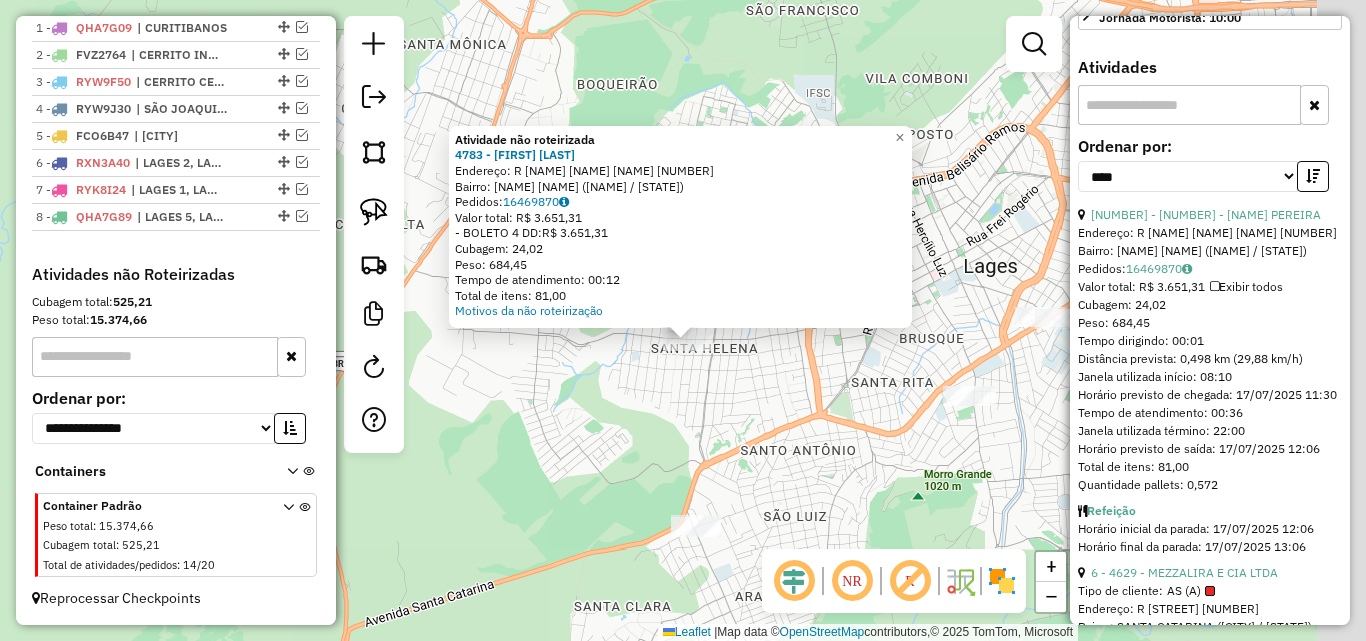 drag, startPoint x: 876, startPoint y: 416, endPoint x: 774, endPoint y: 428, distance: 102.70345 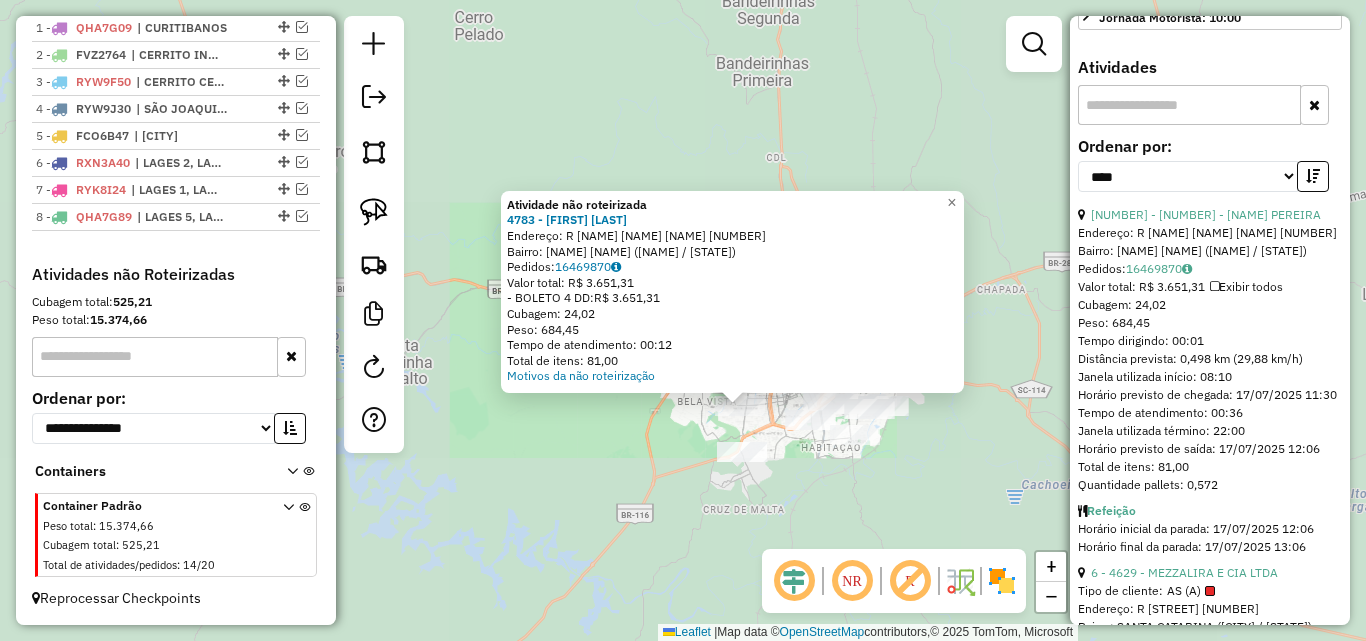click on "Atividade não roteirizada 4783 - [FIRST] [LAST] Endereço: R Sete de Setembro 1851 Bairro: Santa Helena (Lages / [STATE]) Pedidos: 16469870 Valor total: R$ 3.651,31 - BOLETO 4 DD: R$ 3.651,31 Cubagem: 24,02 Peso: 684,45 Tempo de atendimento: 00:12 Total de itens: 81,00 Motivos da não roteirização × Janela de atendimento Grade de atendimento Capacidade Transportadoras Veículos Cliente Pedidos Rotas Selecione os dias de semana para filtrar as janelas de atendimento Seg Ter Qua Qui Sex Sáb Dom Informe o período da janela de atendimento: De: Até: Filtrar exatamente a janela do cliente Considerar janela de atendimento padrão Selecione os dias de semana para filtrar as grades de atendimento Seg Ter Qua Qui Sex Sáb Dom Considerar clientes sem dia de atendimento cadastrado Clientes fora do dia de atendimento selecionado Filtrar as atividades entre os valores definidos abaixo: Peso mínimo: Peso máximo: Cubagem mínima: De: Até: De:" 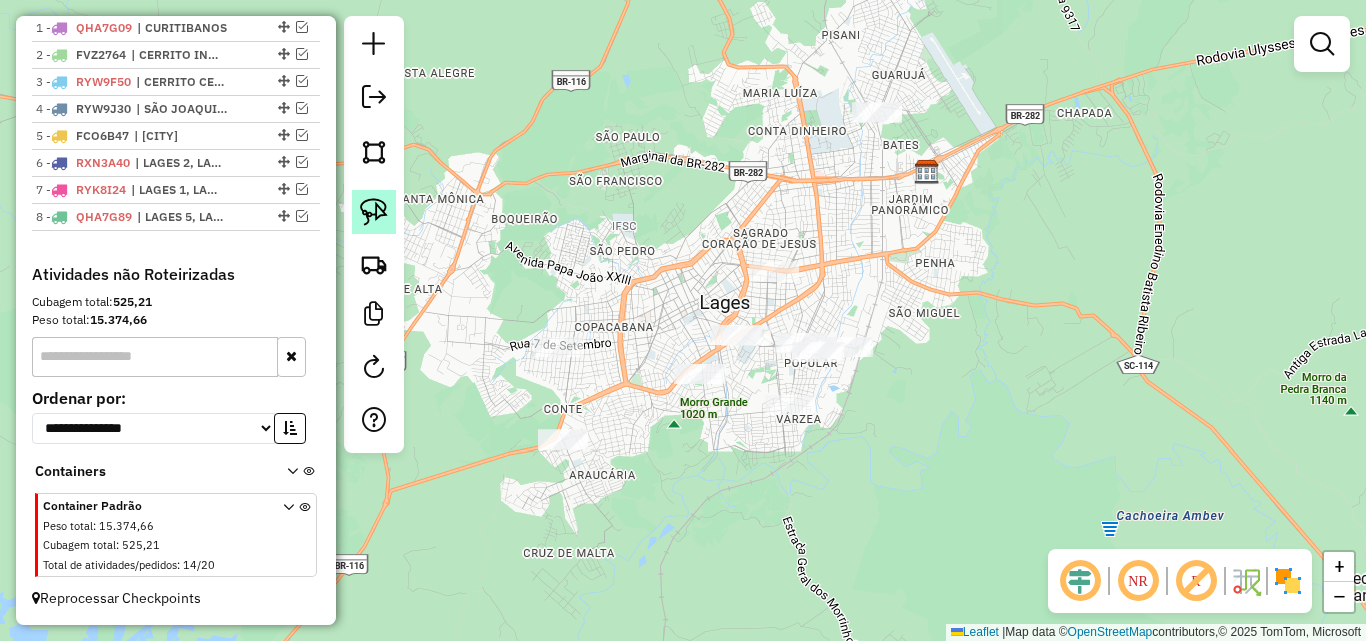 click 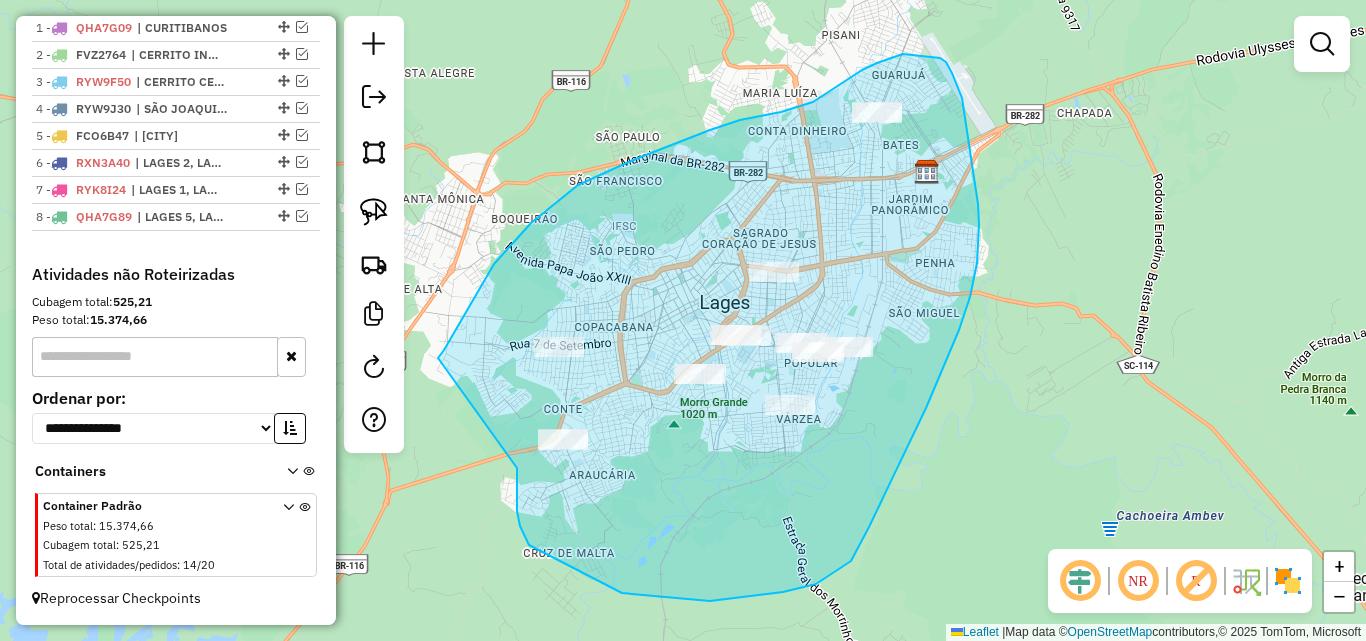 drag, startPoint x: 531, startPoint y: 223, endPoint x: 517, endPoint y: 466, distance: 243.40295 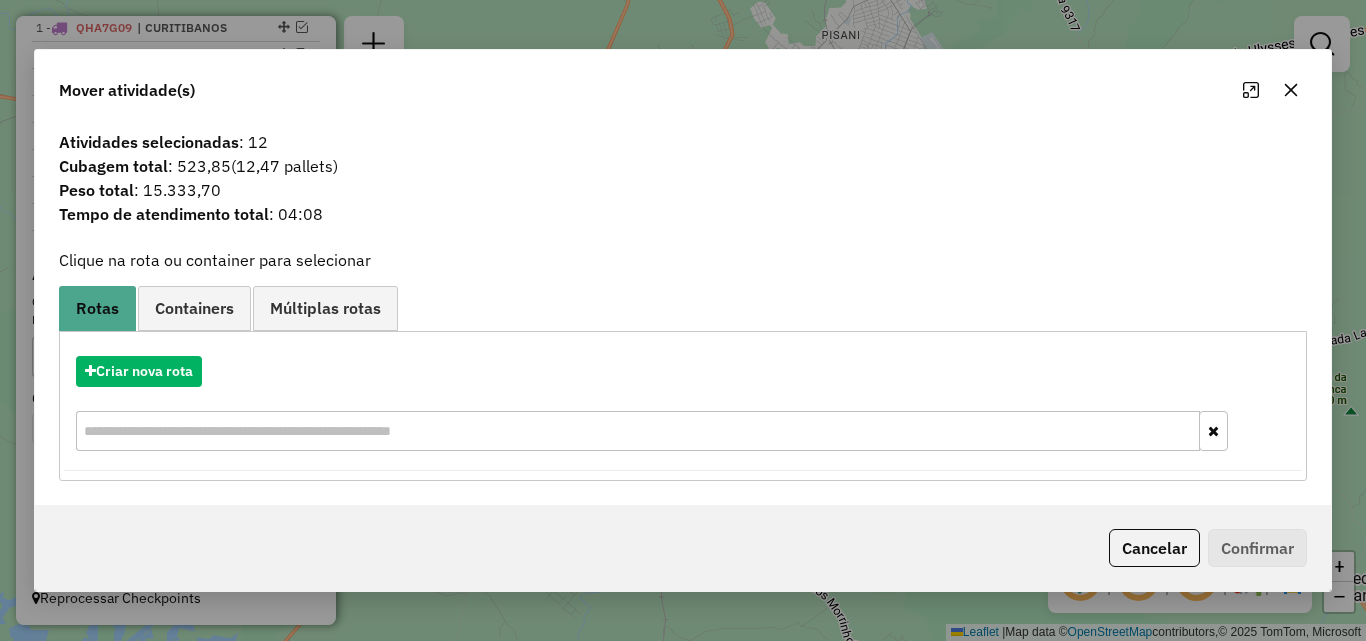 click 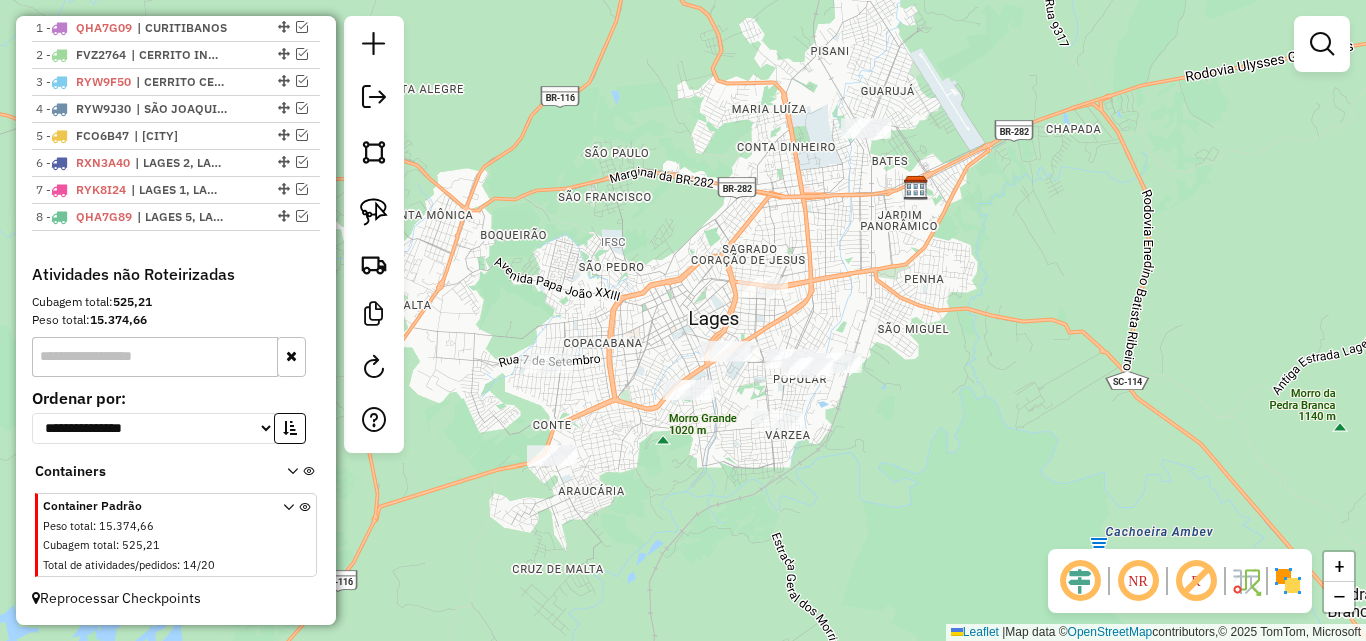 drag, startPoint x: 654, startPoint y: 281, endPoint x: 643, endPoint y: 297, distance: 19.416489 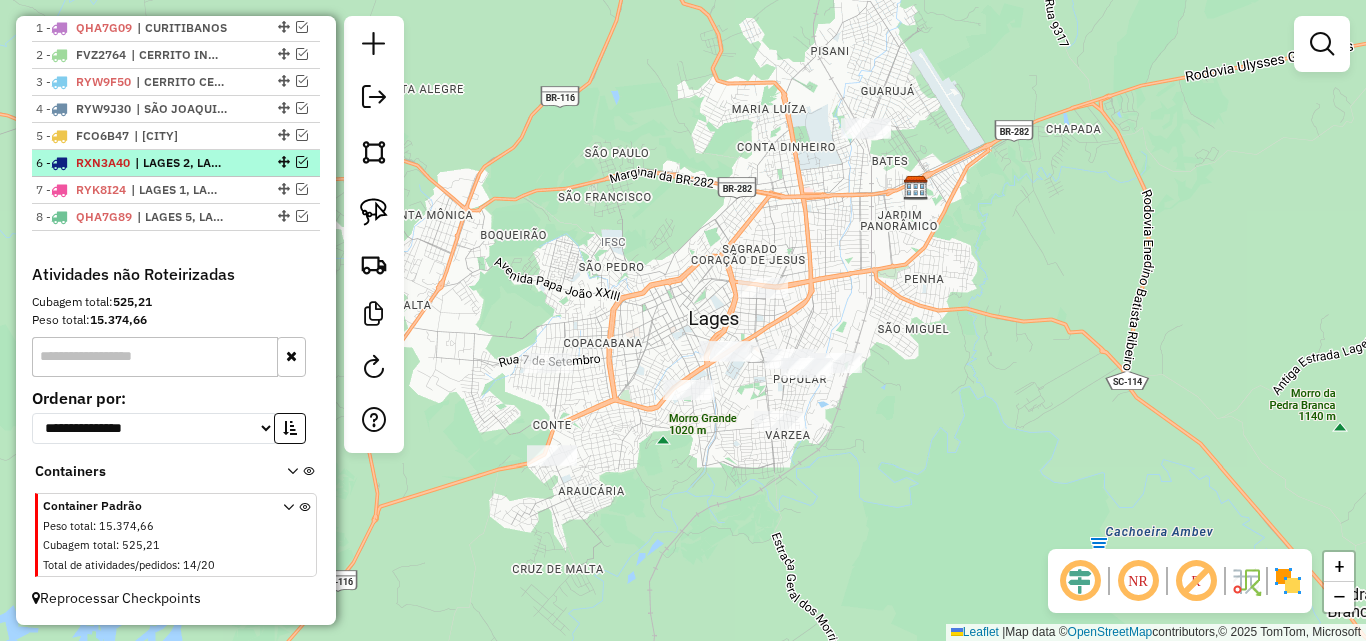 click at bounding box center (302, 162) 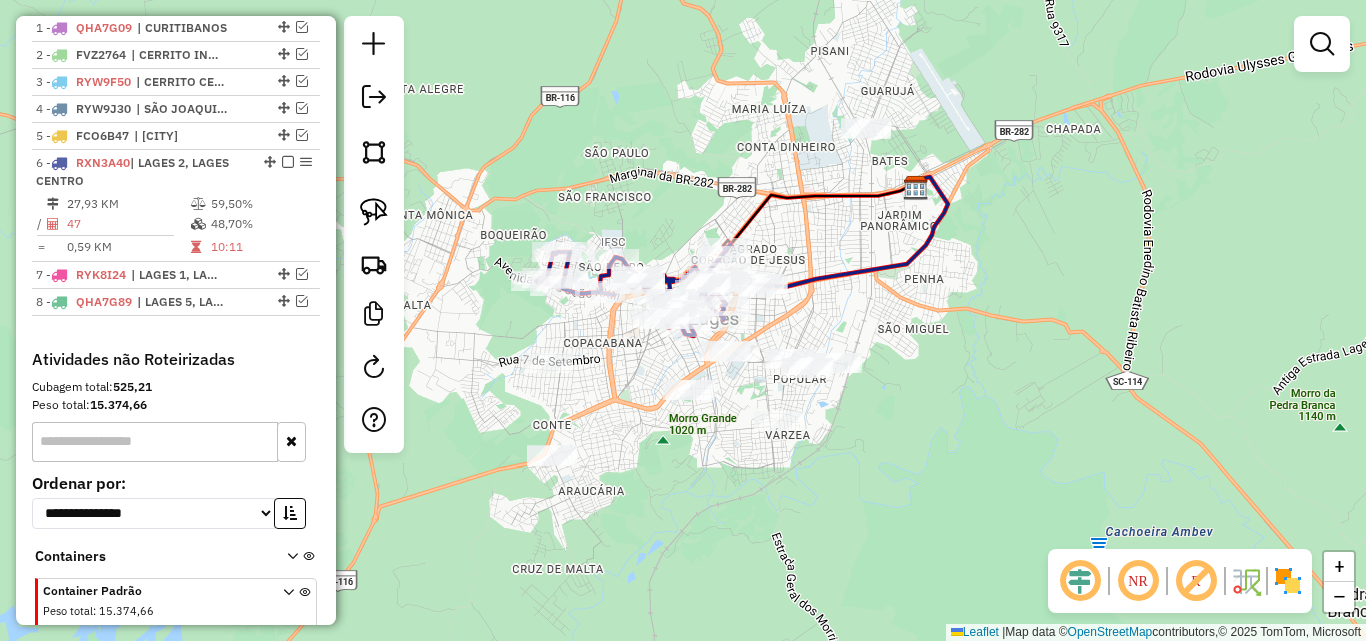 scroll, scrollTop: 860, scrollLeft: 0, axis: vertical 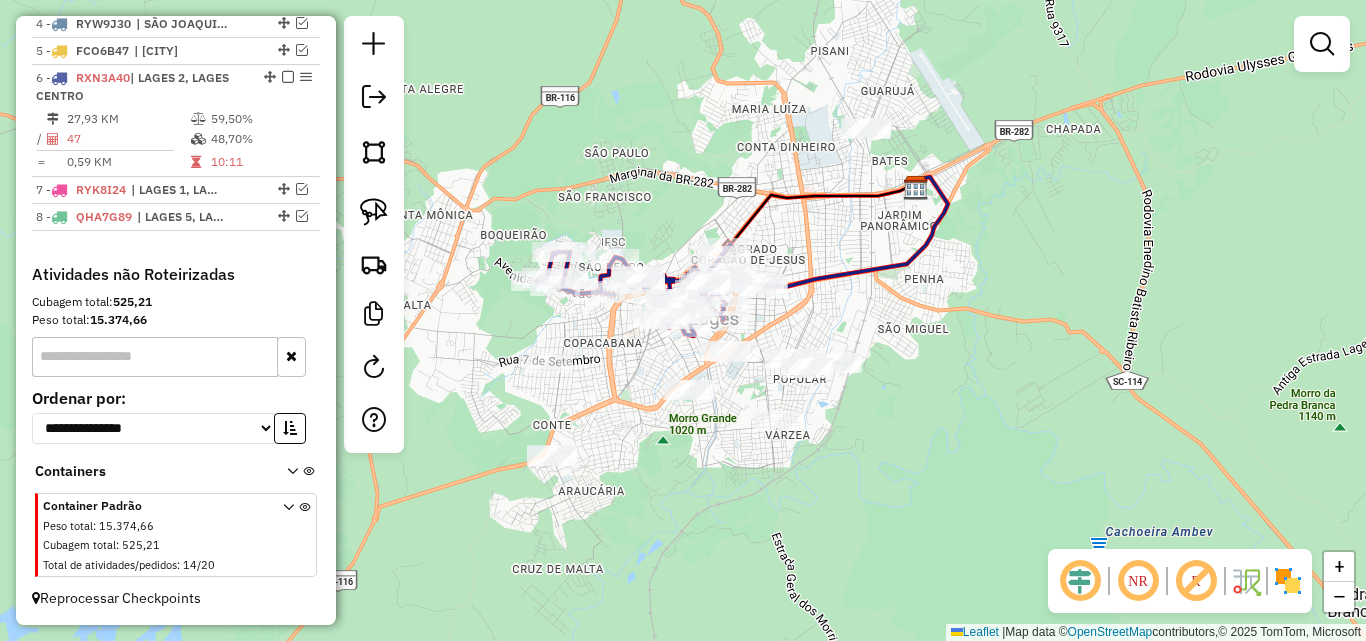 click on "Janela de atendimento Grade de atendimento Capacidade Transportadoras Veículos Cliente Pedidos  Rotas Selecione os dias de semana para filtrar as janelas de atendimento  Seg   Ter   Qua   Qui   Sex   Sáb   Dom  Informe o período da janela de atendimento: De: Até:  Filtrar exatamente a janela do cliente  Considerar janela de atendimento padrão  Selecione os dias de semana para filtrar as grades de atendimento  Seg   Ter   Qua   Qui   Sex   Sáb   Dom   Considerar clientes sem dia de atendimento cadastrado  Clientes fora do dia de atendimento selecionado Filtrar as atividades entre os valores definidos abaixo:  Peso mínimo:   Peso máximo:   Cubagem mínima:   Cubagem máxima:   De:   Até:  Filtrar as atividades entre o tempo de atendimento definido abaixo:  De:   Até:   Considerar capacidade total dos clientes não roteirizados Transportadora: Selecione um ou mais itens Tipo de veículo: Selecione um ou mais itens Veículo: Selecione um ou mais itens Motorista: Selecione um ou mais itens Nome: Rótulo:" 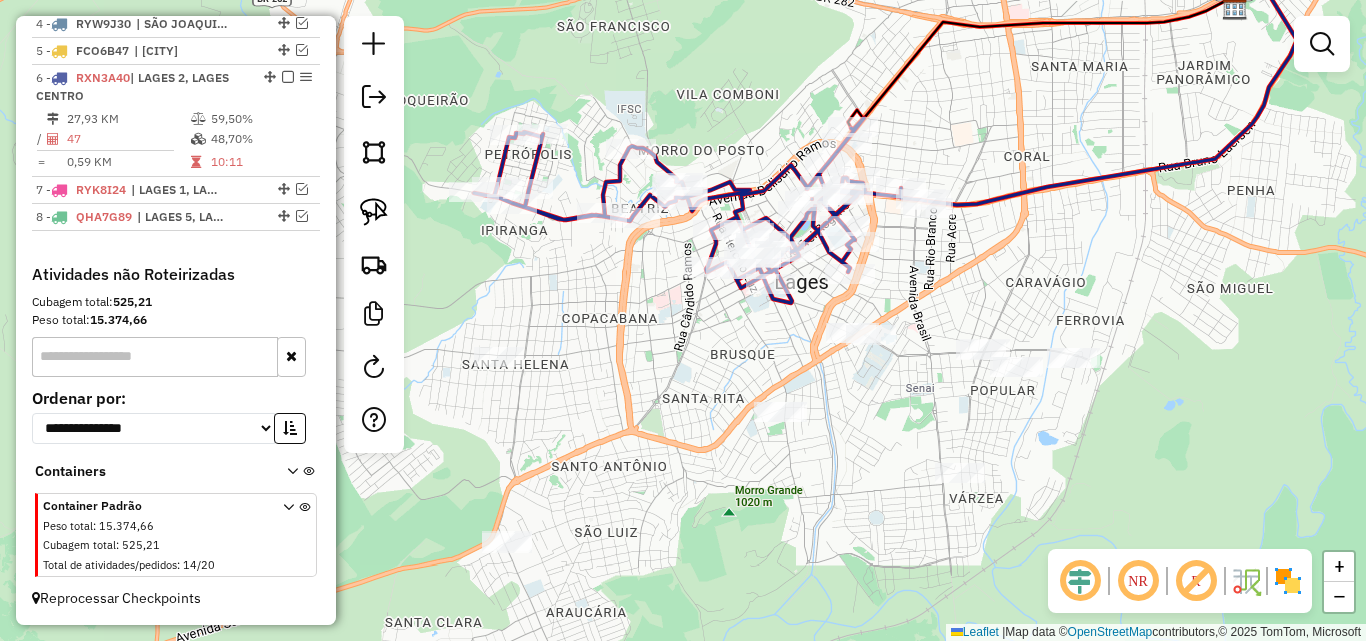 click on "Janela de atendimento Grade de atendimento Capacidade Transportadoras Veículos Cliente Pedidos  Rotas Selecione os dias de semana para filtrar as janelas de atendimento  Seg   Ter   Qua   Qui   Sex   Sáb   Dom  Informe o período da janela de atendimento: De: Até:  Filtrar exatamente a janela do cliente  Considerar janela de atendimento padrão  Selecione os dias de semana para filtrar as grades de atendimento  Seg   Ter   Qua   Qui   Sex   Sáb   Dom   Considerar clientes sem dia de atendimento cadastrado  Clientes fora do dia de atendimento selecionado Filtrar as atividades entre os valores definidos abaixo:  Peso mínimo:   Peso máximo:   Cubagem mínima:   Cubagem máxima:   De:   Até:  Filtrar as atividades entre o tempo de atendimento definido abaixo:  De:   Até:   Considerar capacidade total dos clientes não roteirizados Transportadora: Selecione um ou mais itens Tipo de veículo: Selecione um ou mais itens Veículo: Selecione um ou mais itens Motorista: Selecione um ou mais itens Nome: Rótulo:" 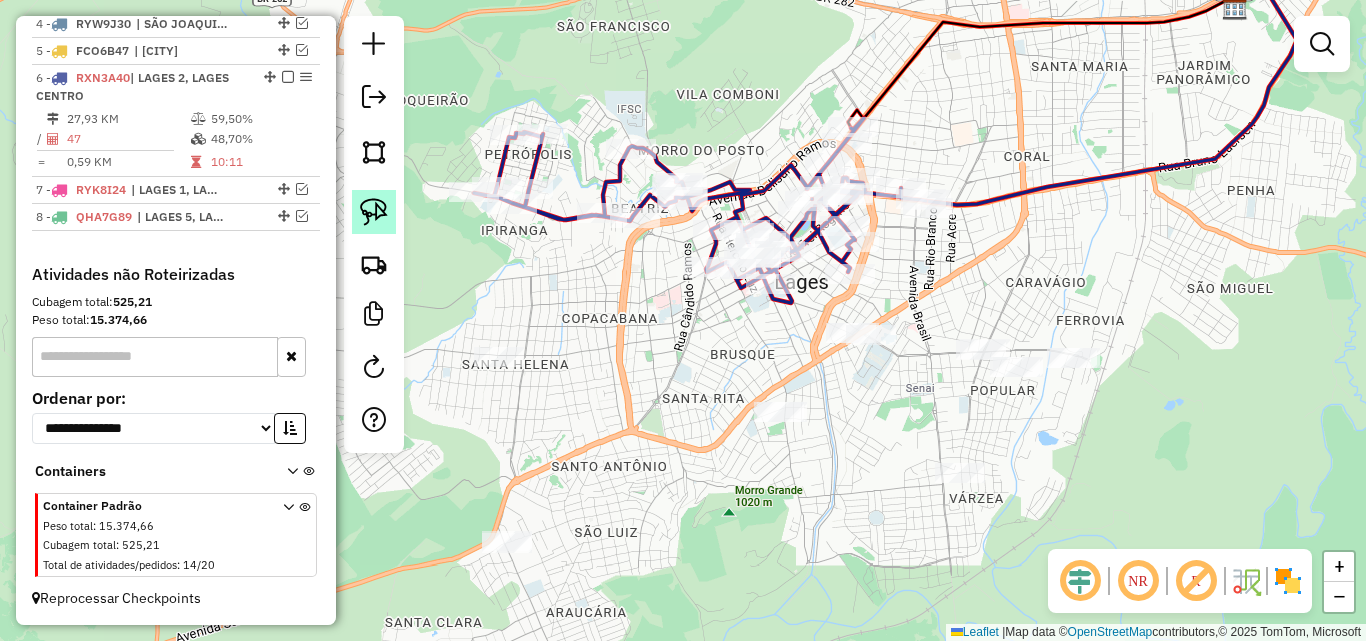 click 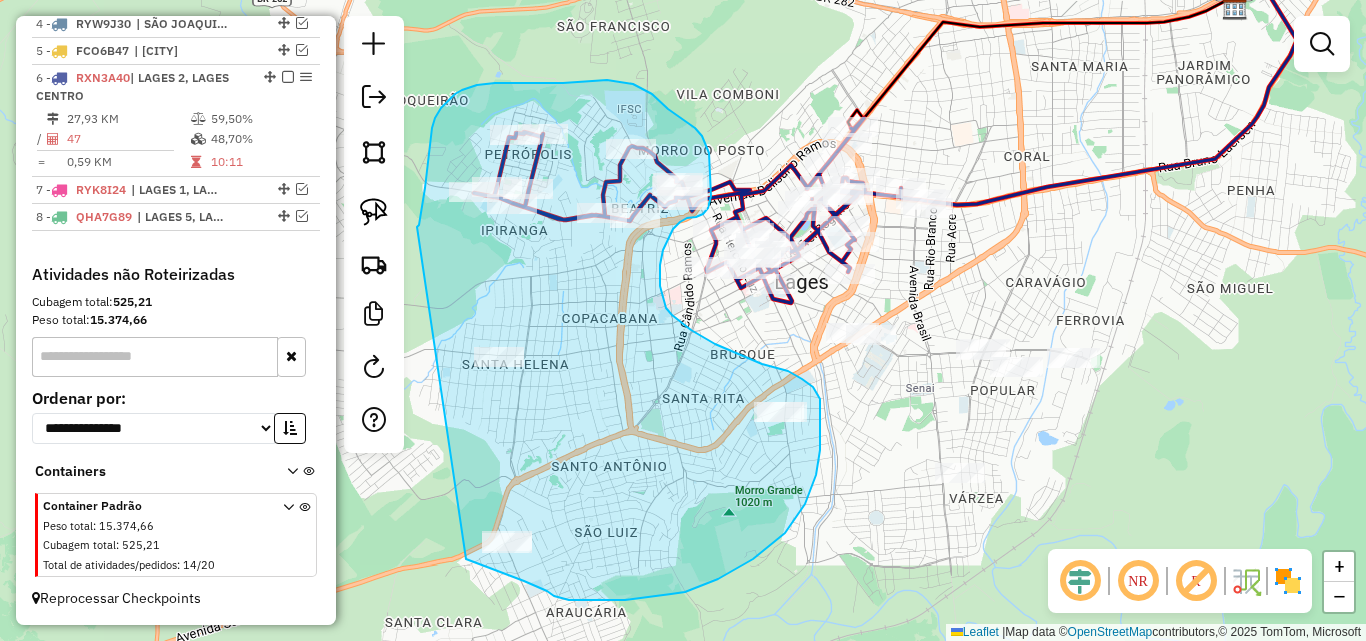 drag, startPoint x: 417, startPoint y: 227, endPoint x: 465, endPoint y: 558, distance: 334.46225 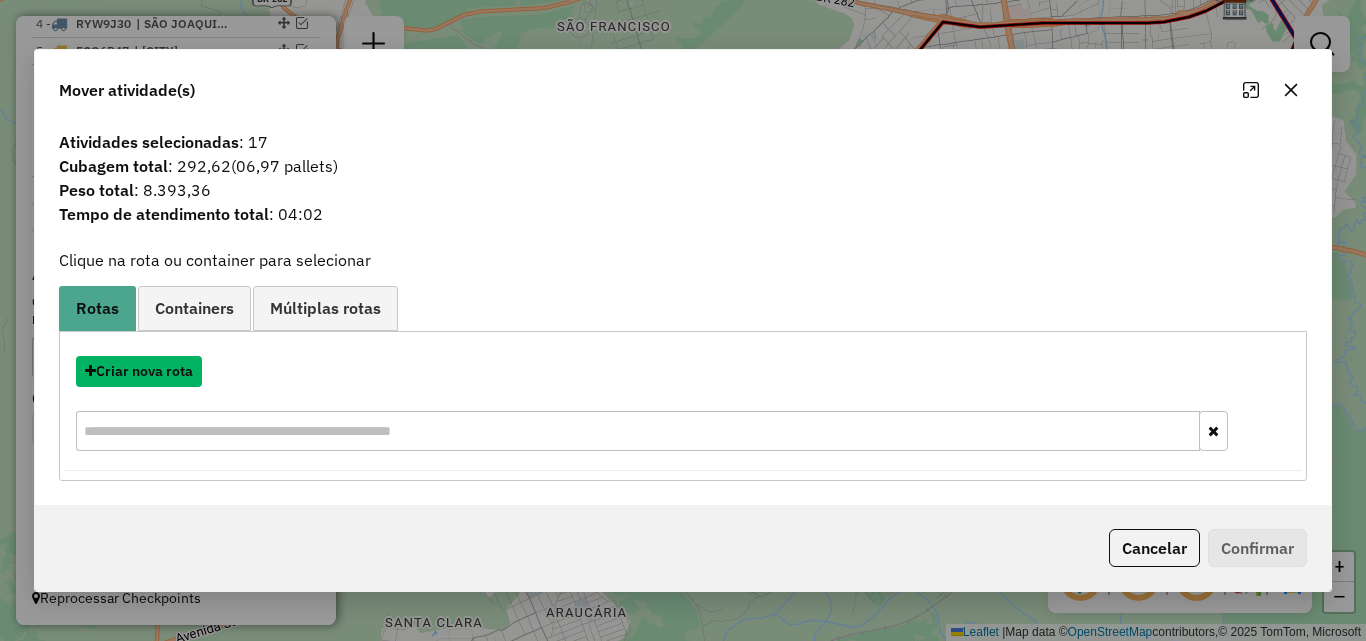 click on "Criar nova rota" at bounding box center (139, 371) 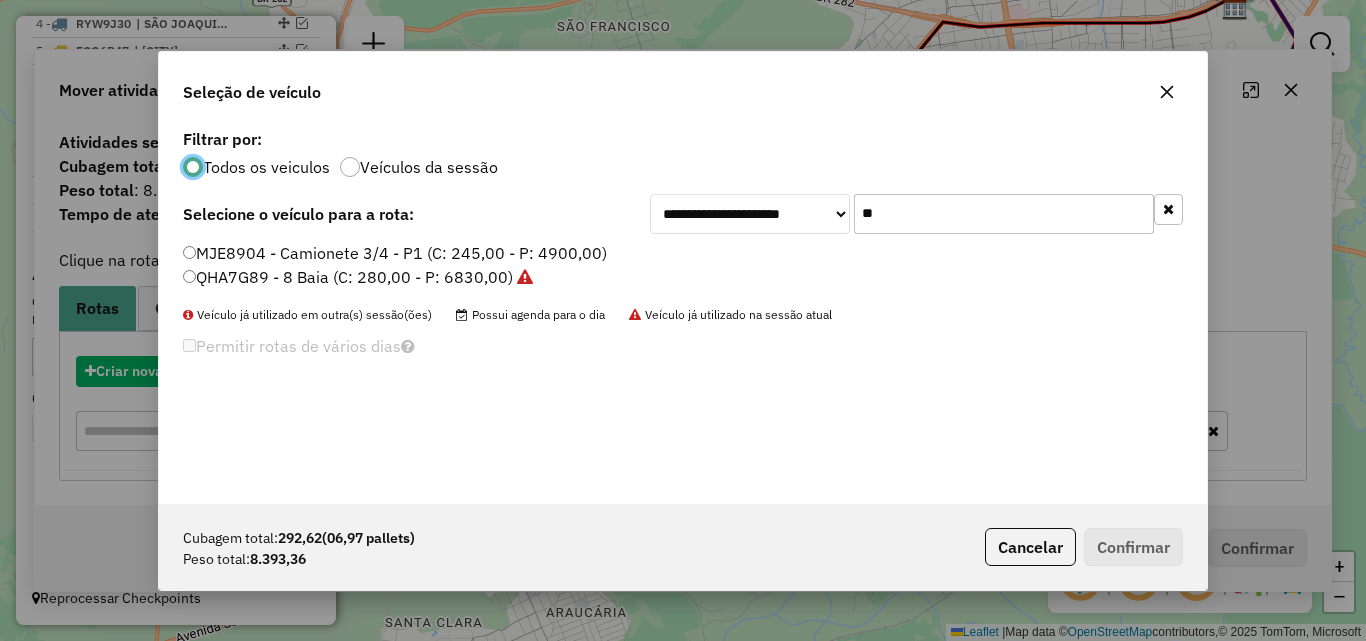 scroll, scrollTop: 11, scrollLeft: 6, axis: both 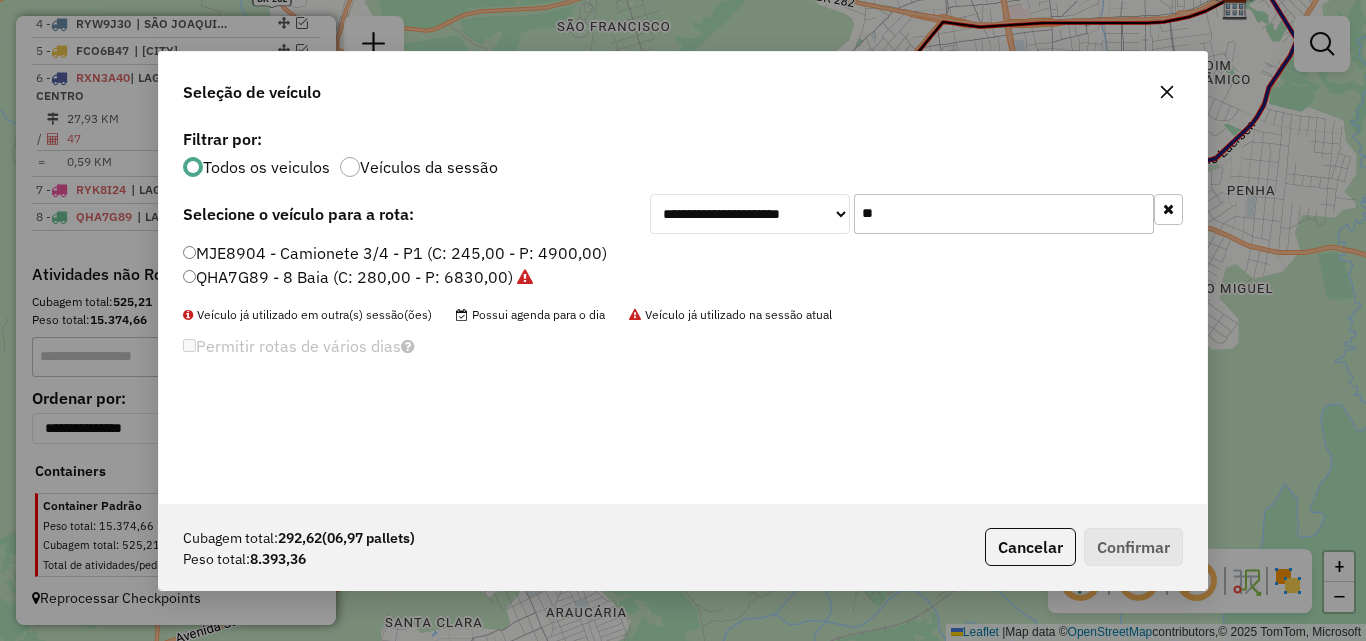 click on "**" 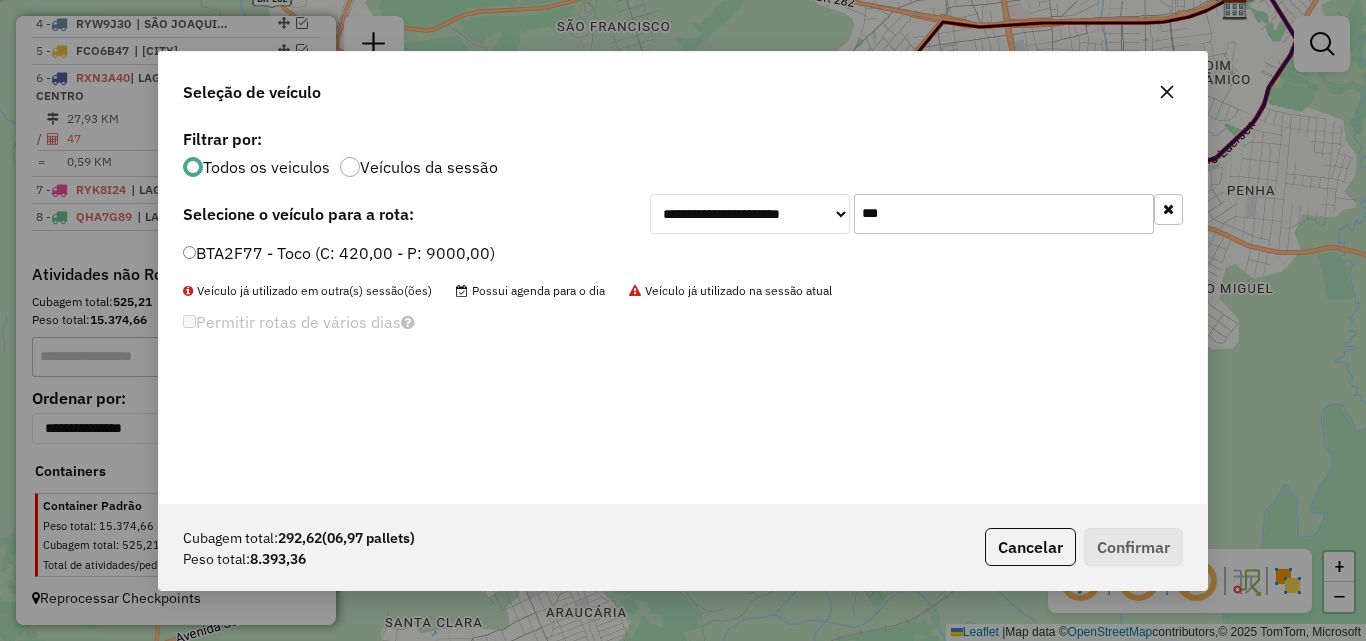 type on "***" 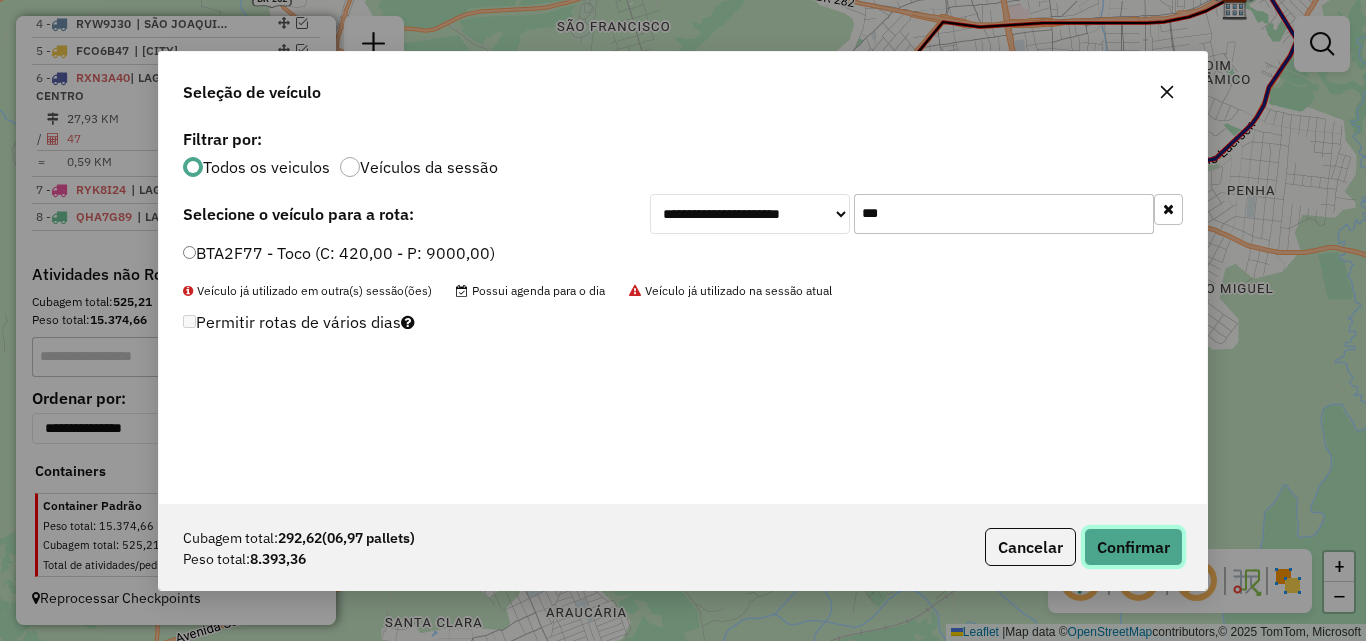 click on "Confirmar" 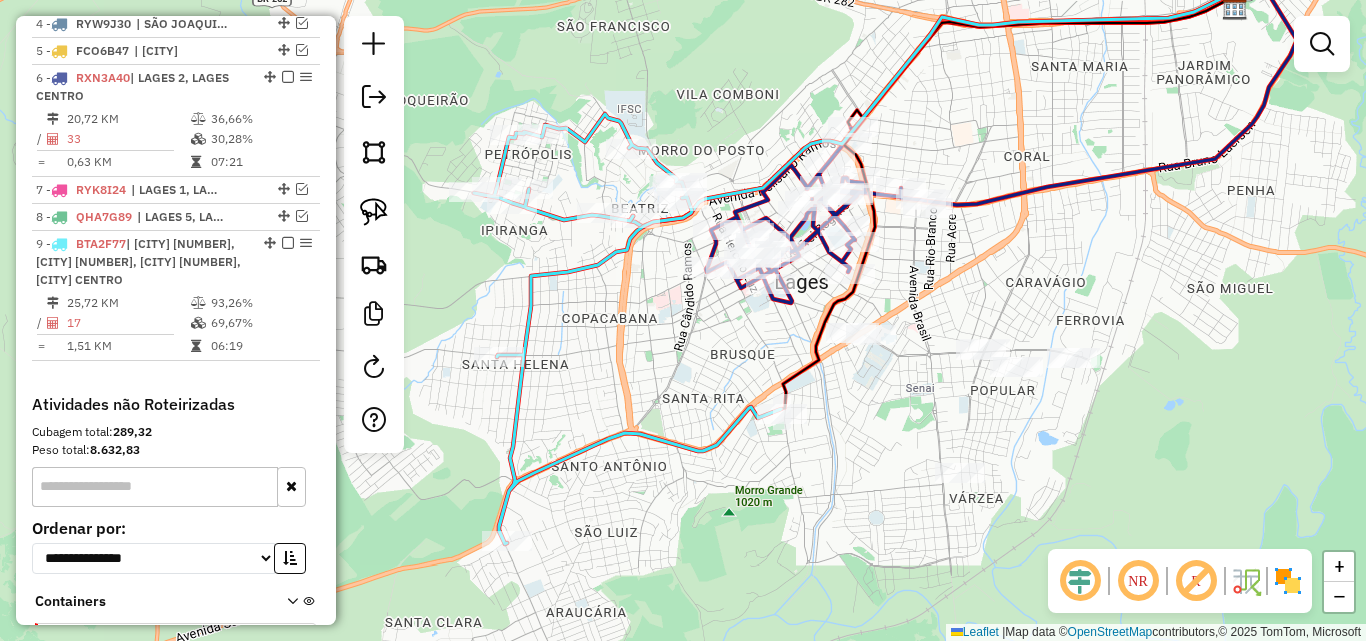 scroll, scrollTop: 864, scrollLeft: 0, axis: vertical 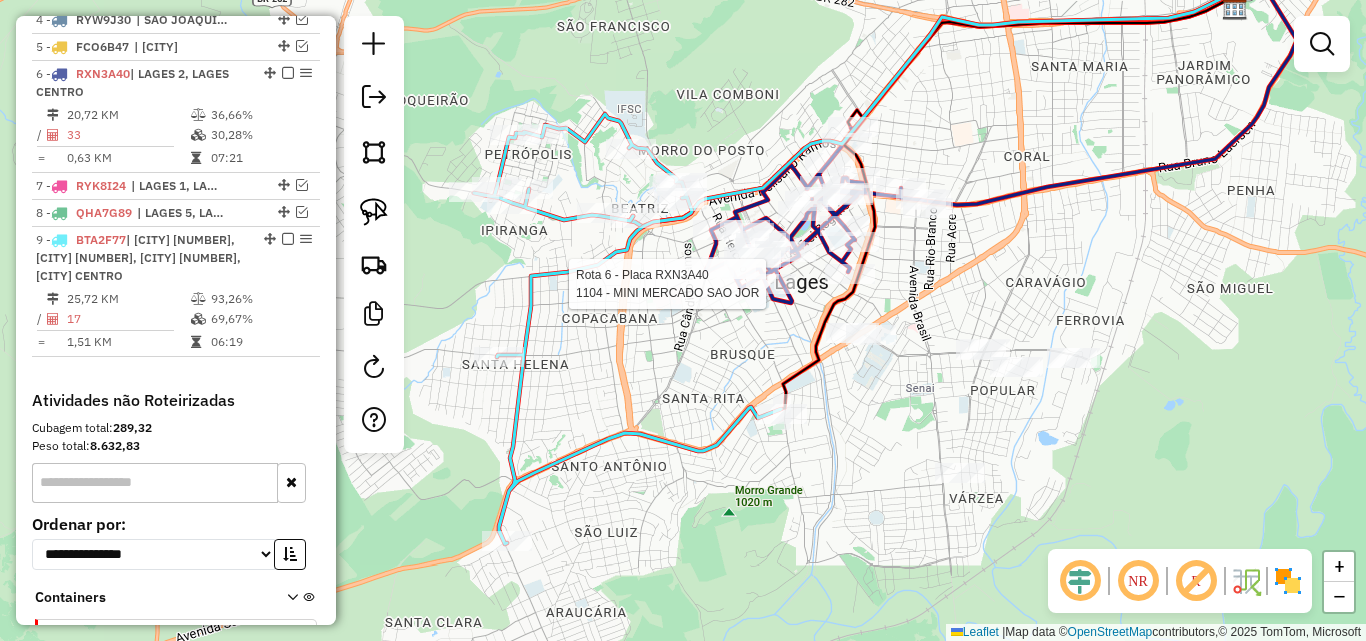 select on "*********" 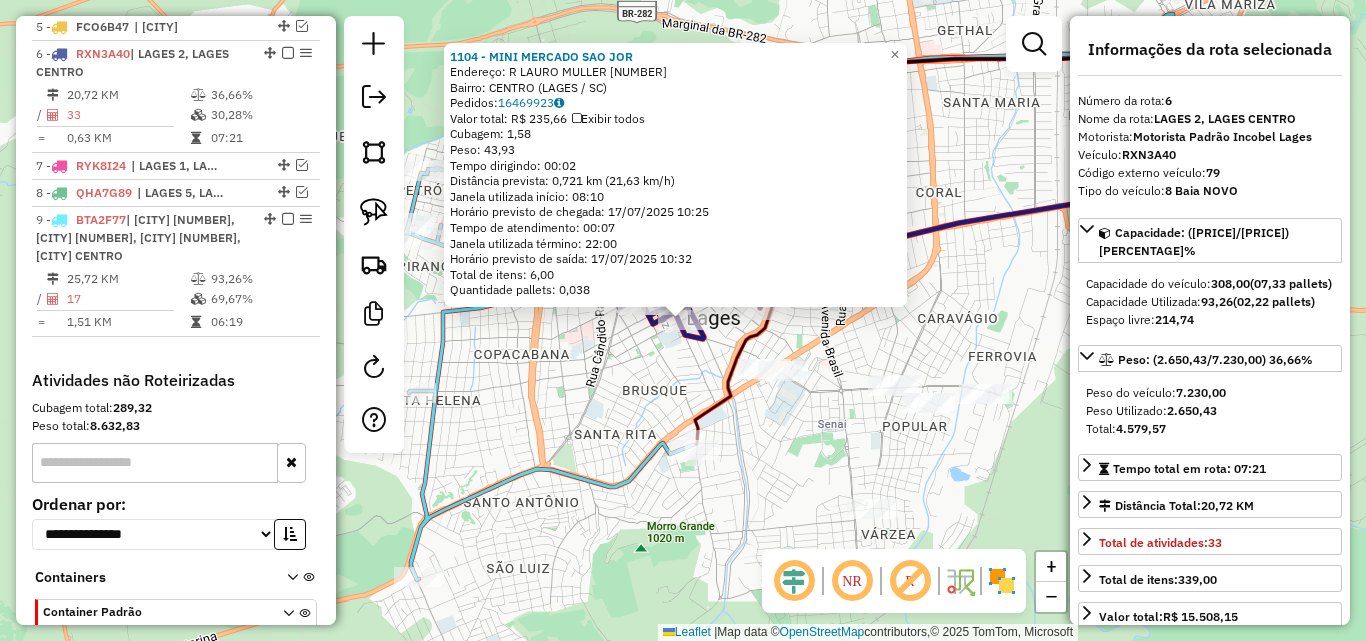 scroll, scrollTop: 909, scrollLeft: 0, axis: vertical 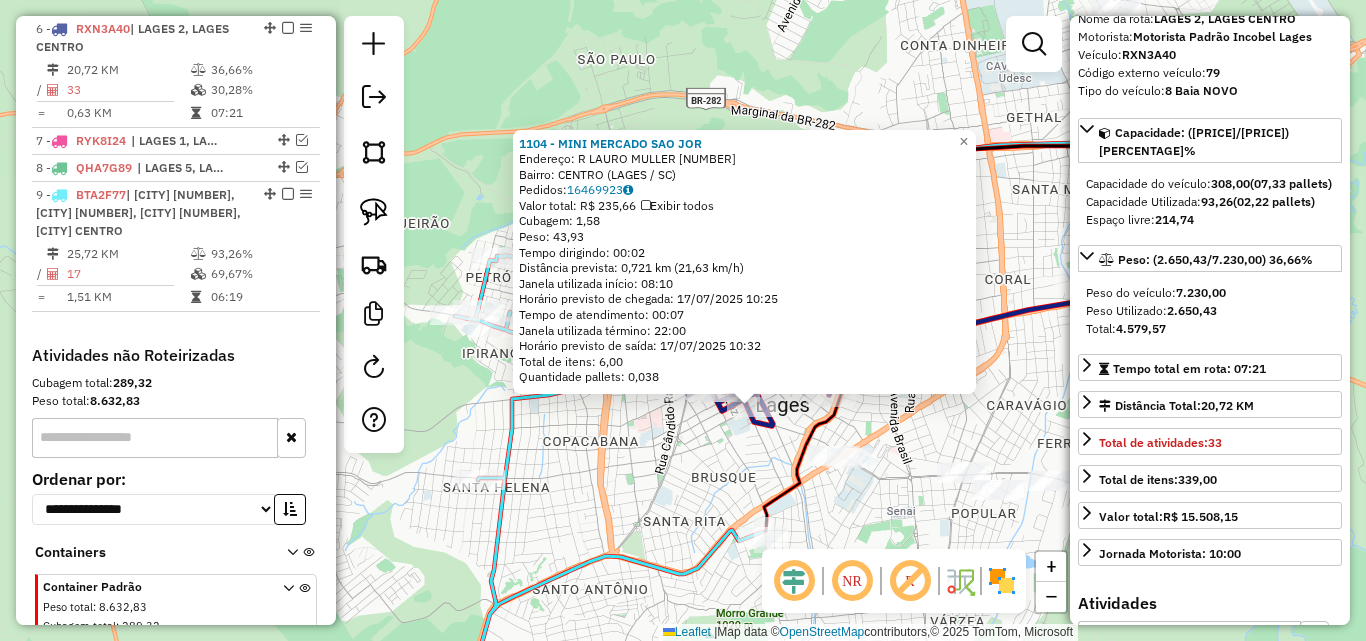 drag, startPoint x: 617, startPoint y: 381, endPoint x: 684, endPoint y: 461, distance: 104.35037 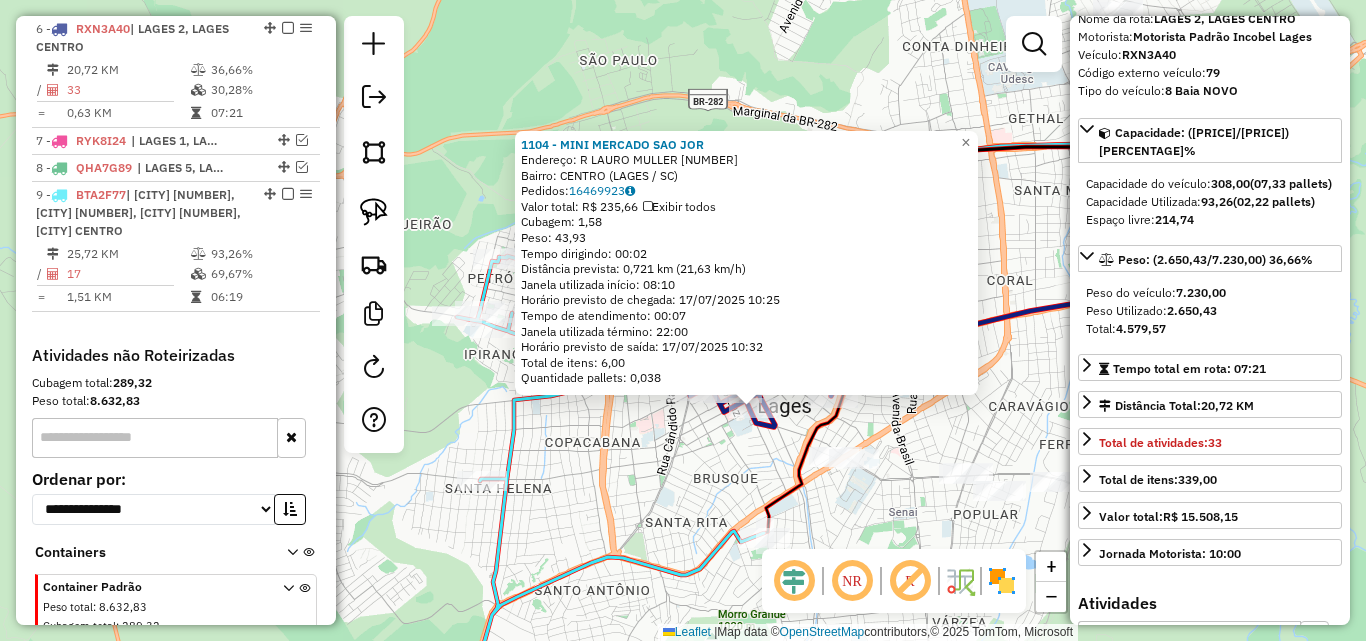 click on "1104 - MINI MERCADO SAO JOR  Endereço: R   LAURO MULLER                  [NUMBER]   Bairro: CENTRO ([CITY] / [STATE])   Pedidos:  16469923   Valor total: R$ 235,66   Exibir todos   Cubagem: 1,58  Peso: 43,93  Tempo dirigindo: 00:02   Distância prevista: 0,721 km (21,63 km/h)   Janela utilizada início: 08:10   Horário previsto de chegada: 17/07/2025 10:25   Tempo de atendimento: 00:07   Janela utilizada término: 22:00   Horário previsto de saída: 17/07/2025 10:32   Total de itens: 6,00   Quantidade pallets: 0,038  × Janela de atendimento Grade de atendimento Capacidade Transportadoras Veículos Cliente Pedidos  Rotas Selecione os dias de semana para filtrar as janelas de atendimento  Seg   Ter   Qua   Qui   Sex   Sáb   Dom  Informe o período da janela de atendimento: De: Até:  Filtrar exatamente a janela do cliente  Considerar janela de atendimento padrão  Selecione os dias de semana para filtrar as grades de atendimento  Seg   Ter   Qua   Qui   Sex   Sáb   Dom   Peso mínimo:   Peso máximo:   De:   Até:  +" 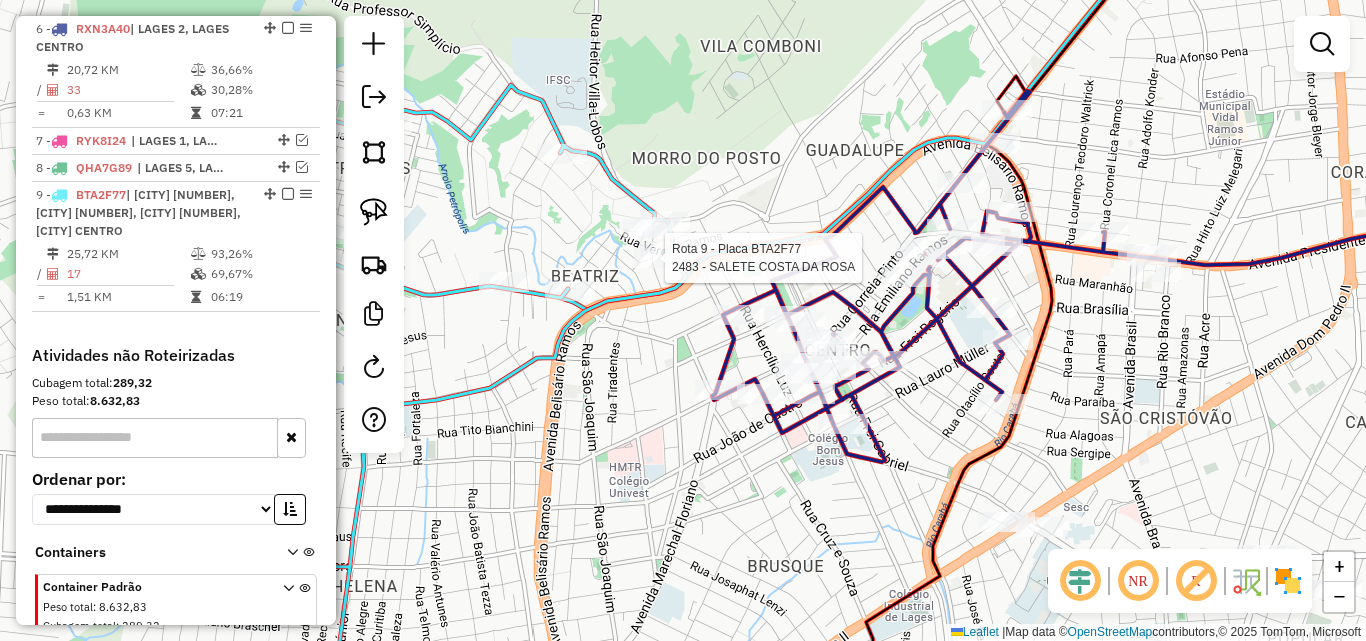 scroll, scrollTop: 972, scrollLeft: 0, axis: vertical 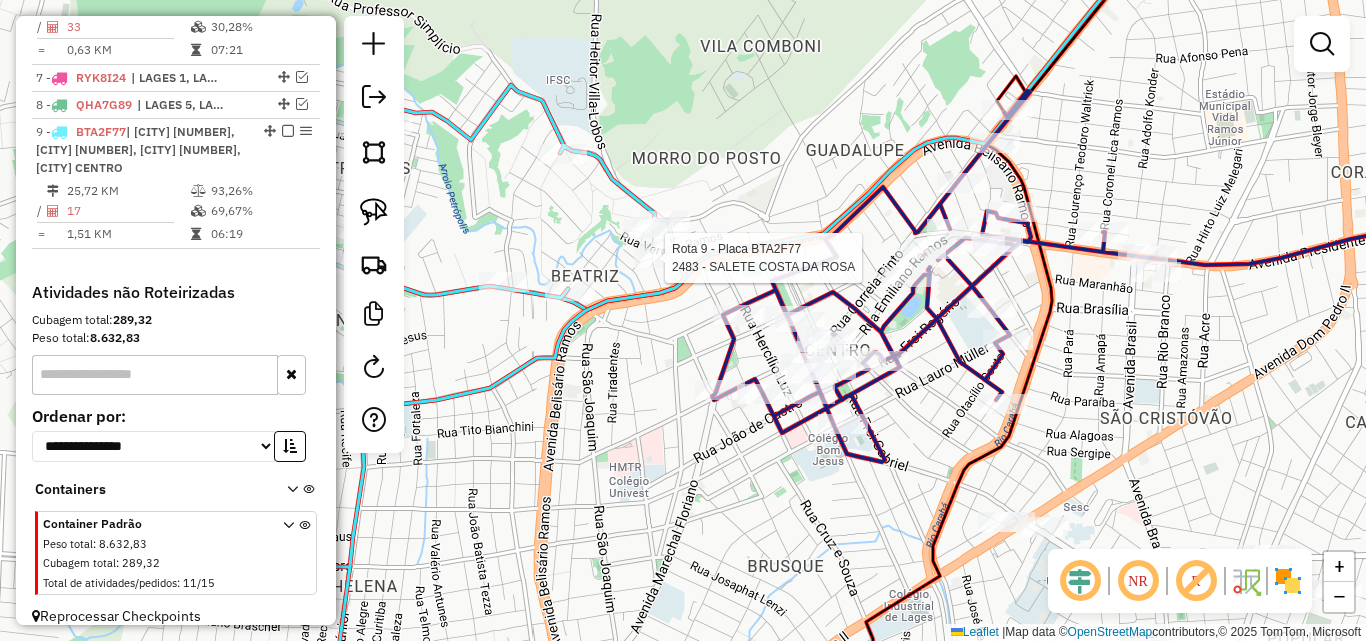 select on "*********" 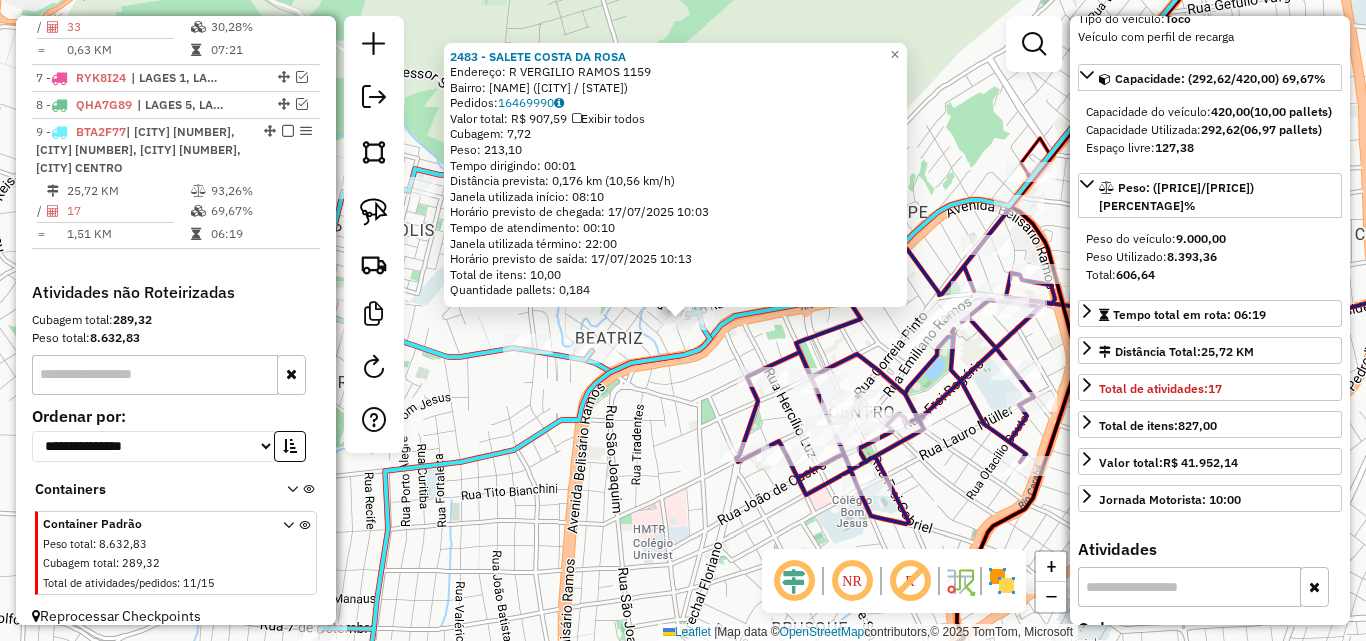 scroll, scrollTop: 300, scrollLeft: 0, axis: vertical 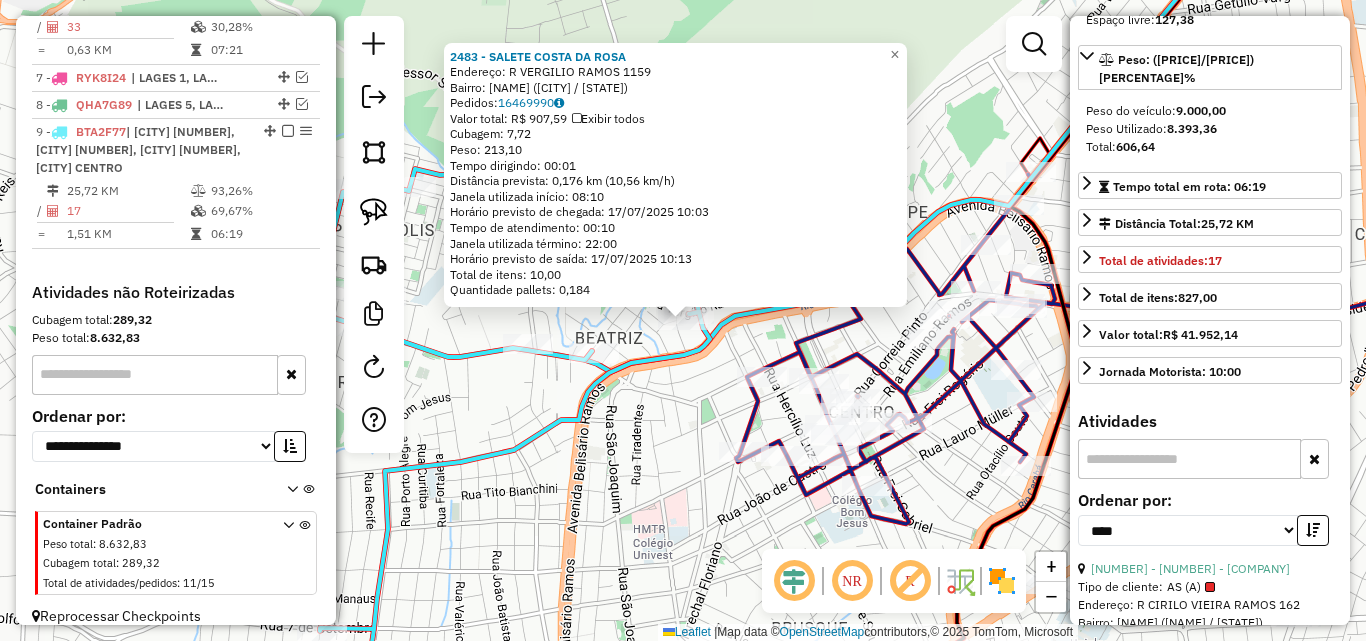 click on "**********" at bounding box center [1210, 526] 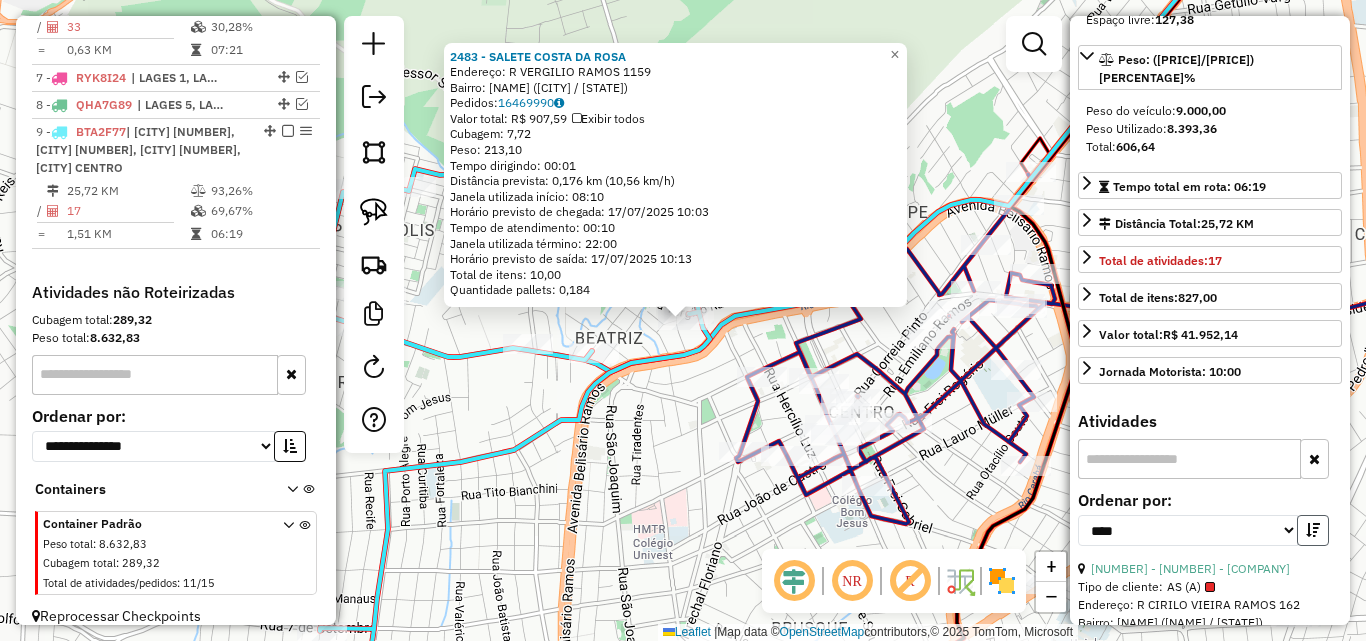 click at bounding box center (1313, 530) 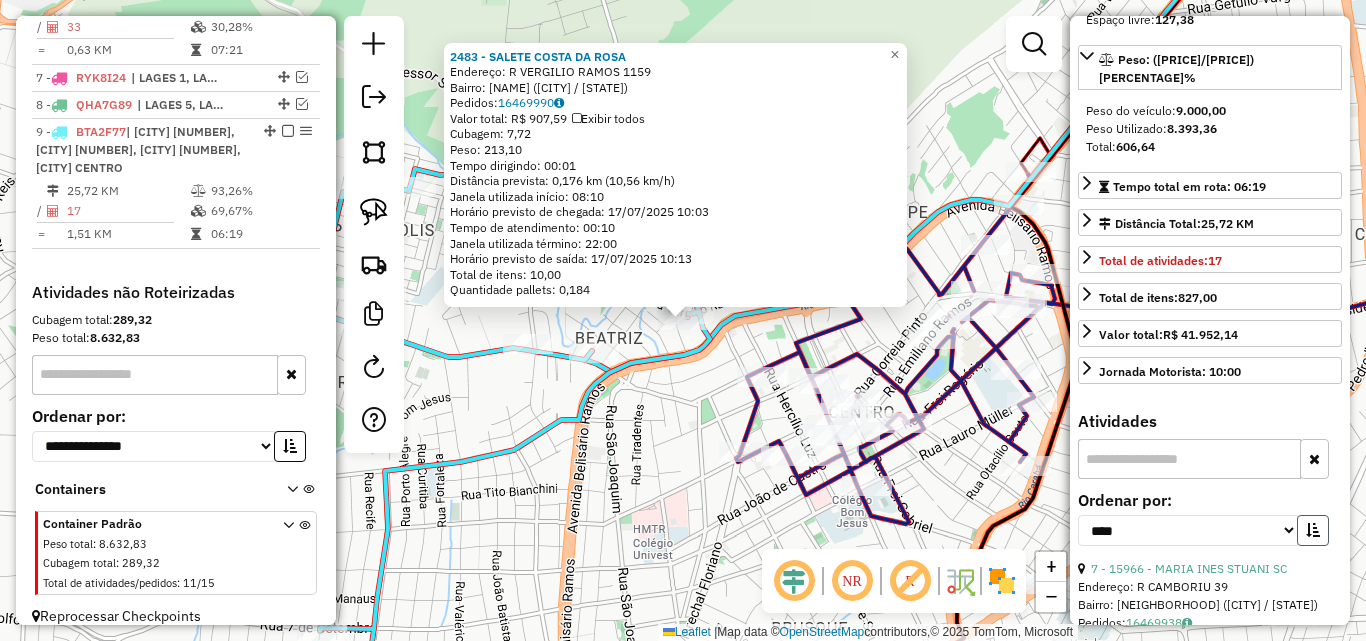 click at bounding box center [1313, 530] 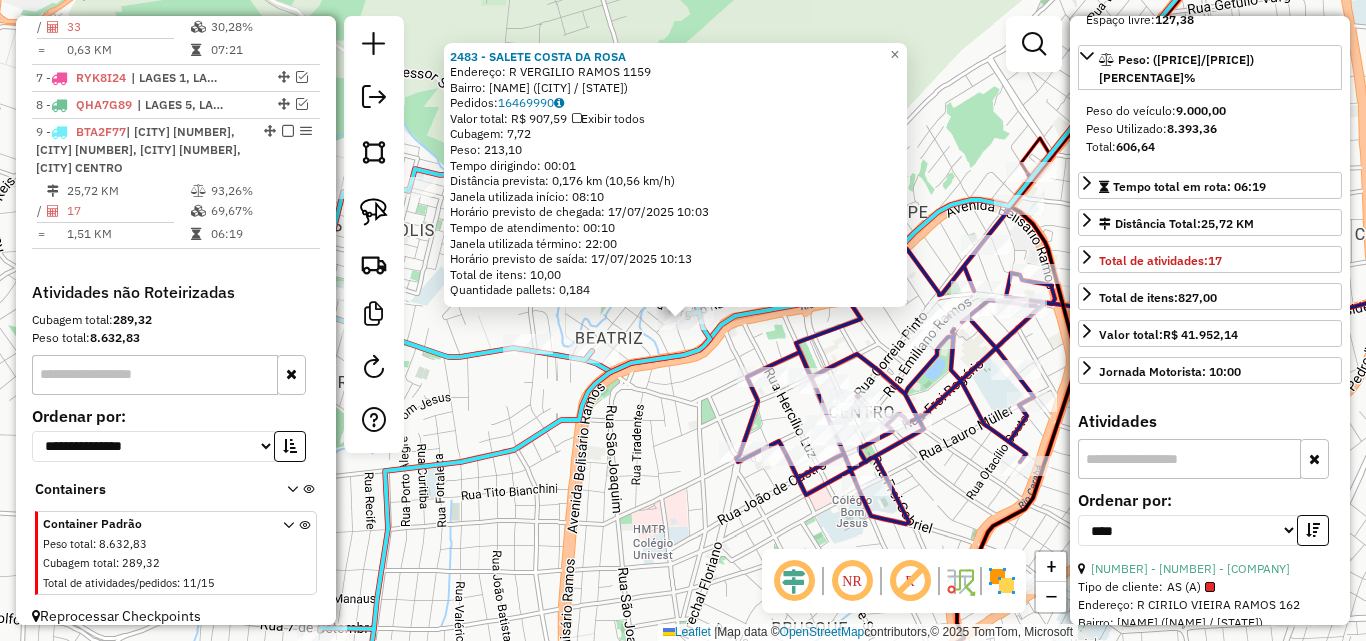 click on "**********" at bounding box center (1210, 526) 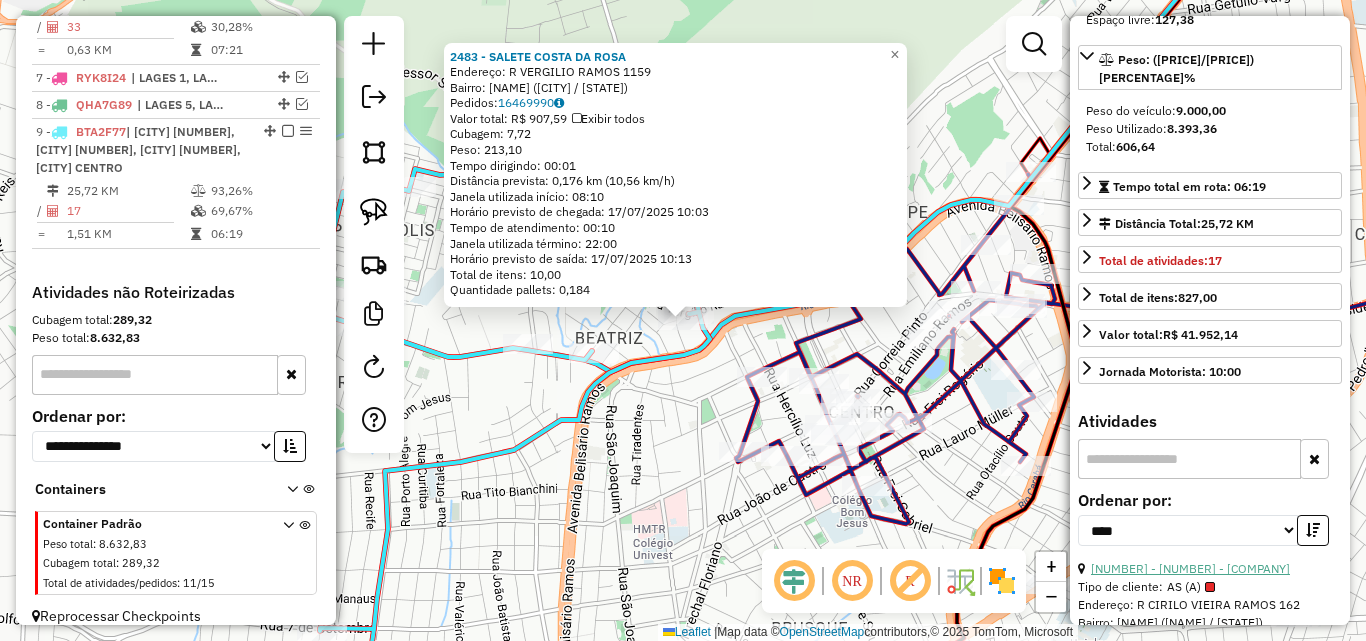 click on "[NUMBER] - [NUMBER] - [COMPANY]" at bounding box center (1190, 568) 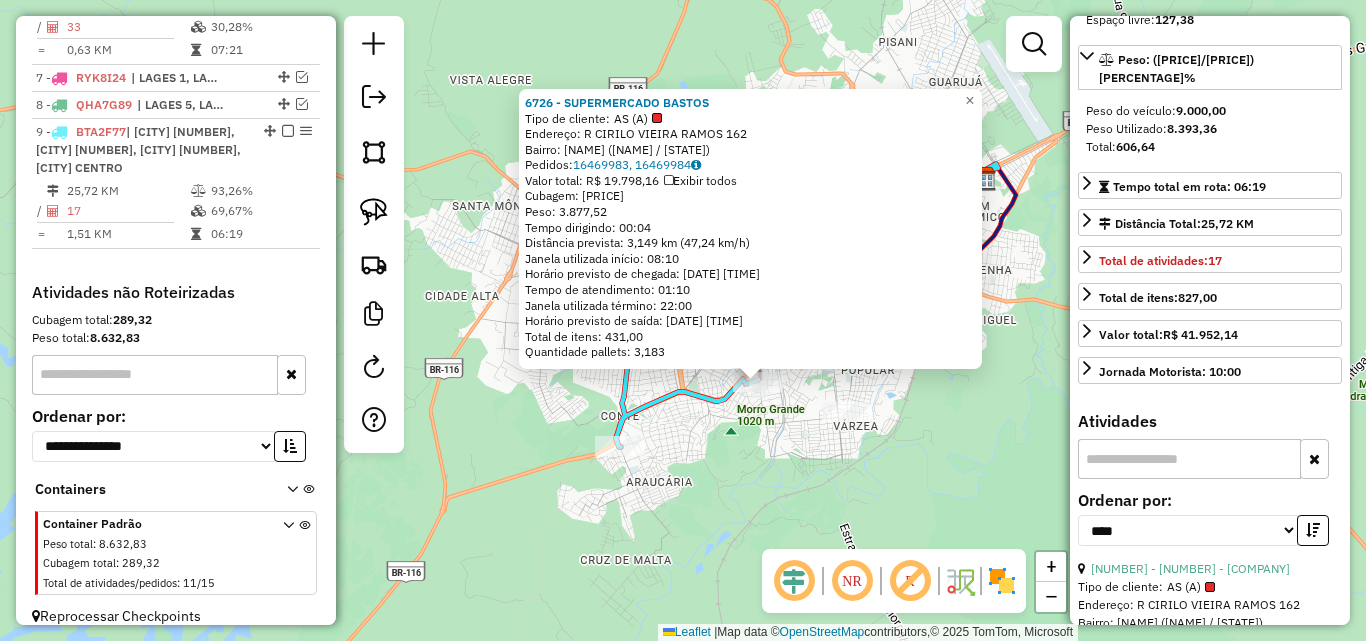 click on "6726 - SUPERMERCADO BASTOS  Tipo de cliente:   AS (A)   Endereço: R   CIRILO VIEIRA RAMOS           162   Bairro: VILA NOVA (LAGES / SC)   Pedidos:  16469983, 16469984   Valor total: R$ 19.798,16   Exibir todos   Cubagem: 133,70  Peso: 3.877,52  Tempo dirigindo: 00:04   Distância prevista: 3,149 km (47,24 km/h)   Janela utilizada início: 08:10   Horário previsto de chegada: 17/07/2025 11:31   Tempo de atendimento: 01:10   Janela utilizada término: 22:00   Horário previsto de saída: 17/07/2025 12:41   Total de itens: 431,00   Quantidade pallets: 3,183  × Janela de atendimento Grade de atendimento Capacidade Transportadoras Veículos Cliente Pedidos  Rotas Selecione os dias de semana para filtrar as janelas de atendimento  Seg   Ter   Qua   Qui   Sex   Sáb   Dom  Informe o período da janela de atendimento: De: Até:  Filtrar exatamente a janela do cliente  Considerar janela de atendimento padrão  Selecione os dias de semana para filtrar as grades de atendimento  Seg   Ter   Qua   Qui   Sex   Sáb  +" 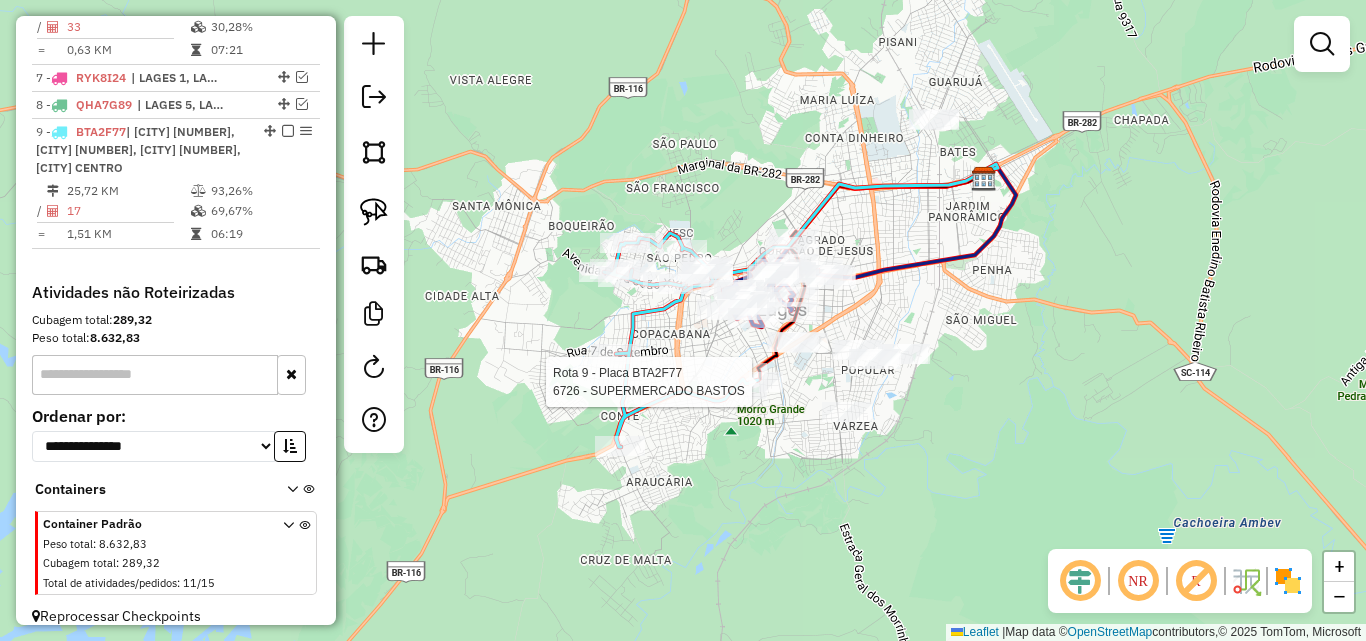 select on "*********" 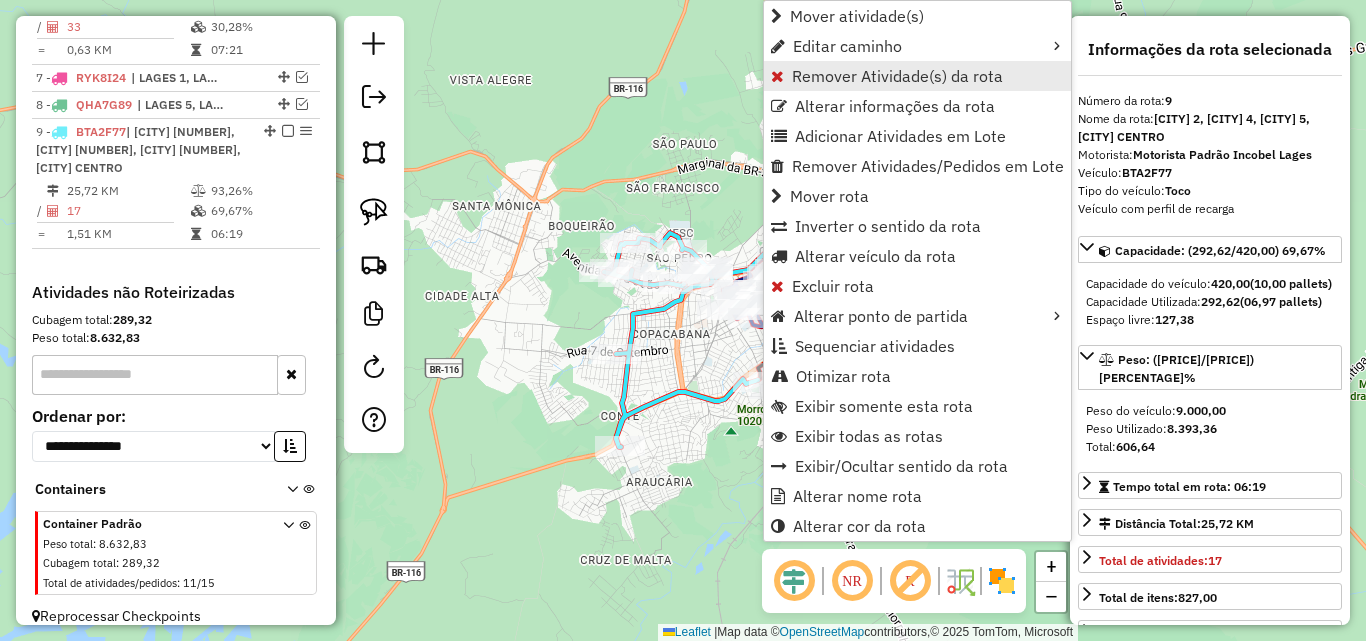 click on "Remover Atividade(s) da rota" at bounding box center (897, 76) 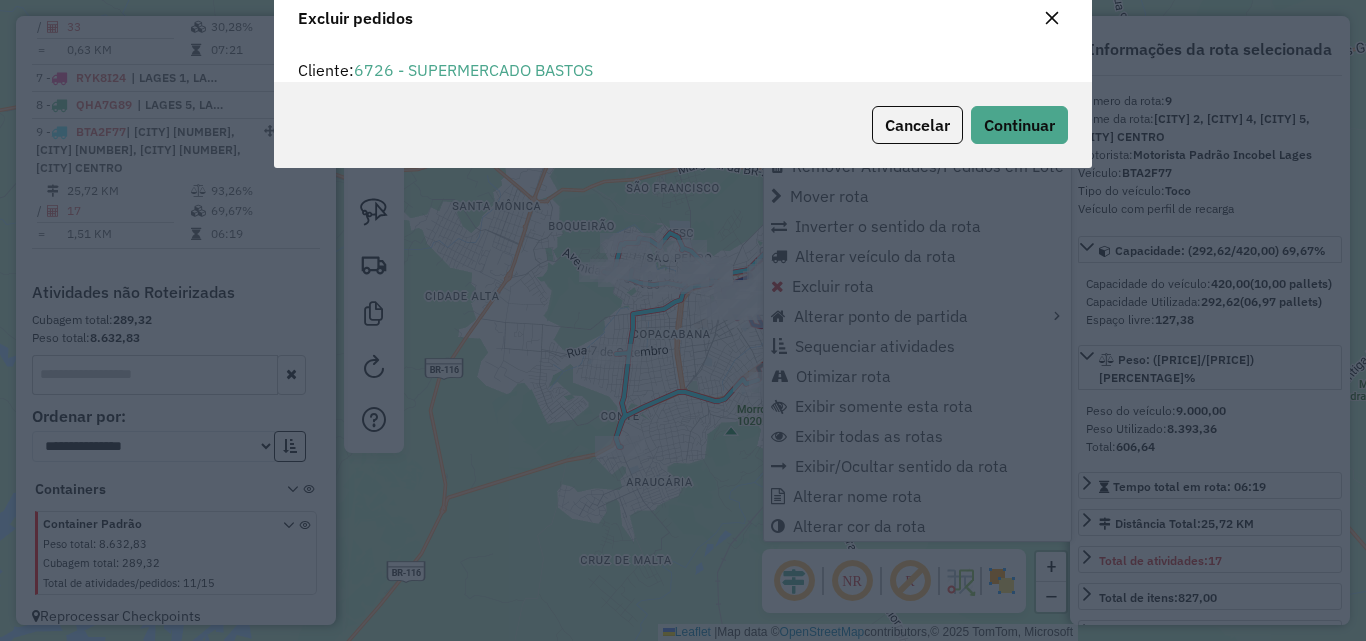 scroll, scrollTop: 0, scrollLeft: 0, axis: both 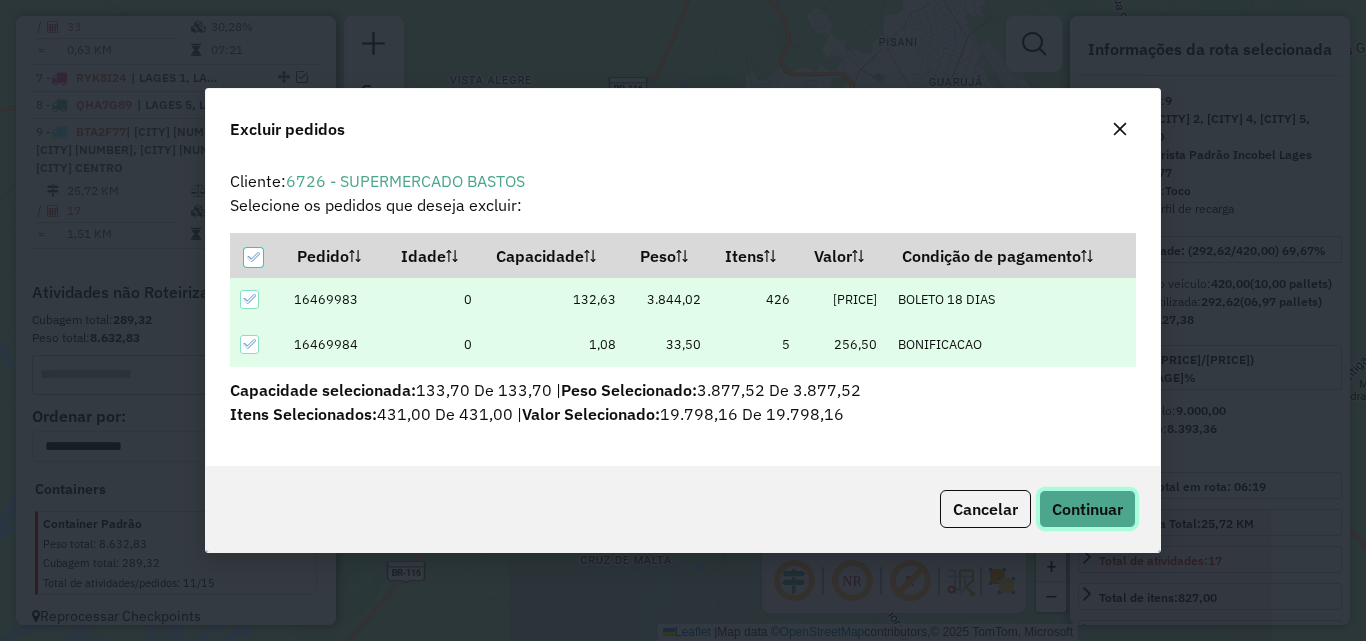 click on "Continuar" 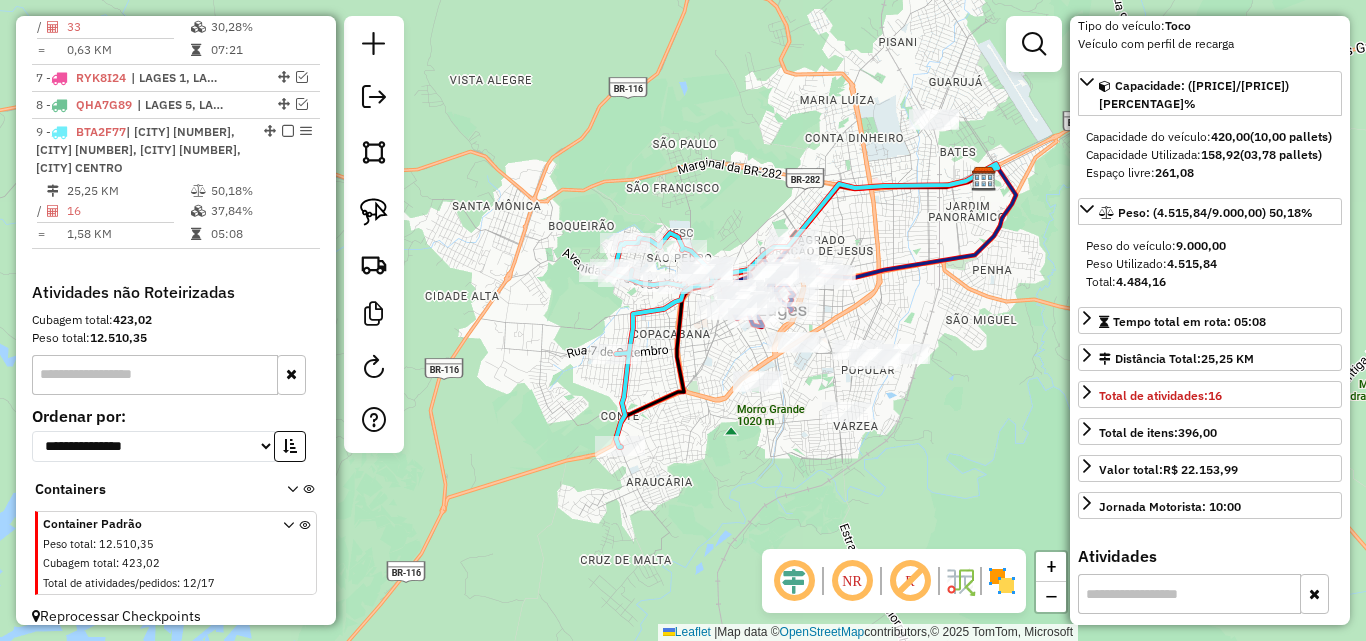scroll, scrollTop: 300, scrollLeft: 0, axis: vertical 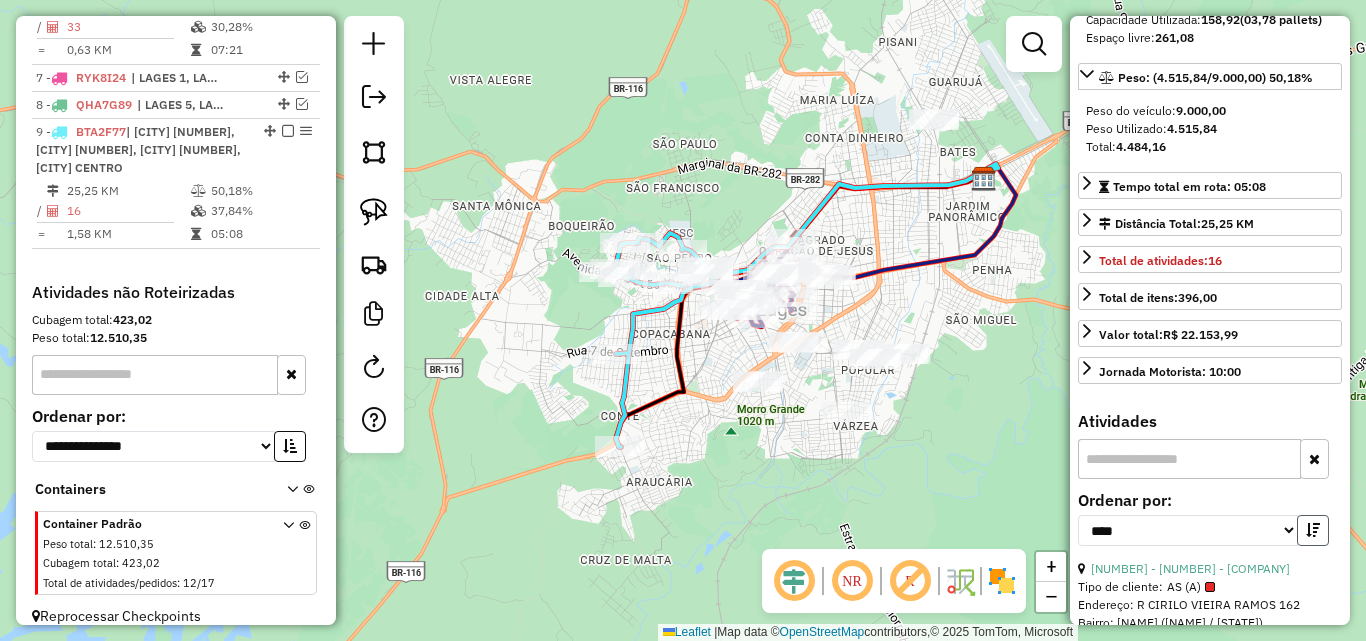 click at bounding box center [1313, 530] 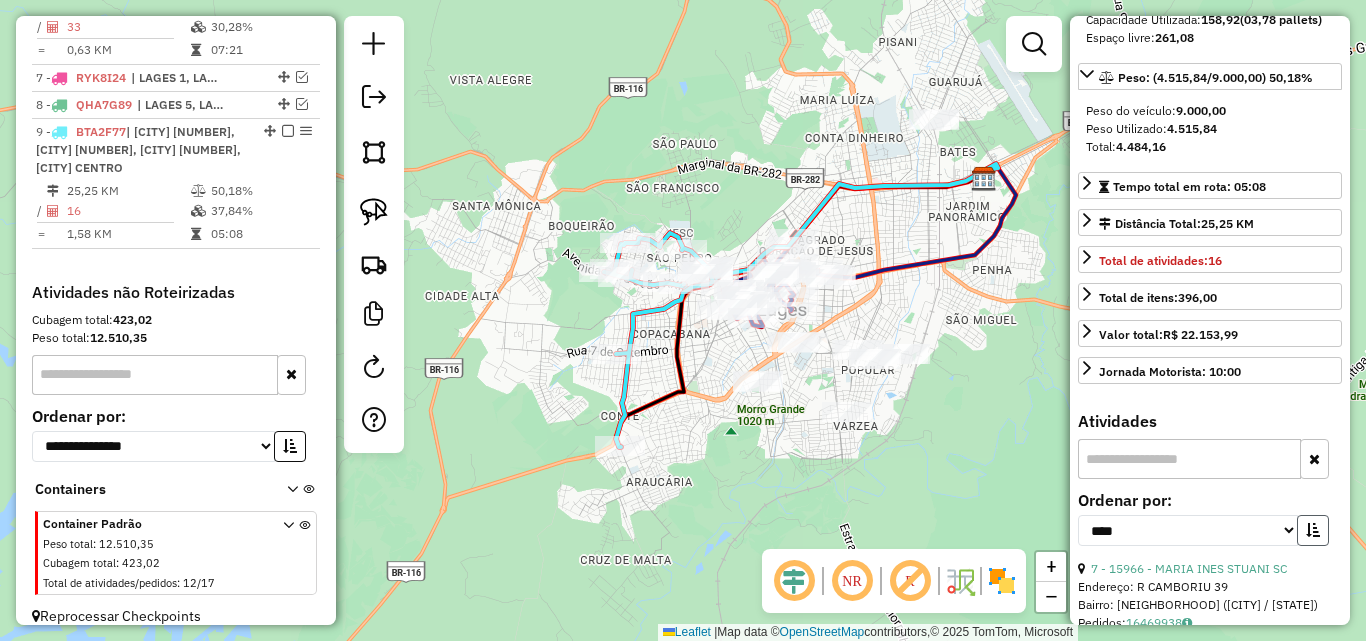 click at bounding box center [1313, 530] 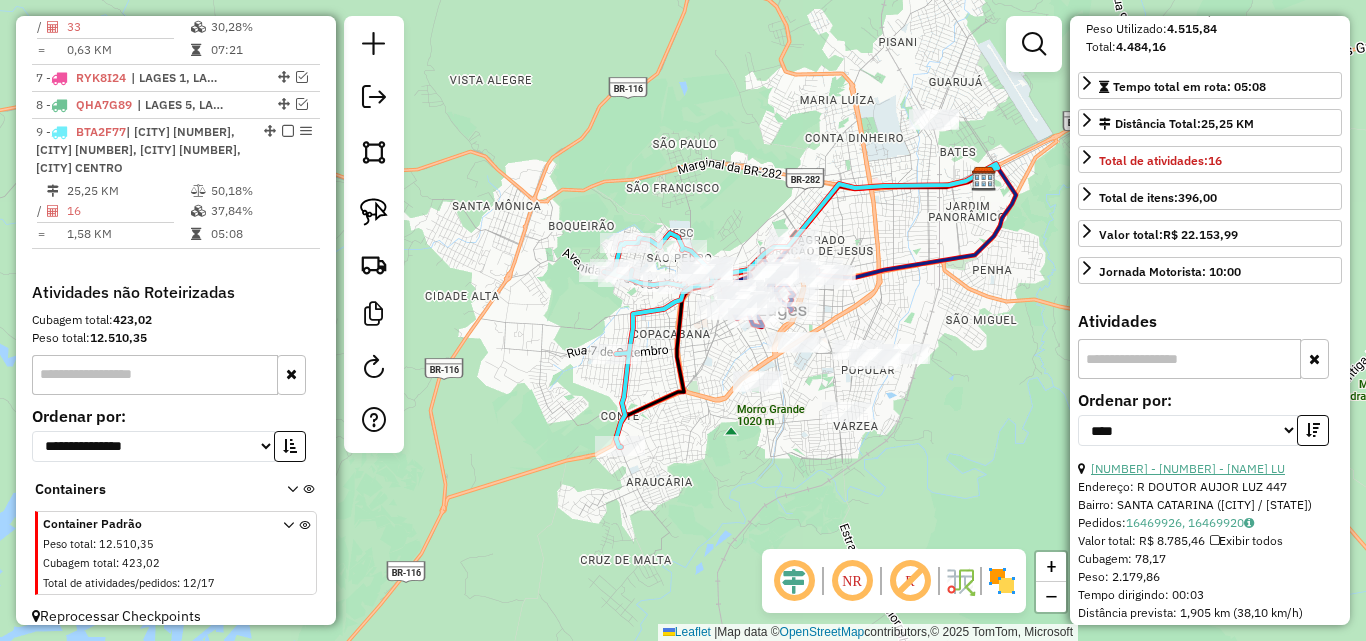 scroll, scrollTop: 200, scrollLeft: 0, axis: vertical 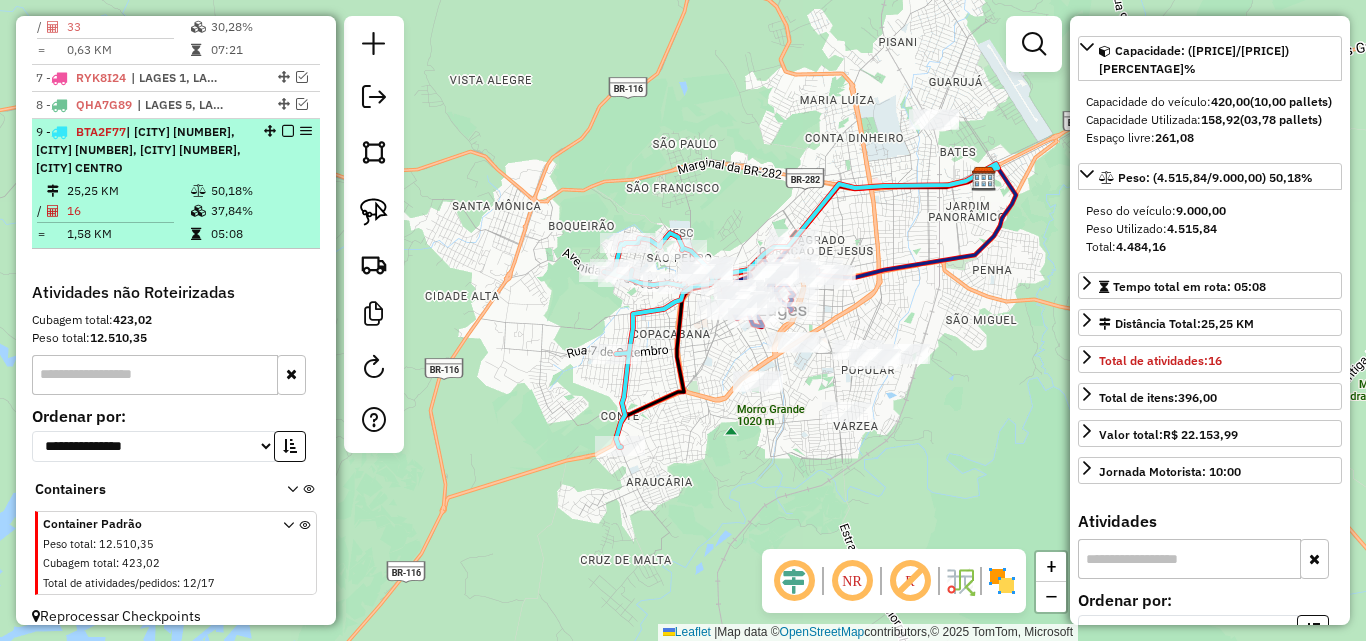 click at bounding box center [288, 131] 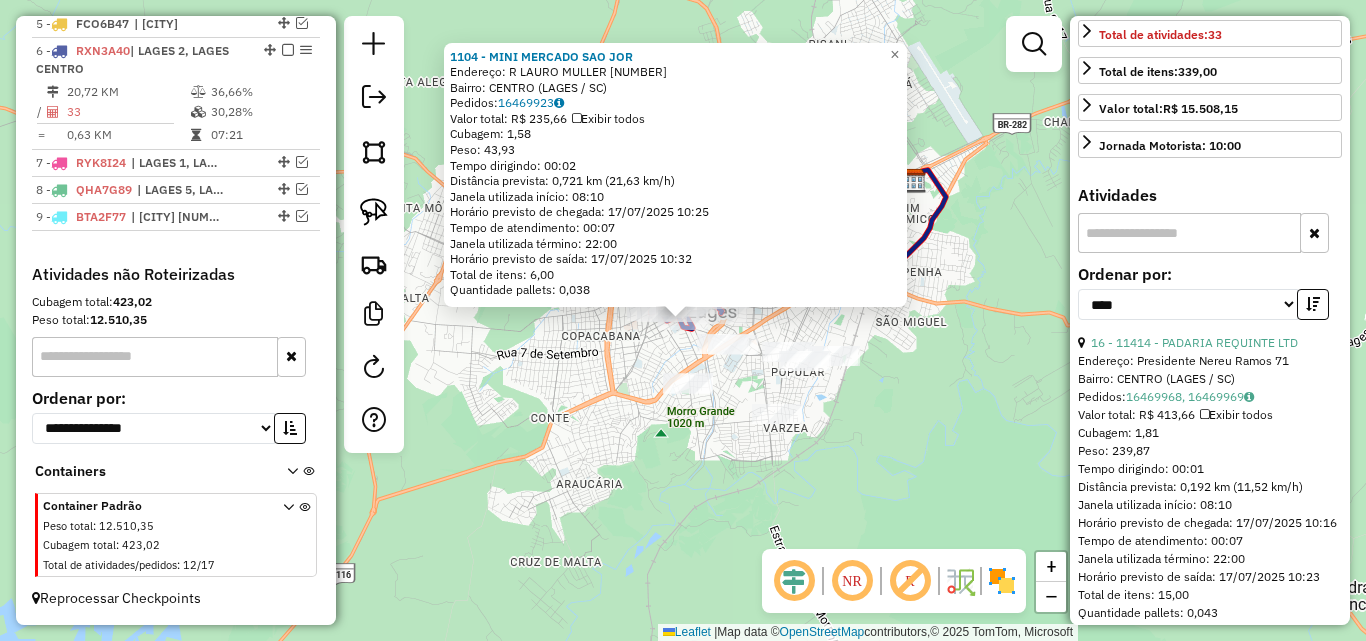 scroll, scrollTop: 582, scrollLeft: 0, axis: vertical 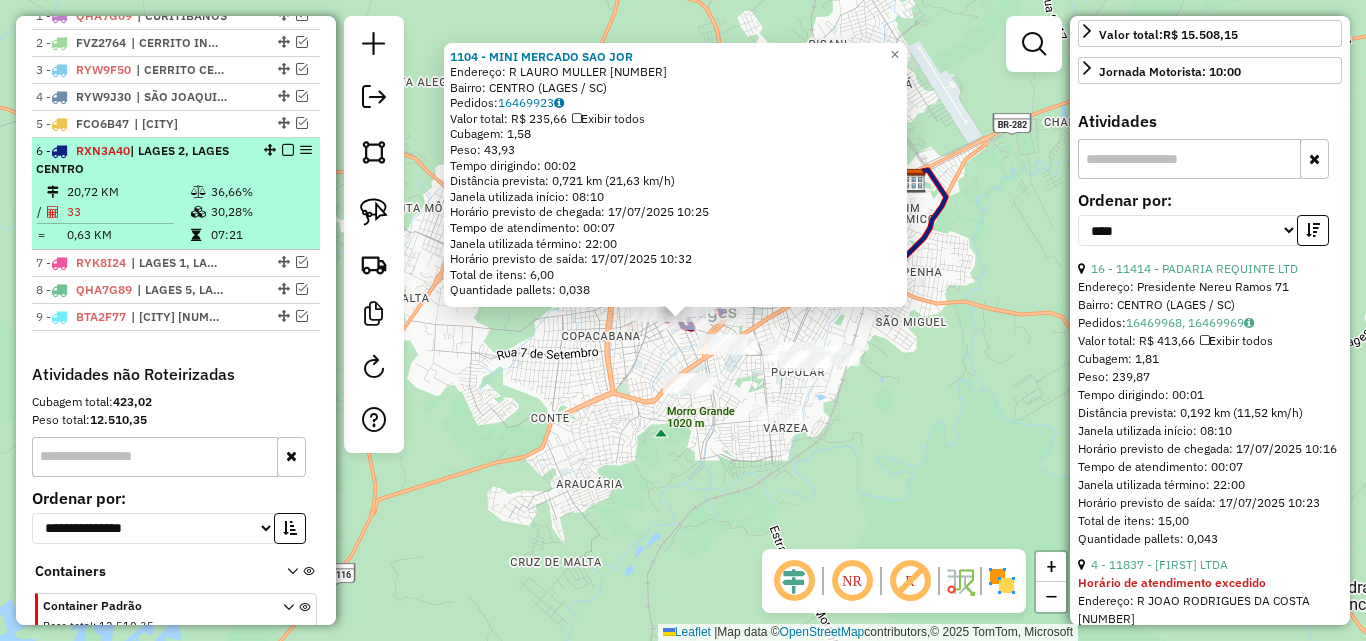click at bounding box center [288, 150] 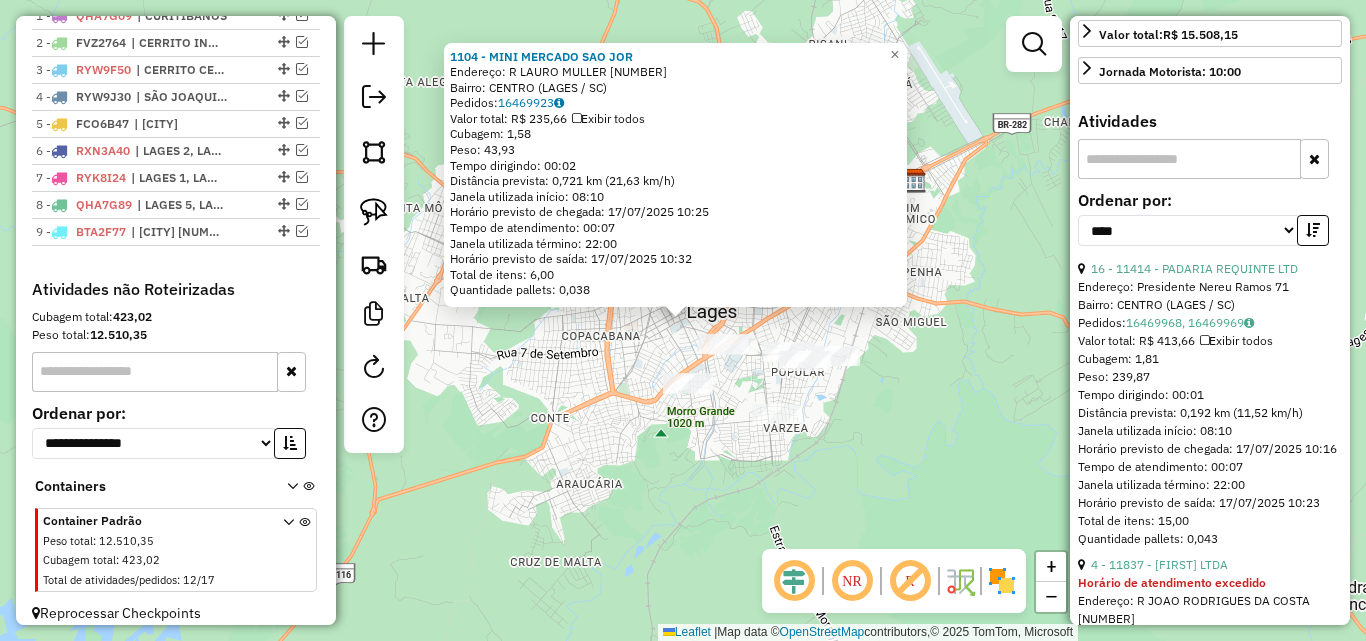 click on "1104 - MINI MERCADO SAO JOR  Endereço: R   LAURO MULLER                  [NUMBER]   Bairro: CENTRO ([CITY] / [STATE])   Pedidos:  16469923   Valor total: R$ 235,66   Exibir todos   Cubagem: 1,58  Peso: 43,93  Tempo dirigindo: 00:02   Distância prevista: 0,721 km (21,63 km/h)   Janela utilizada início: 08:10   Horário previsto de chegada: 17/07/2025 10:25   Tempo de atendimento: 00:07   Janela utilizada término: 22:00   Horário previsto de saída: 17/07/2025 10:32   Total de itens: 6,00   Quantidade pallets: 0,038  × Janela de atendimento Grade de atendimento Capacidade Transportadoras Veículos Cliente Pedidos  Rotas Selecione os dias de semana para filtrar as janelas de atendimento  Seg   Ter   Qua   Qui   Sex   Sáb   Dom  Informe o período da janela de atendimento: De: Até:  Filtrar exatamente a janela do cliente  Considerar janela de atendimento padrão  Selecione os dias de semana para filtrar as grades de atendimento  Seg   Ter   Qua   Qui   Sex   Sáb   Dom   Peso mínimo:   Peso máximo:   De:   Até:  +" 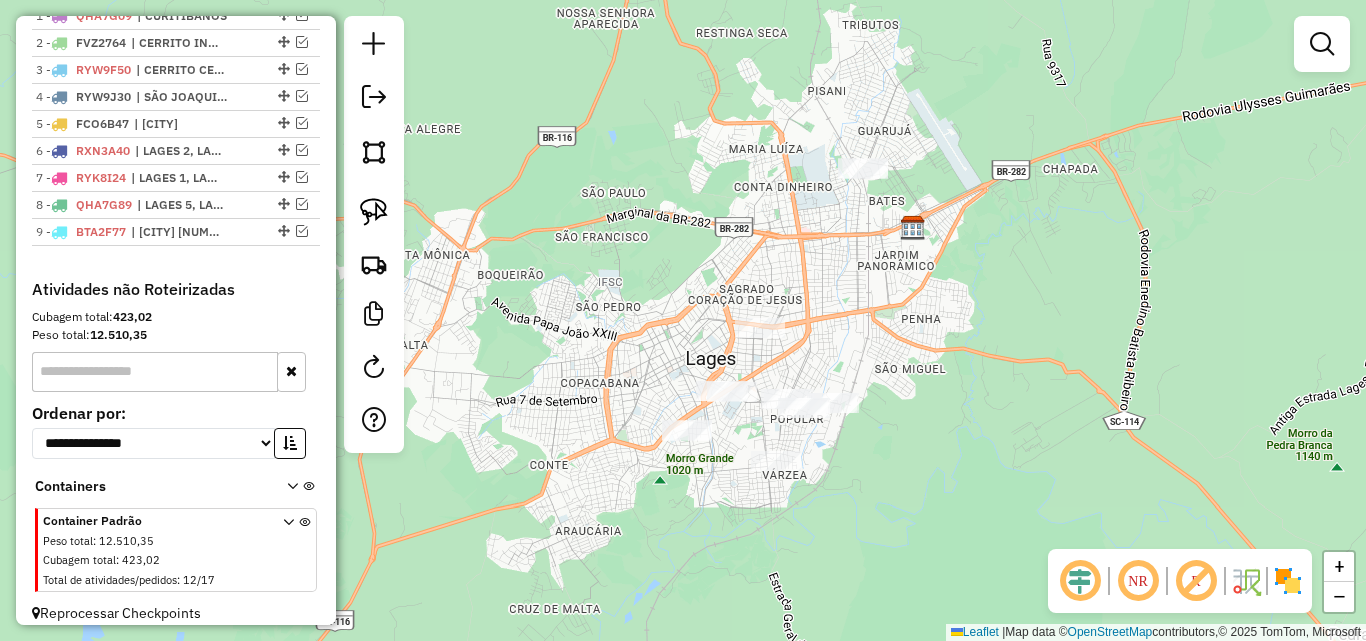 drag, startPoint x: 931, startPoint y: 399, endPoint x: 930, endPoint y: 446, distance: 47.010635 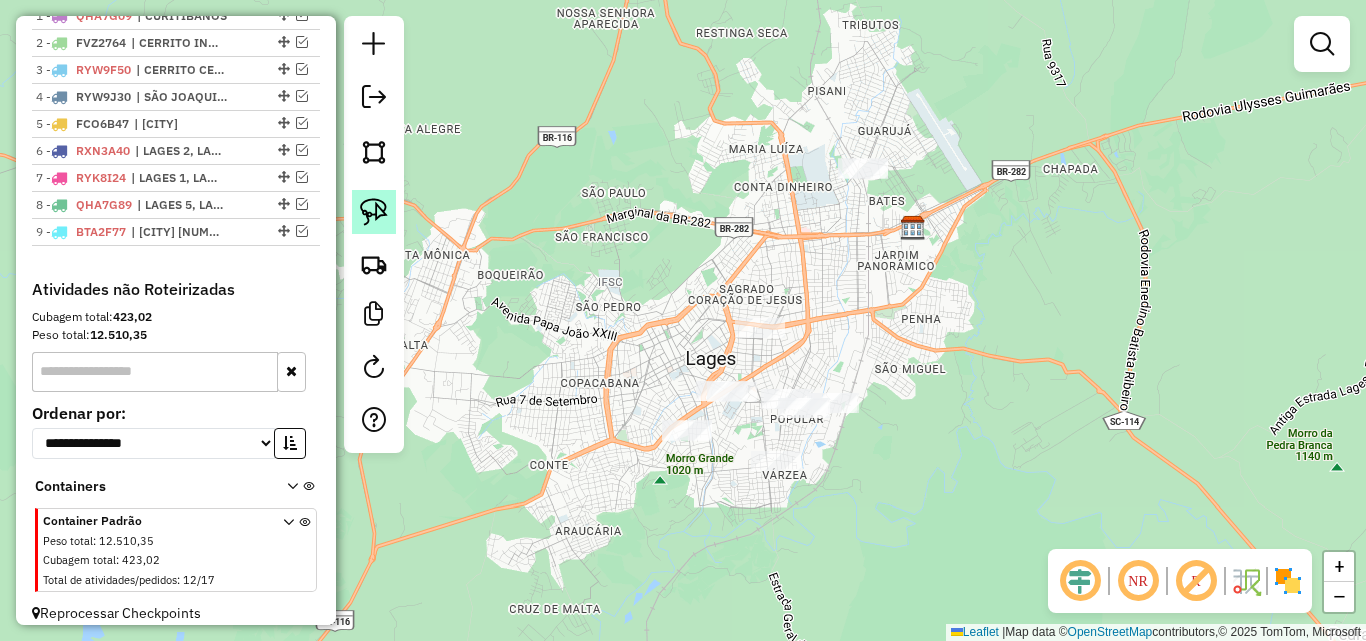 click 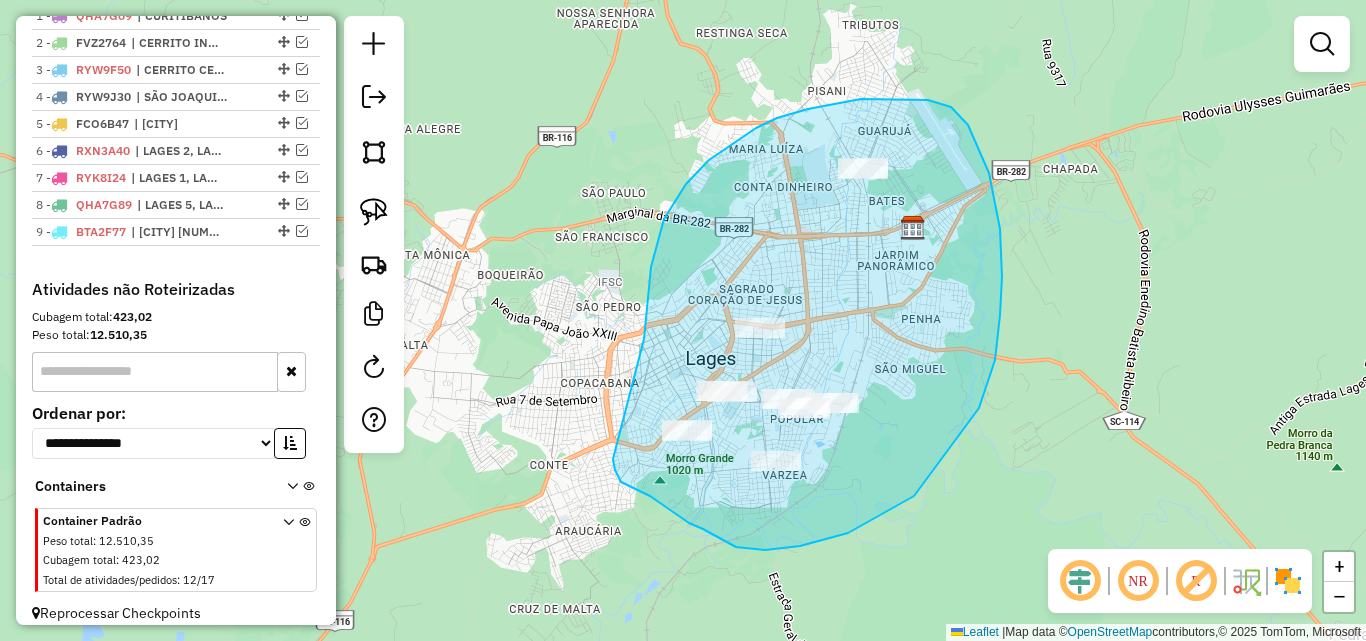 drag, startPoint x: 646, startPoint y: 321, endPoint x: 616, endPoint y: 436, distance: 118.84864 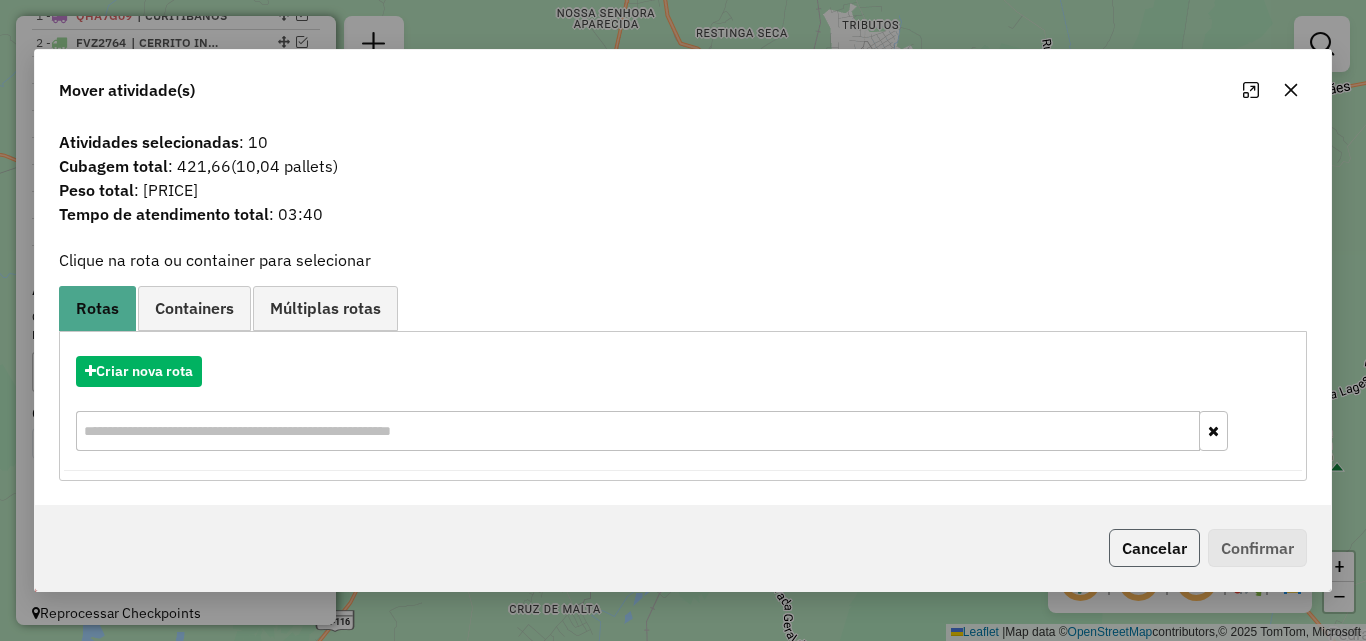 click on "Cancelar" 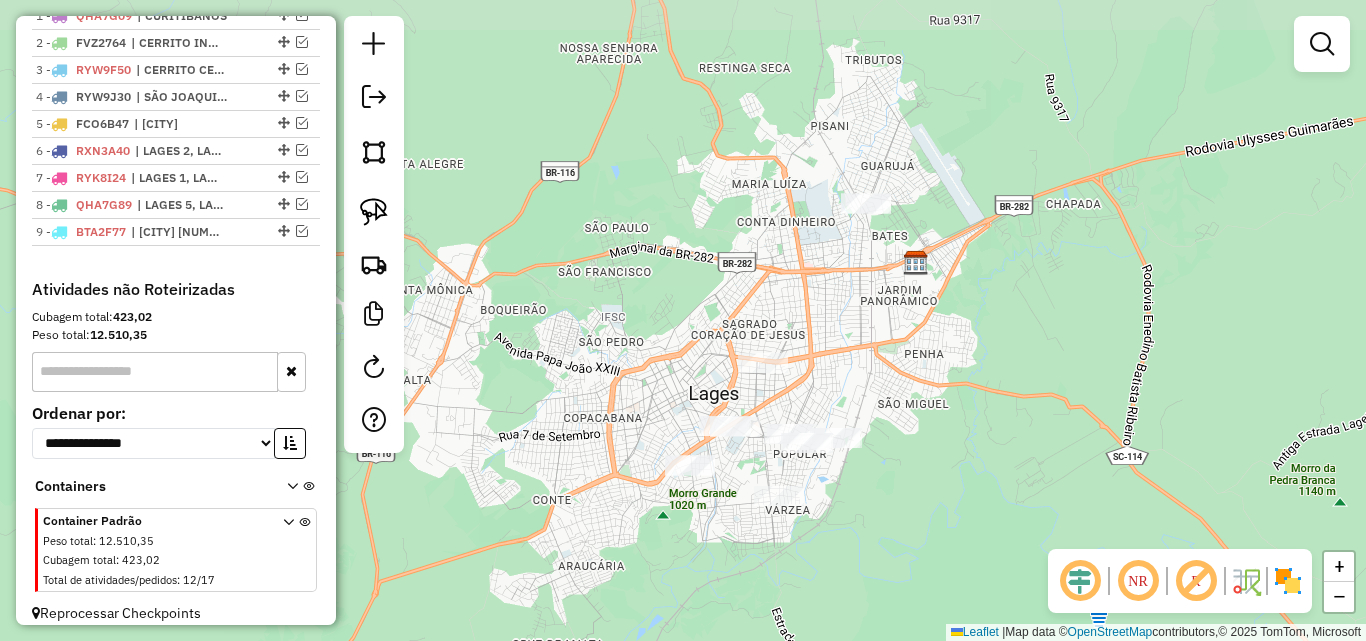 drag, startPoint x: 1008, startPoint y: 308, endPoint x: 1011, endPoint y: 344, distance: 36.124783 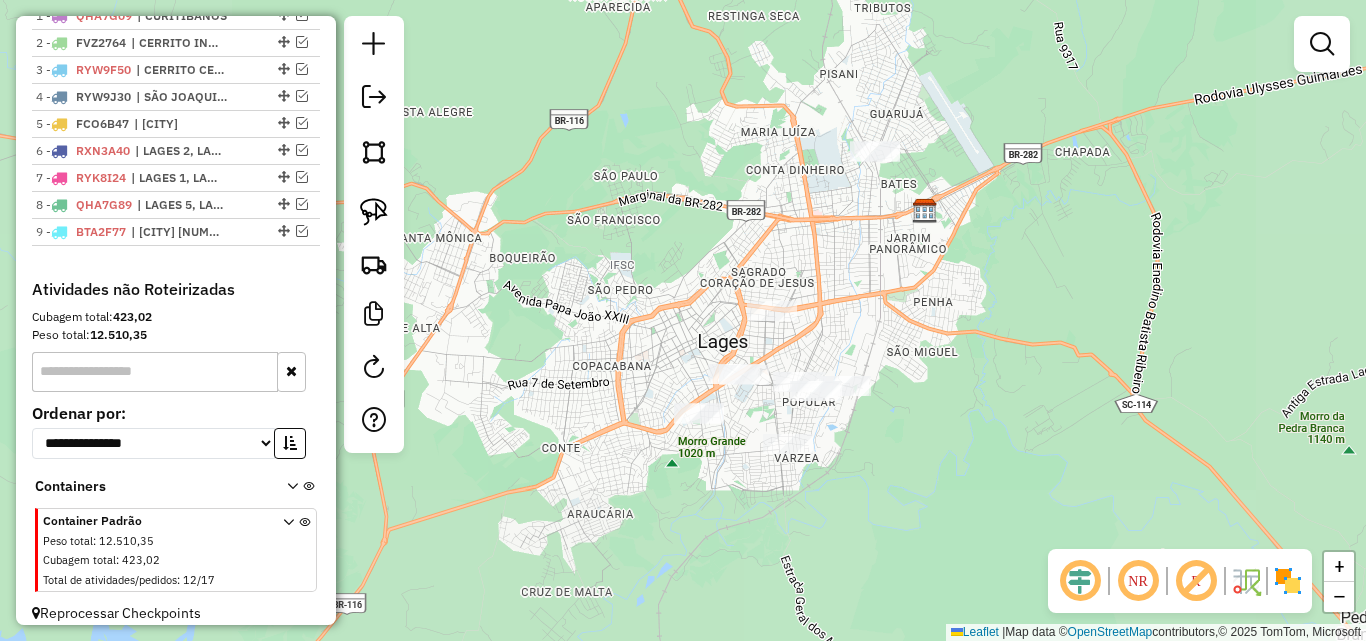 drag, startPoint x: 761, startPoint y: 383, endPoint x: 841, endPoint y: 317, distance: 103.711136 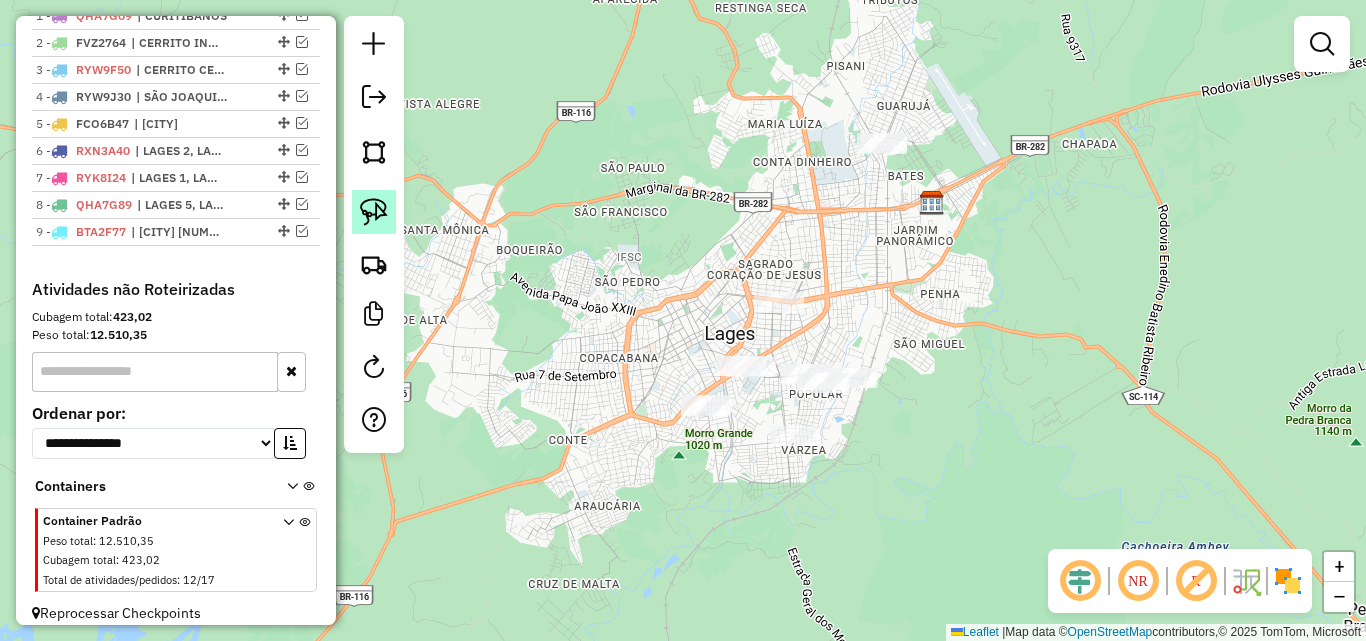 click 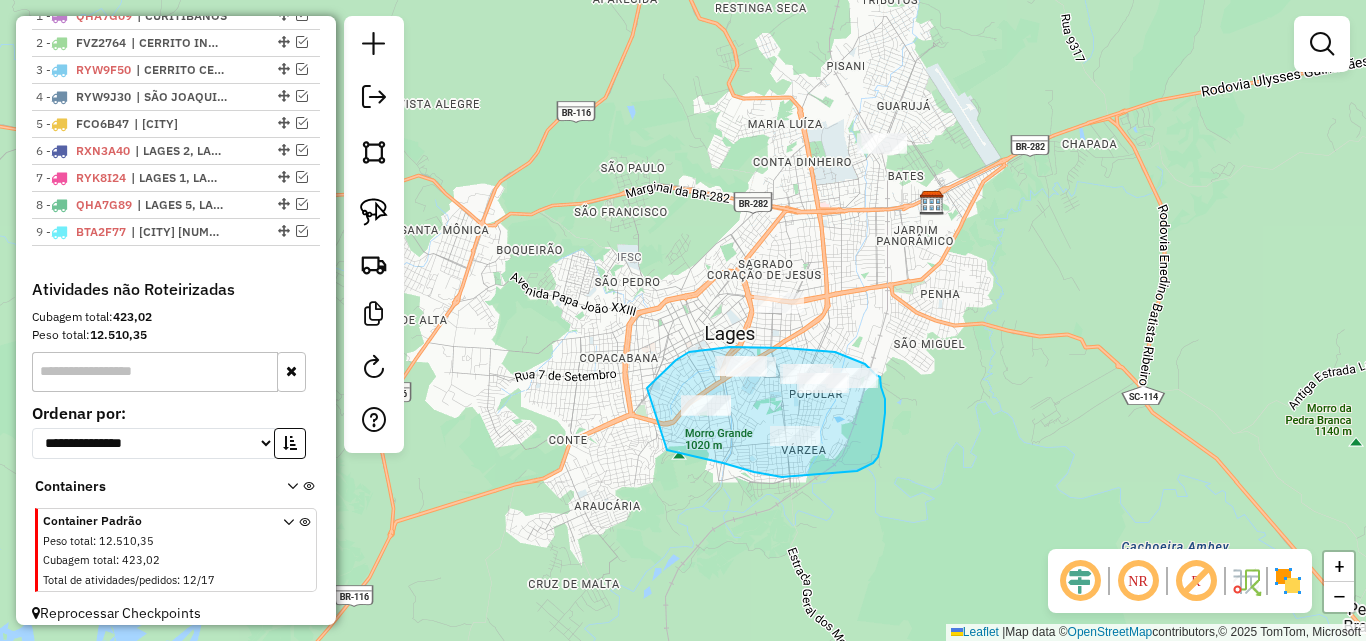 drag, startPoint x: 649, startPoint y: 386, endPoint x: 667, endPoint y: 446, distance: 62.641838 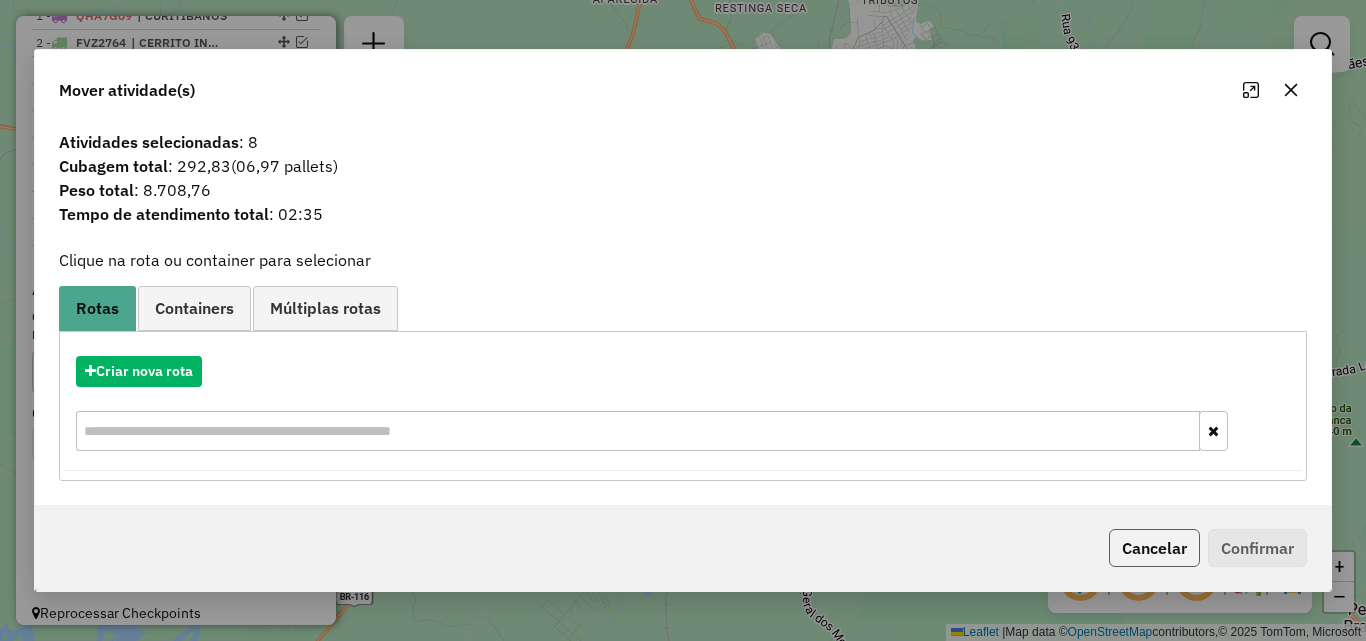 click on "Cancelar" 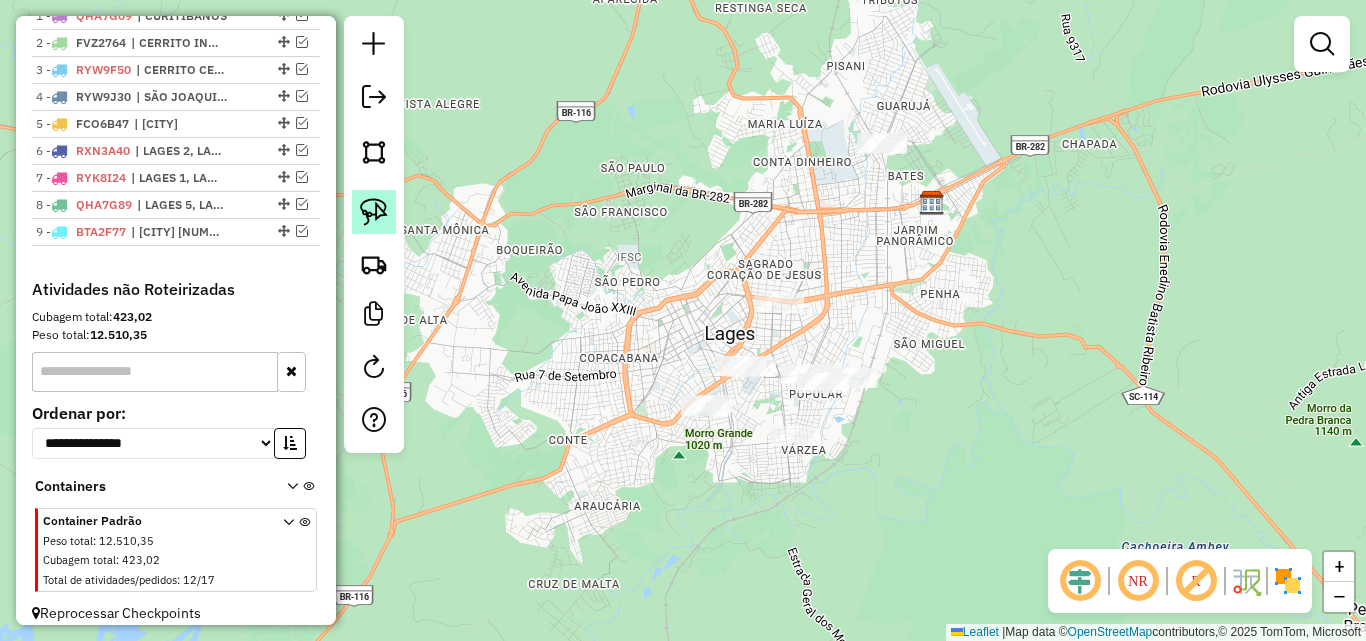click 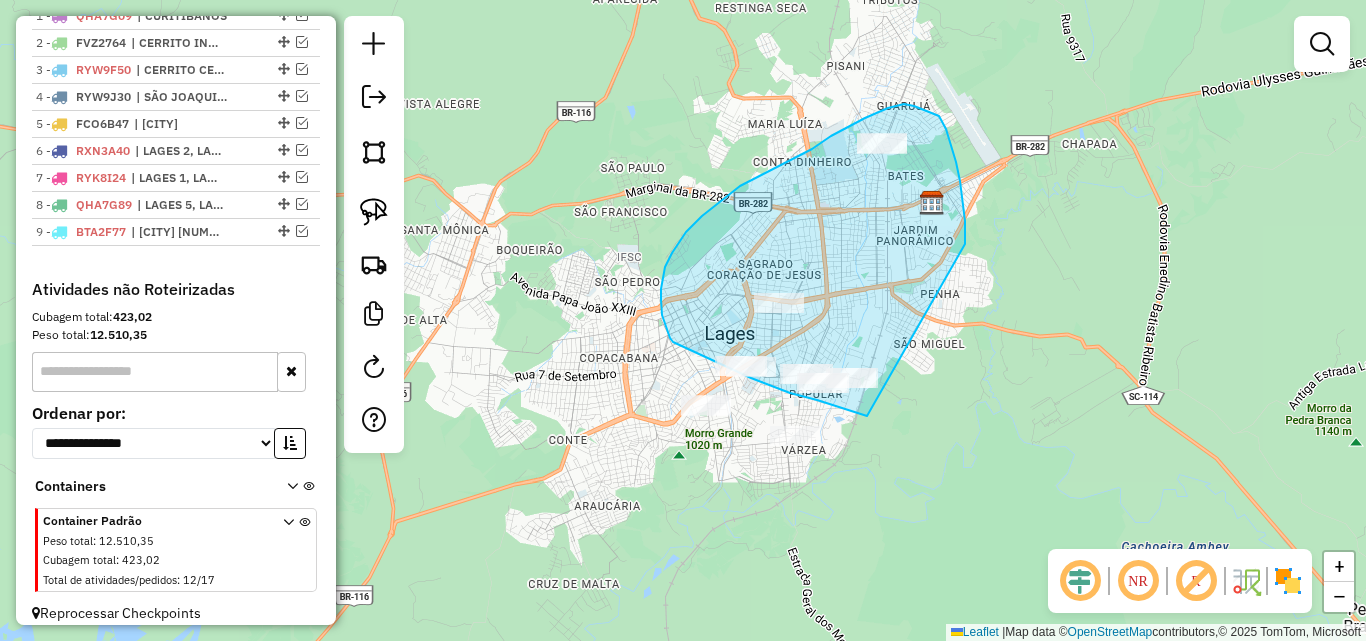 drag, startPoint x: 867, startPoint y: 416, endPoint x: 965, endPoint y: 282, distance: 166.01205 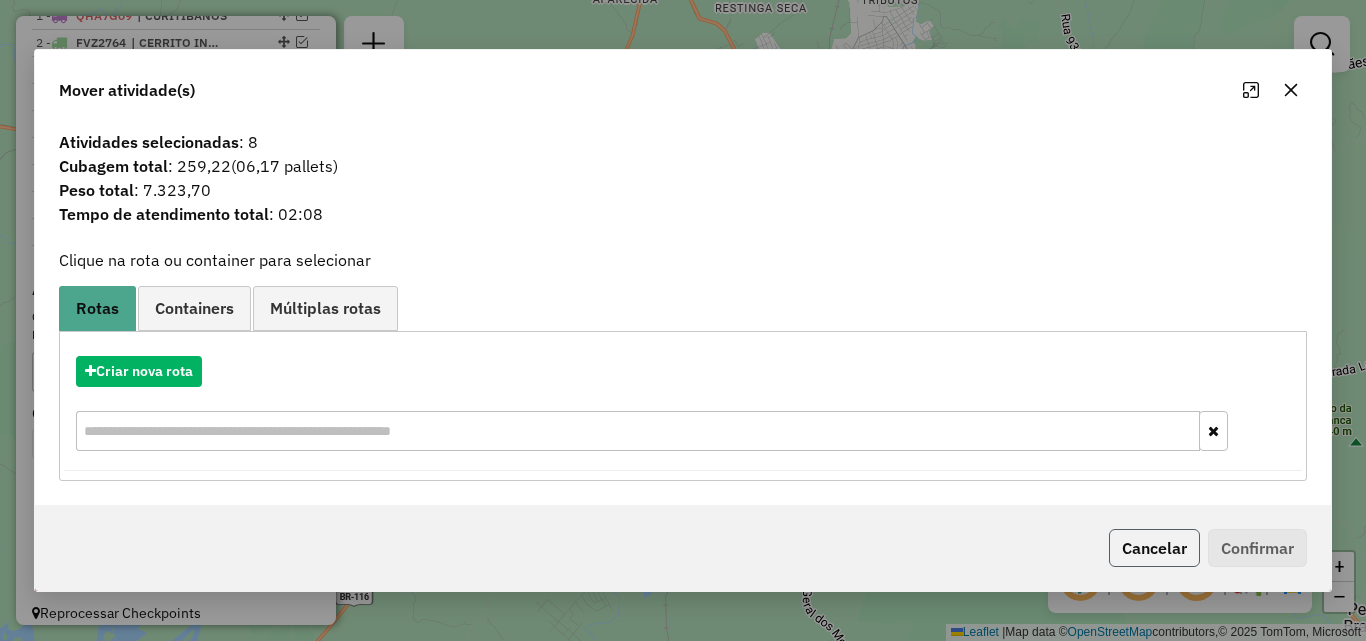 click on "Cancelar" 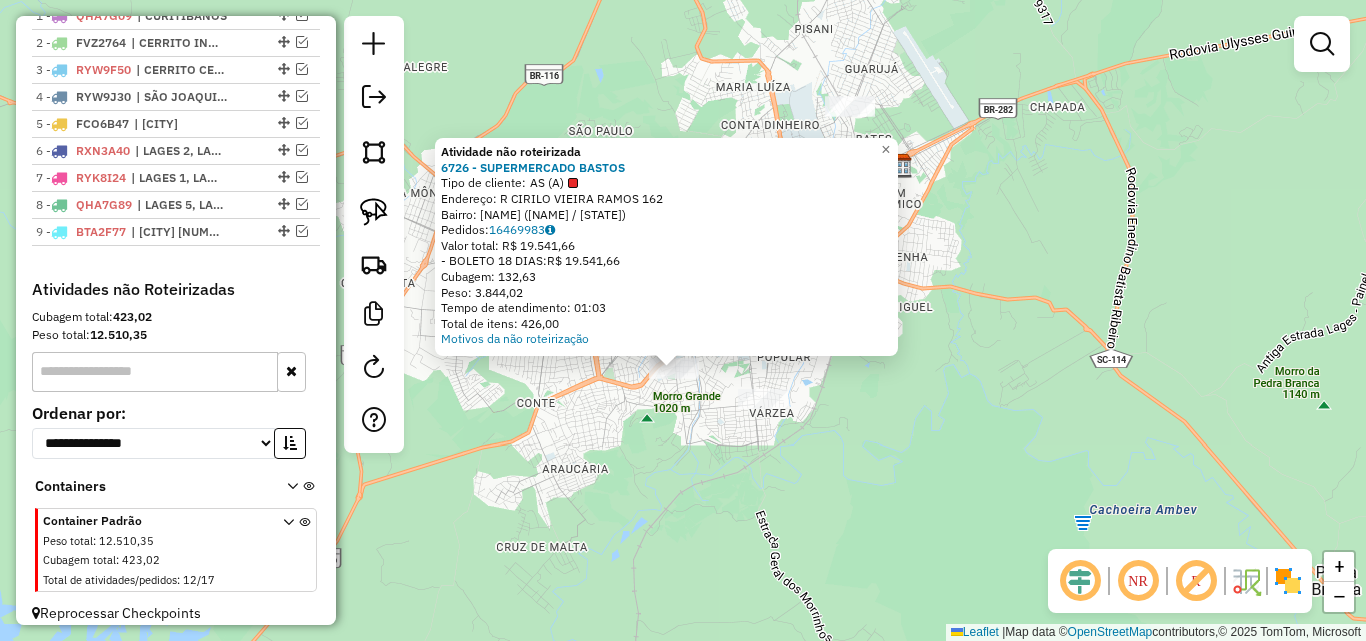 drag, startPoint x: 690, startPoint y: 387, endPoint x: 681, endPoint y: 436, distance: 49.819675 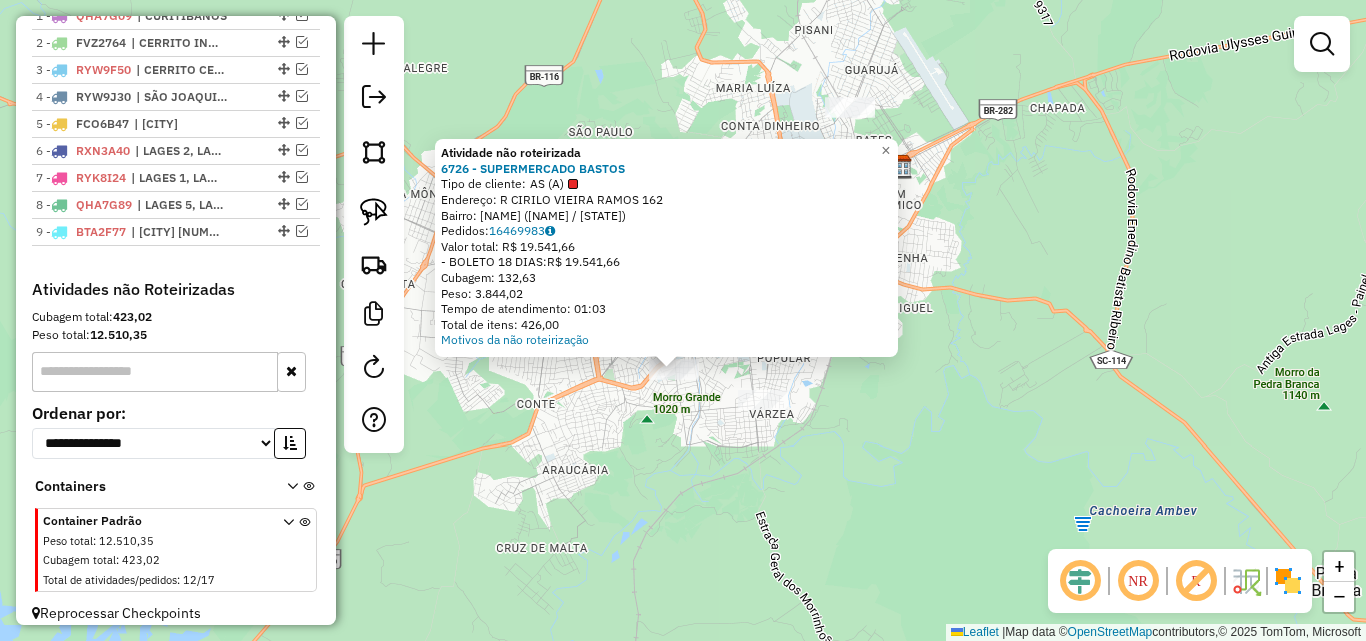 click on "Atividade não roteirizada [NUMBER] - [BRAND]  Tipo de cliente:   AS (A)   Endereço: R   [STREET]           [NUMBER]   Bairro: [NEIGHBORHOOD] ([CITY] / [STATE])   Pedidos:  [NUMBER]   Valor total: R$ [PRICE]   - BOLETO [DAYS] DIAS:  R$ [PRICE]   Cubagem: [NUMBER]   Peso: [NUMBER]   Tempo de atendimento: [TIME]   Total de itens: [NUMBER]  Motivos da não roteirização × Janela de atendimento Grade de atendimento Capacidade Transportadoras Veículos Cliente Pedidos  Rotas Selecione os dias de semana para filtrar as janelas de atendimento  Seg   Ter   Qua   Qui   Sex   Sáb   Dom  Informe o período da janela de atendimento: De: Até:  Filtrar exatamente a janela do cliente  Considerar janela de atendimento padrão  Selecione os dias de semana para filtrar as grades de atendimento  Seg   Ter   Qua   Qui   Sex   Sáb   Dom   Considerar clientes sem dia de atendimento cadastrado  Clientes fora do dia de atendimento selecionado Filtrar as atividades entre os valores definidos abaixo:  Peso mínimo:   De:   Até:" 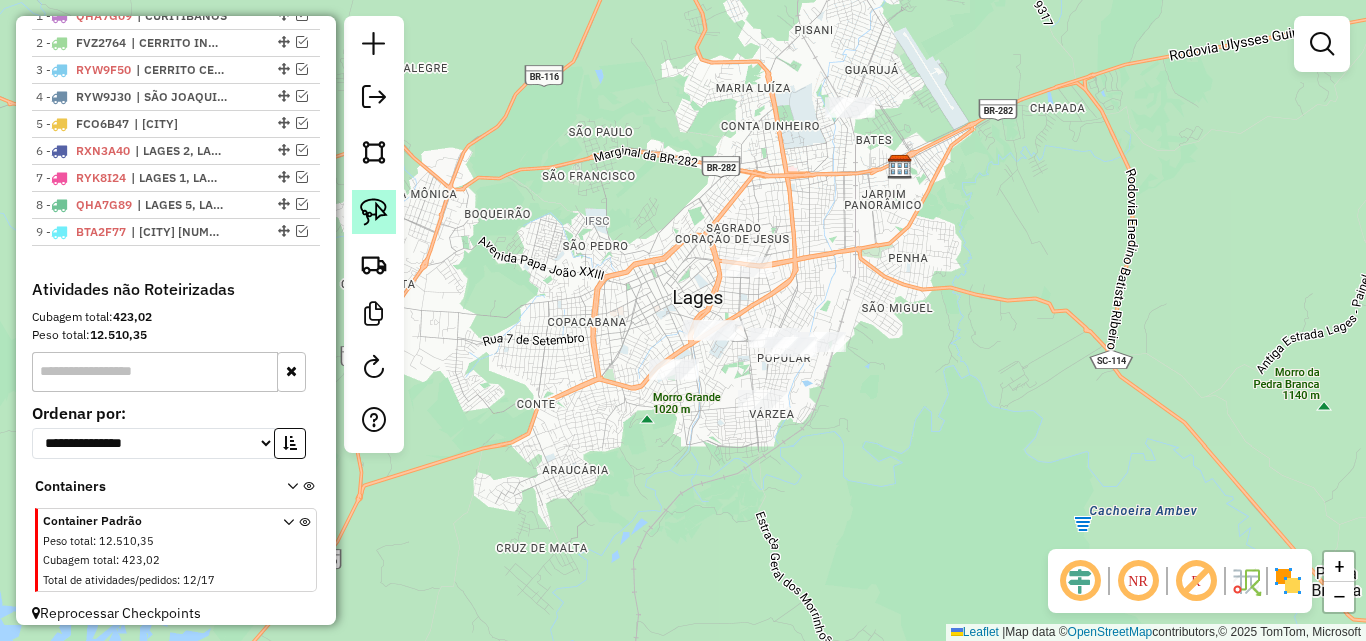 click 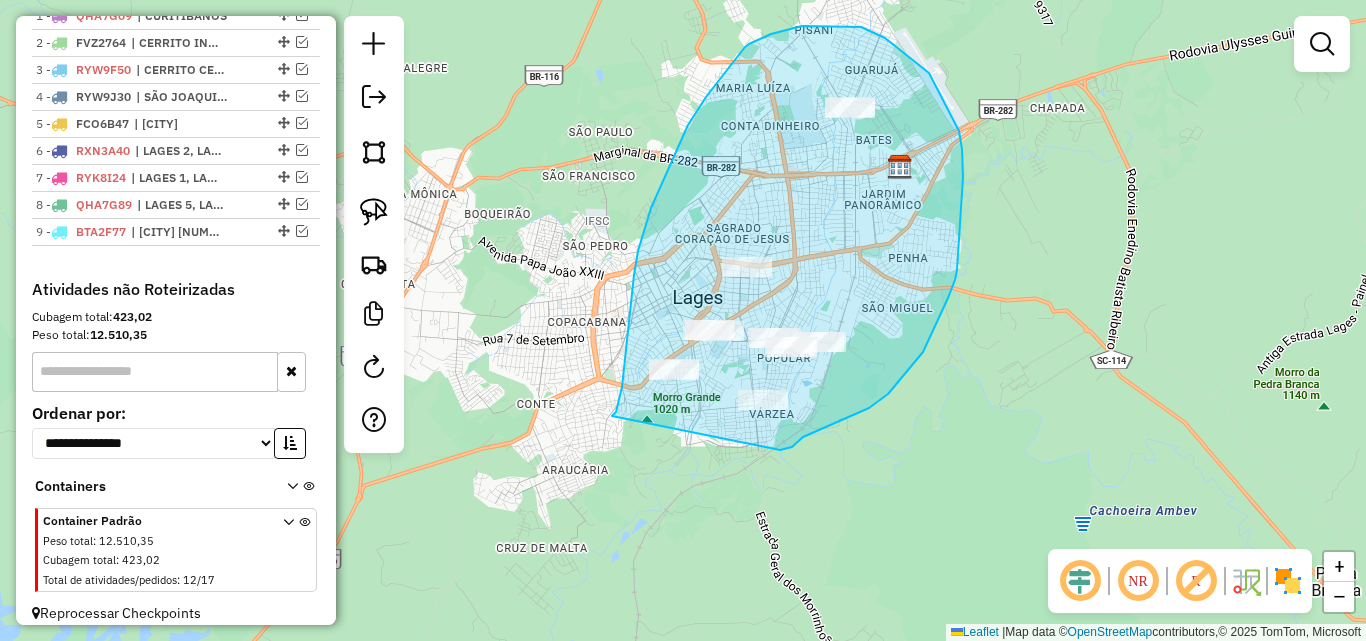 drag, startPoint x: 612, startPoint y: 416, endPoint x: 780, endPoint y: 450, distance: 171.40594 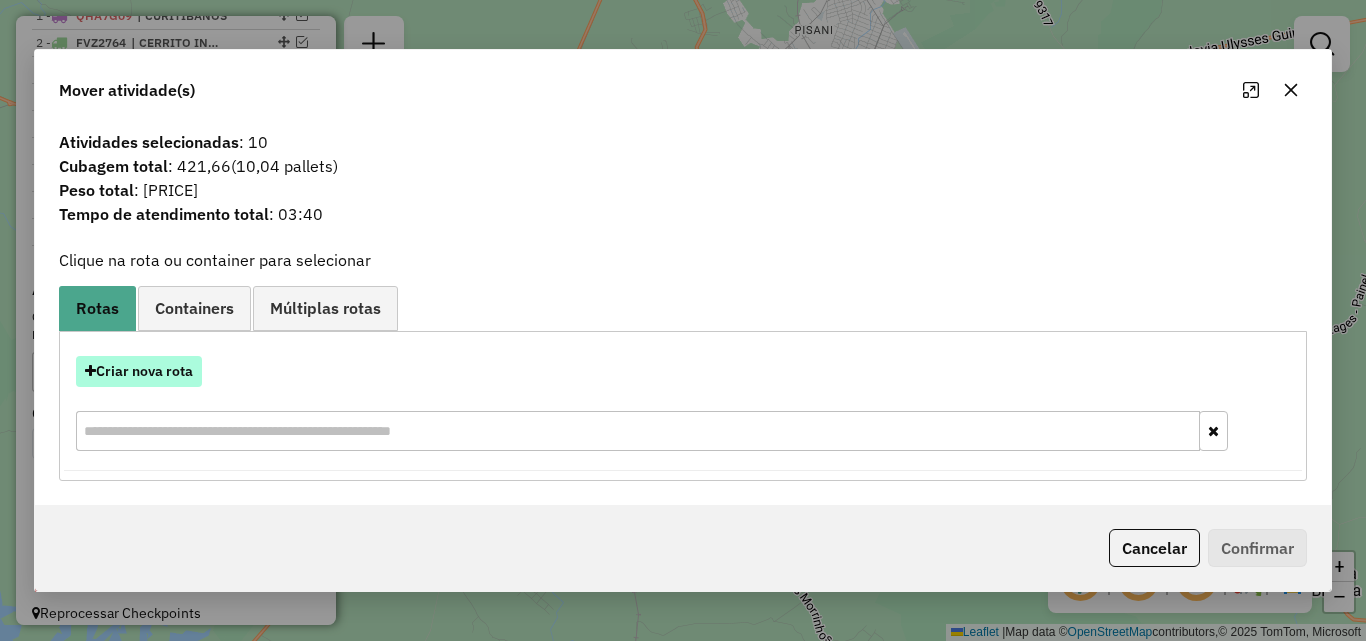 click on "Criar nova rota" at bounding box center [139, 371] 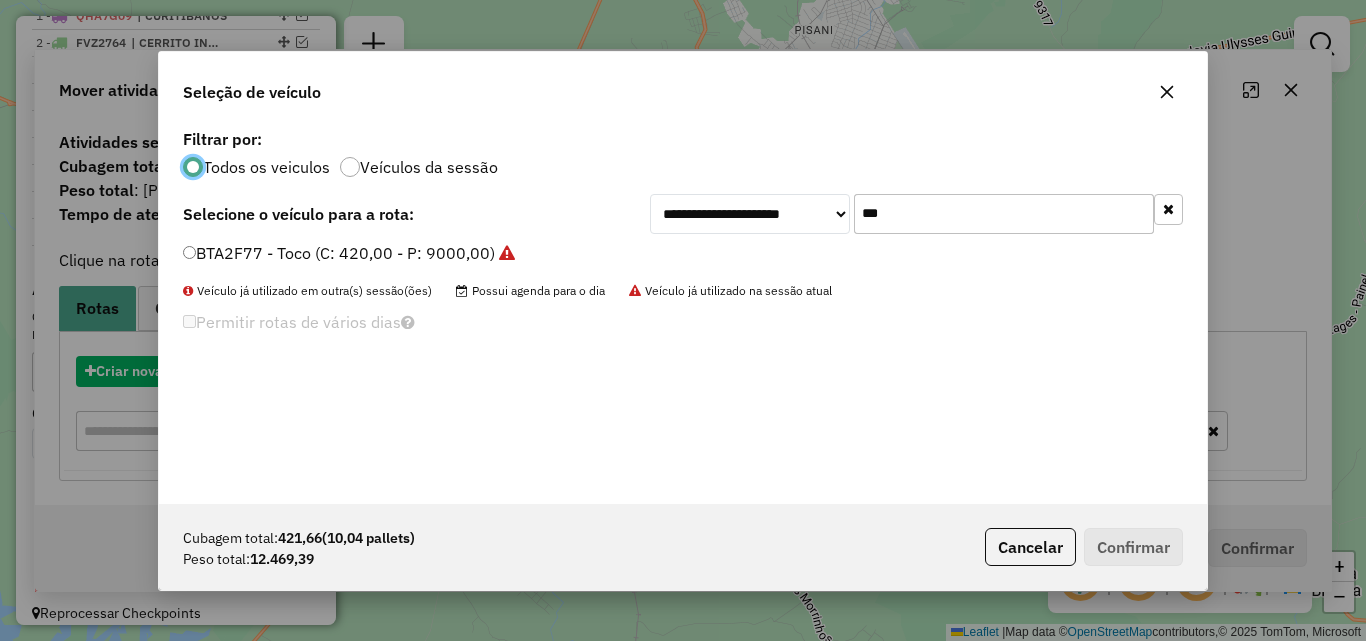 scroll, scrollTop: 11, scrollLeft: 6, axis: both 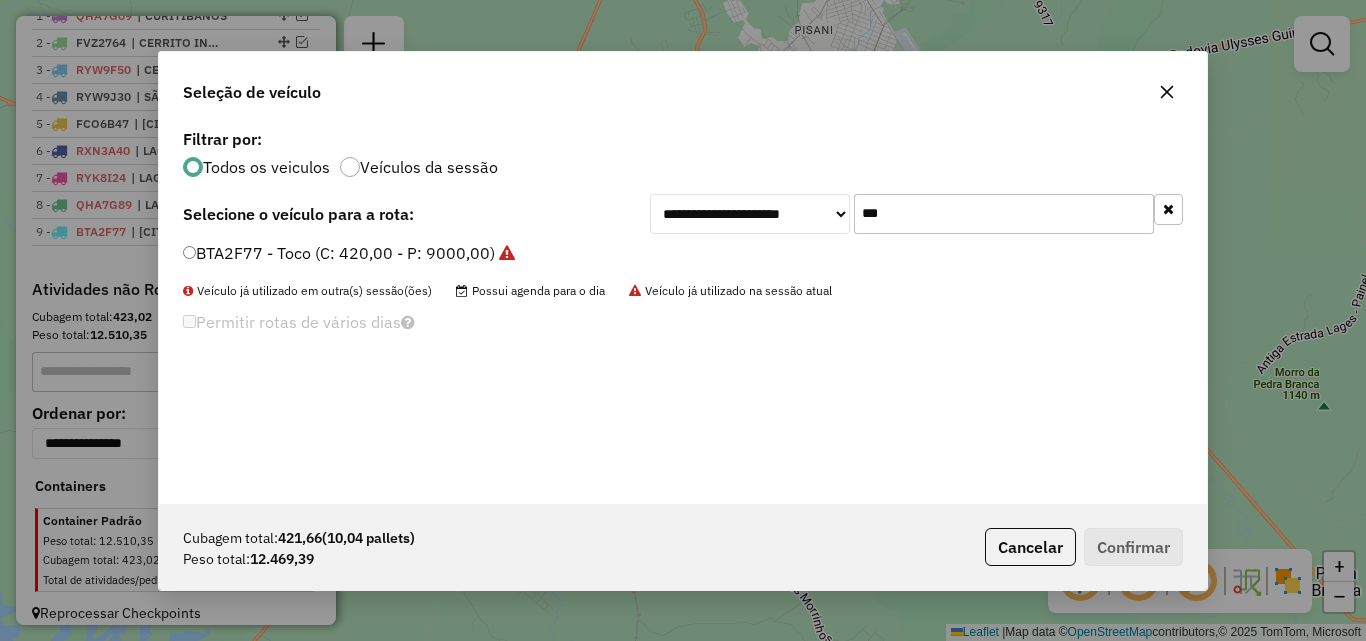 click on "***" 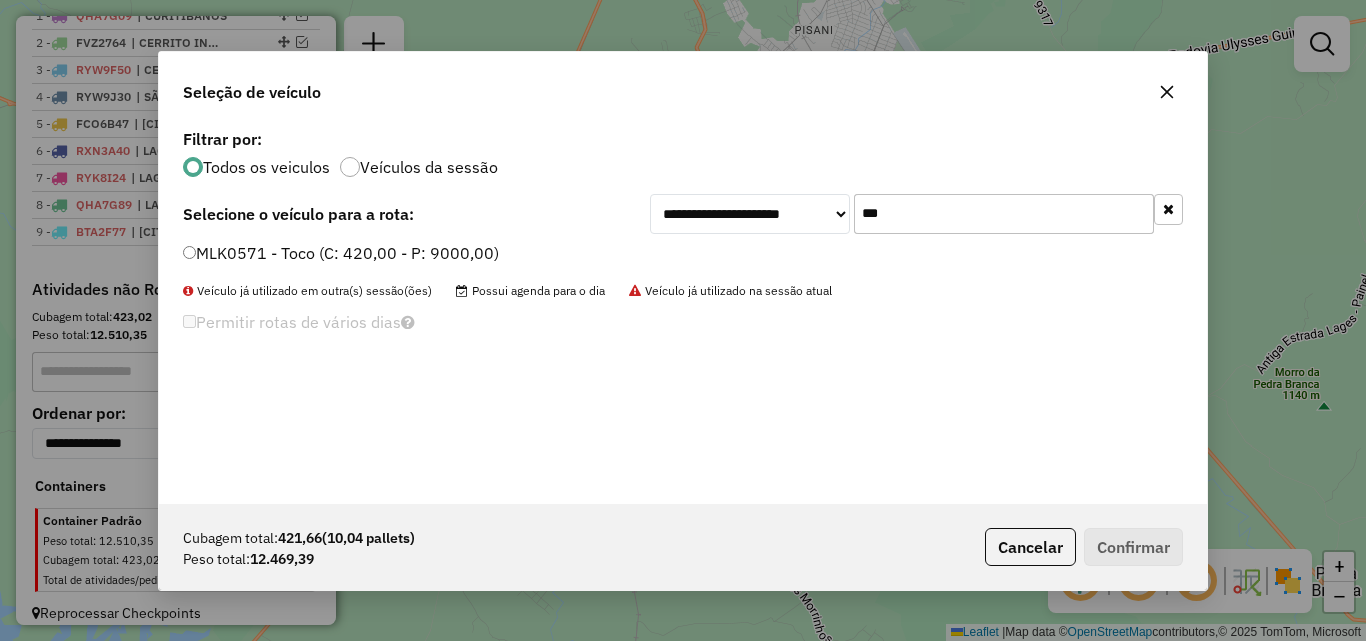 type on "***" 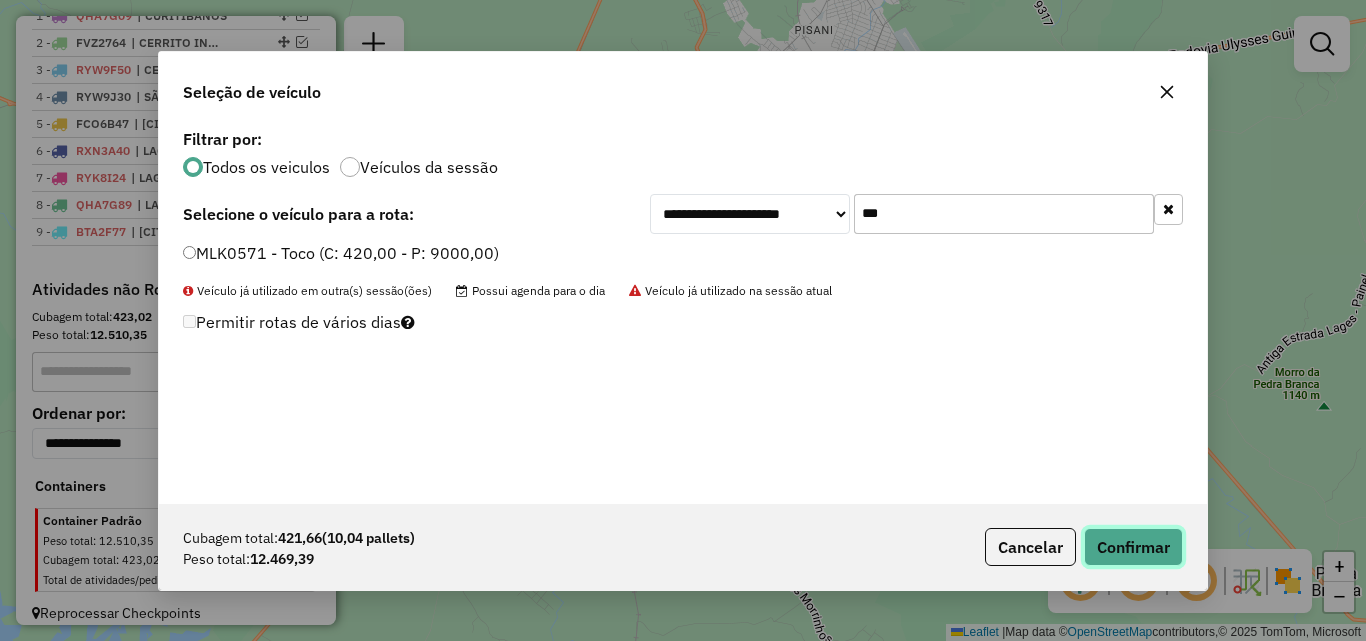 click on "Confirmar" 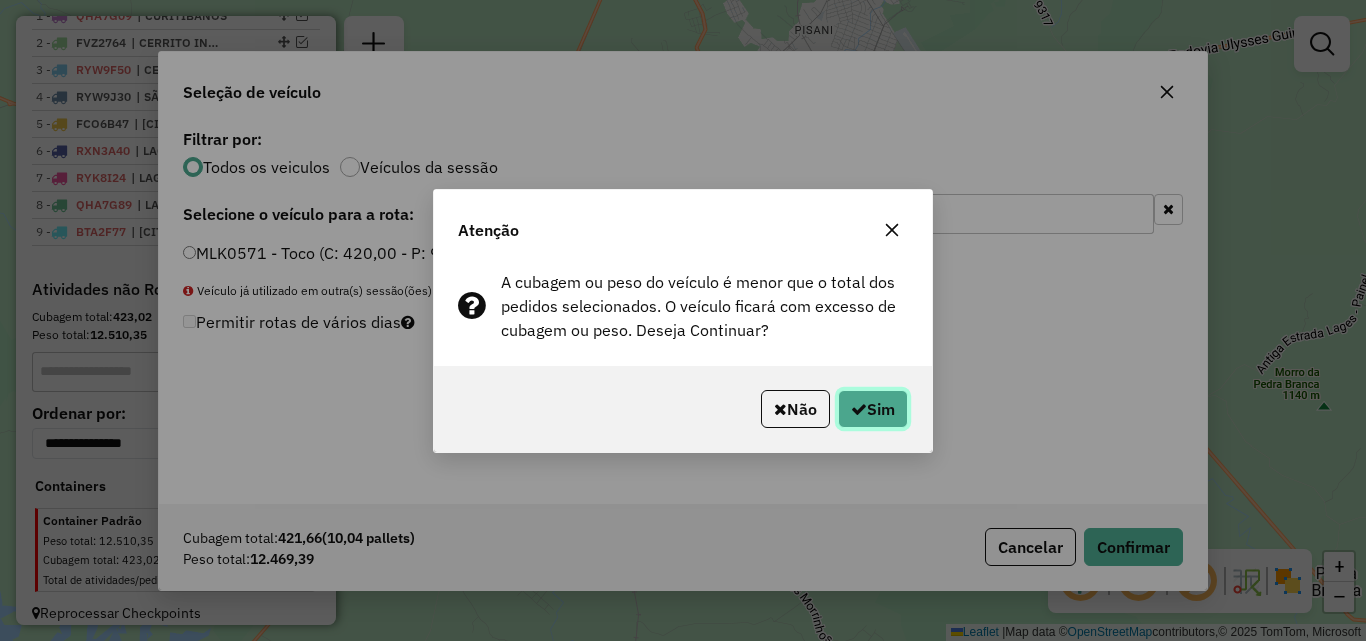 click on "Sim" 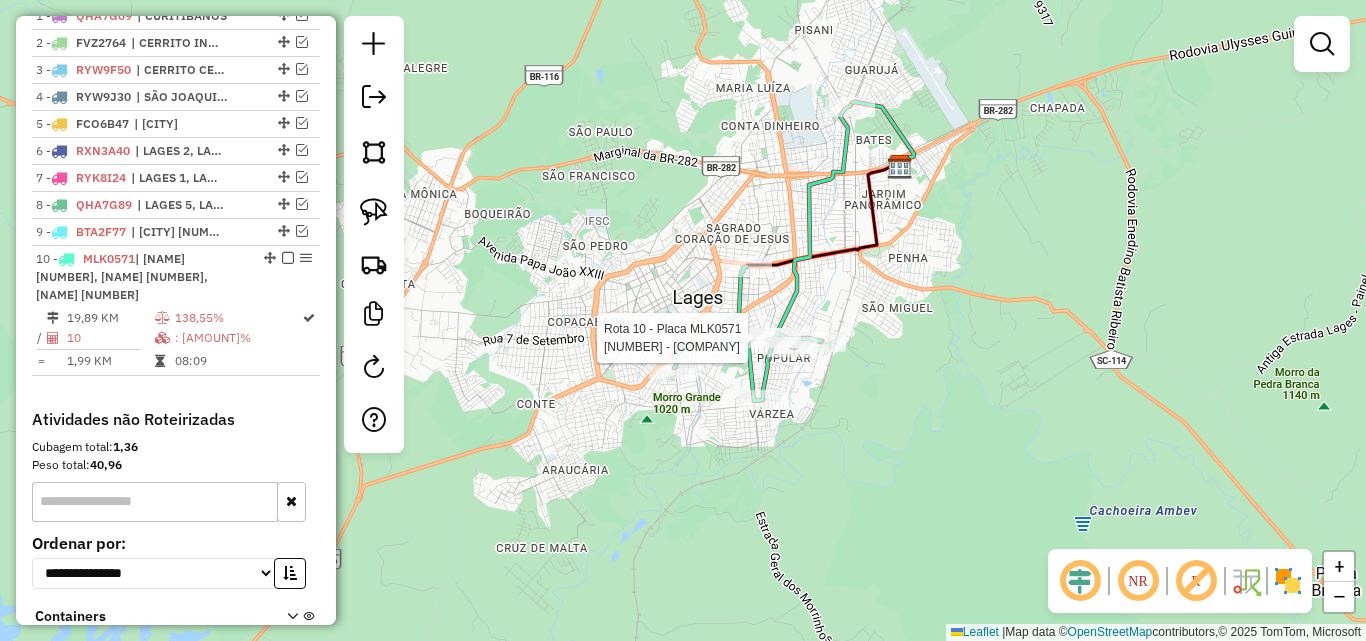 select on "*********" 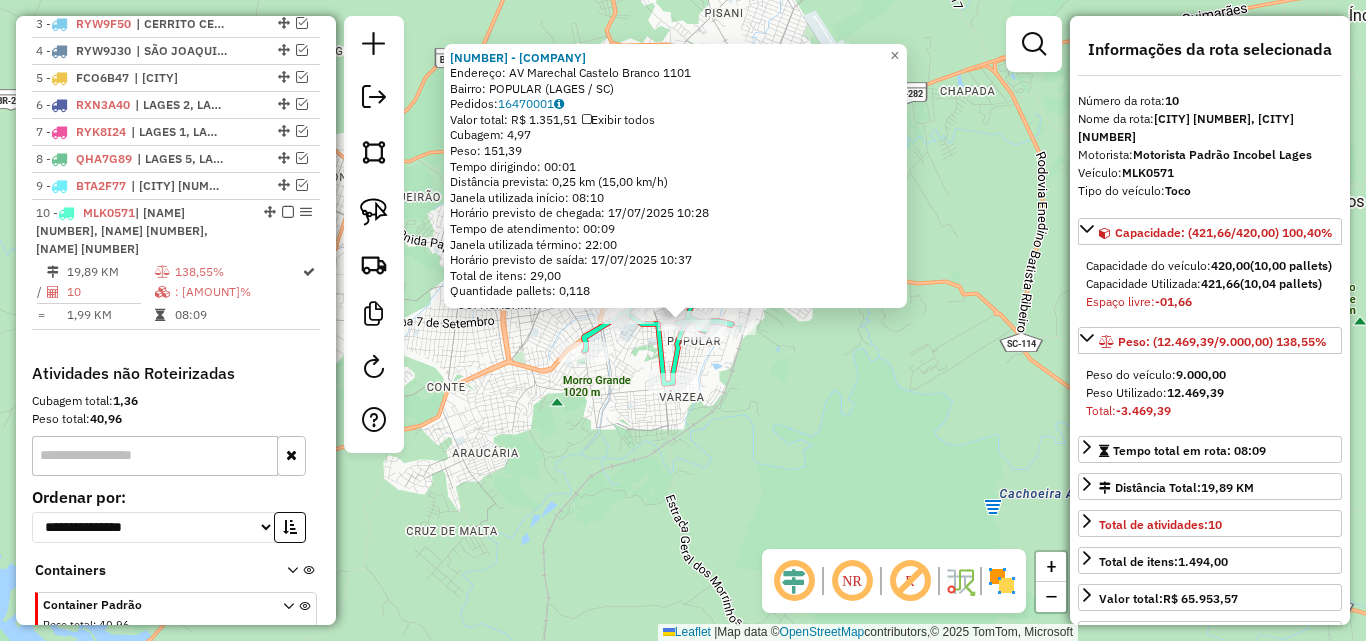 scroll, scrollTop: 914, scrollLeft: 0, axis: vertical 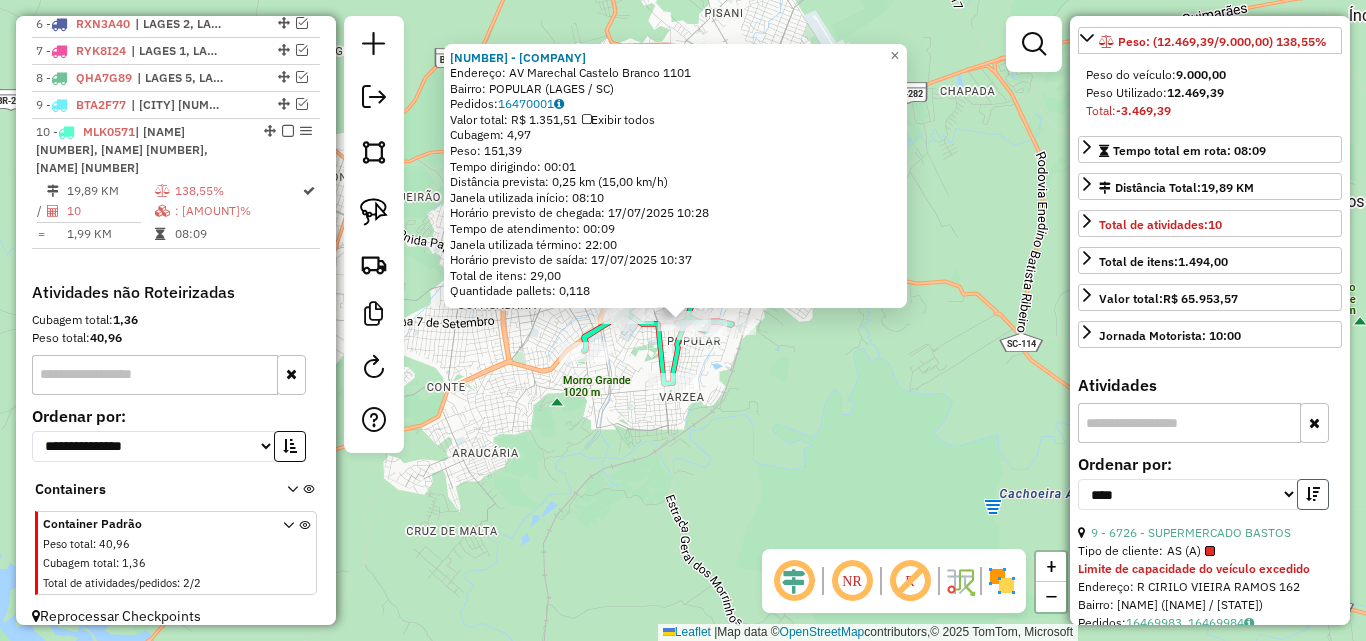 click at bounding box center (1313, 494) 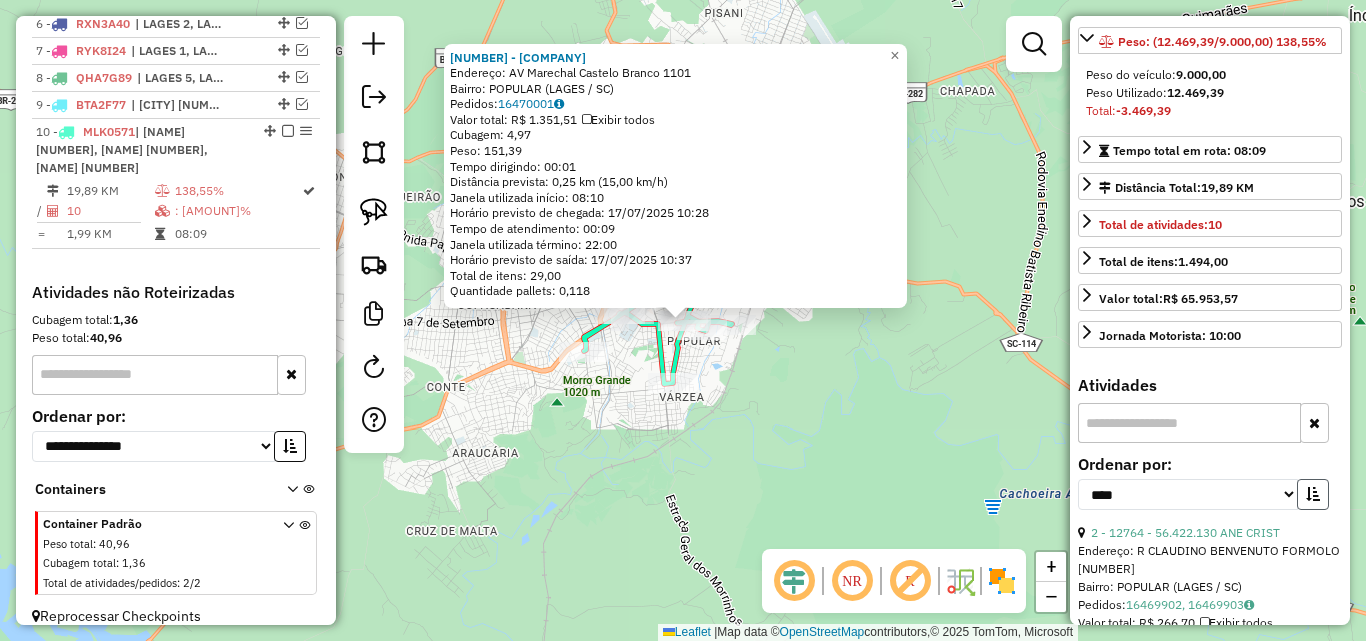 click at bounding box center (1313, 494) 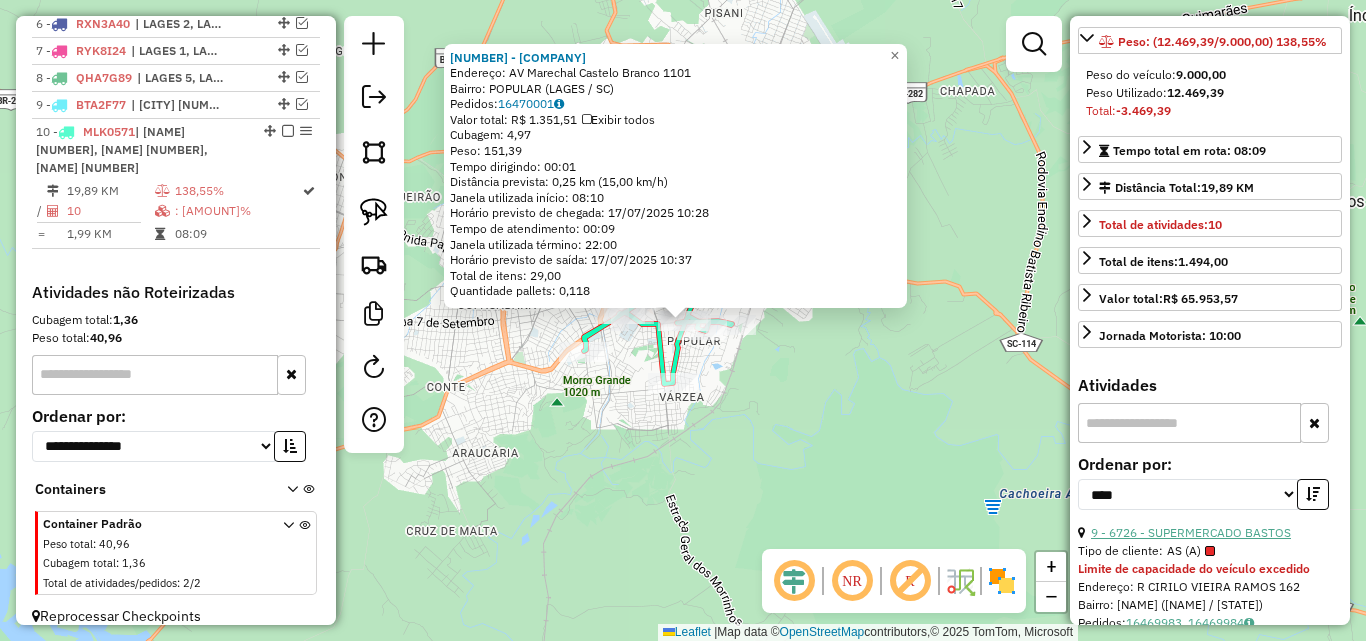 click on "9 - 6726 - SUPERMERCADO BASTOS" at bounding box center [1191, 532] 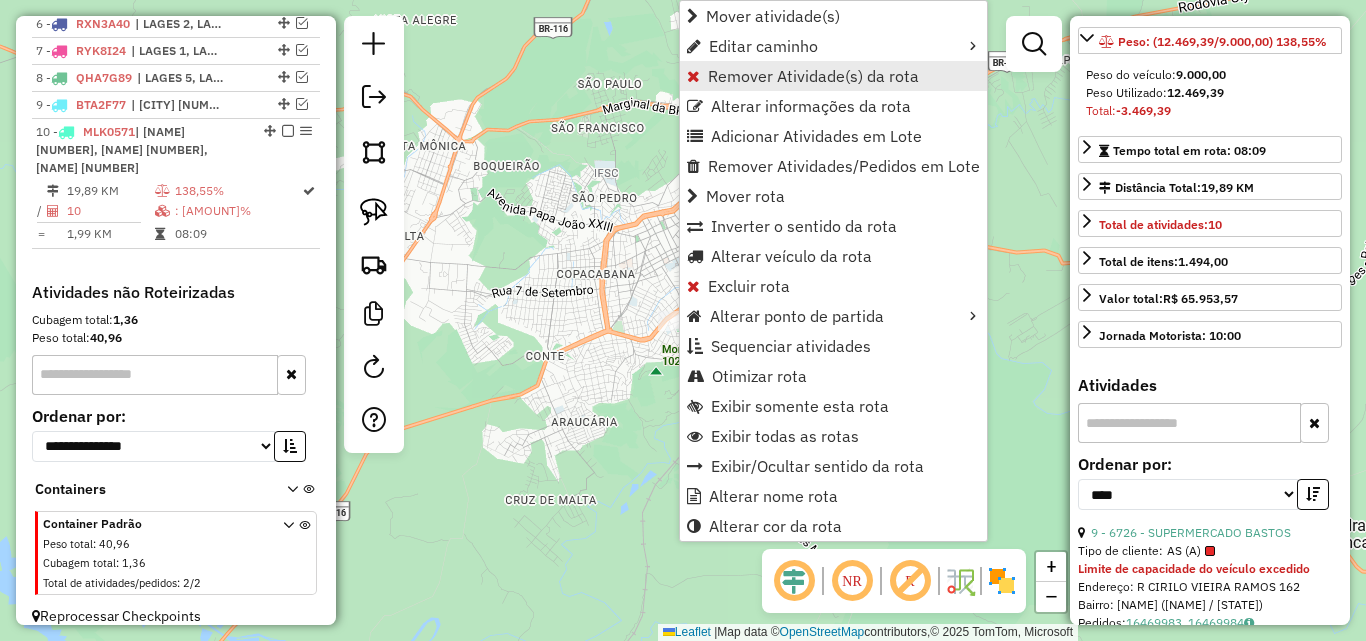 click on "Remover Atividade(s) da rota" at bounding box center [813, 76] 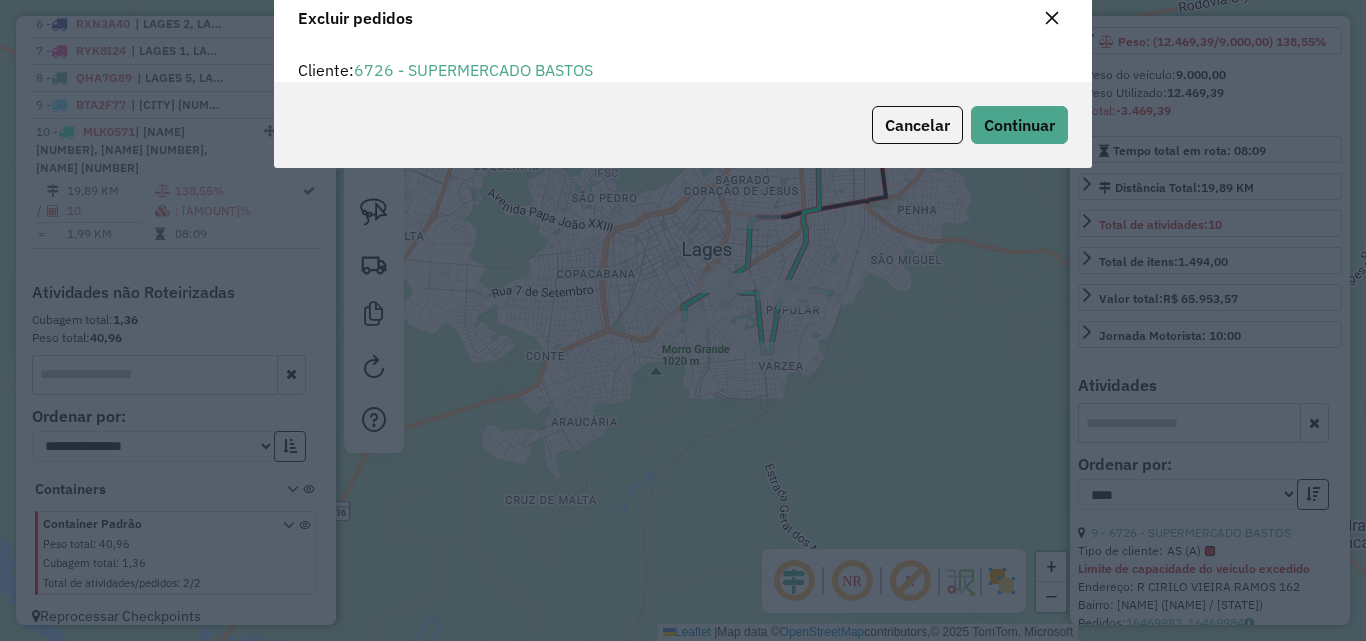 scroll, scrollTop: 0, scrollLeft: 0, axis: both 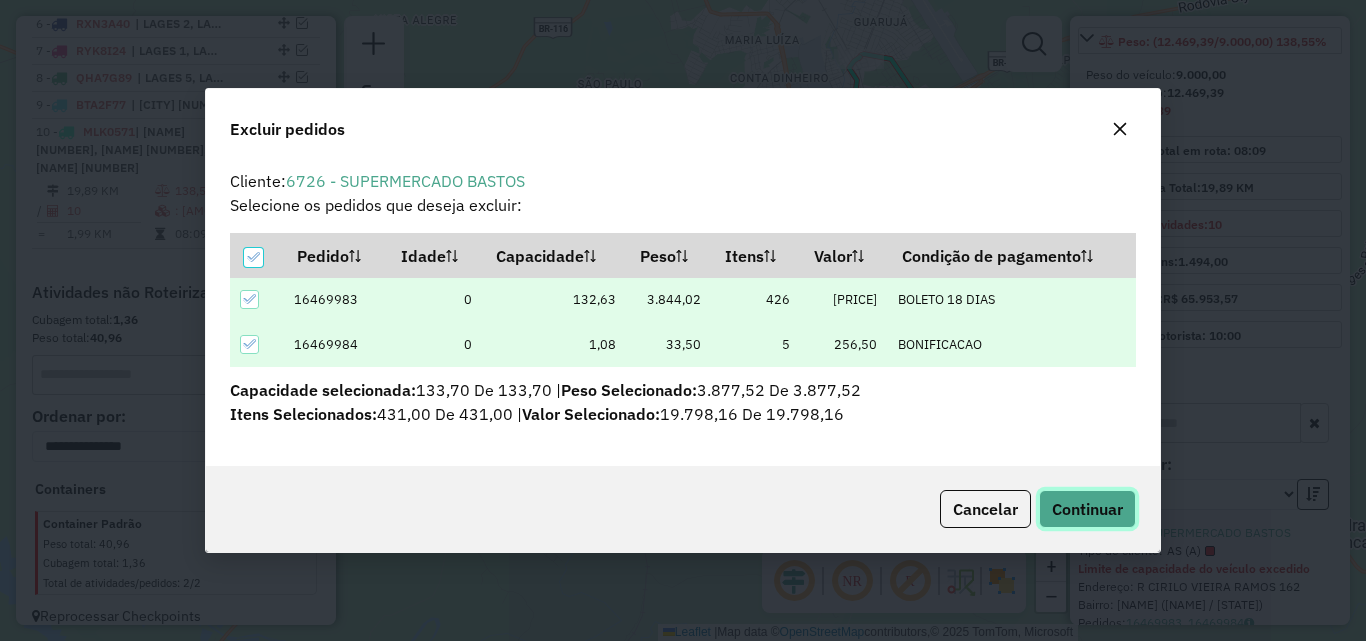 click on "Continuar" 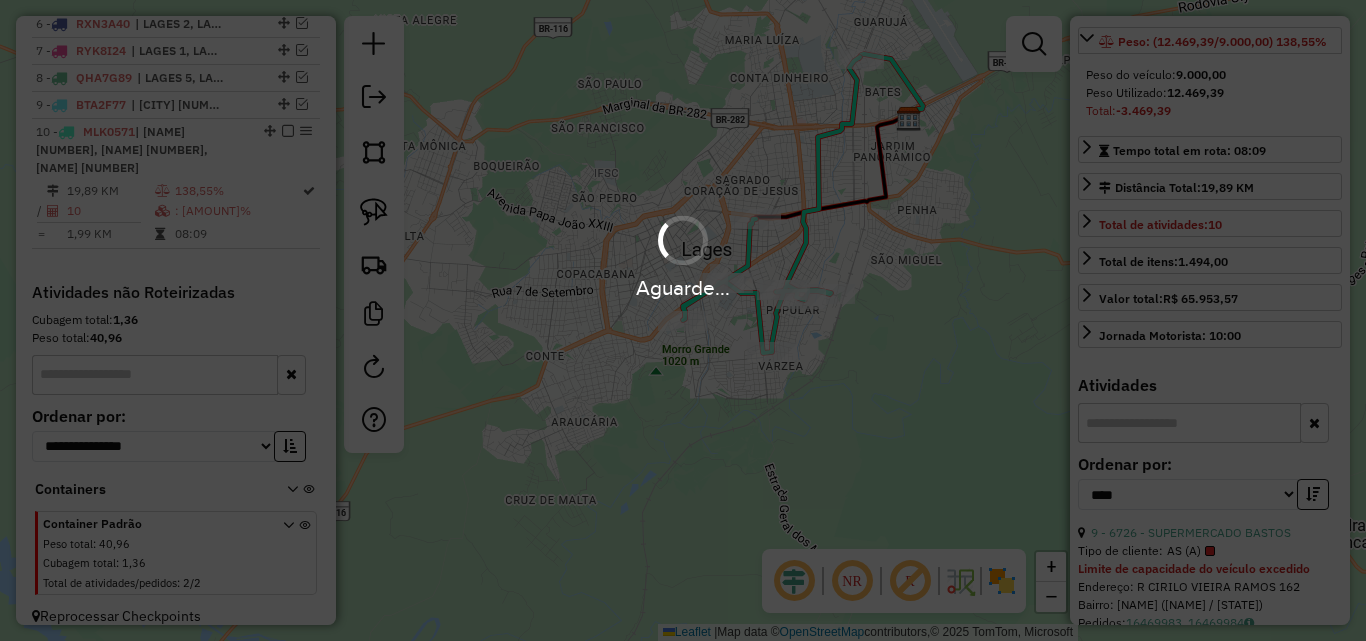 scroll, scrollTop: 282, scrollLeft: 0, axis: vertical 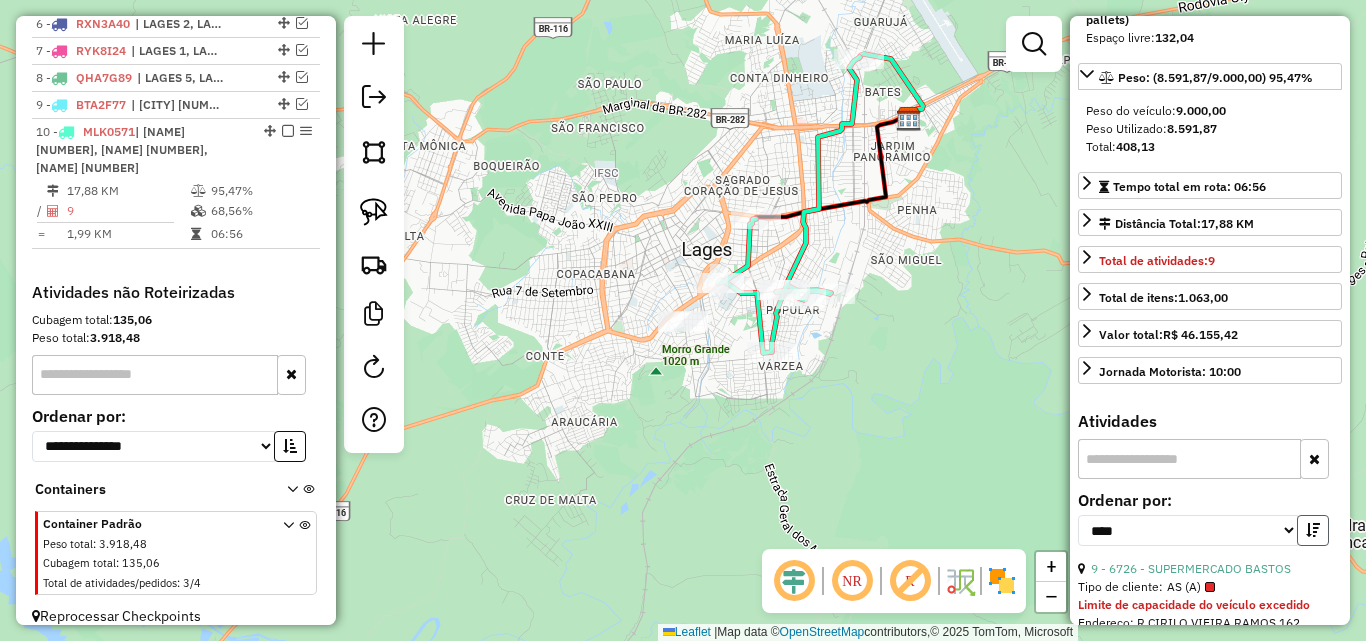 click at bounding box center [1313, 530] 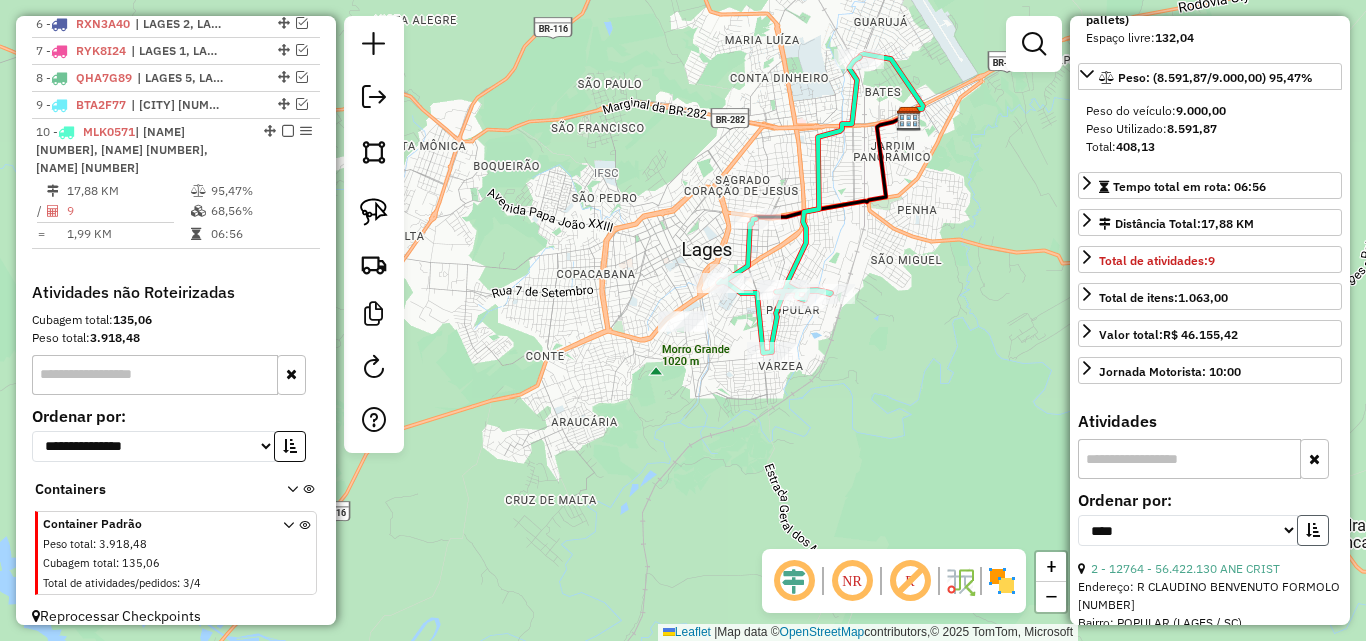 click at bounding box center (1313, 530) 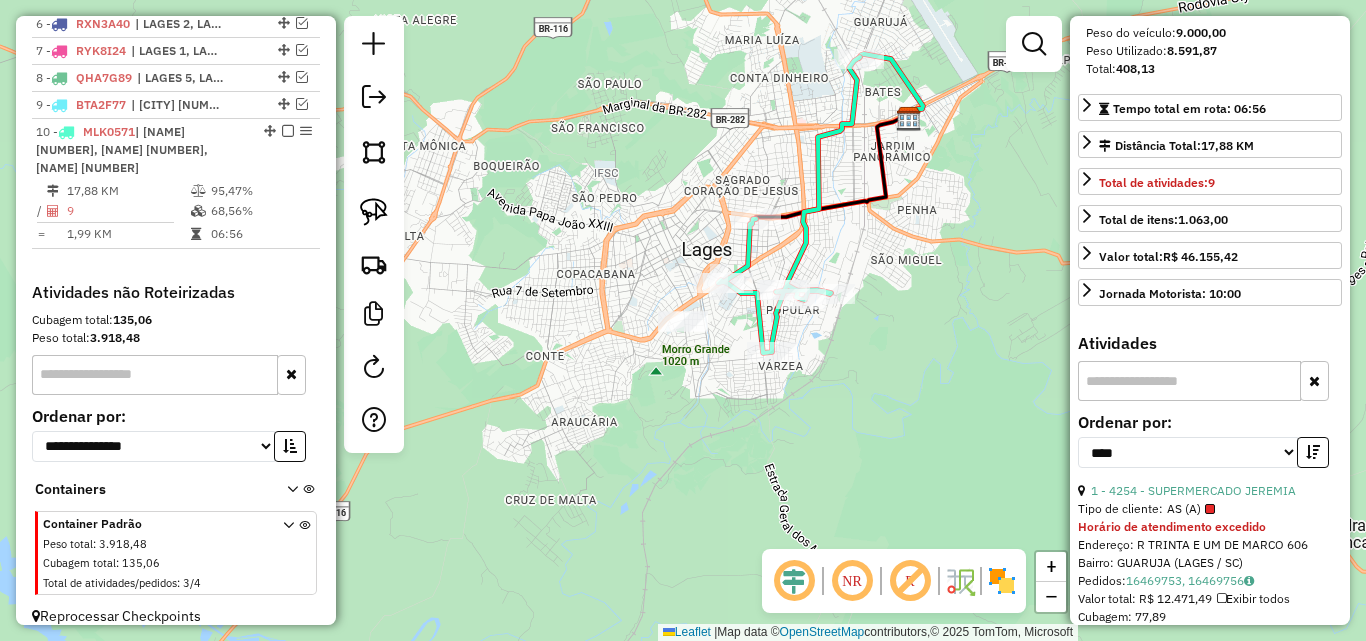 scroll, scrollTop: 382, scrollLeft: 0, axis: vertical 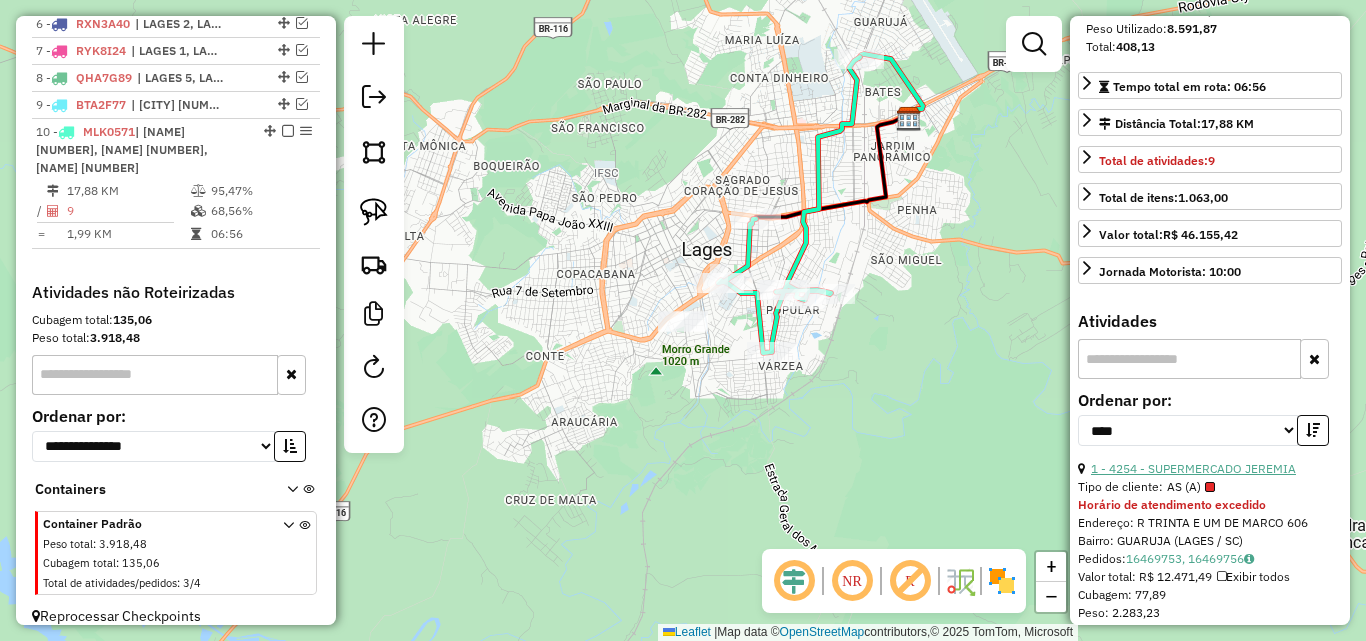 click on "1 - 4254 - SUPERMERCADO JEREMIA" at bounding box center [1193, 468] 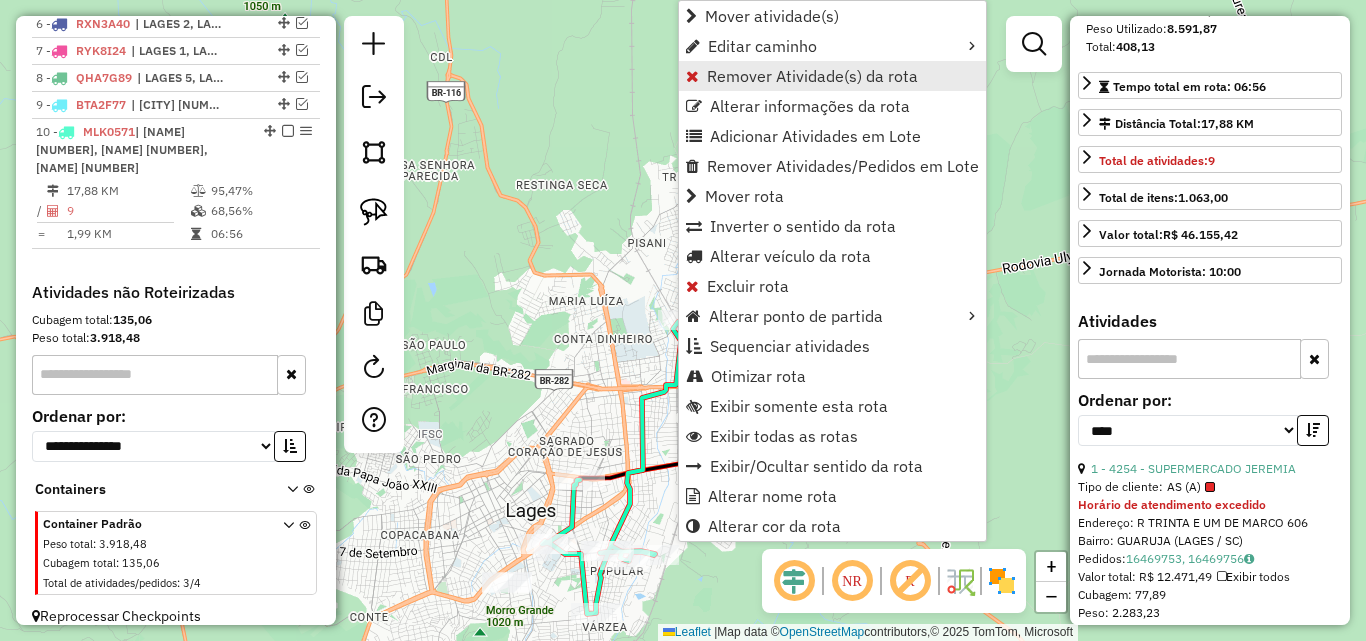 click on "Remover Atividade(s) da rota" at bounding box center [812, 76] 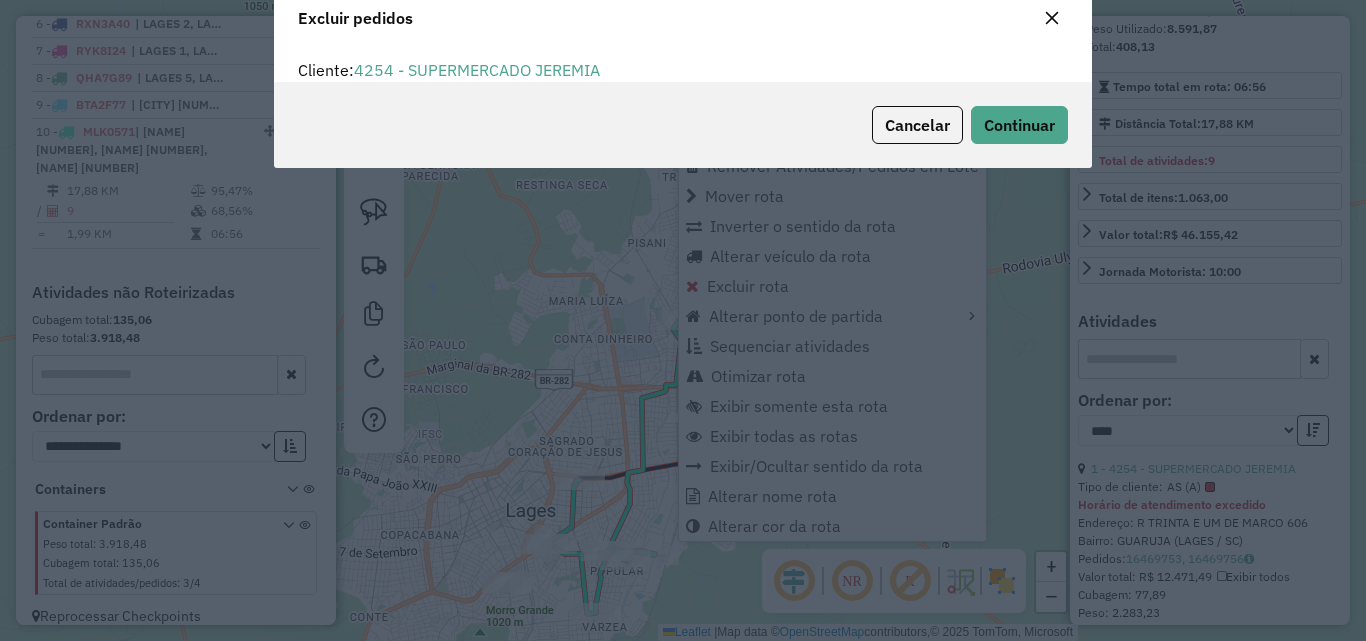 scroll, scrollTop: 82, scrollLeft: 0, axis: vertical 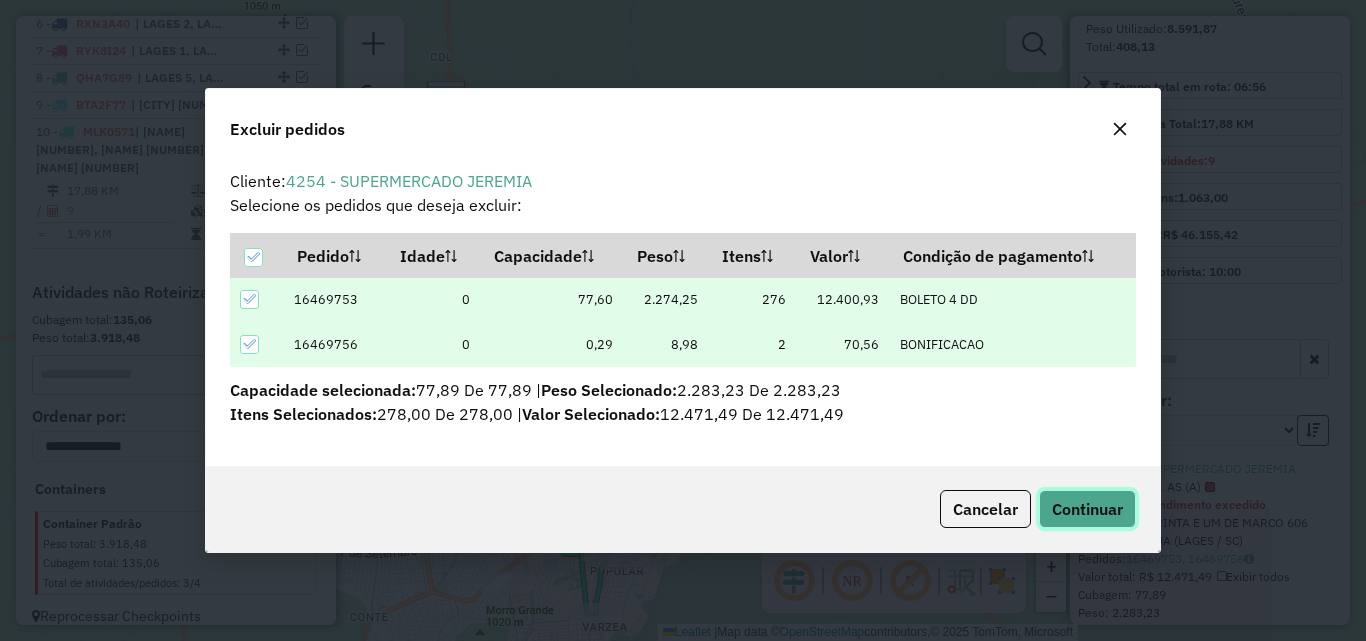 click on "Continuar" 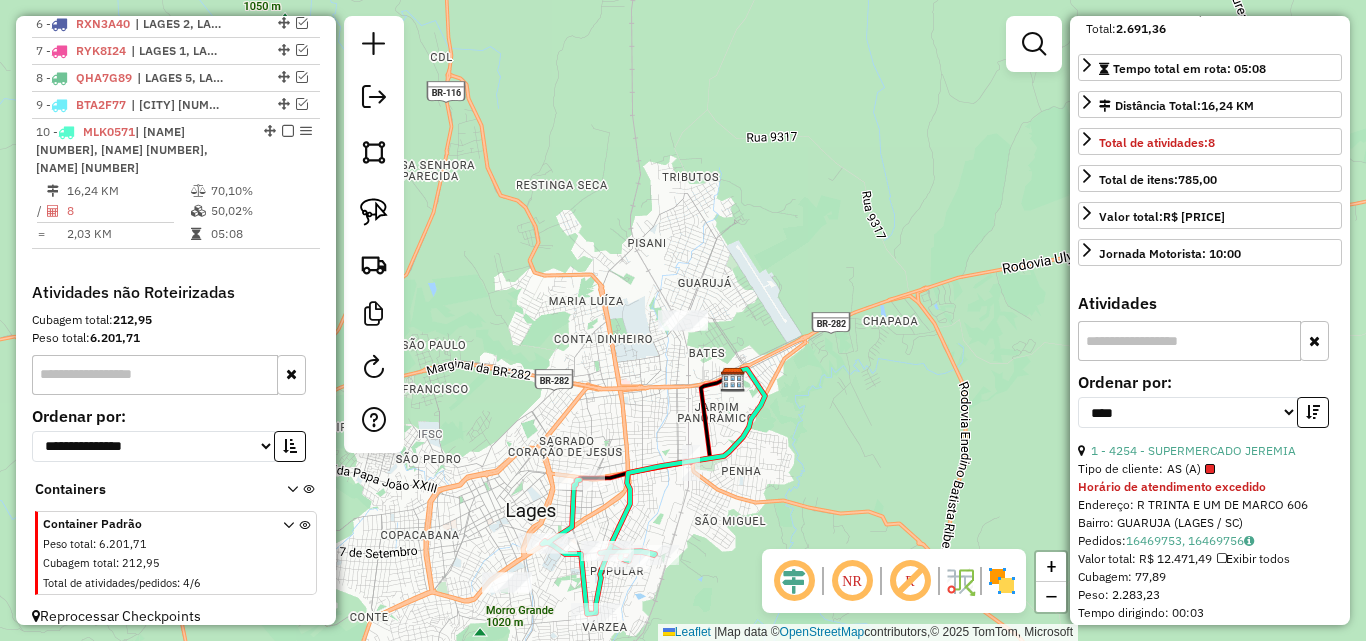 click at bounding box center (1313, 412) 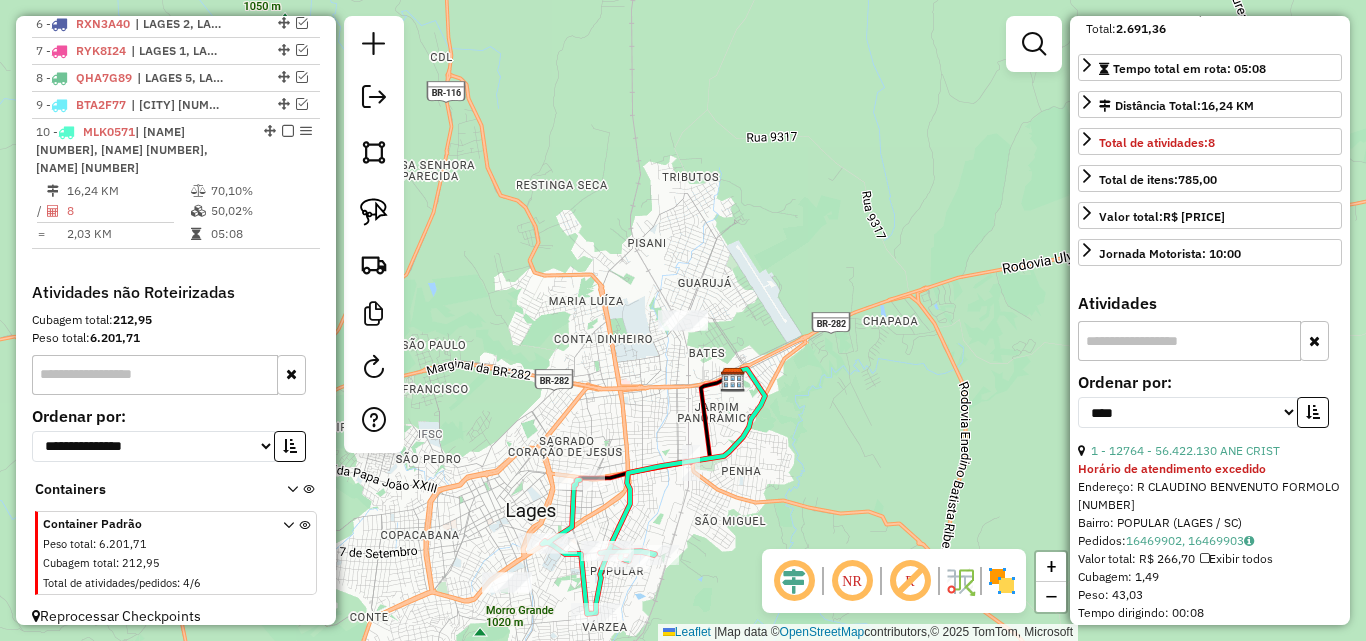click at bounding box center (1313, 412) 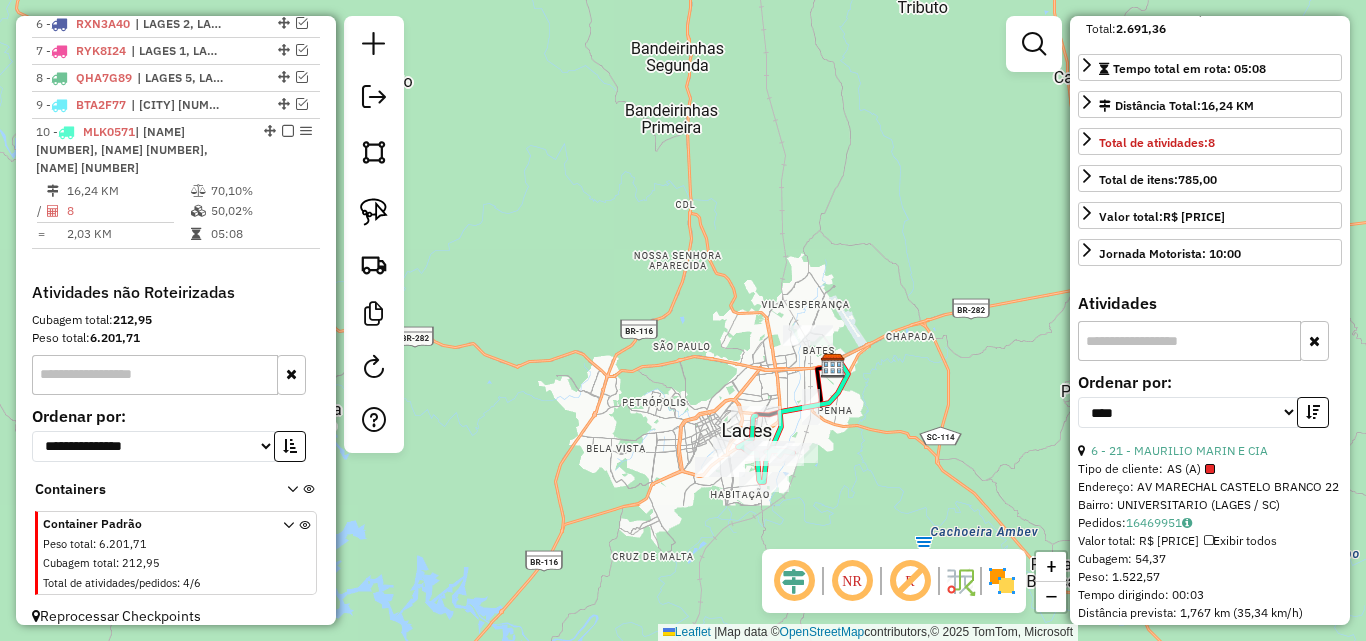 drag, startPoint x: 727, startPoint y: 405, endPoint x: 717, endPoint y: 368, distance: 38.327538 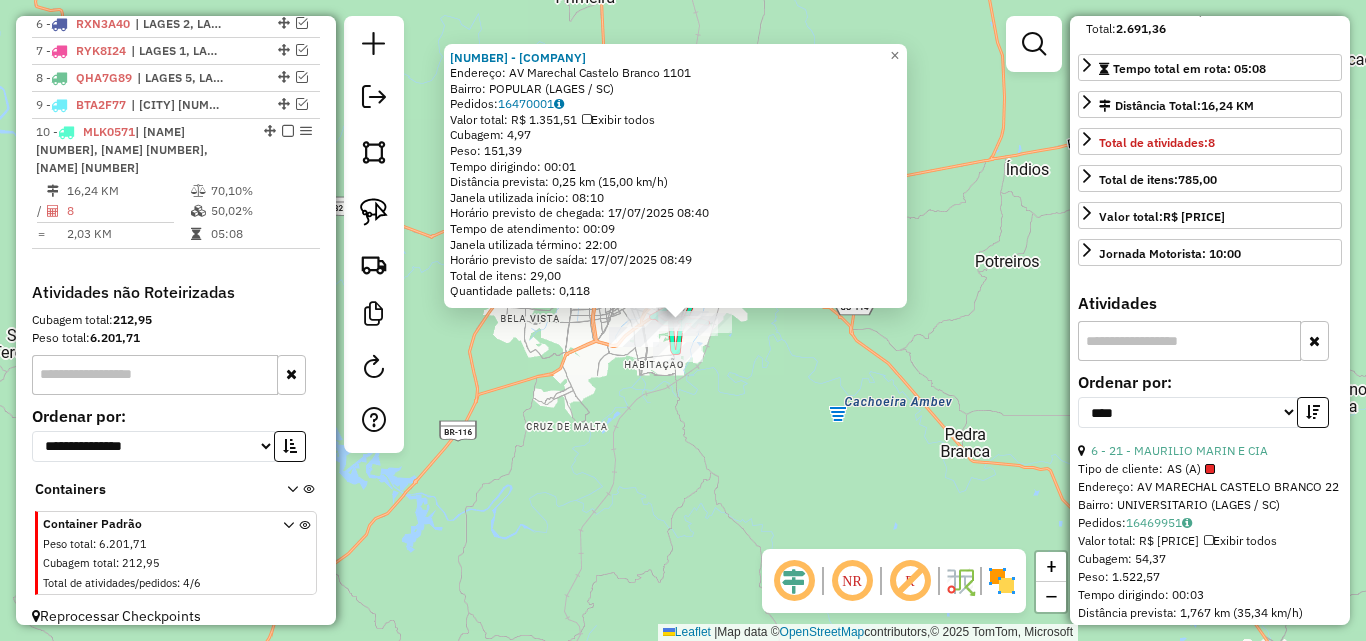 click on "11179 - [COMPANY] LTDA Endereço: AV Marechal Castelo Branco 1101 Bairro: Popular (Lages / [STATE]) Pedidos: 16470001 Valor total: R$ 1.351,51 Exibir todos Cubagem: 4,97 Peso: 151,39 Tempo dirigindo: 00:01 Distância prevista: 0,25 km (15,00 km/h) Janela utilizada início: 08:10 Horário previsto de chegada: 17/07/2025 08:40 Tempo de atendimento: 00:09 Janela utilizada término: 22:00 Horário previsto de saída: 17/07/2025 08:49 Total de itens: 29,00 Quantidade pallets: 0,118 × Janela de atendimento Grade de atendimento Capacidade Transportadoras Veículos Cliente Pedidos Rotas Selecione os dias de semana para filtrar as janelas de atendimento Seg Ter Qua Qui Sex Sáb Dom Informe o período da janela de atendimento: De: Até: Filtrar exatamente a janela do cliente Considerar janela de atendimento padrão Selecione os dias de semana para filtrar as grades de atendimento Seg Ter Qua Qui Sex Sáb Dom Peso mínimo: Peso máximo: De: De:" 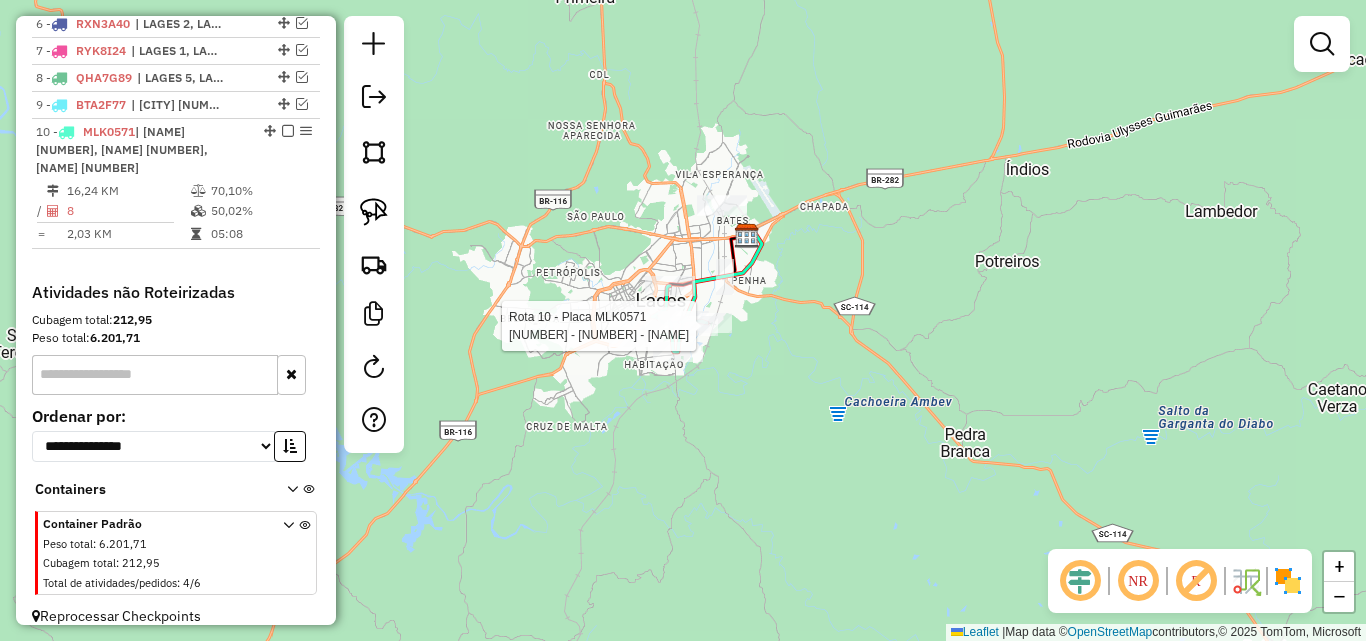 select on "*********" 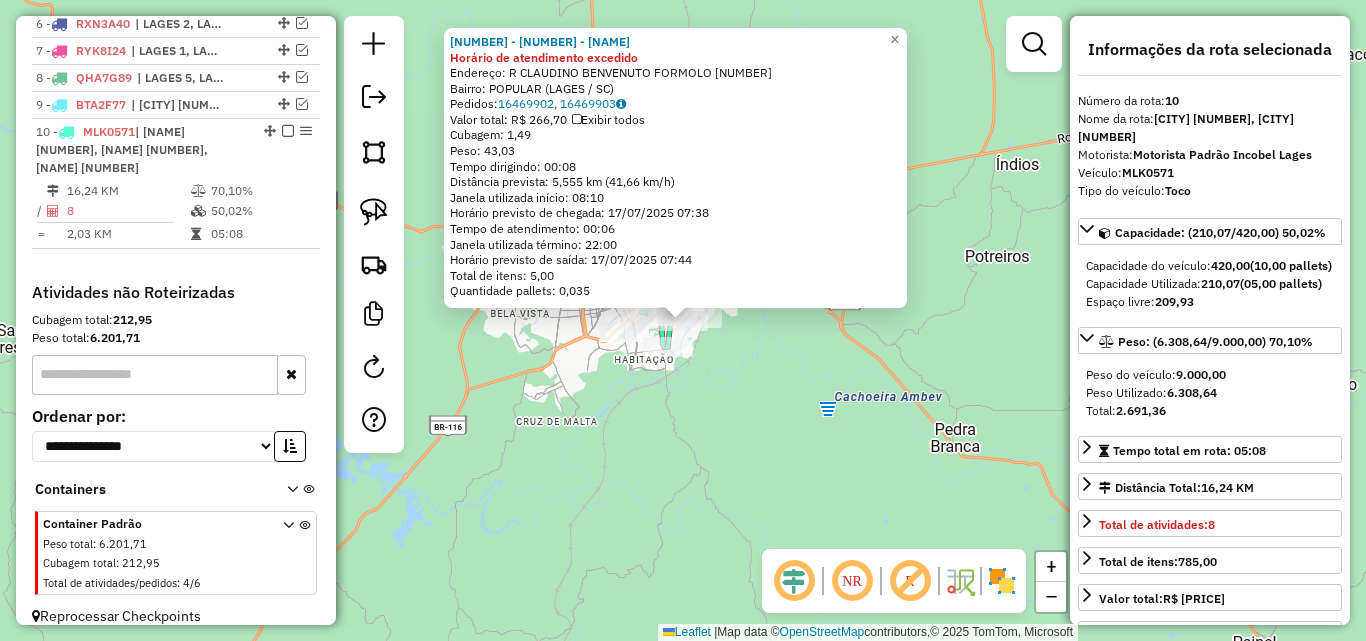 scroll, scrollTop: 100, scrollLeft: 0, axis: vertical 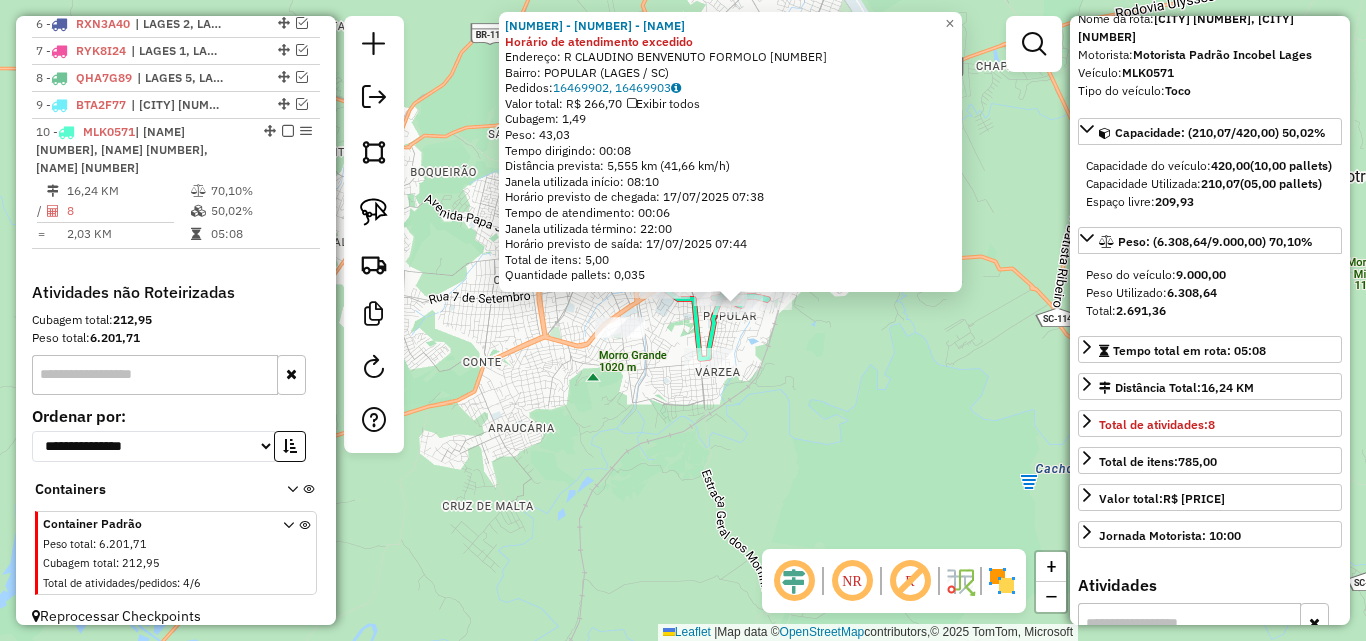click on "[NUMBER] - [PRICE] [NAME] Horário de atendimento excedido  Endereço: R   CLAUDINO BENVENUTO FORMOLO    [NUMBER]   Bairro: POPULAR ([CITY] / [STATE])   Pedidos:  [NUMBER], [NUMBER]   Valor total: R$ [PRICE]   Exibir todos   Cubagem: [PRICE]  Peso: [PRICE]  Tempo dirigindo: [TIME]   Distância prevista: [DISTANCE] km ([SPEED] km/h)   Janela utilizada início: [TIME]   Horário previsto de chegada: [DATE] [TIME]   Tempo de atendimento: [TIME]   Janela utilizada término: [TIME]   Horário previsto de saída: [DATE] [TIME]   Total de itens: [NUMBER]   Quantidade pallets: [PRICE]  × Janela de atendimento Grade de atendimento Capacidade Transportadoras Veículos Cliente Pedidos  Rotas Selecione os dias de semana para filtrar as janelas de atendimento  Seg   Ter   Qua   Qui   Sex   Sáb   Dom  Informe o período da janela de atendimento: De: Até:  Filtrar exatamente a janela do cliente  Considerar janela de atendimento padrão  Selecione os dias de semana para filtrar as grades de atendimento  Seg   Ter   Qua   Qui   Sex   Sáb   Dom  De:" 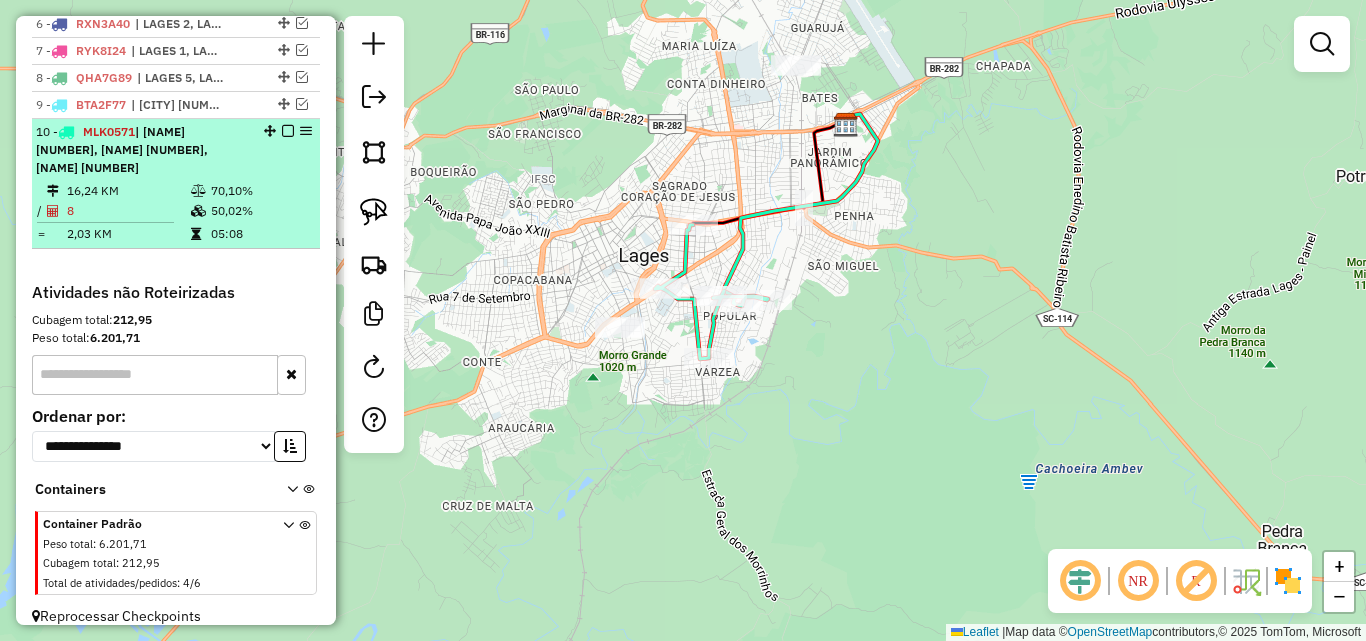 click at bounding box center [288, 131] 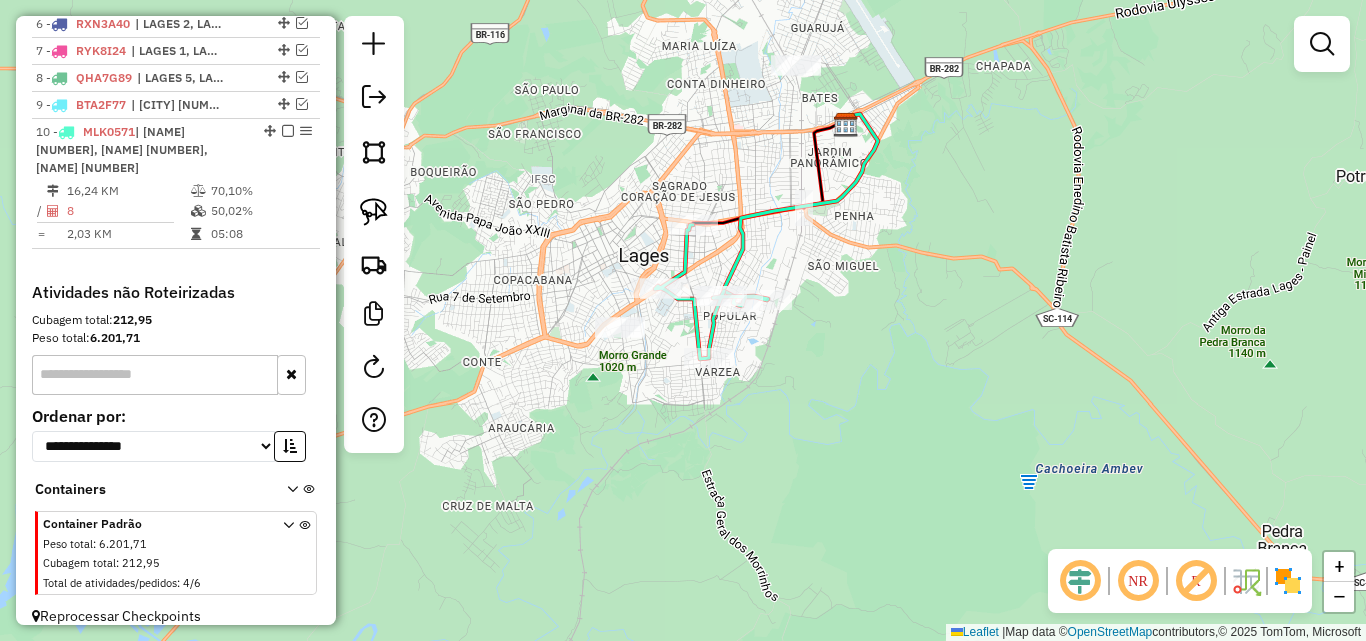 scroll, scrollTop: 829, scrollLeft: 0, axis: vertical 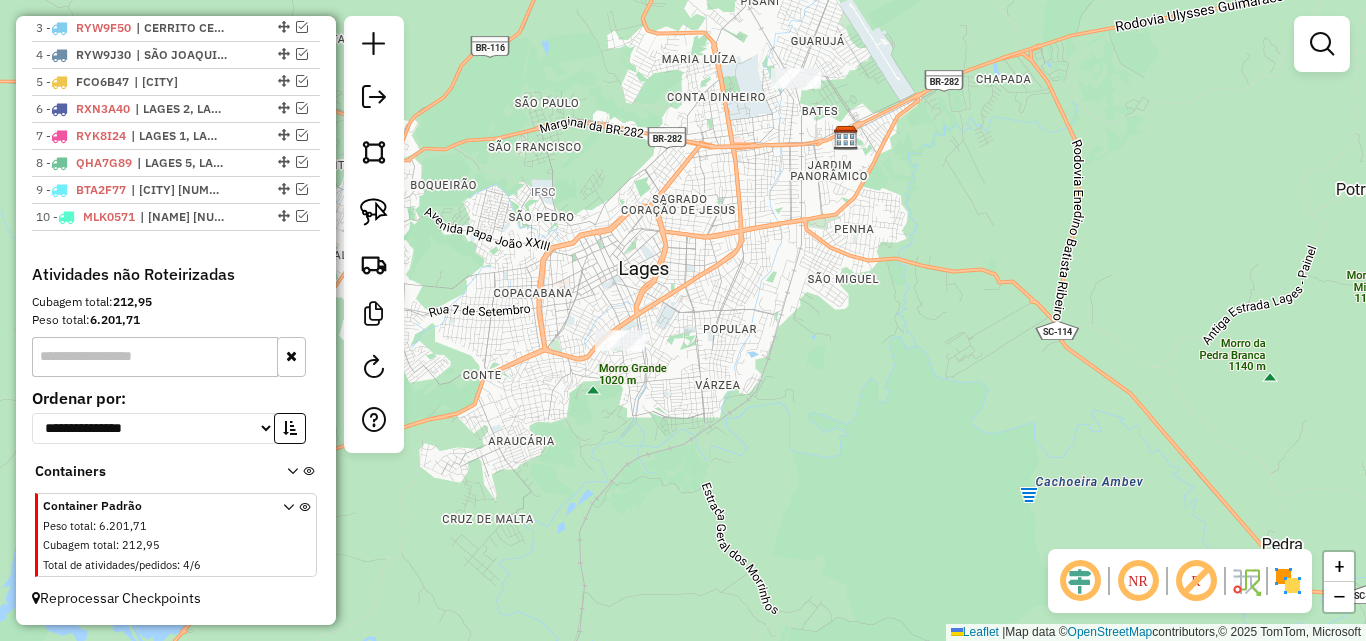 drag, startPoint x: 632, startPoint y: 425, endPoint x: 627, endPoint y: 492, distance: 67.18631 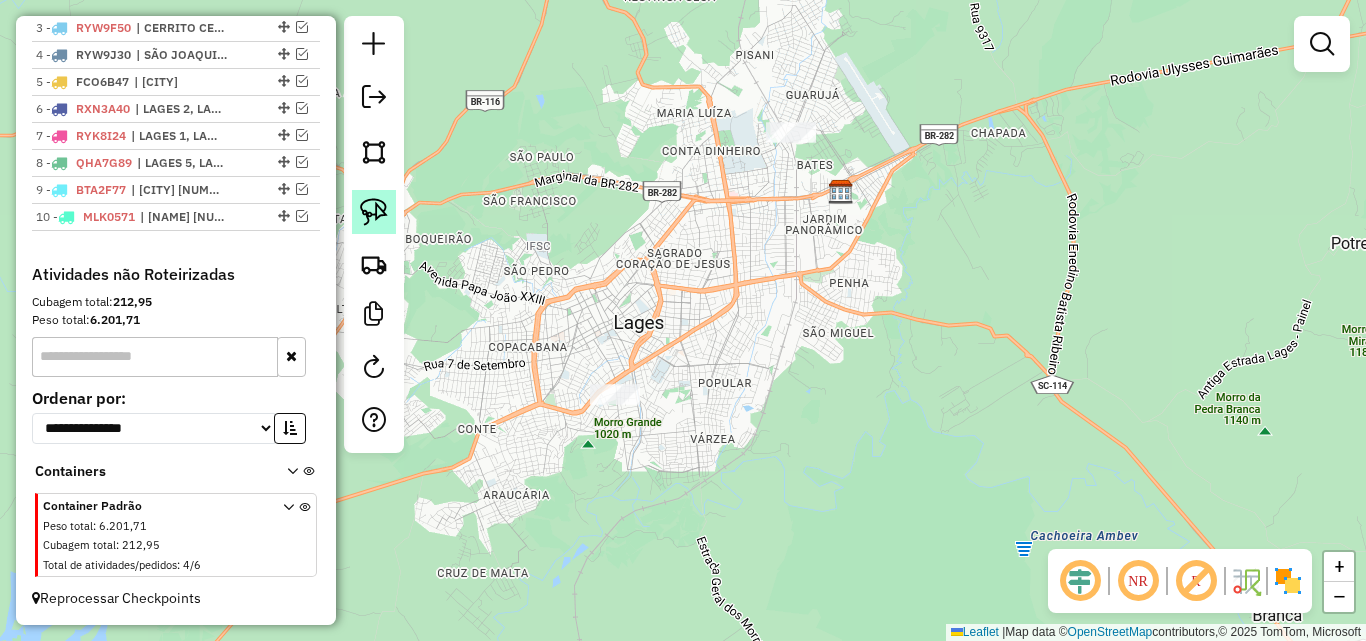 click 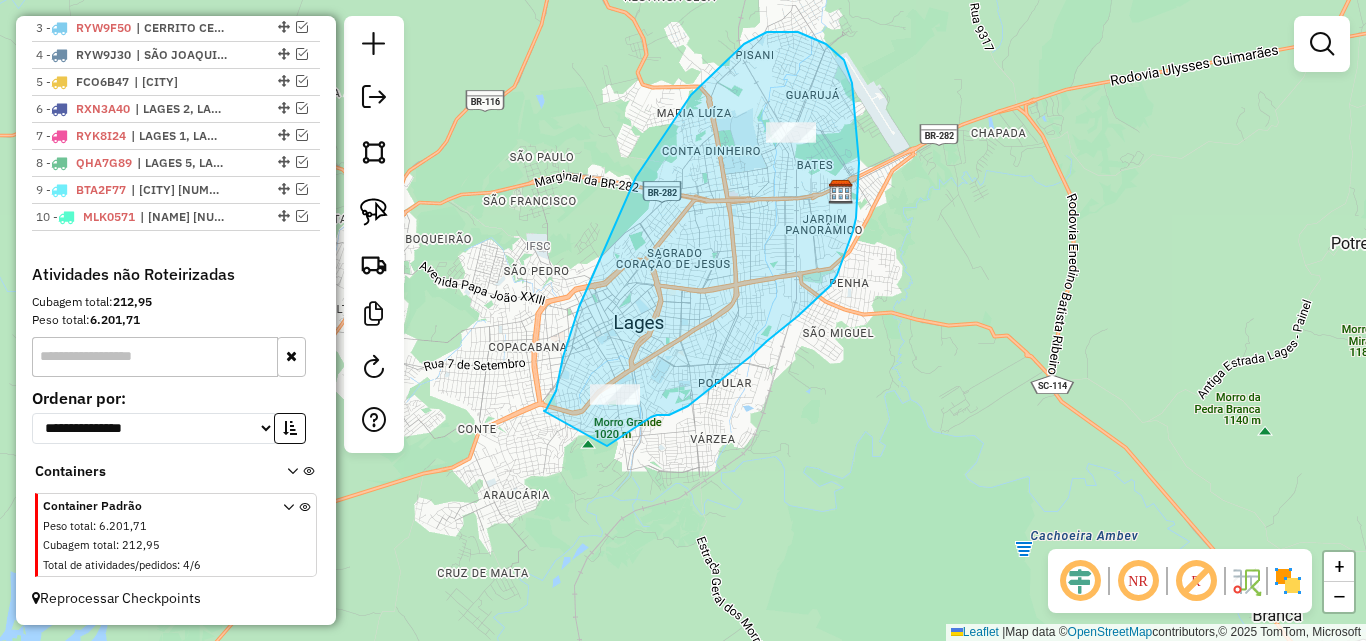 drag, startPoint x: 546, startPoint y: 410, endPoint x: 607, endPoint y: 446, distance: 70.83079 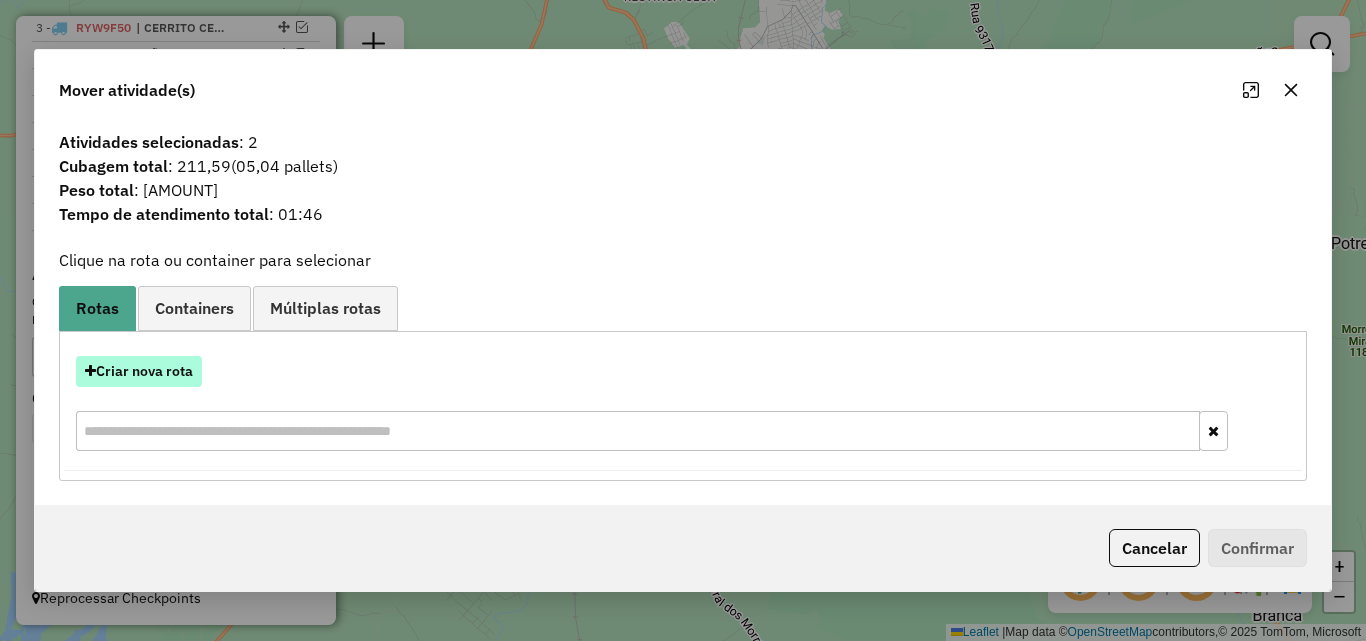 click on "Criar nova rota" at bounding box center [139, 371] 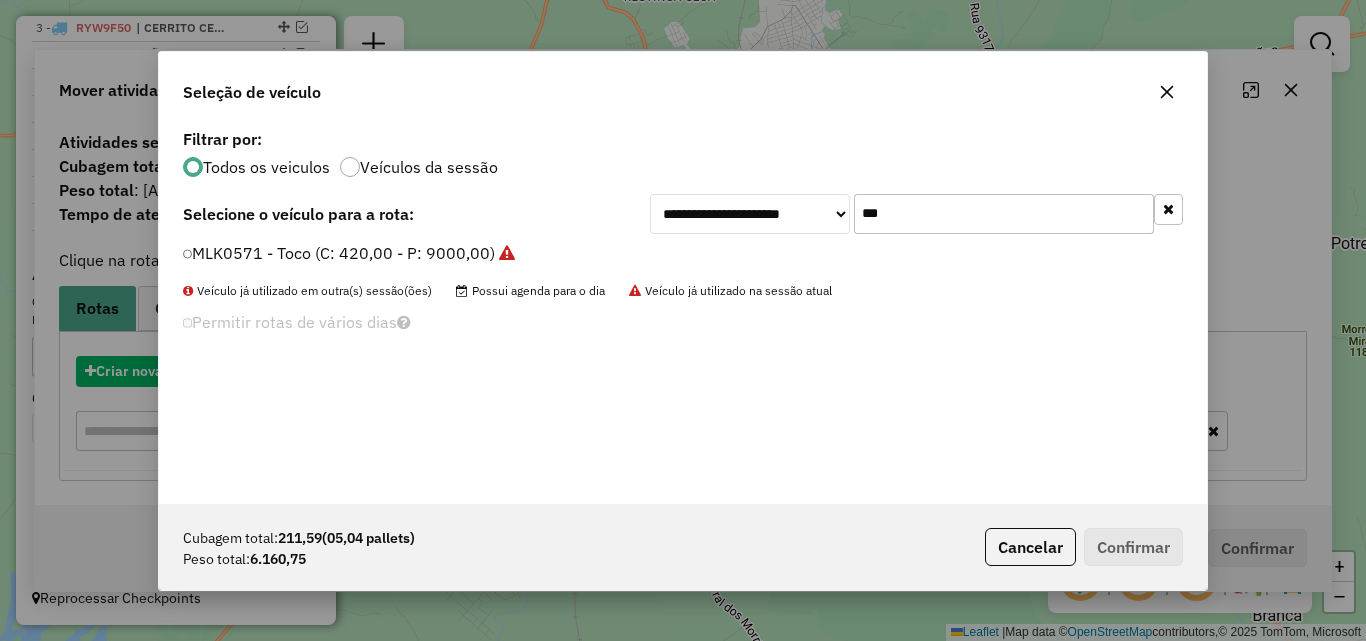 scroll, scrollTop: 11, scrollLeft: 6, axis: both 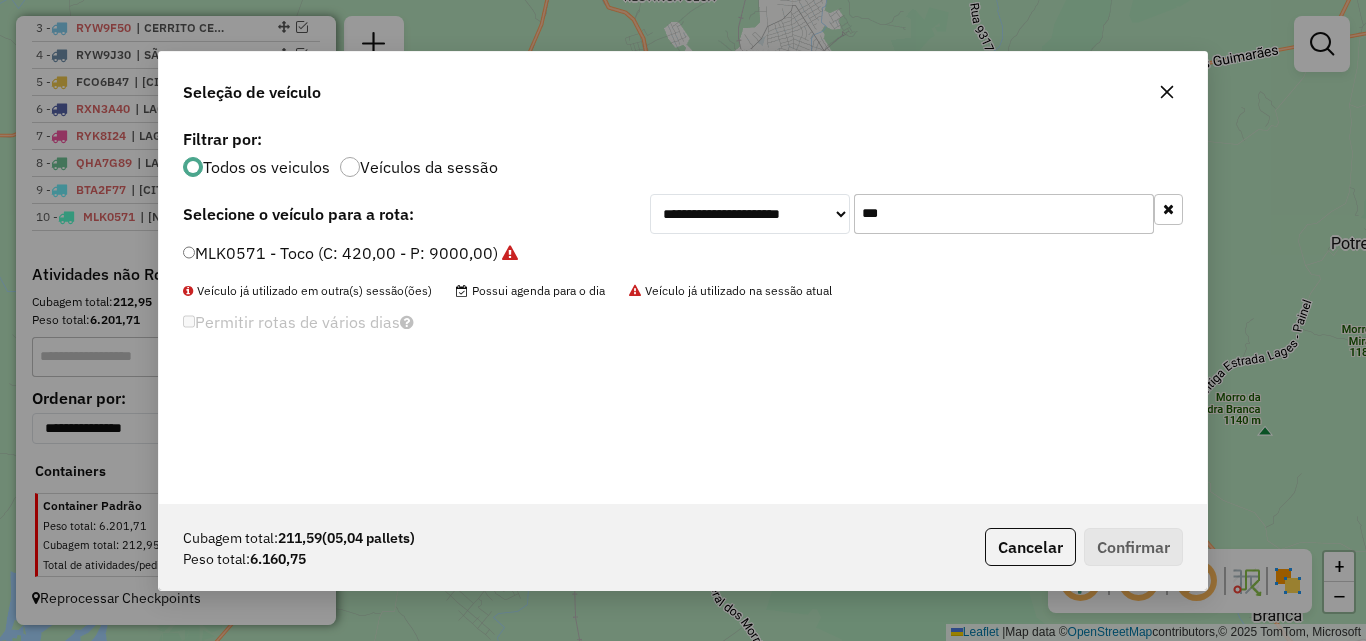 click on "***" 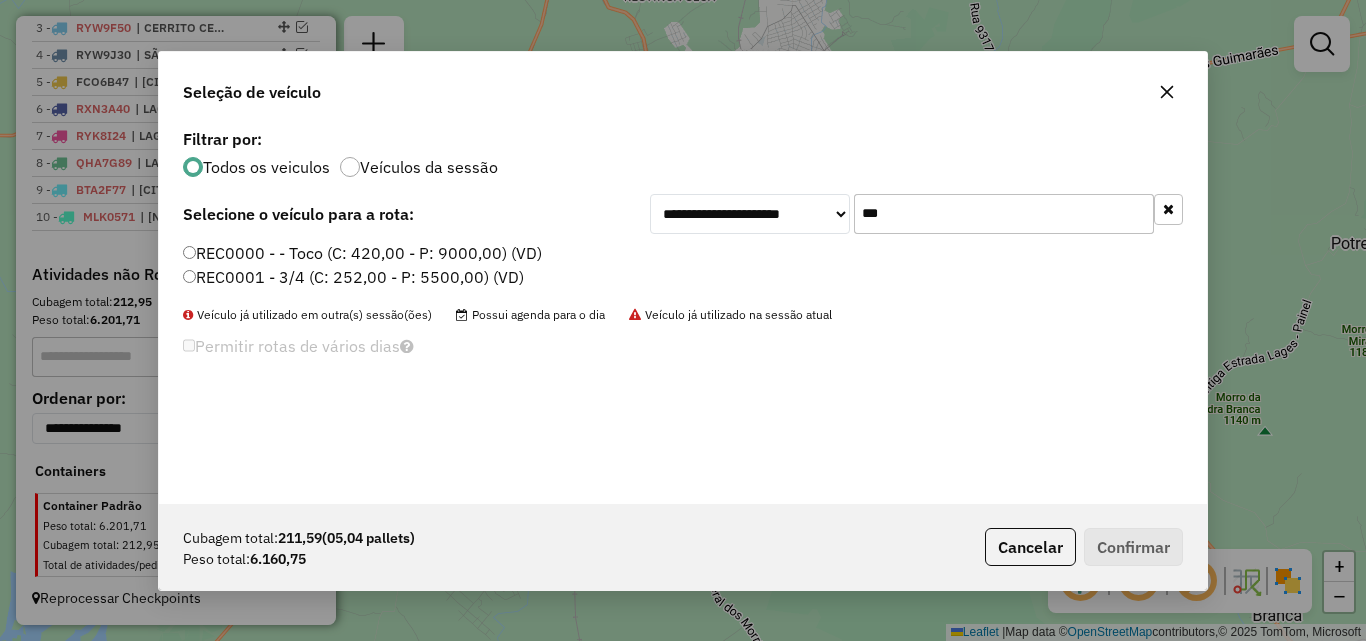 type on "***" 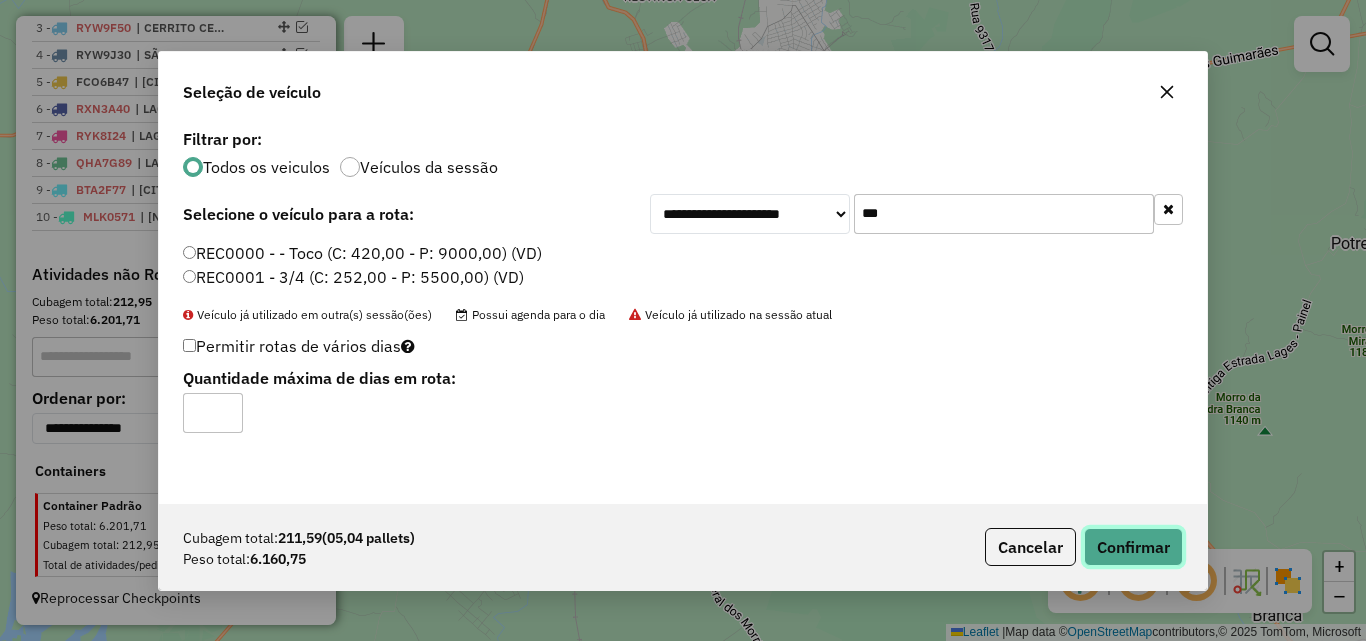 click on "Confirmar" 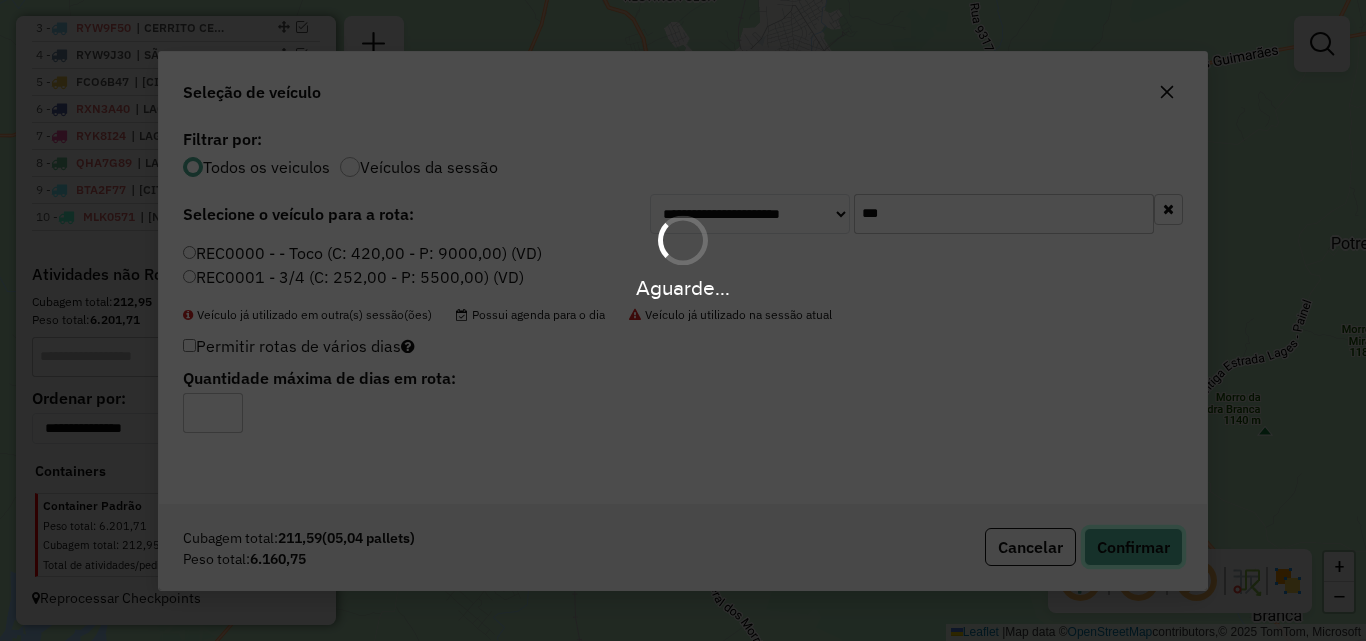 type 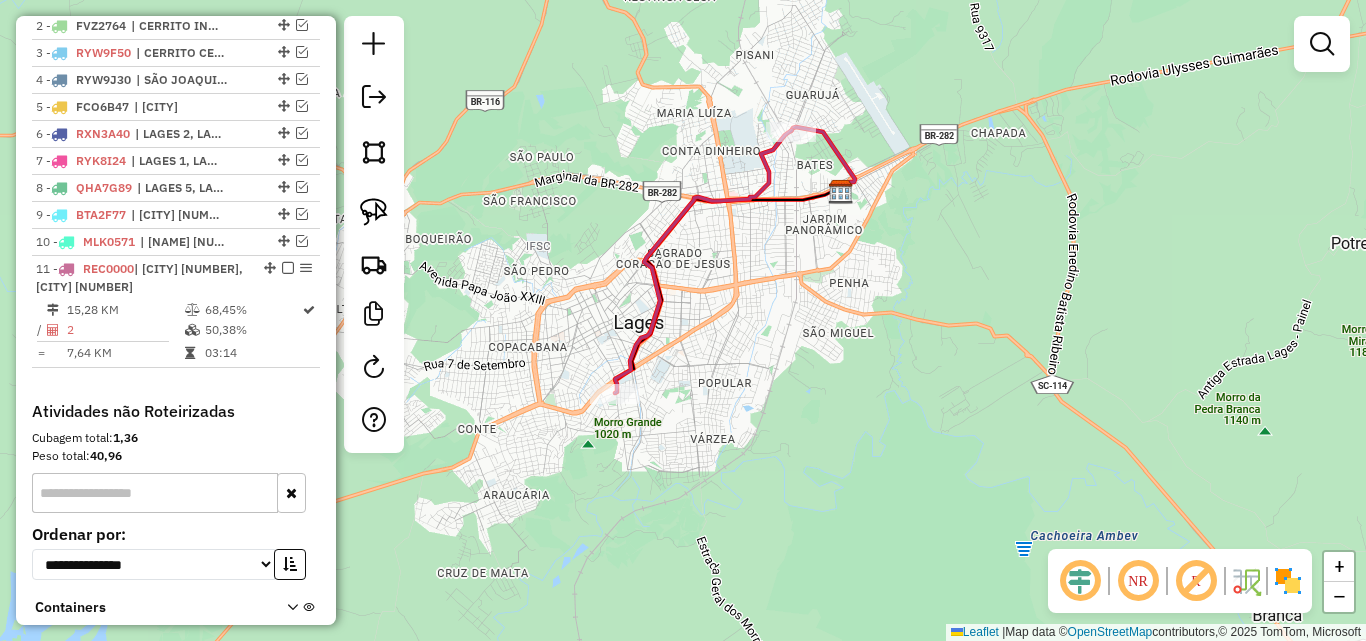 scroll, scrollTop: 939, scrollLeft: 0, axis: vertical 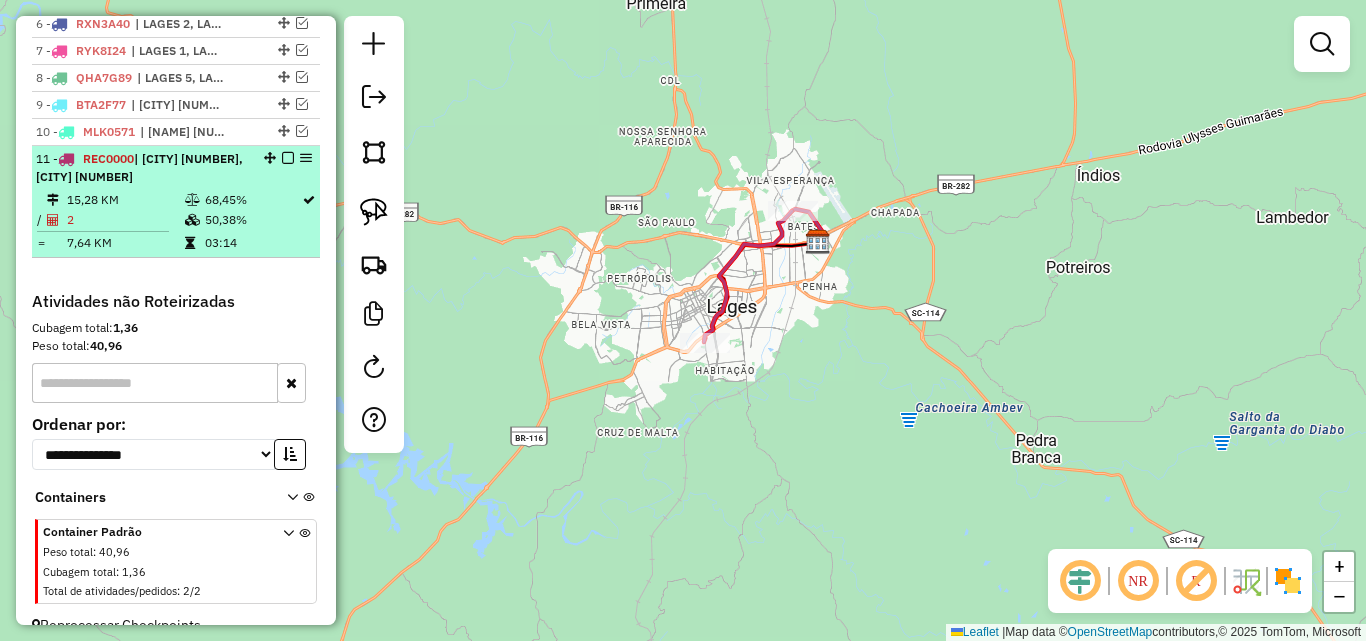 click at bounding box center (288, 158) 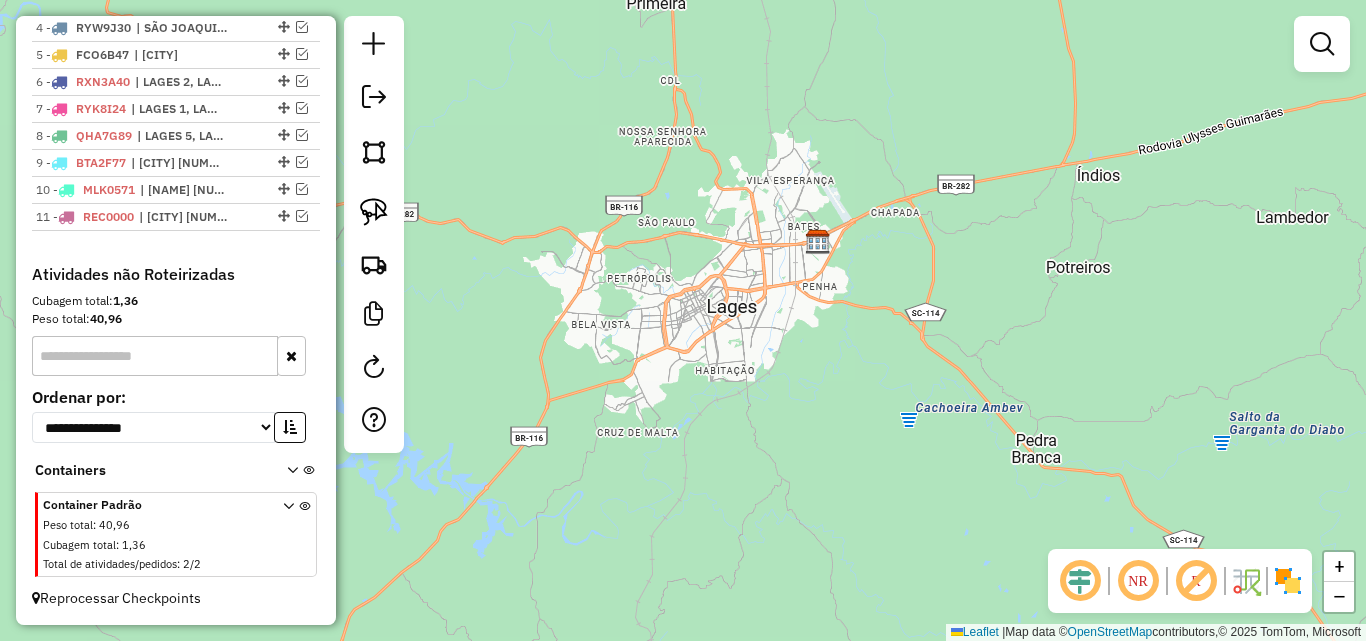 scroll, scrollTop: 881, scrollLeft: 0, axis: vertical 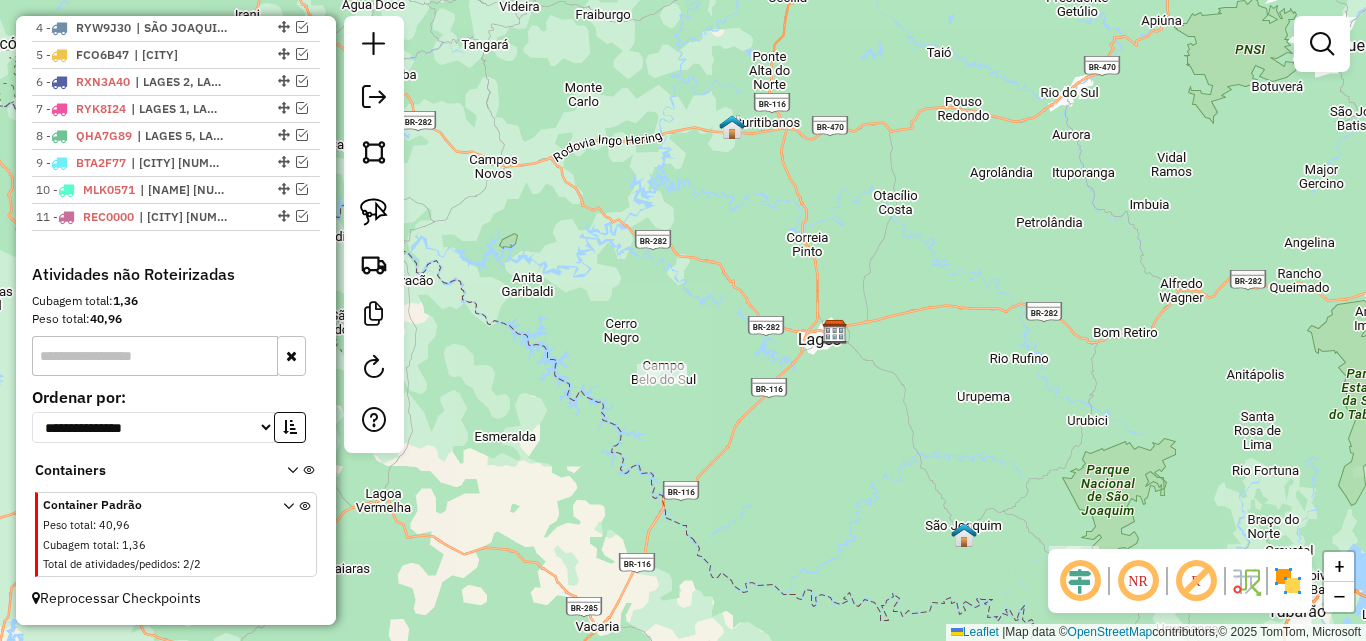 drag, startPoint x: 871, startPoint y: 420, endPoint x: 779, endPoint y: 421, distance: 92.00543 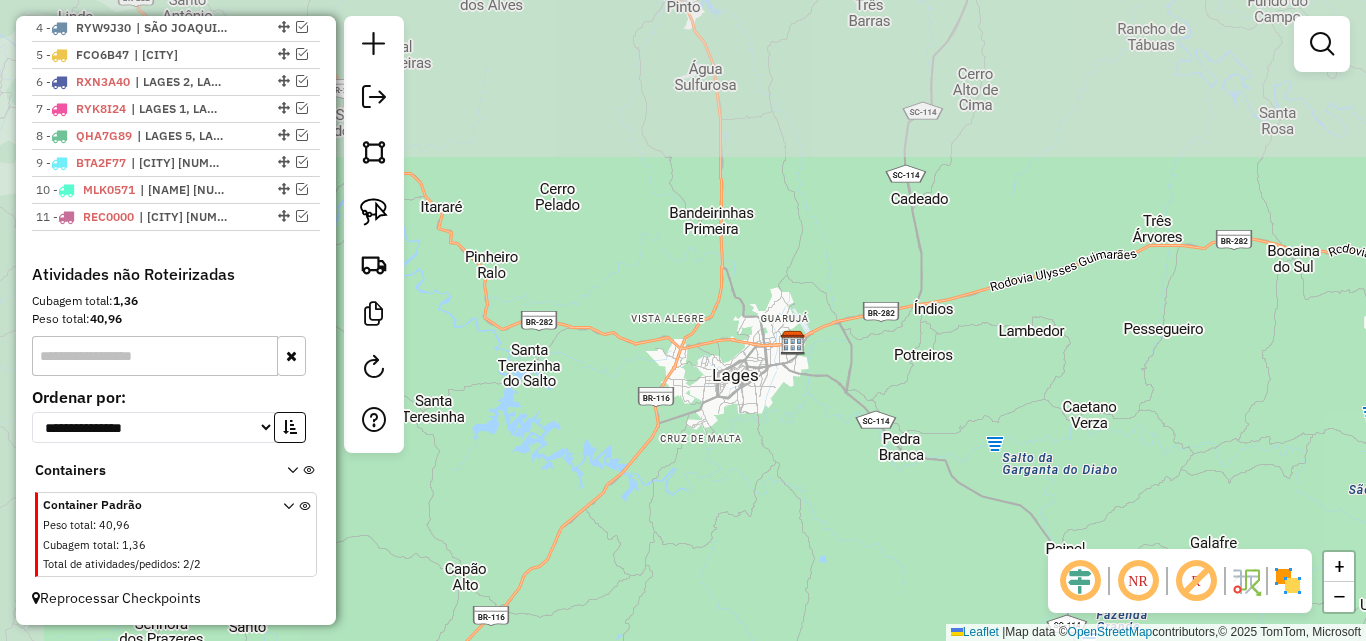 drag, startPoint x: 683, startPoint y: 315, endPoint x: 891, endPoint y: 483, distance: 267.3724 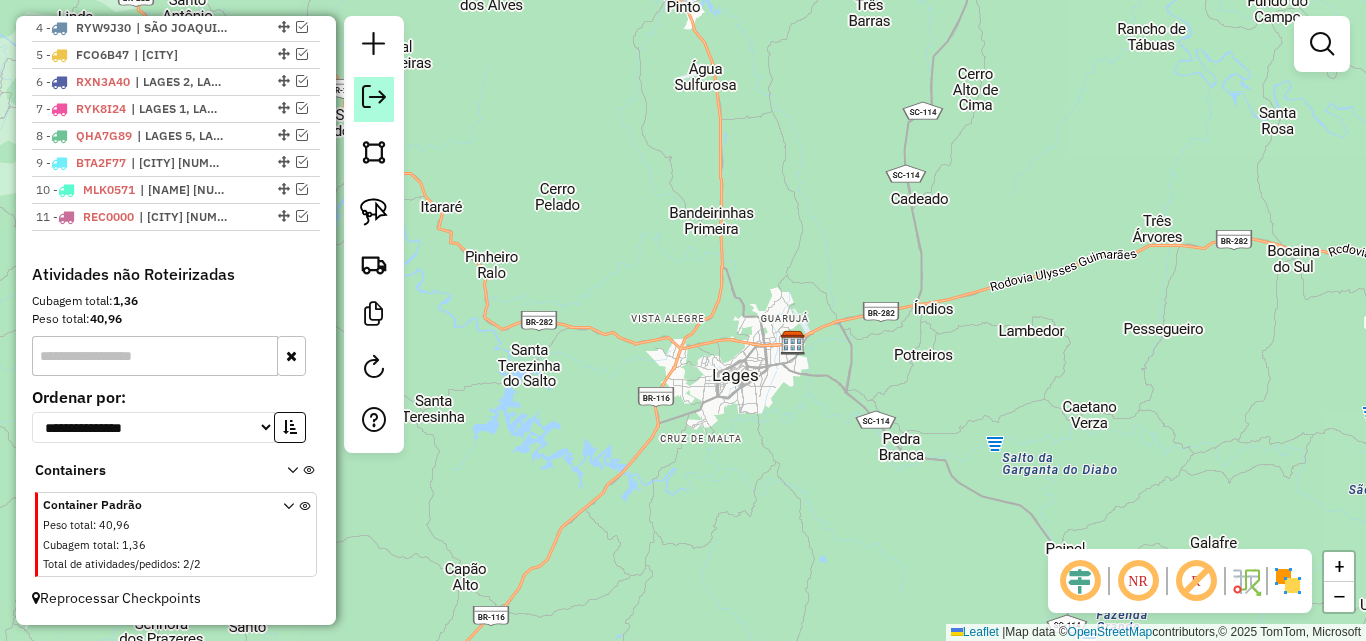 click 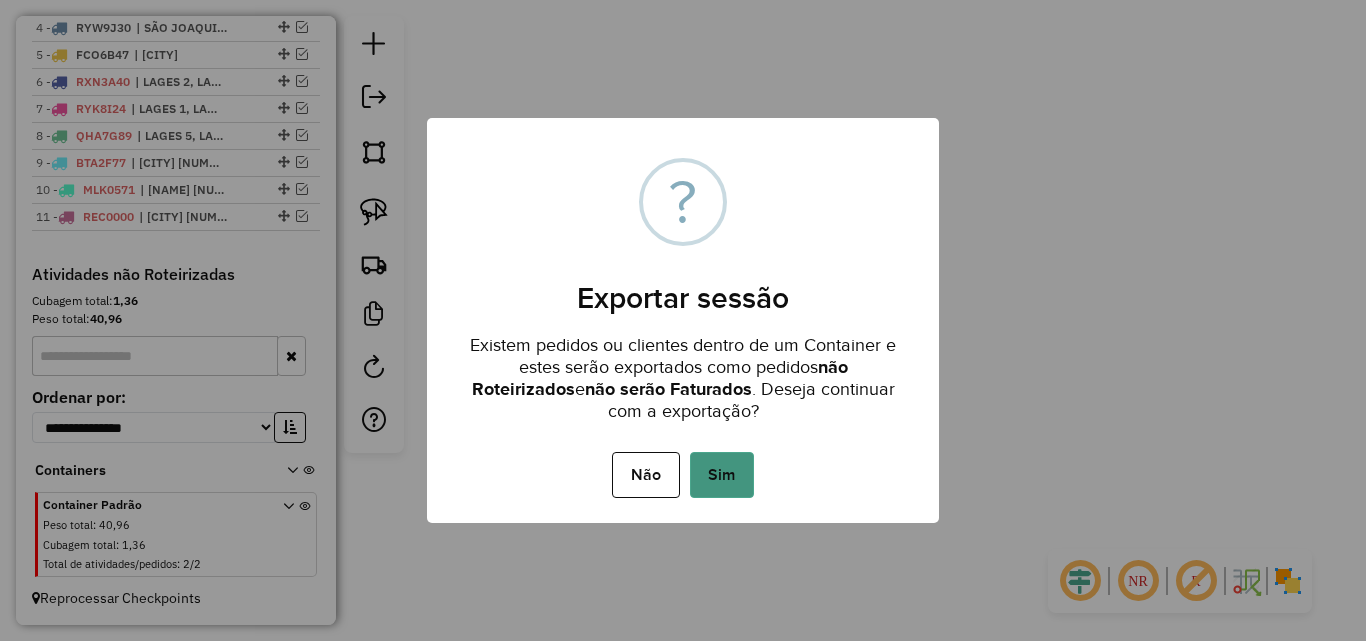 click on "Sim" at bounding box center (722, 475) 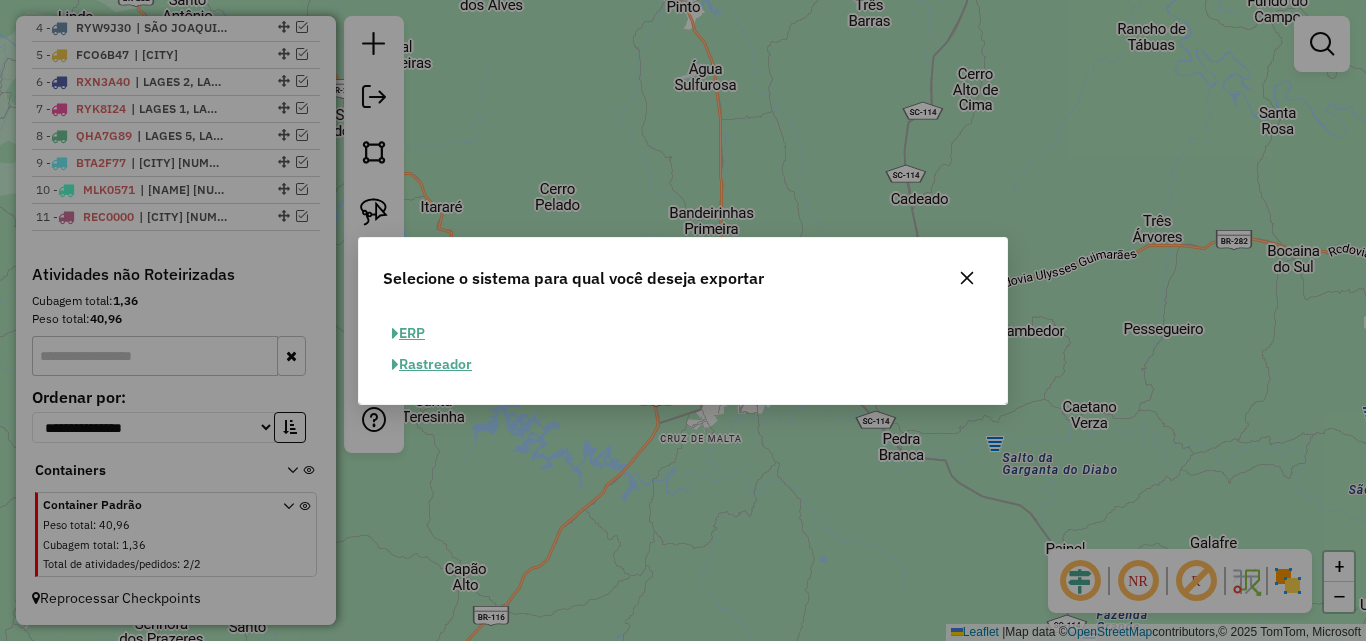 click on "ERP" 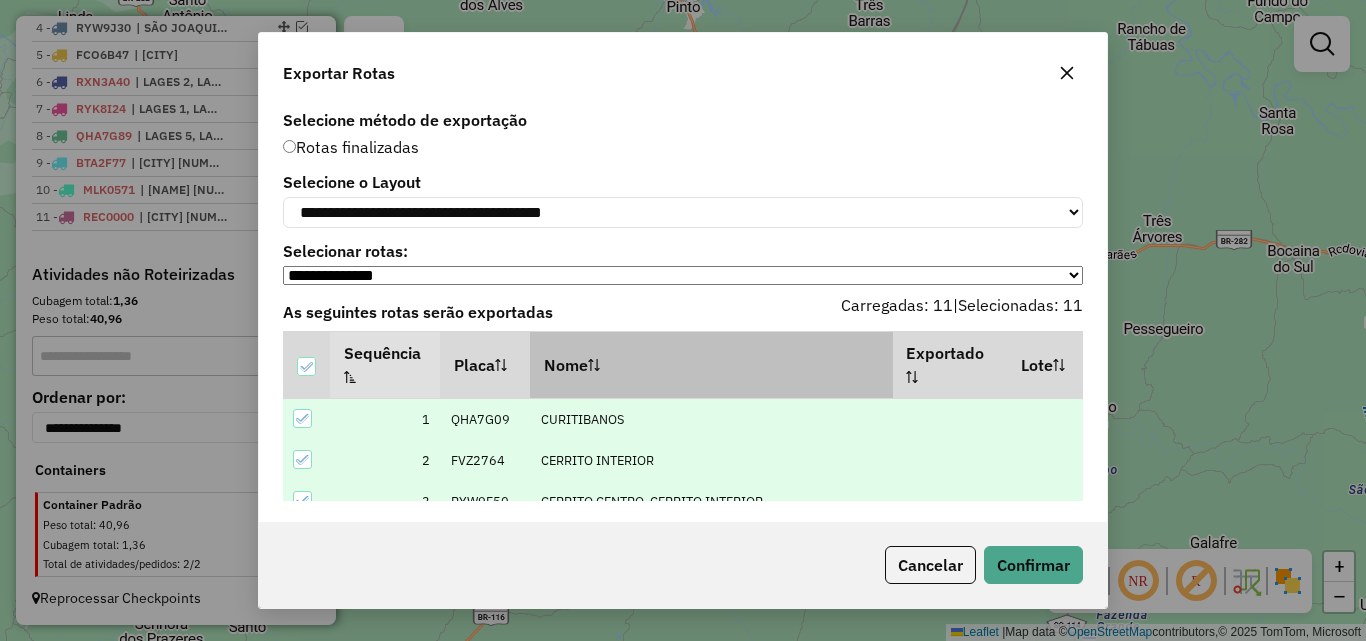 scroll, scrollTop: 66, scrollLeft: 0, axis: vertical 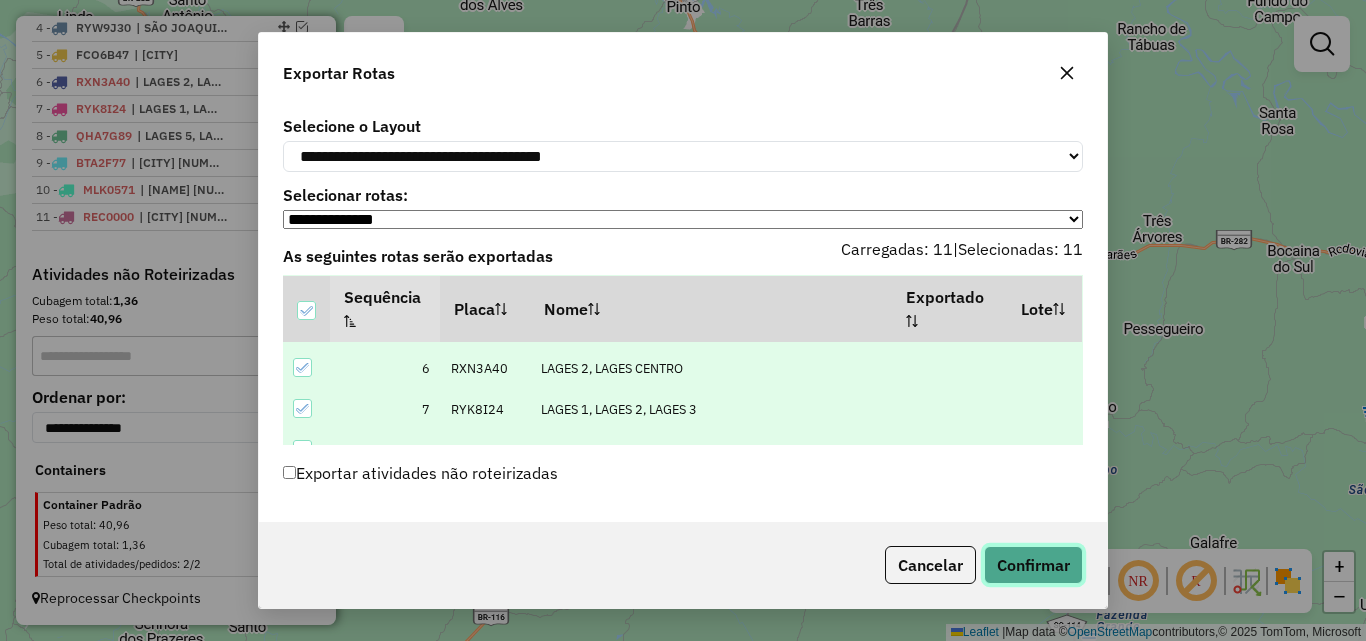 click on "Confirmar" 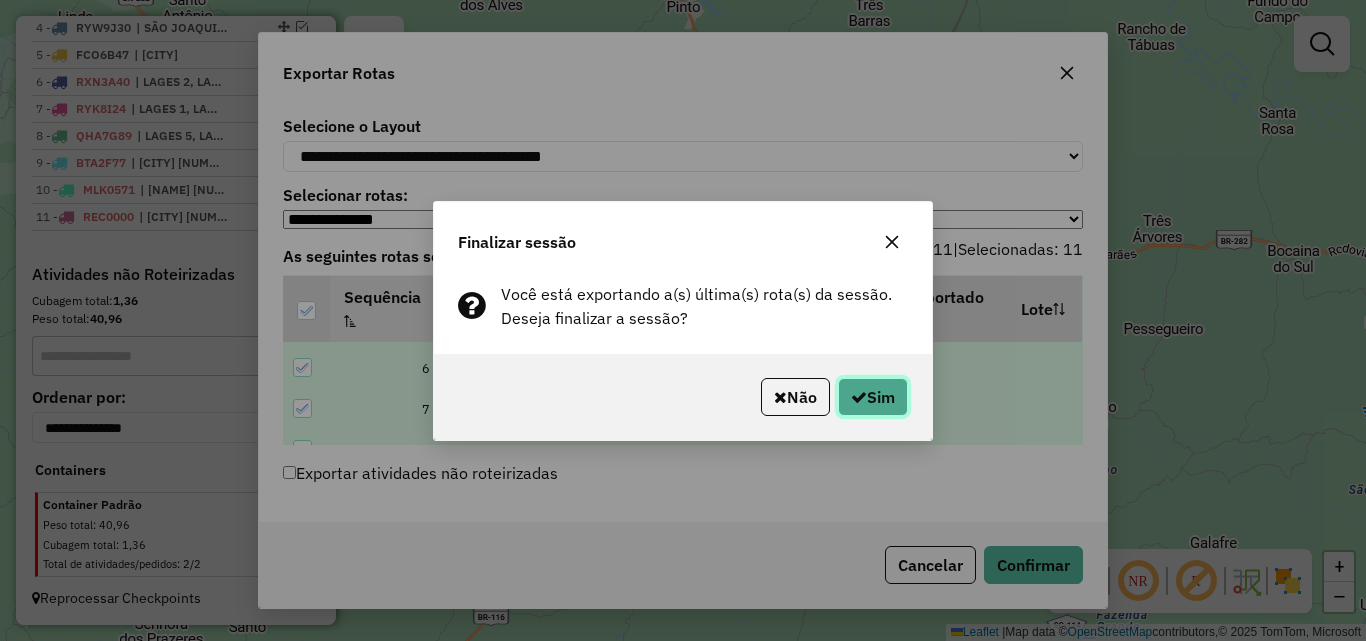 click on "Sim" 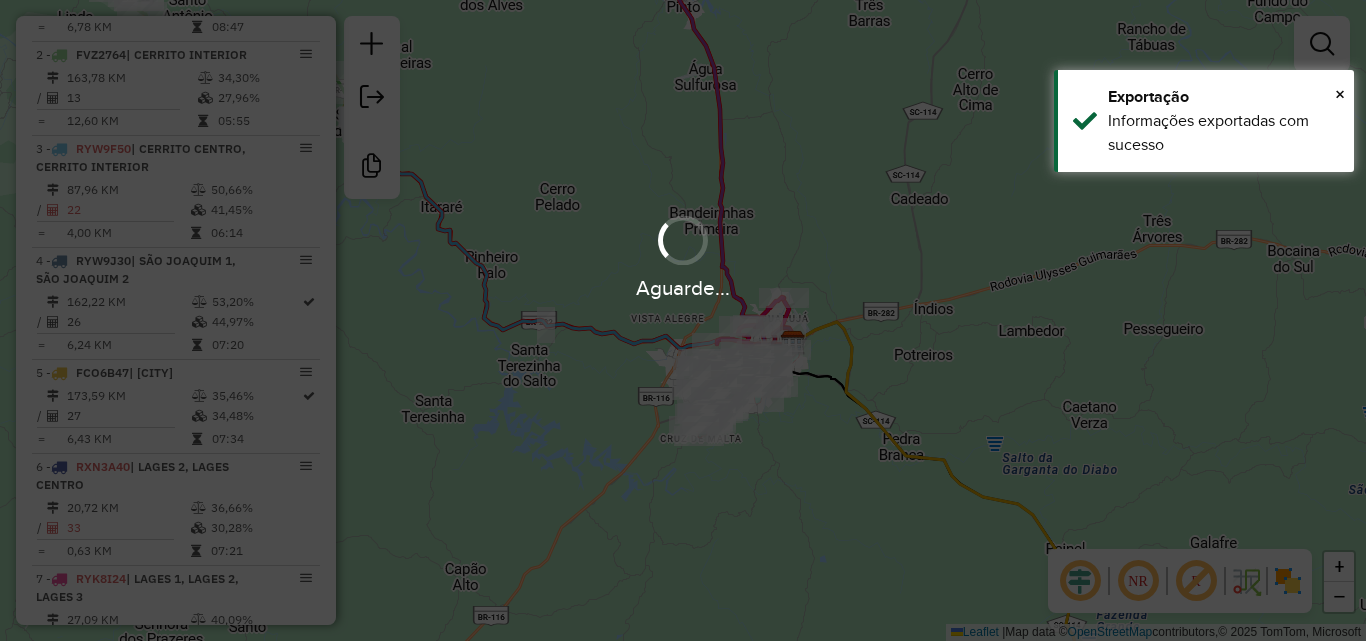 scroll, scrollTop: 1360, scrollLeft: 0, axis: vertical 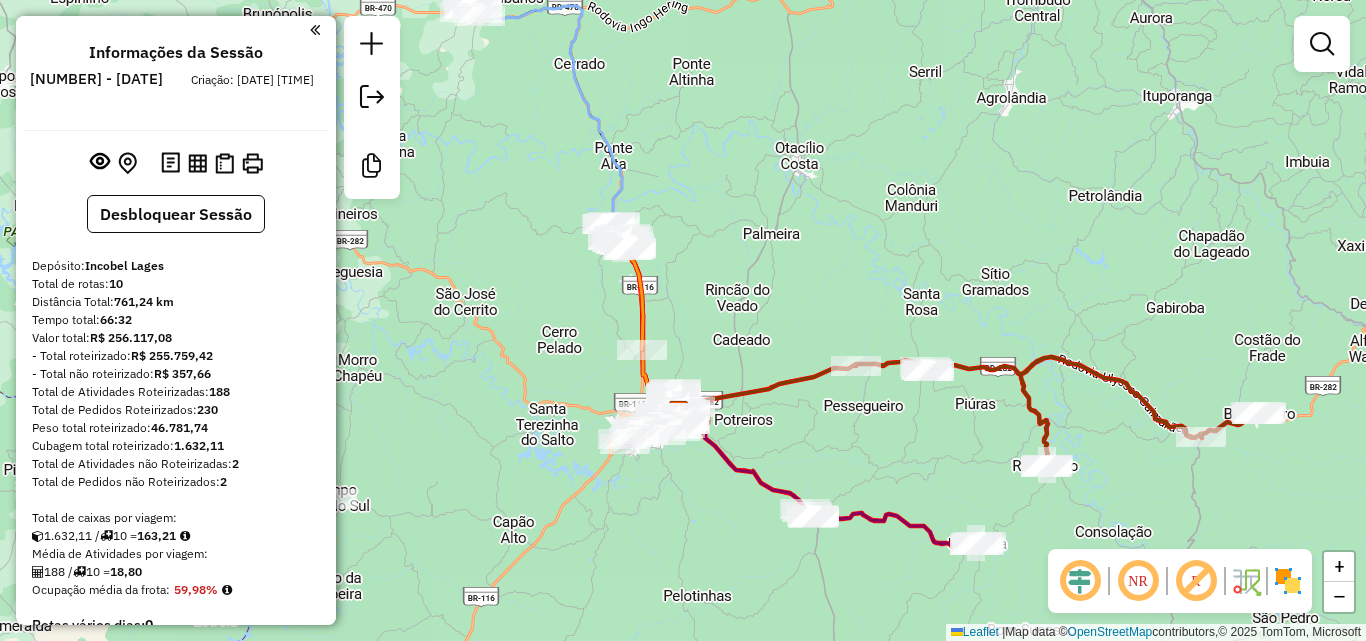 drag, startPoint x: 754, startPoint y: 282, endPoint x: 740, endPoint y: 225, distance: 58.694122 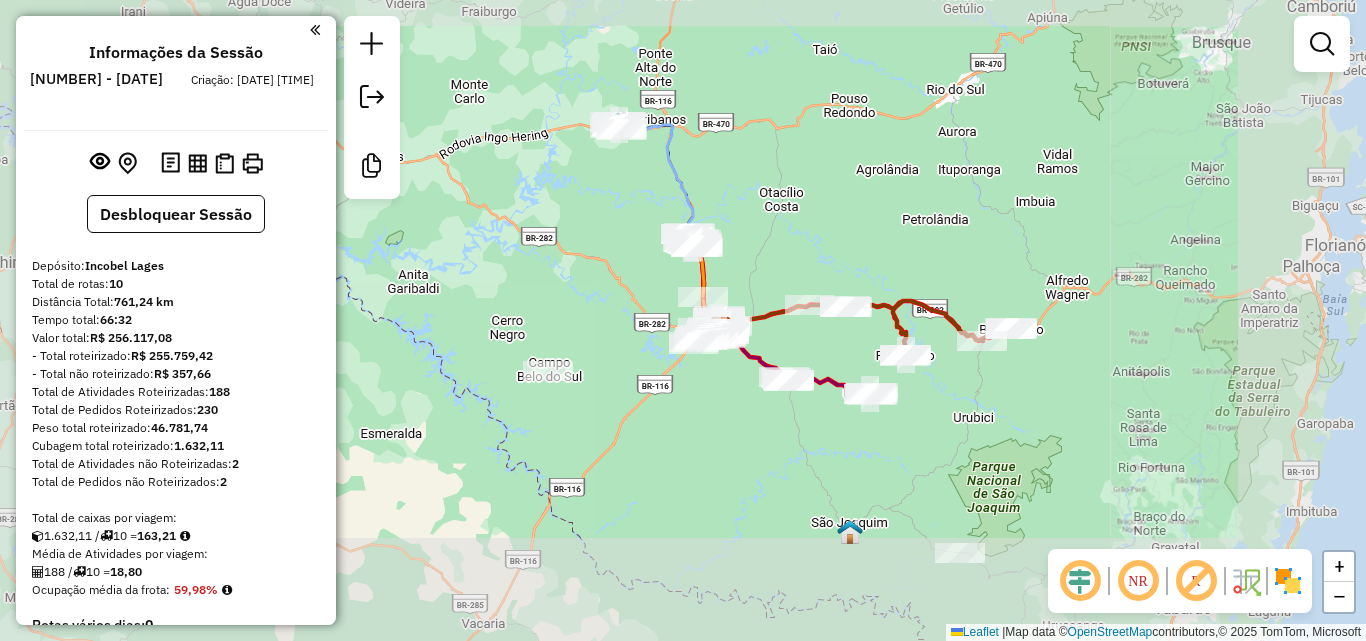 drag, startPoint x: 787, startPoint y: 244, endPoint x: 785, endPoint y: 281, distance: 37.054016 